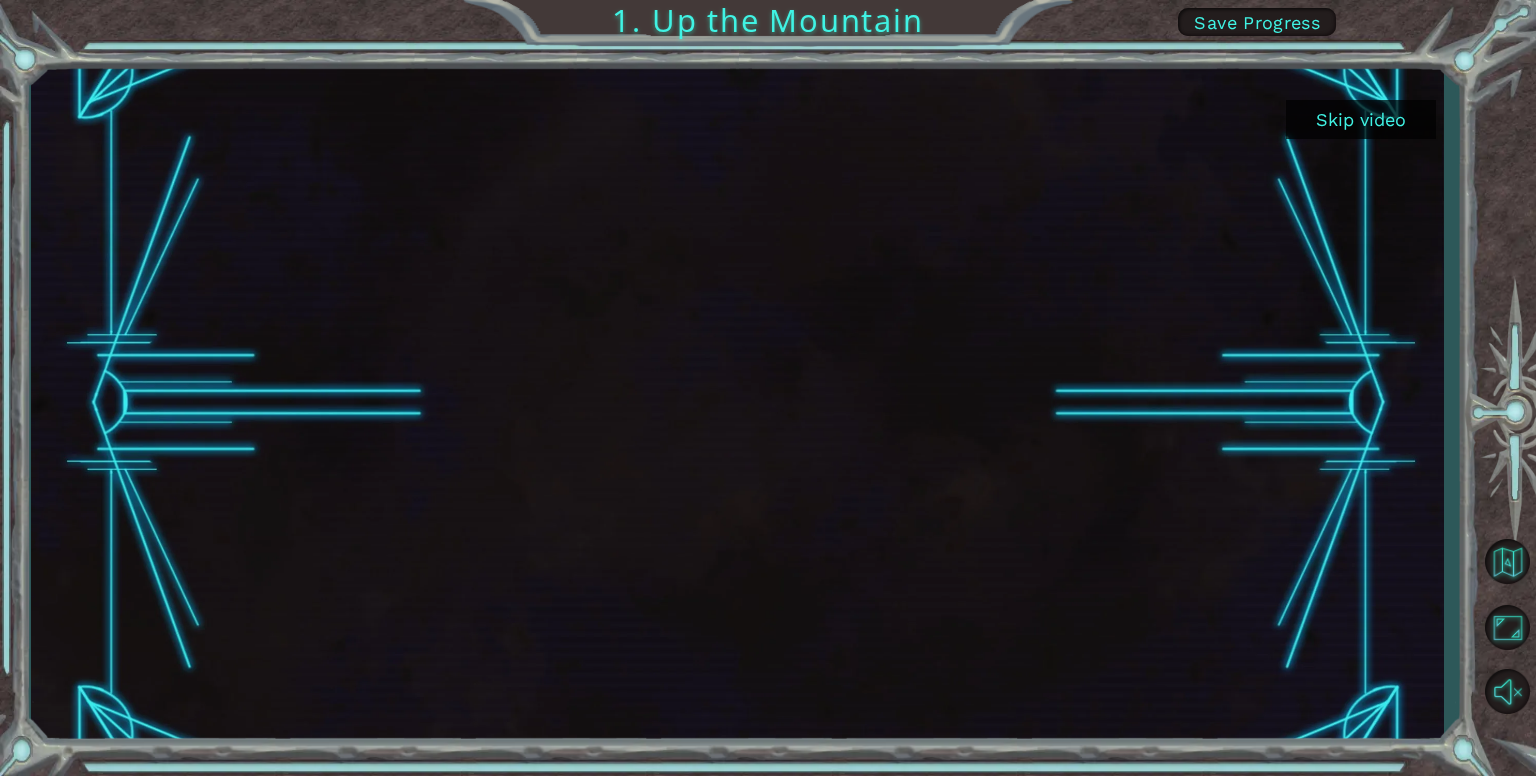 scroll, scrollTop: 0, scrollLeft: 0, axis: both 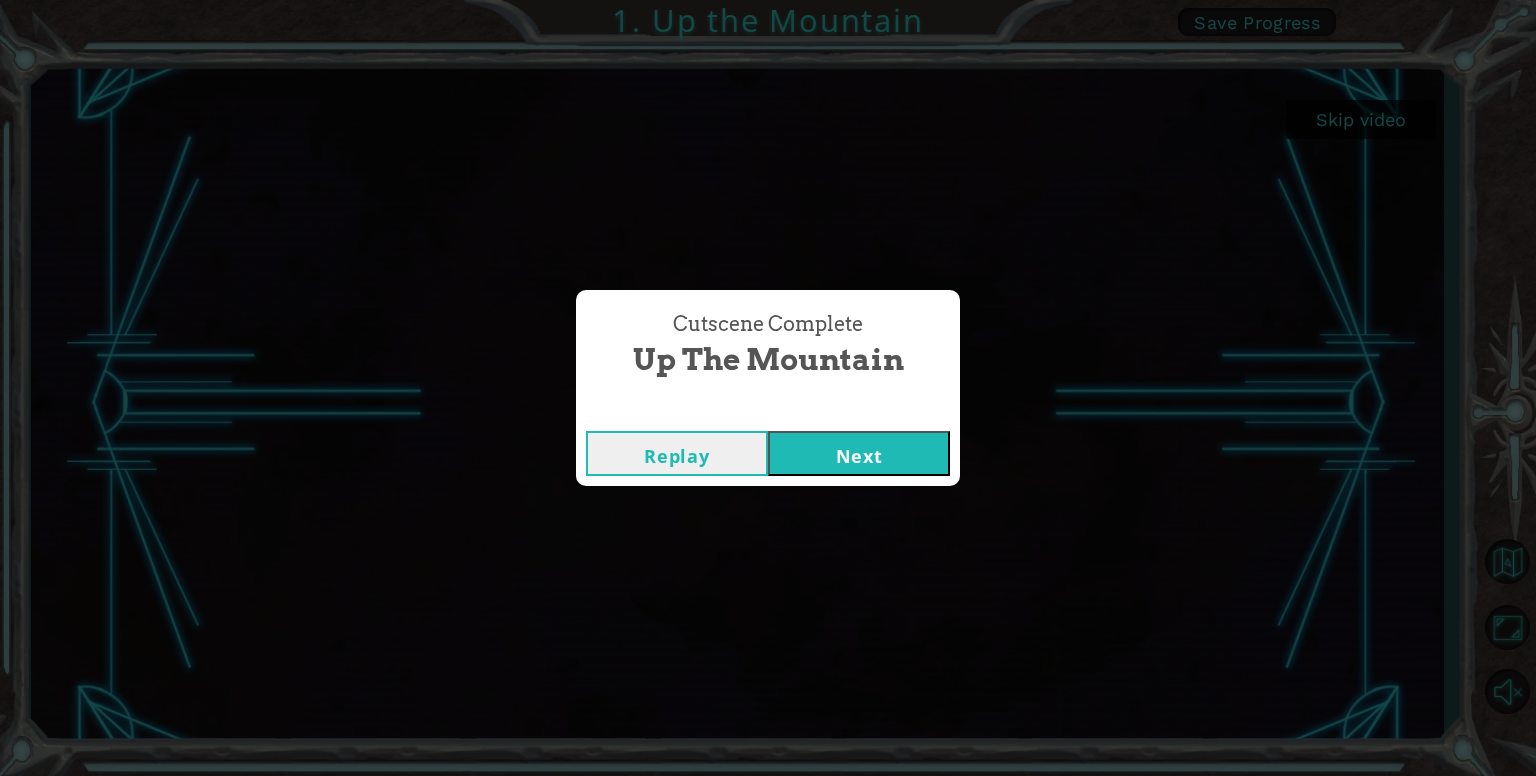 click on "Next" at bounding box center [859, 453] 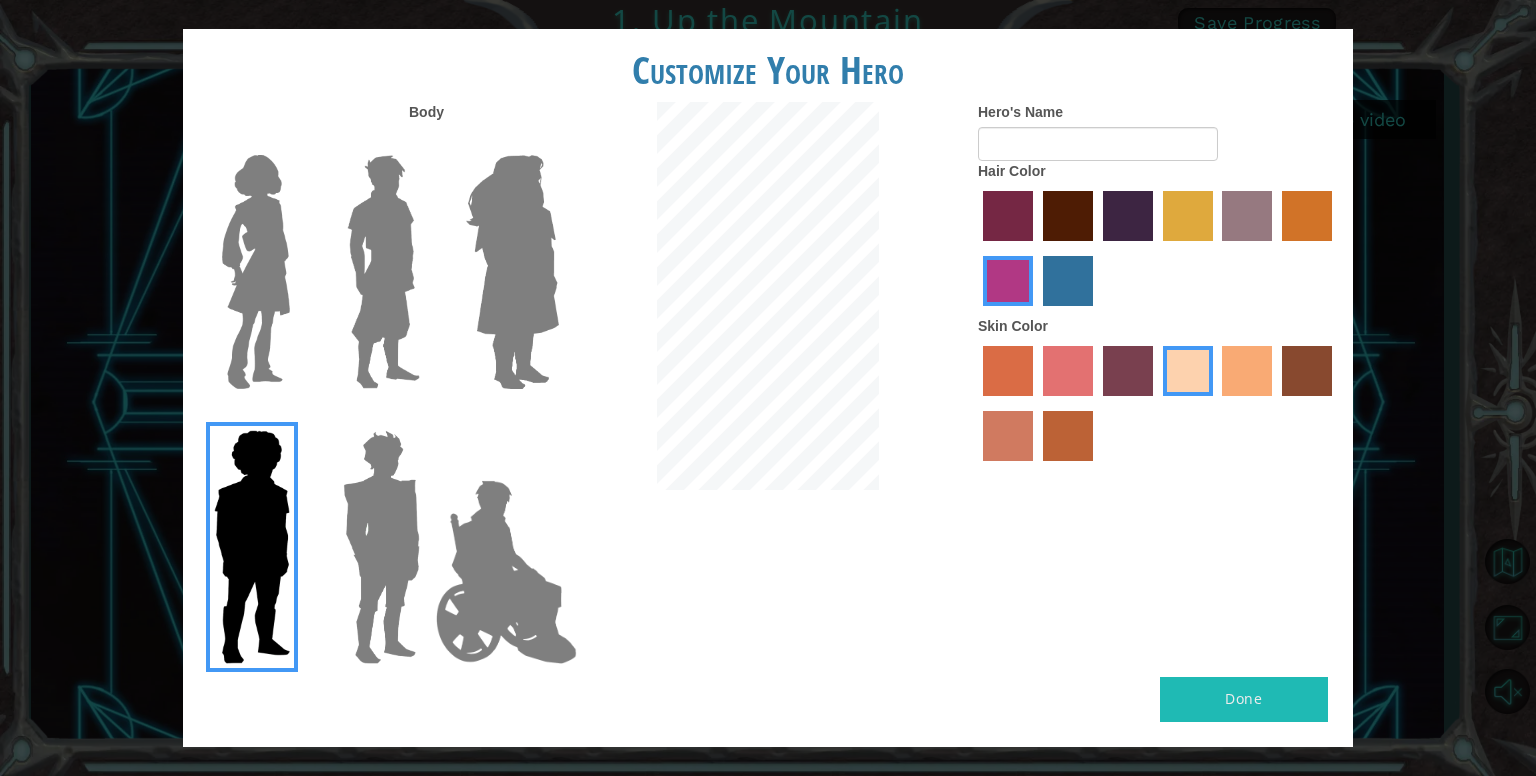 click at bounding box center [506, 572] 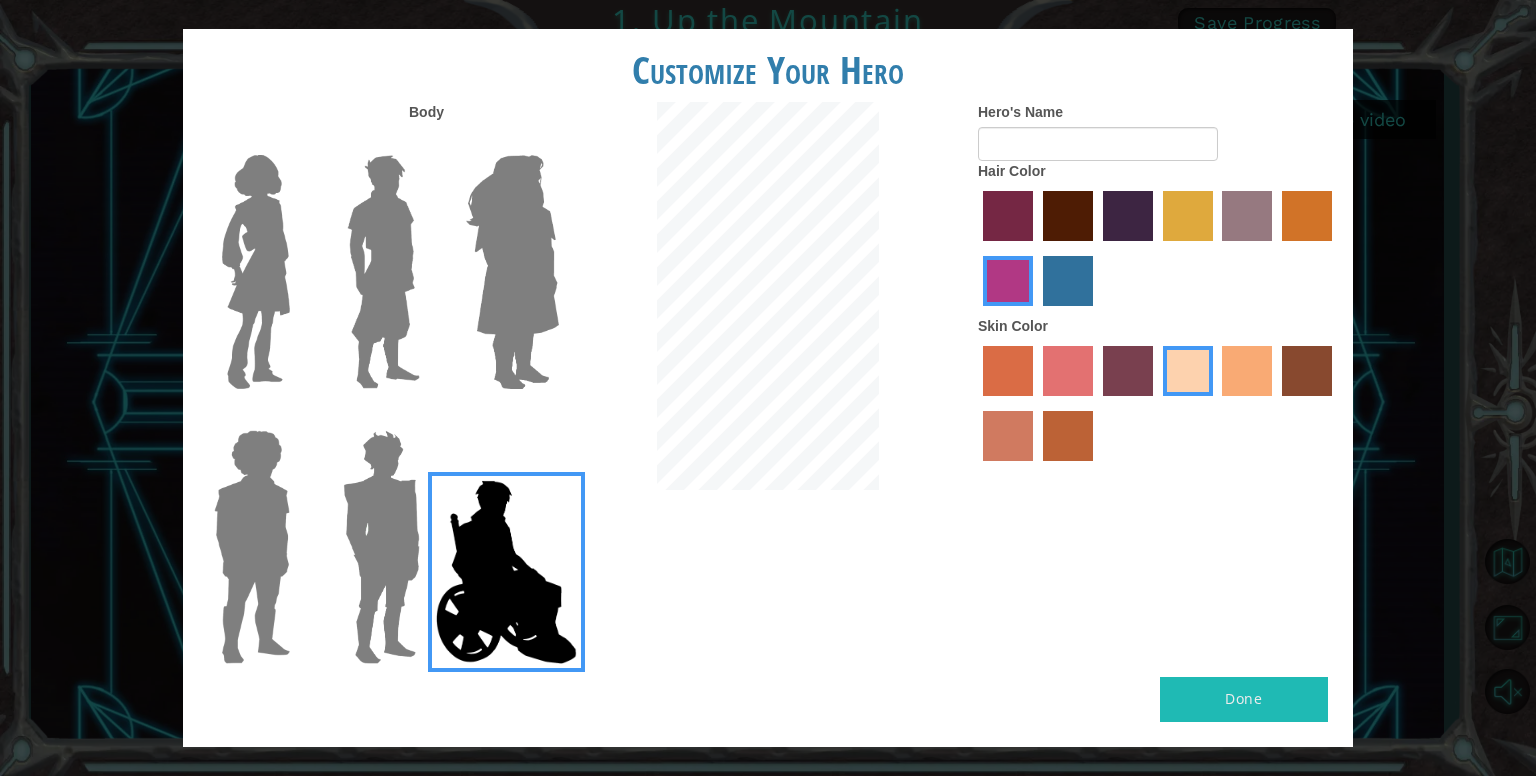 click at bounding box center (256, 272) 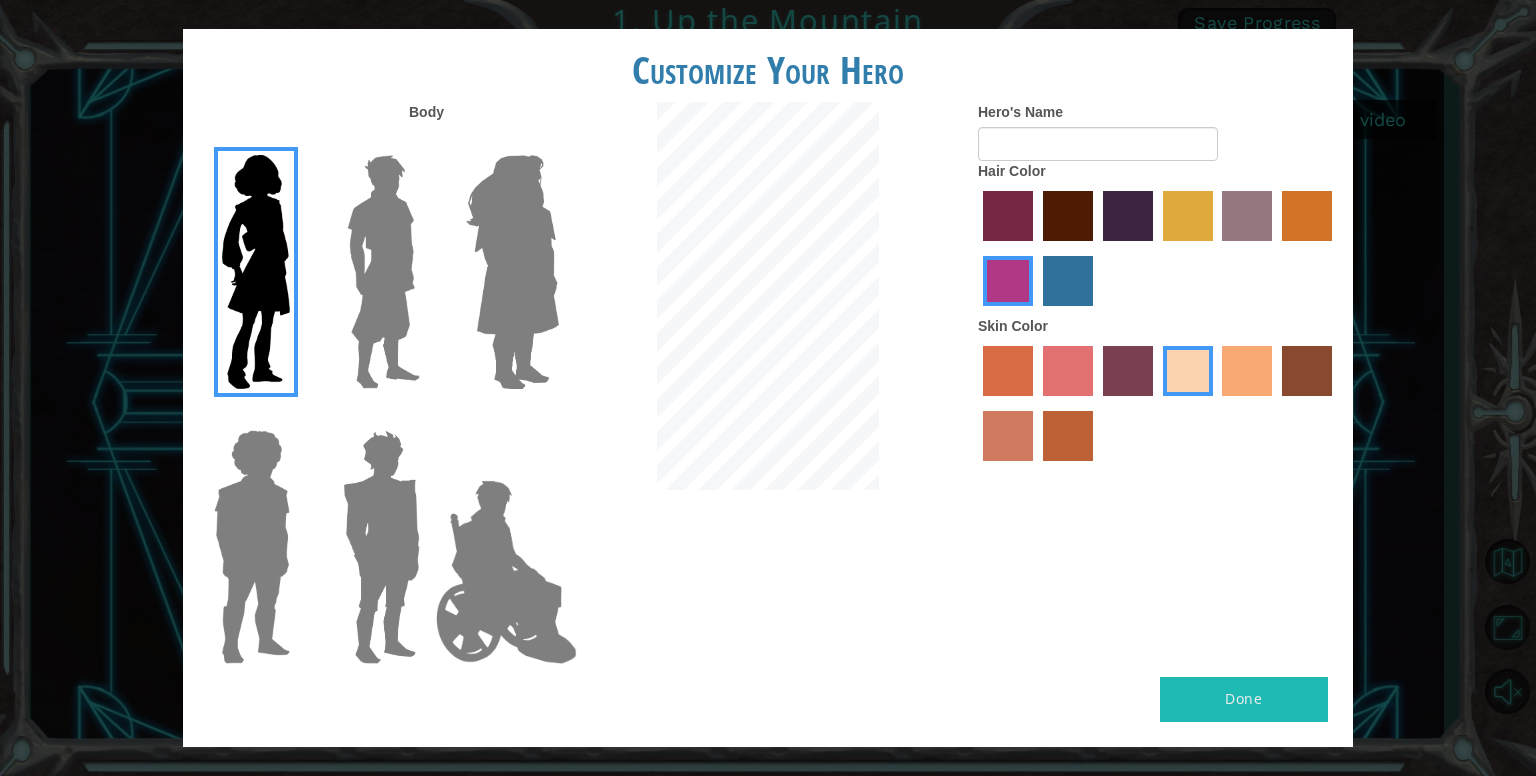 click at bounding box center (1068, 216) 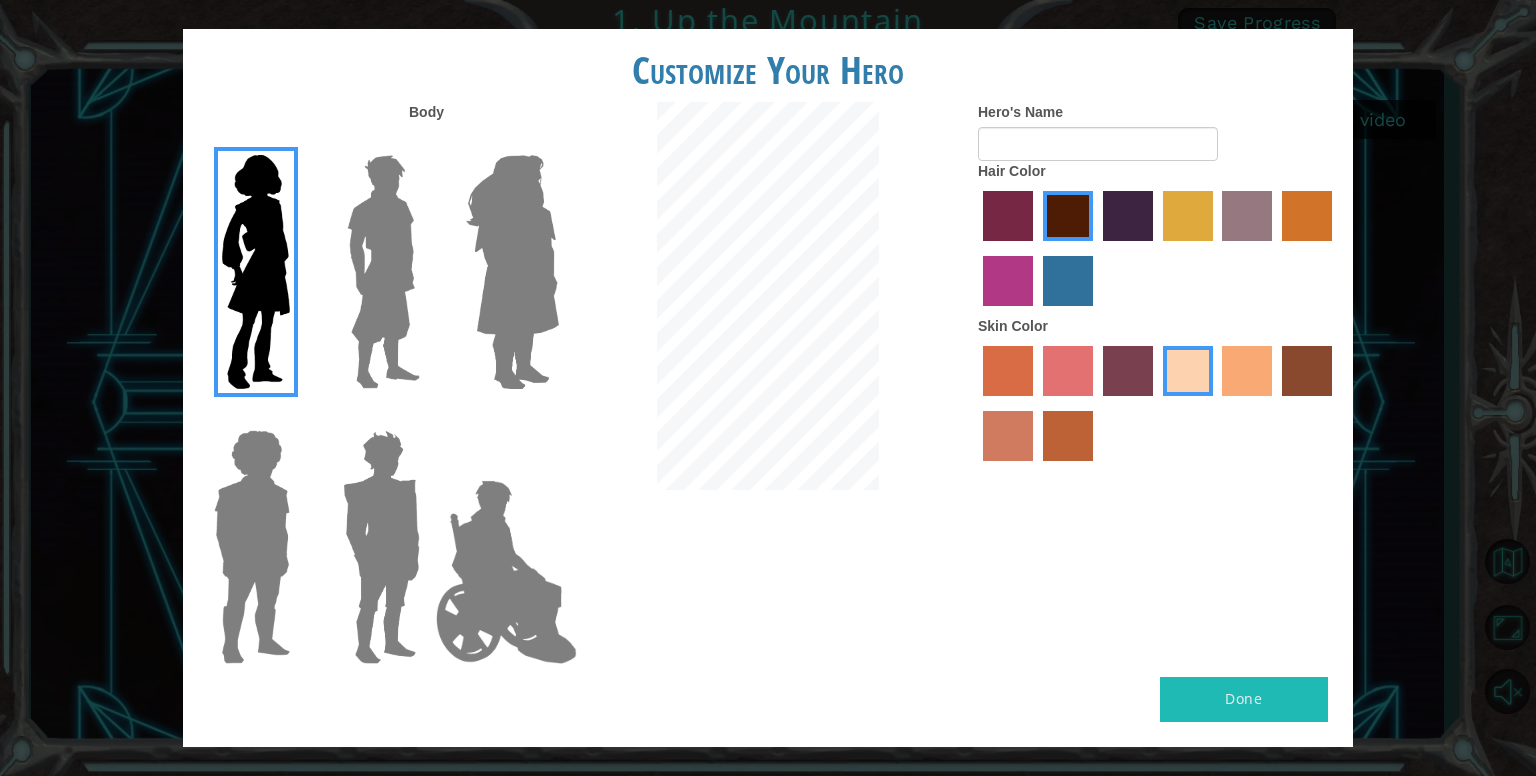 click at bounding box center [1068, 371] 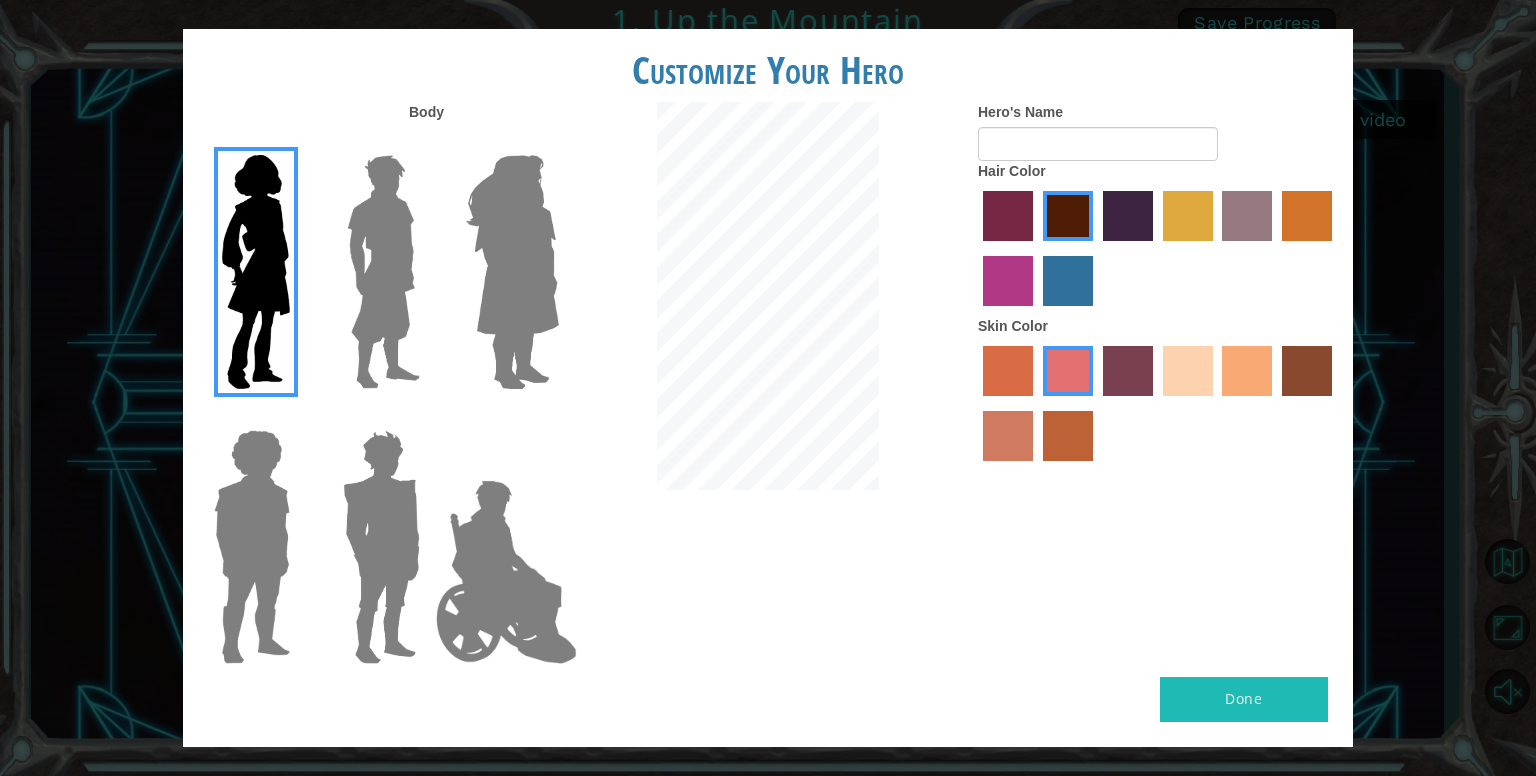 click at bounding box center [1008, 371] 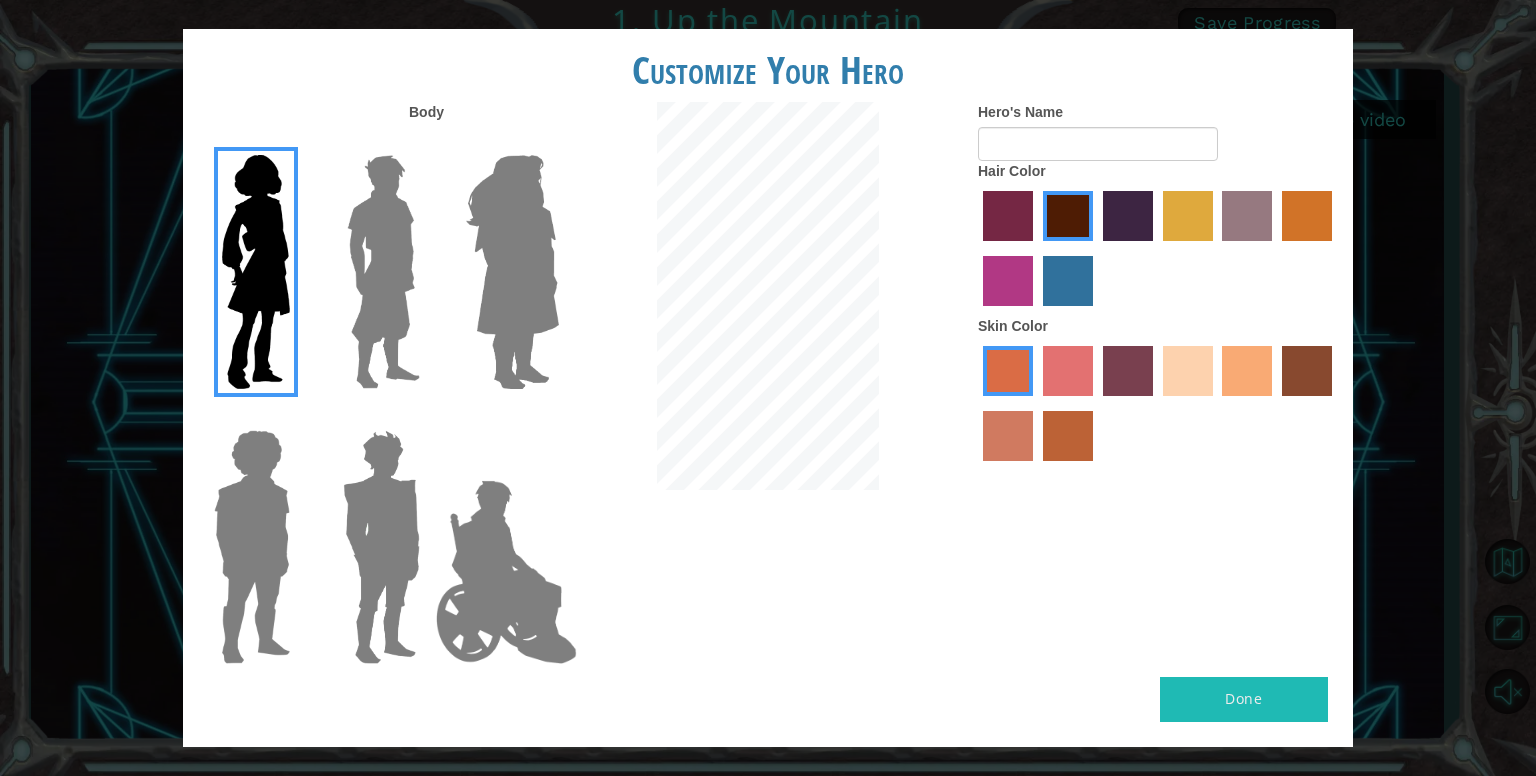 click at bounding box center (1158, 406) 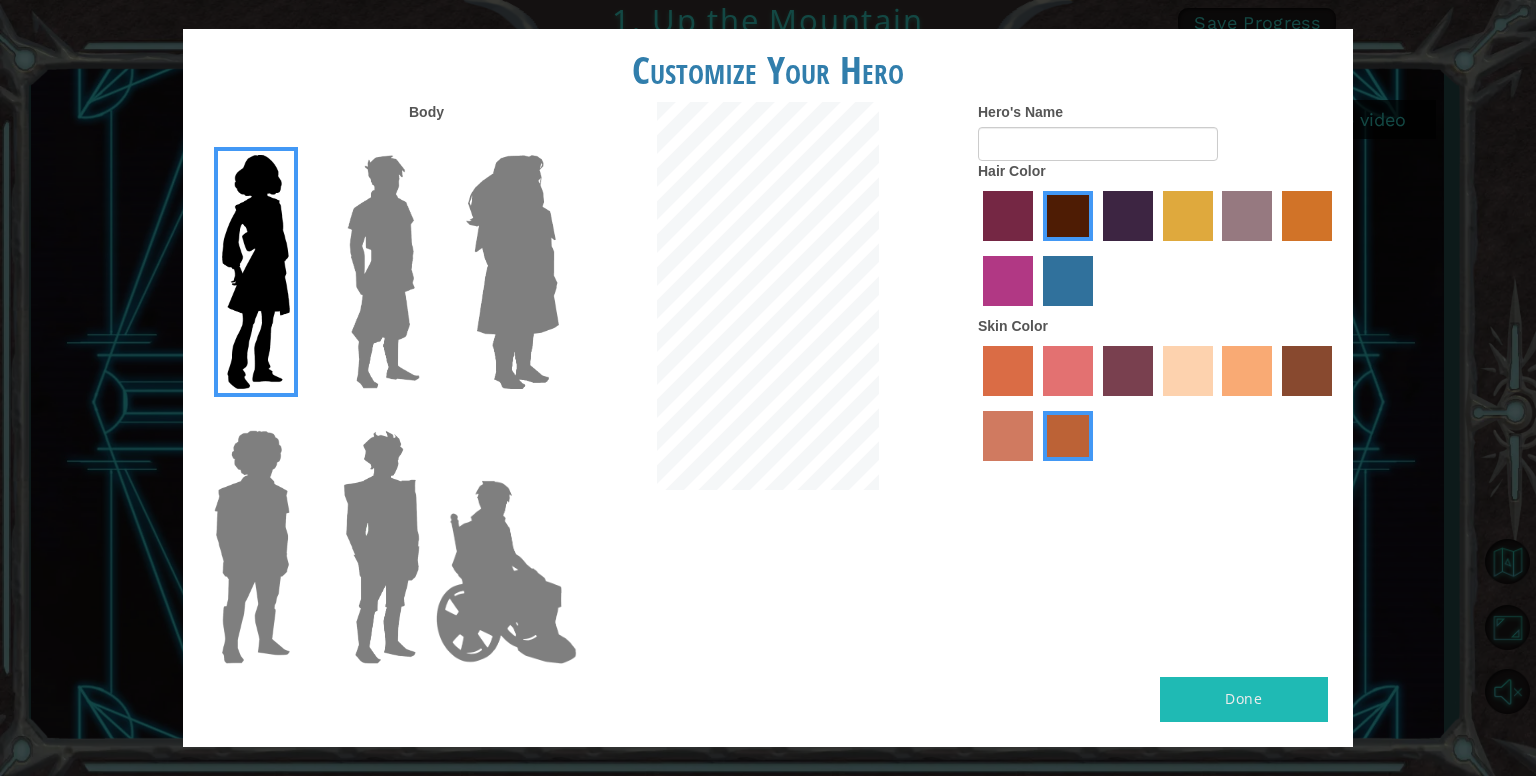 click at bounding box center (1188, 371) 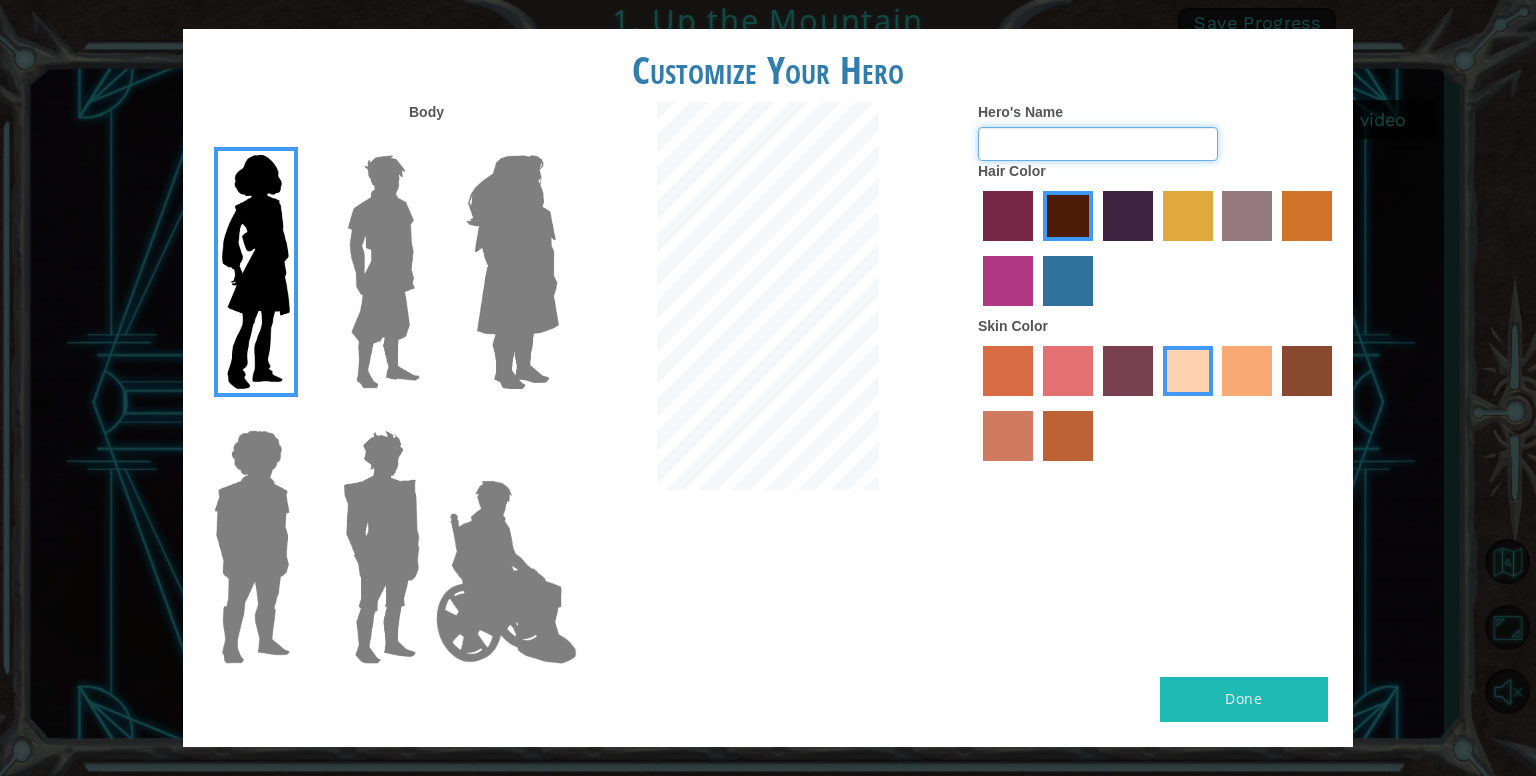 click on "Hero's Name" at bounding box center [1098, 144] 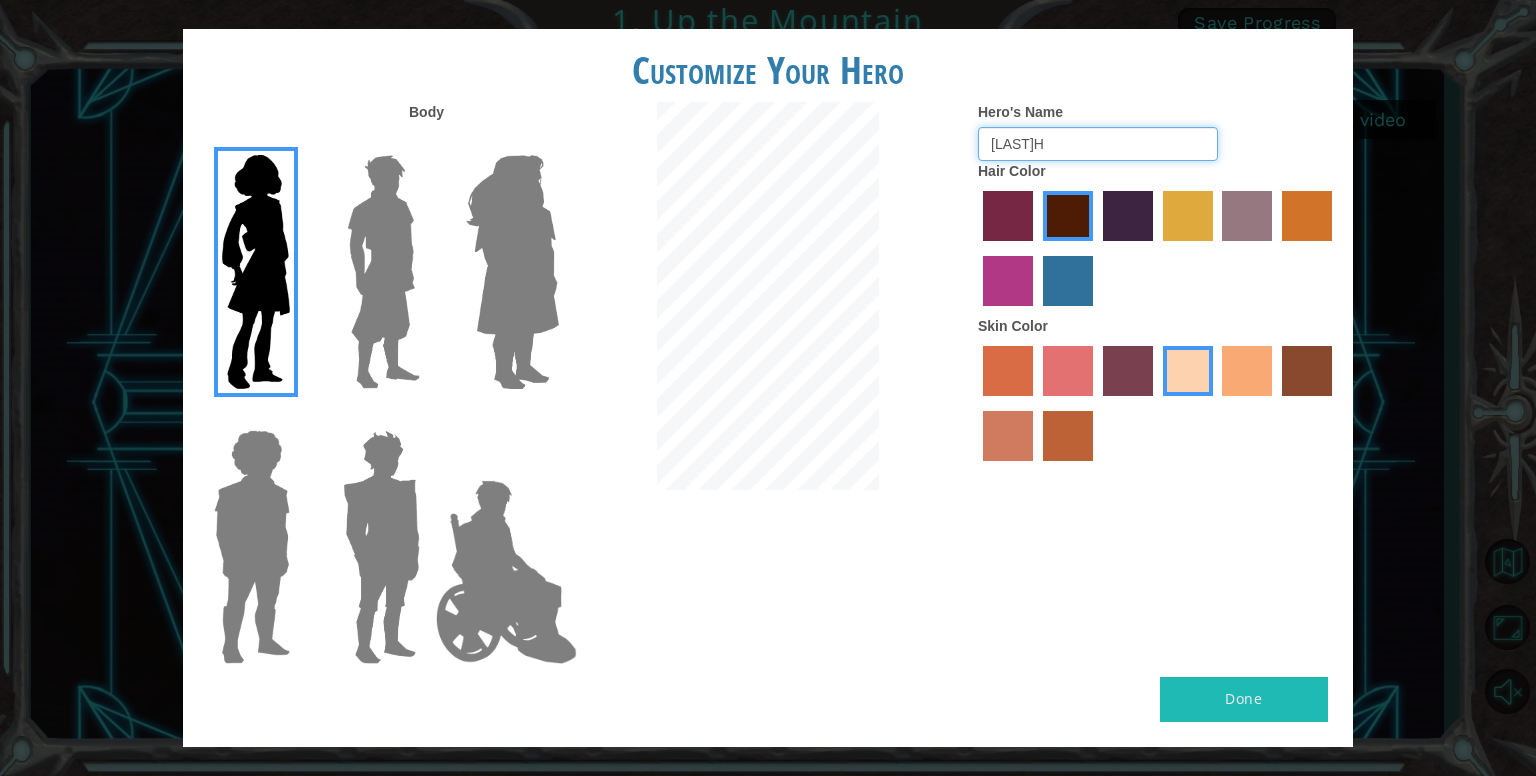 type on "[LAST]H" 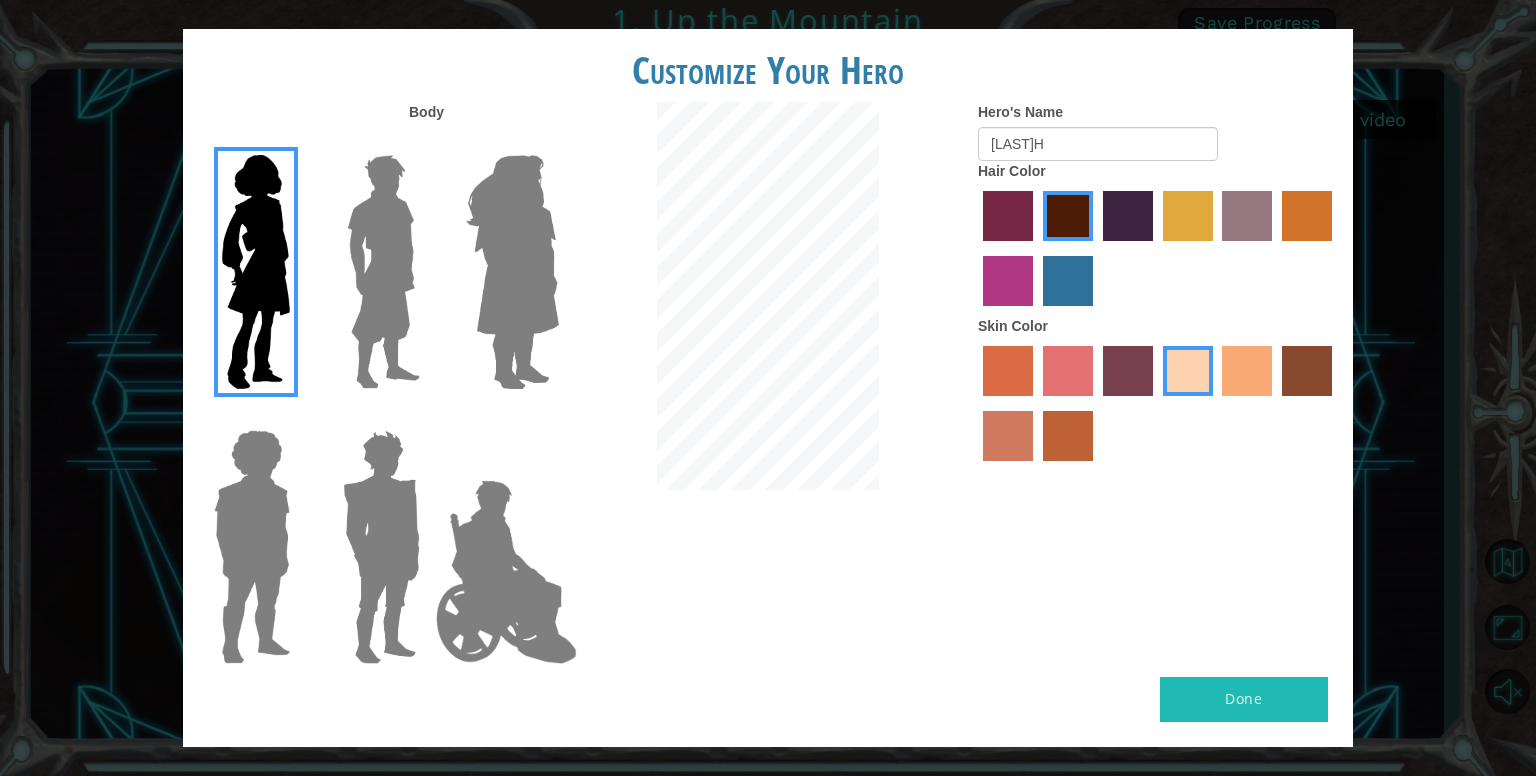 click on "Done" at bounding box center (1244, 699) 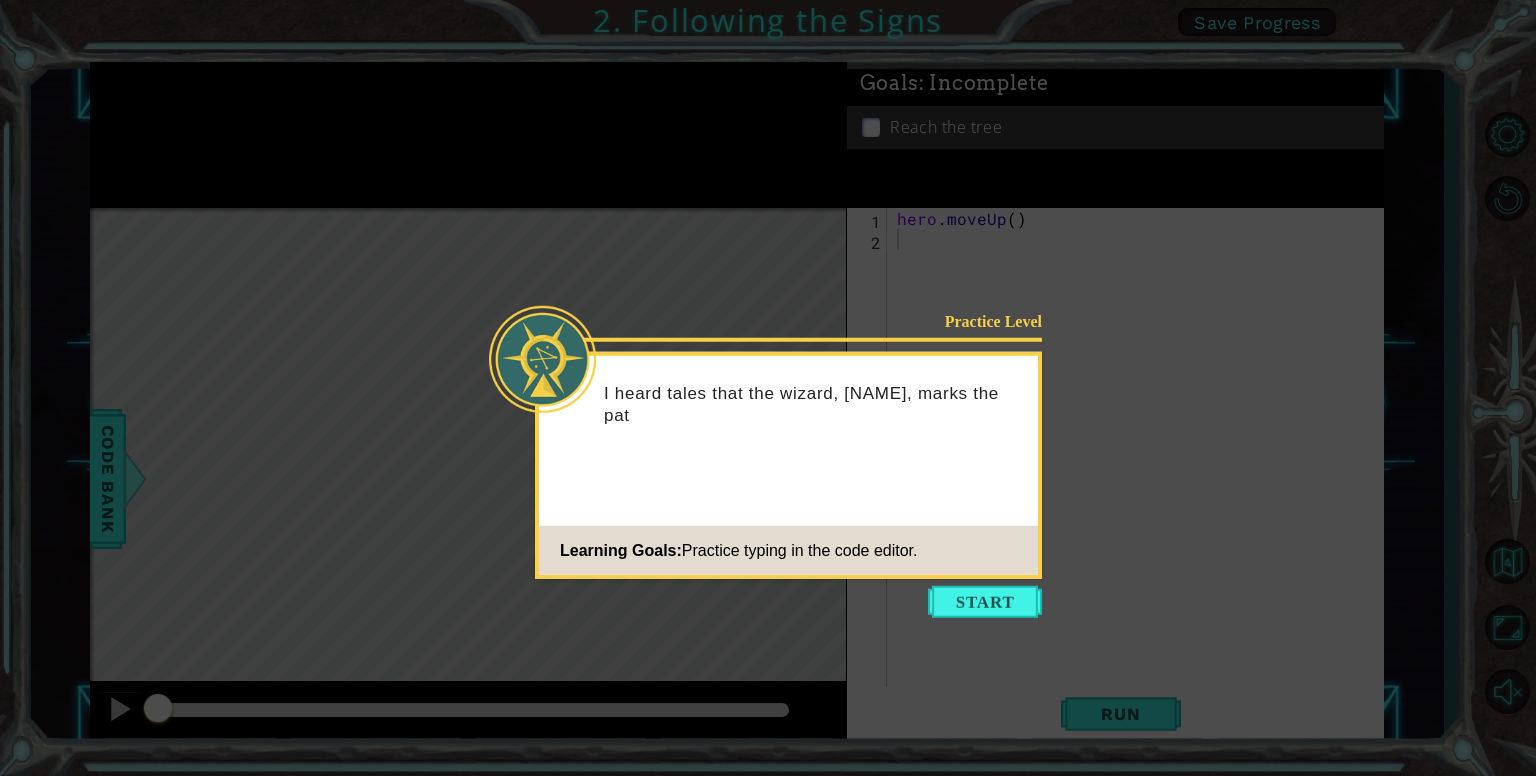 click at bounding box center [985, 602] 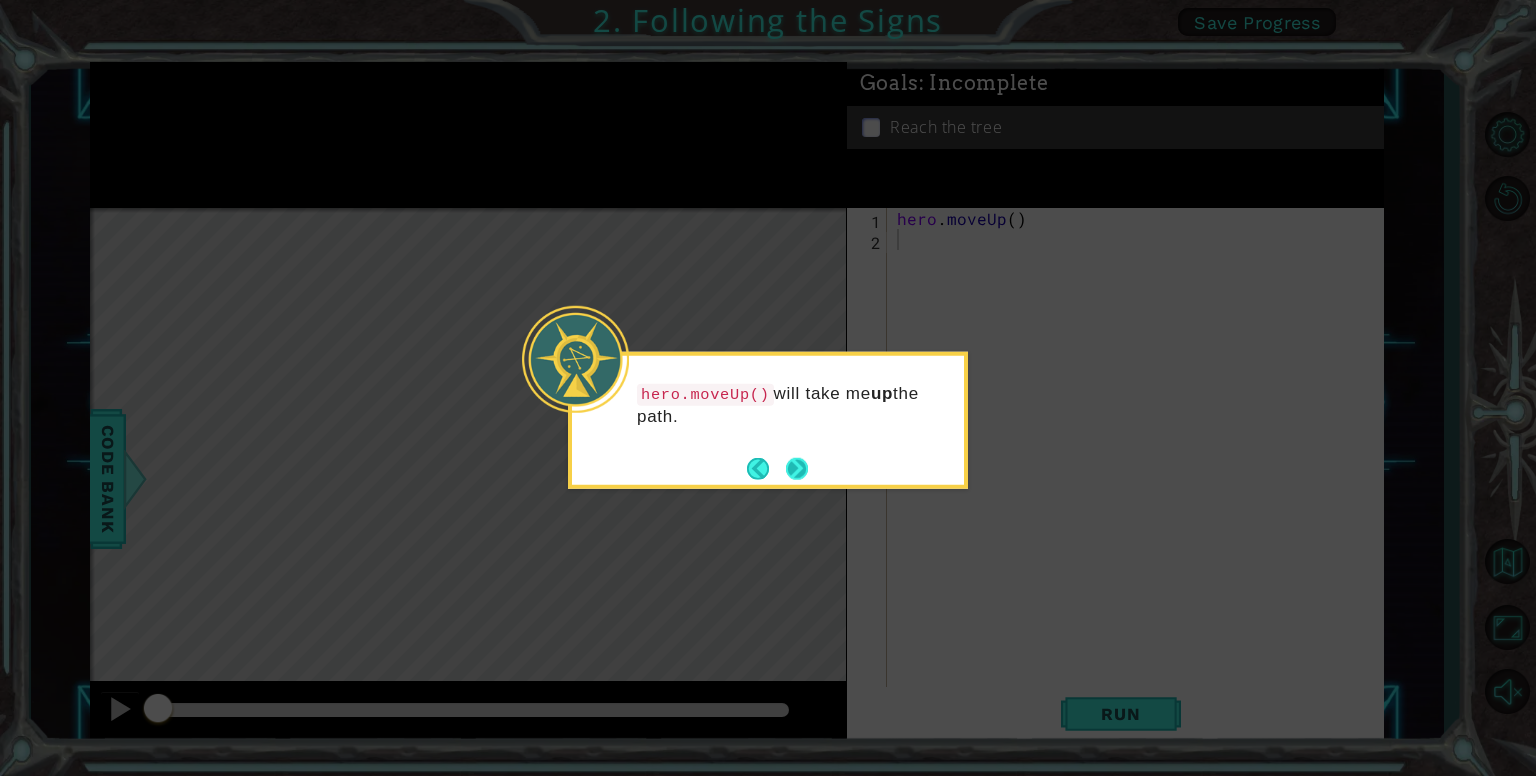 click at bounding box center [797, 468] 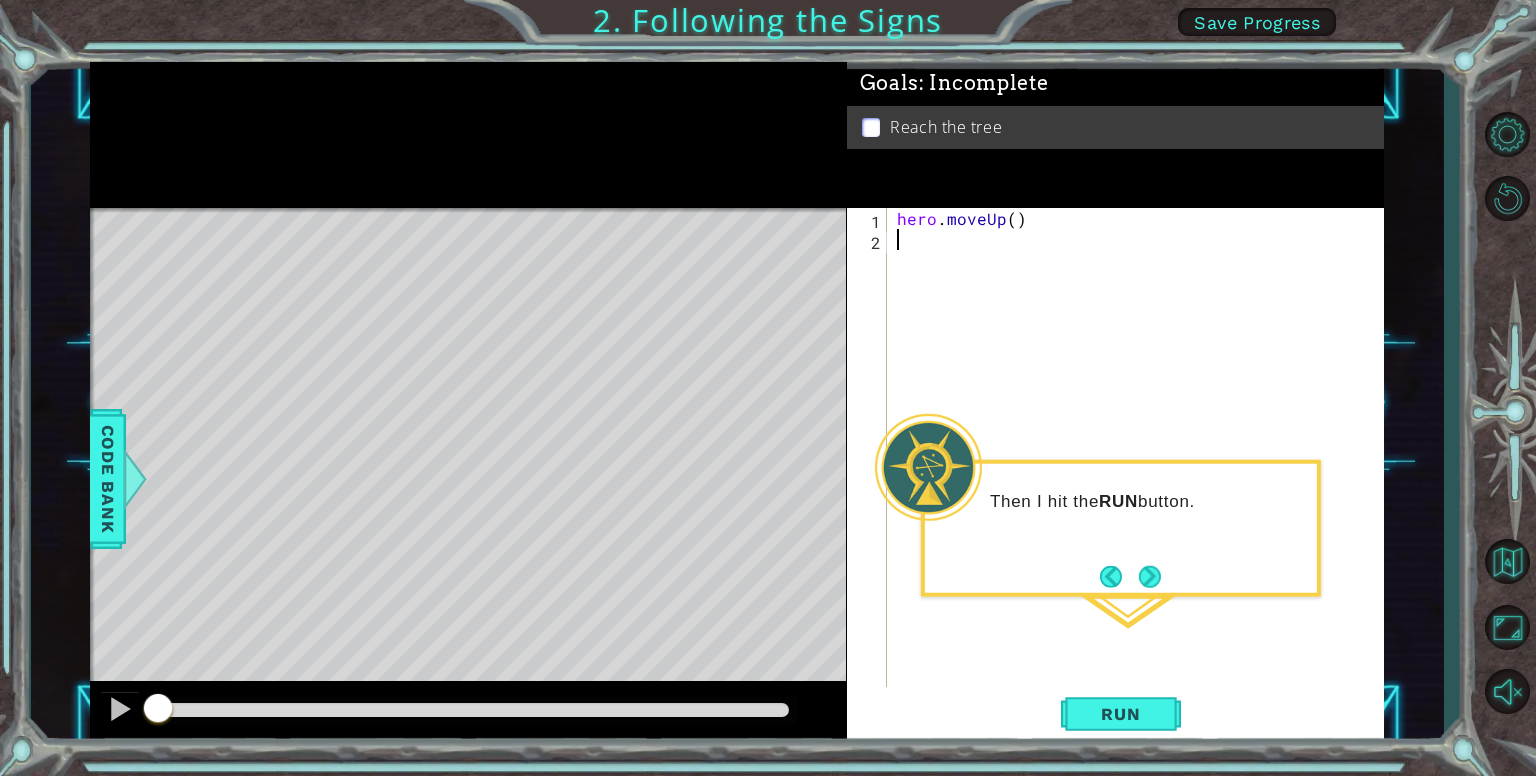 click on "Then I hit the  RUN  button." at bounding box center (1121, 528) 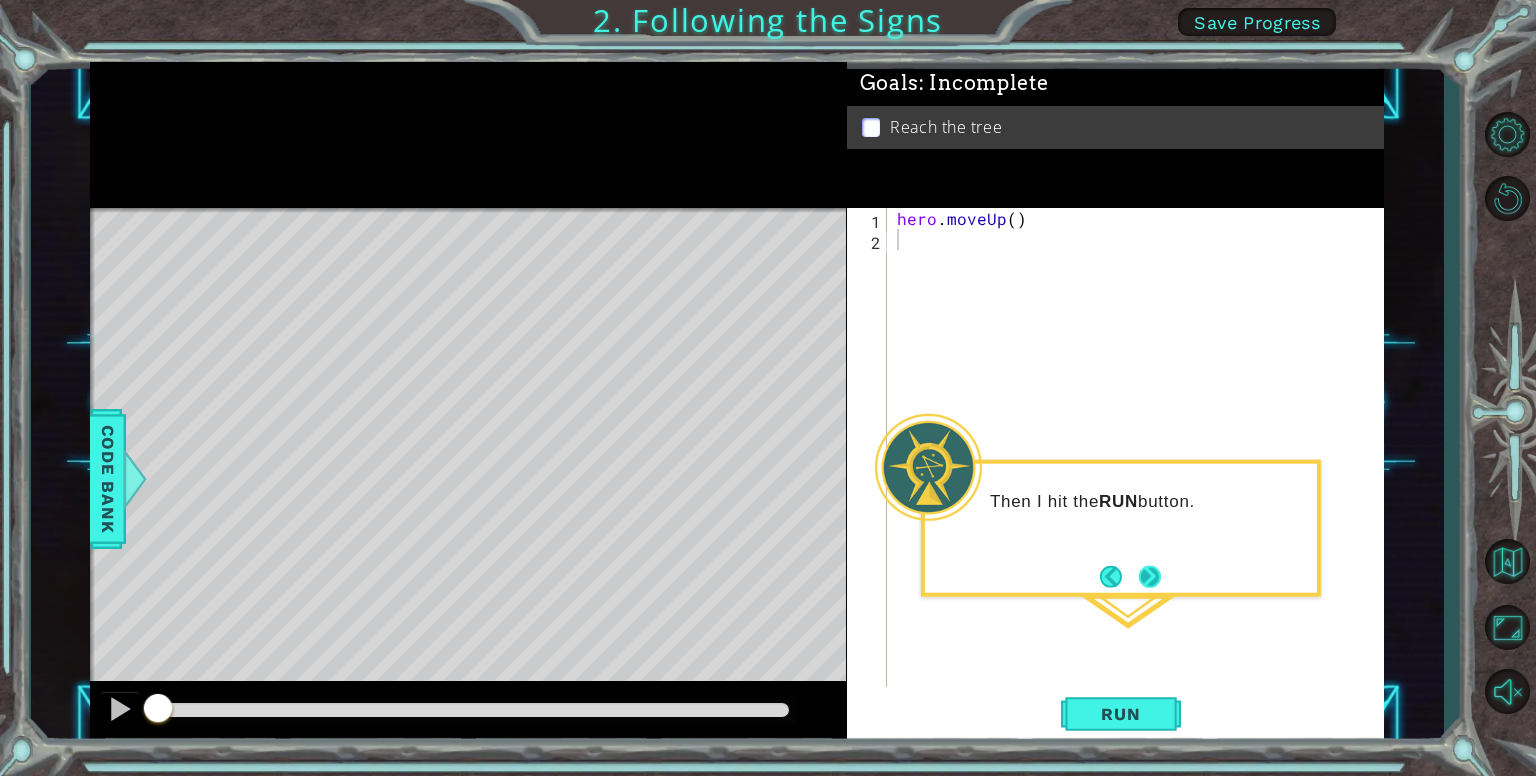 click at bounding box center (1150, 576) 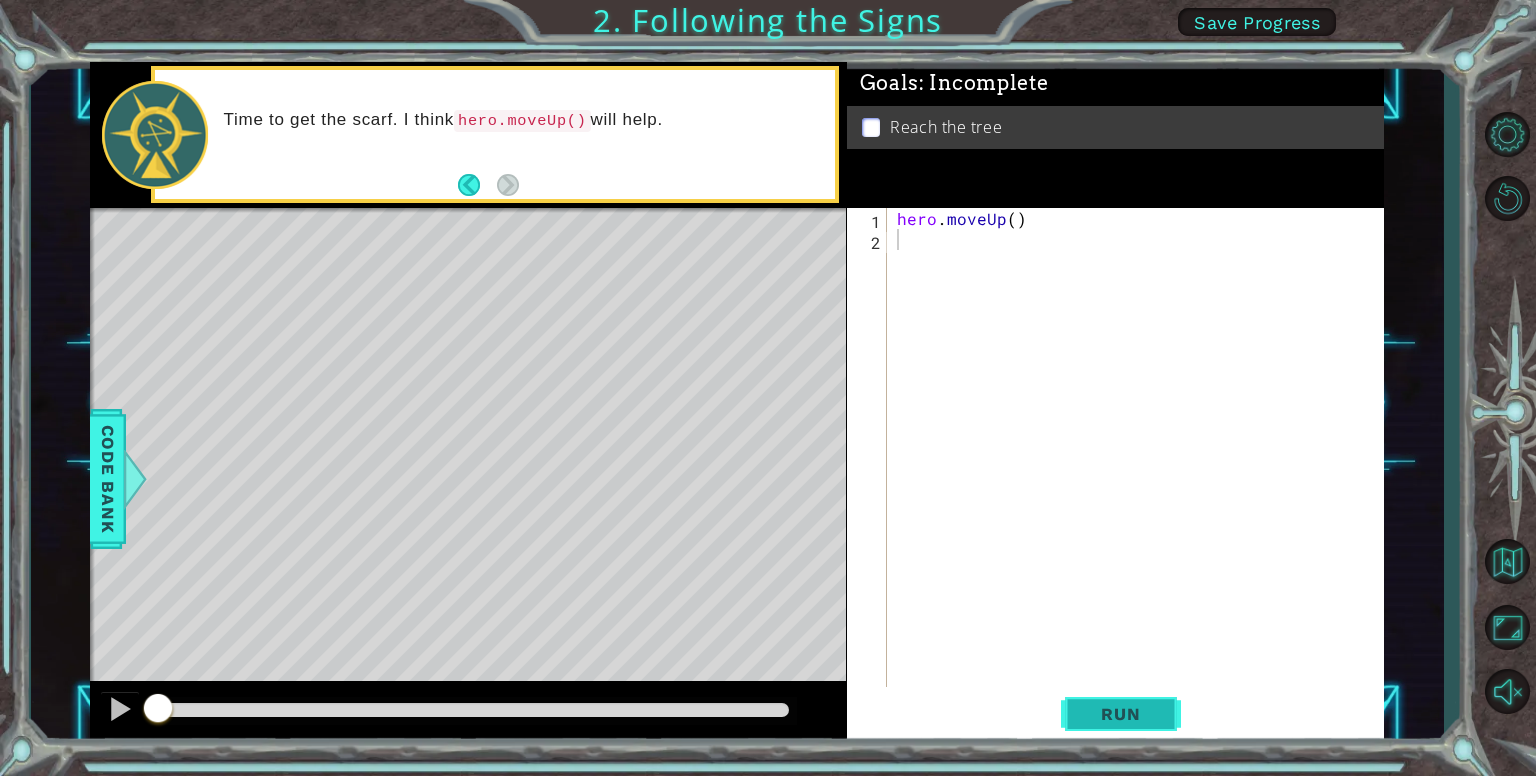 click on "Run" at bounding box center (1120, 714) 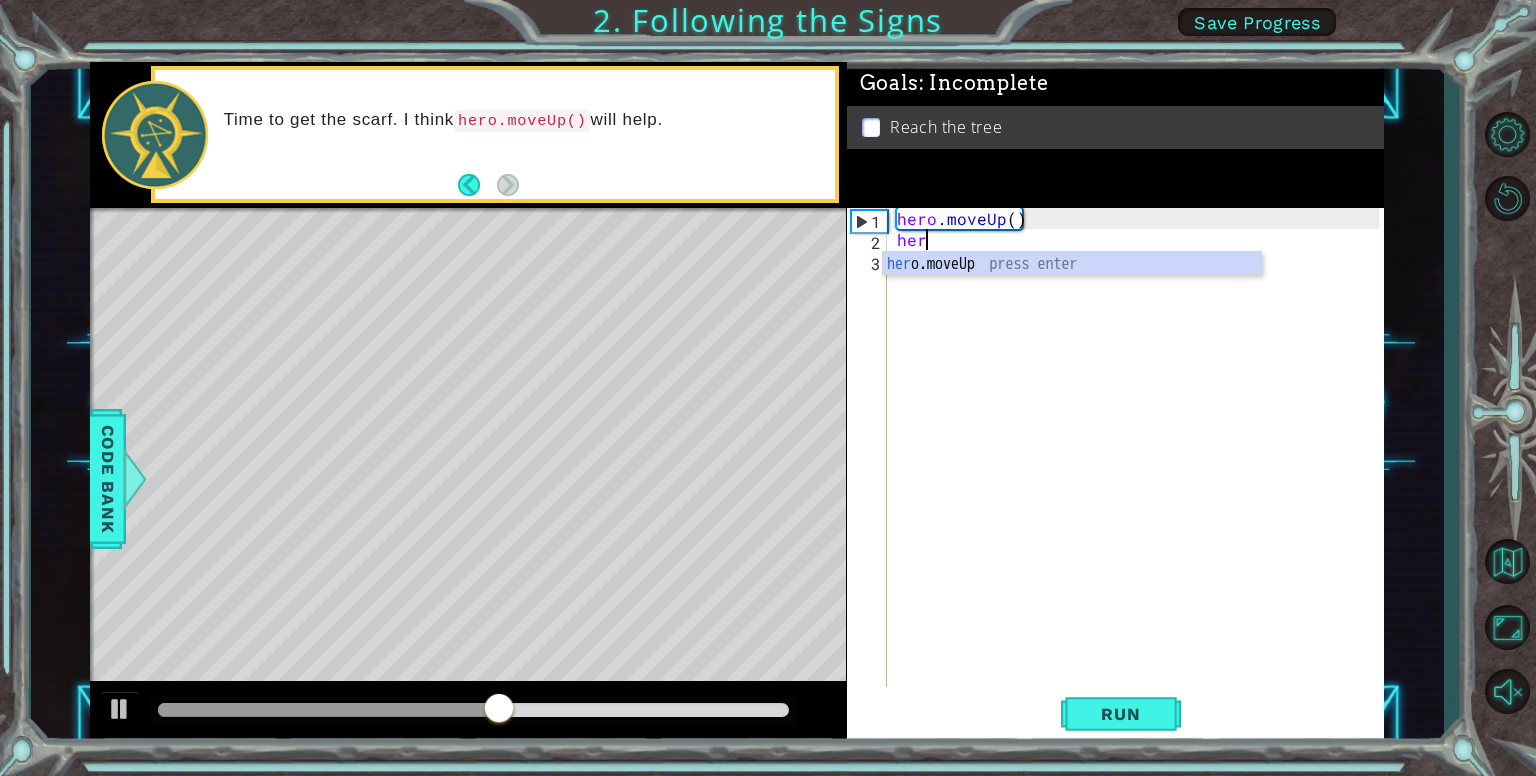 type on "hero" 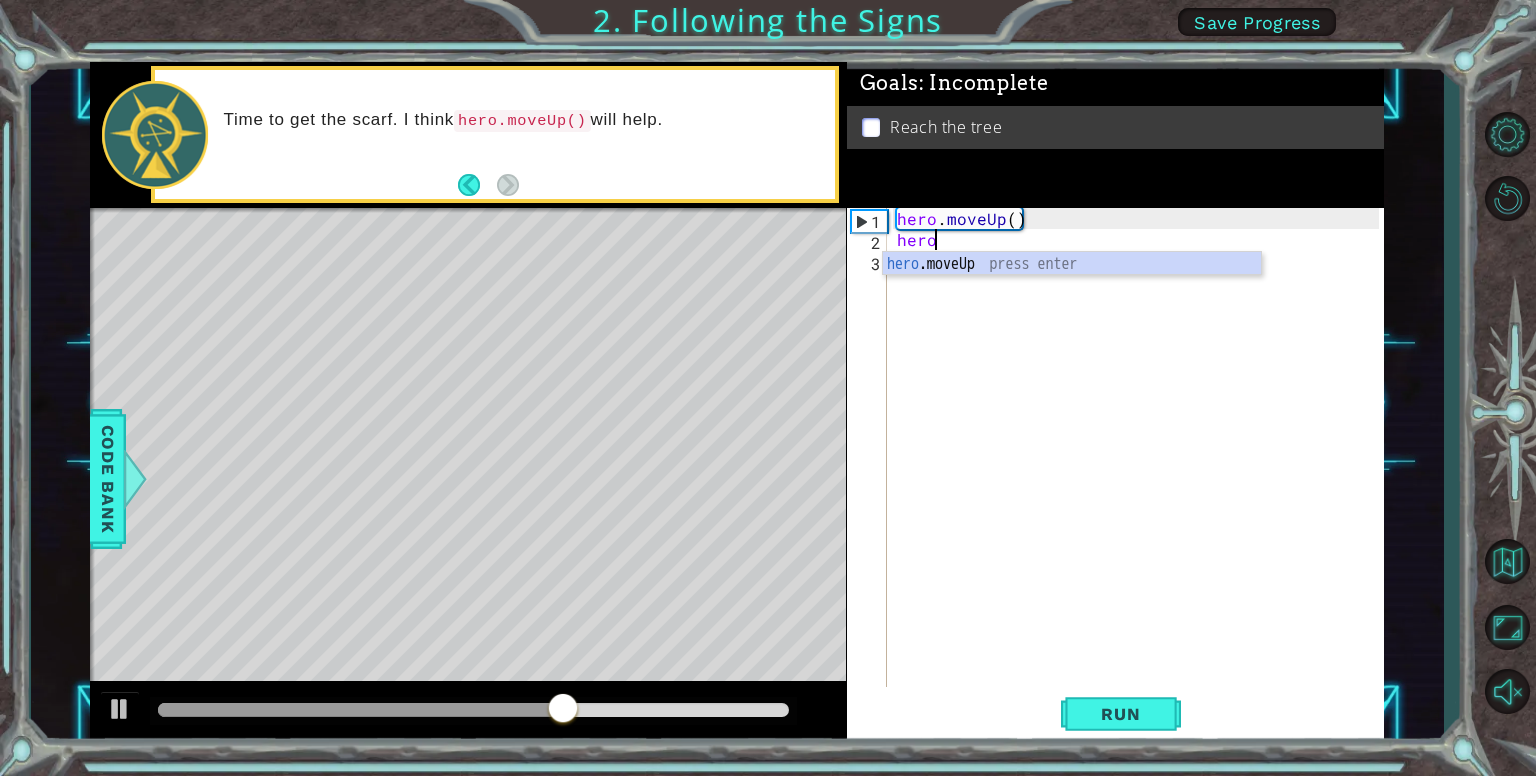 type 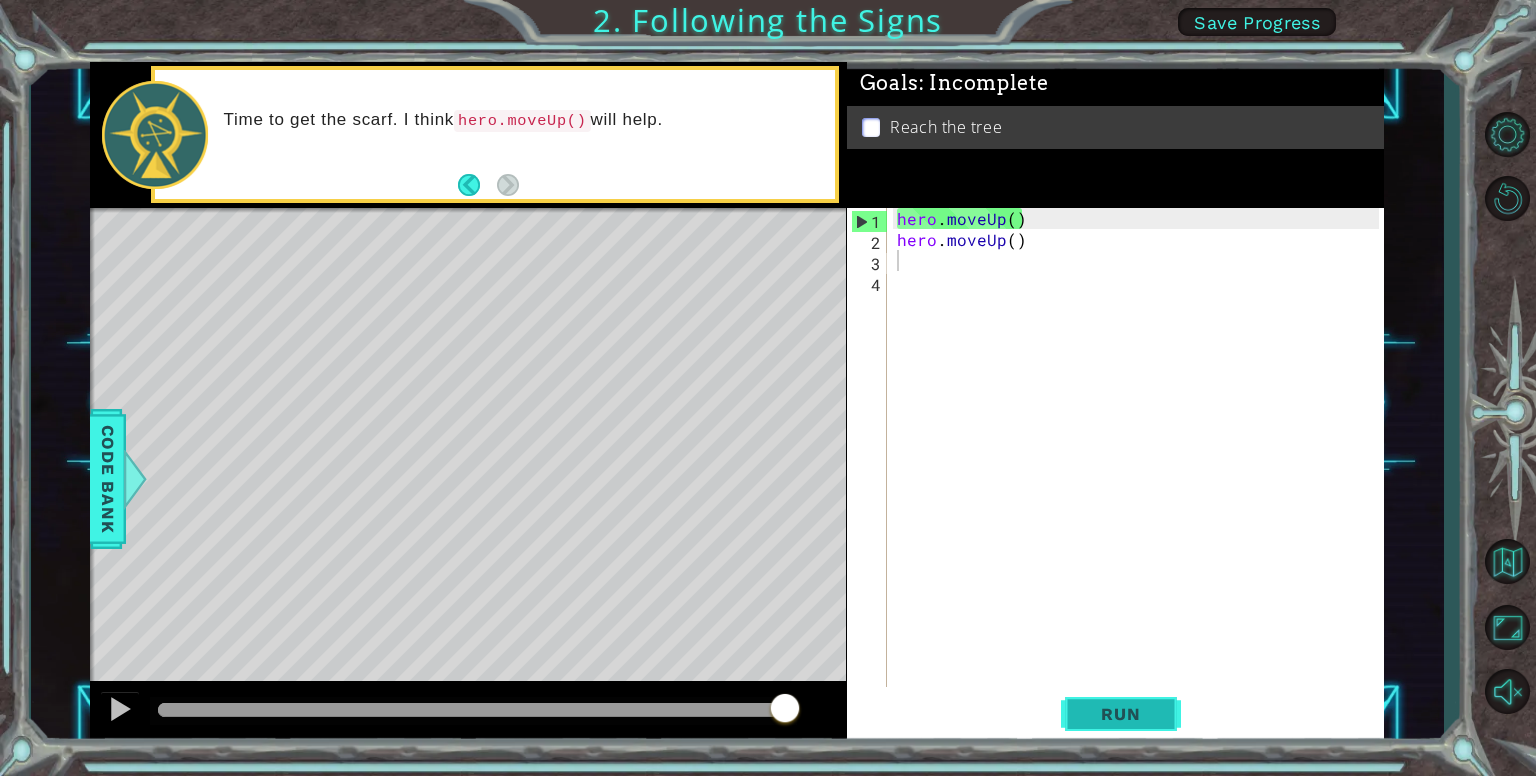 click on "Run" at bounding box center (1120, 714) 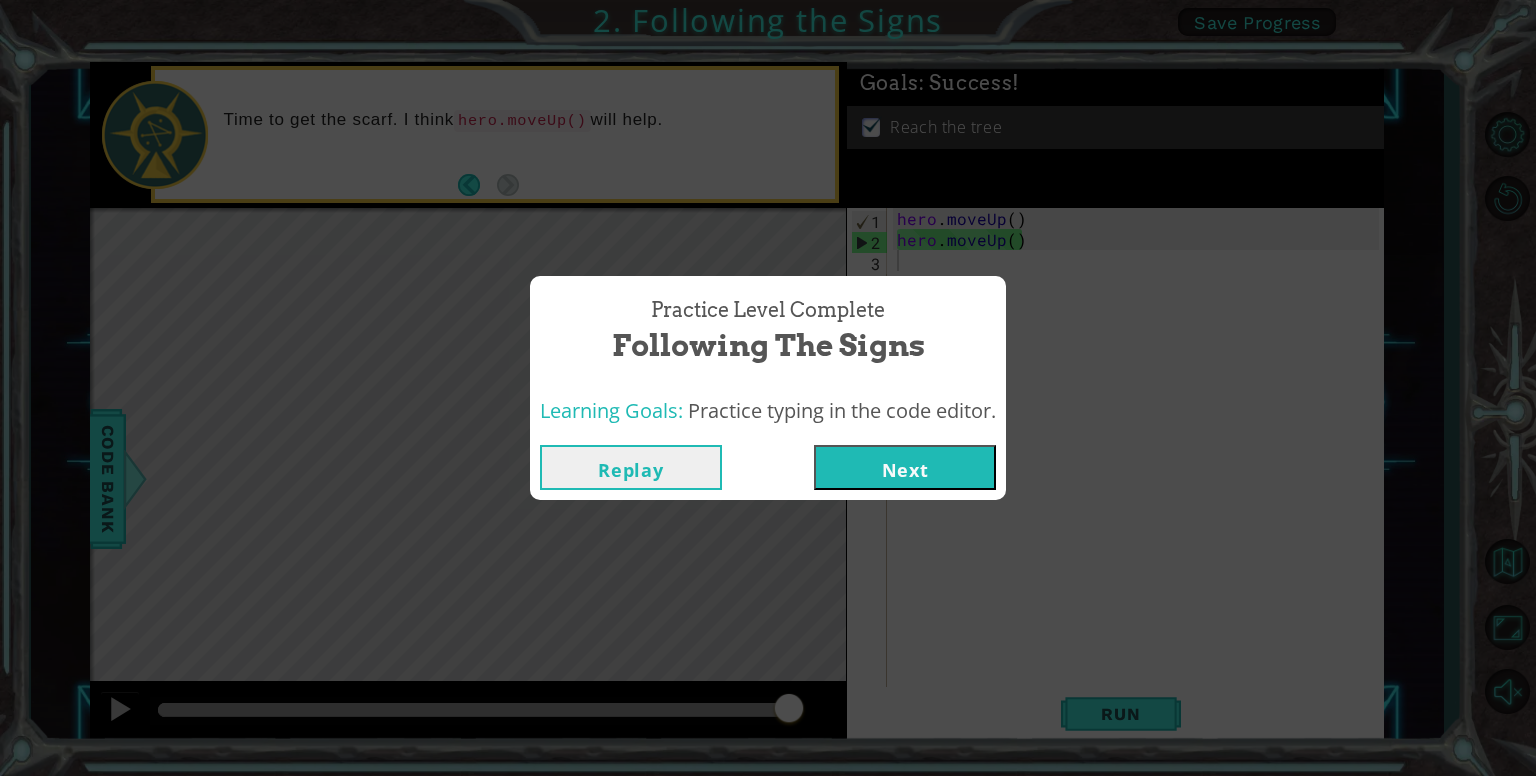 click on "Next" at bounding box center [905, 467] 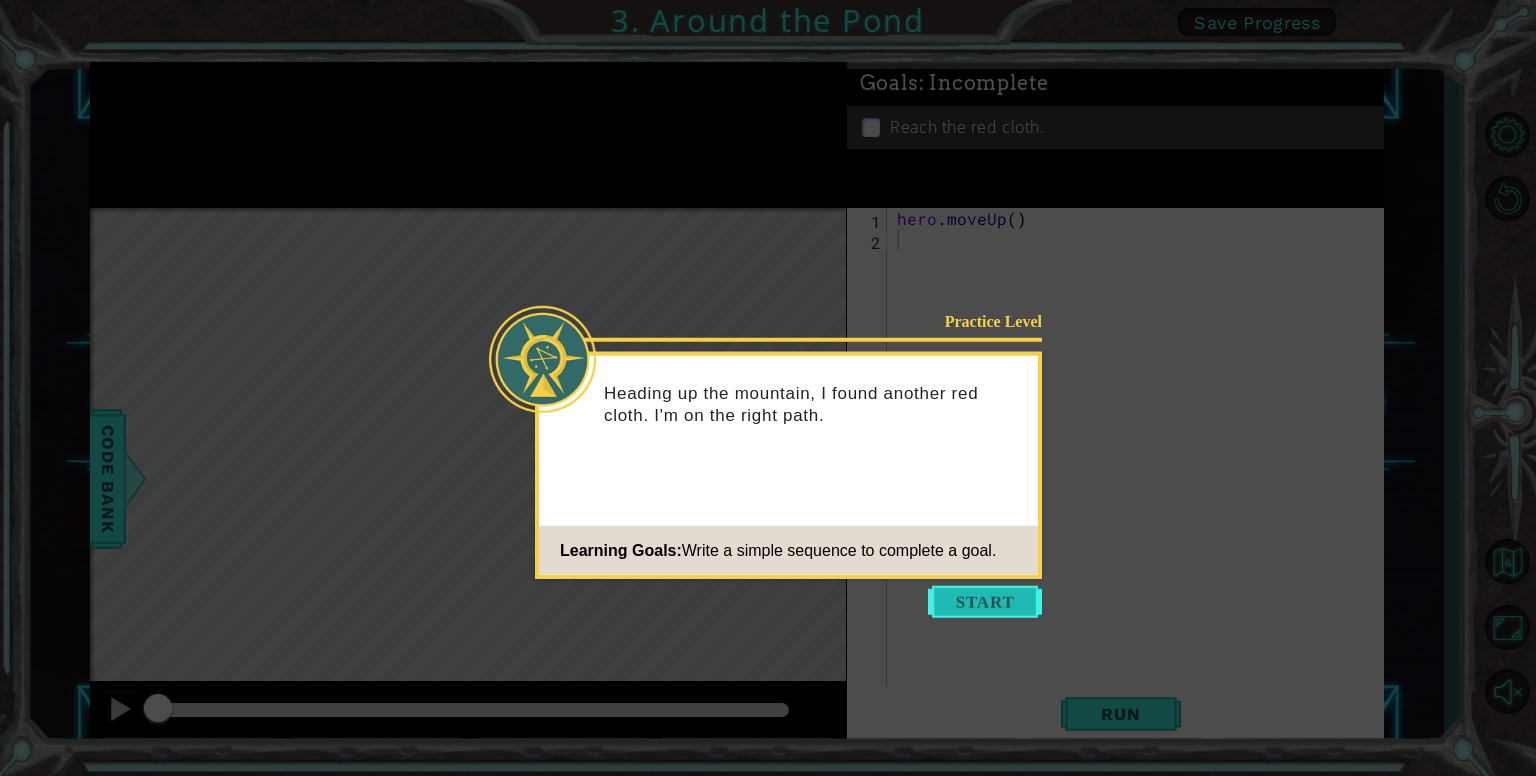 click at bounding box center [985, 602] 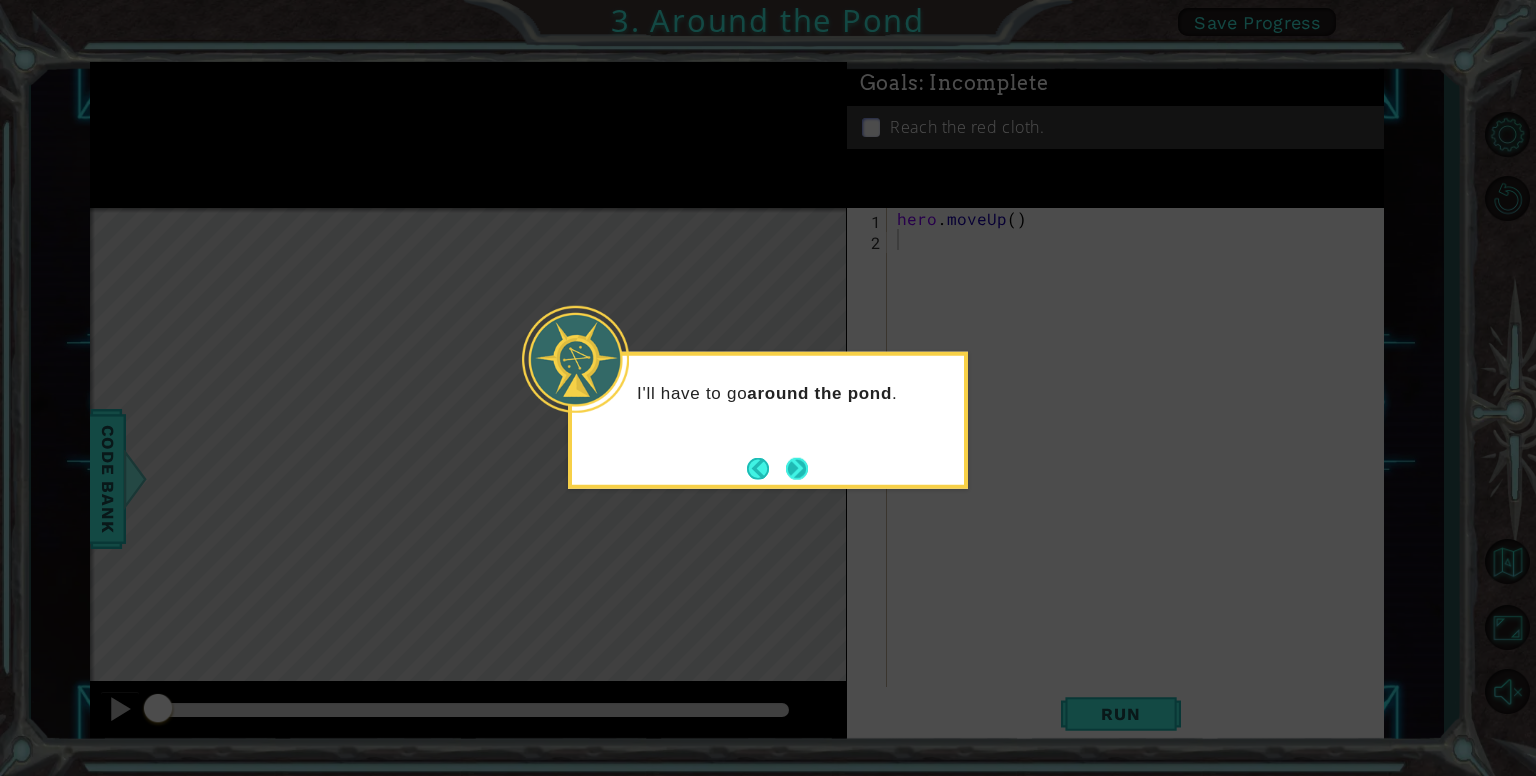 click at bounding box center (797, 468) 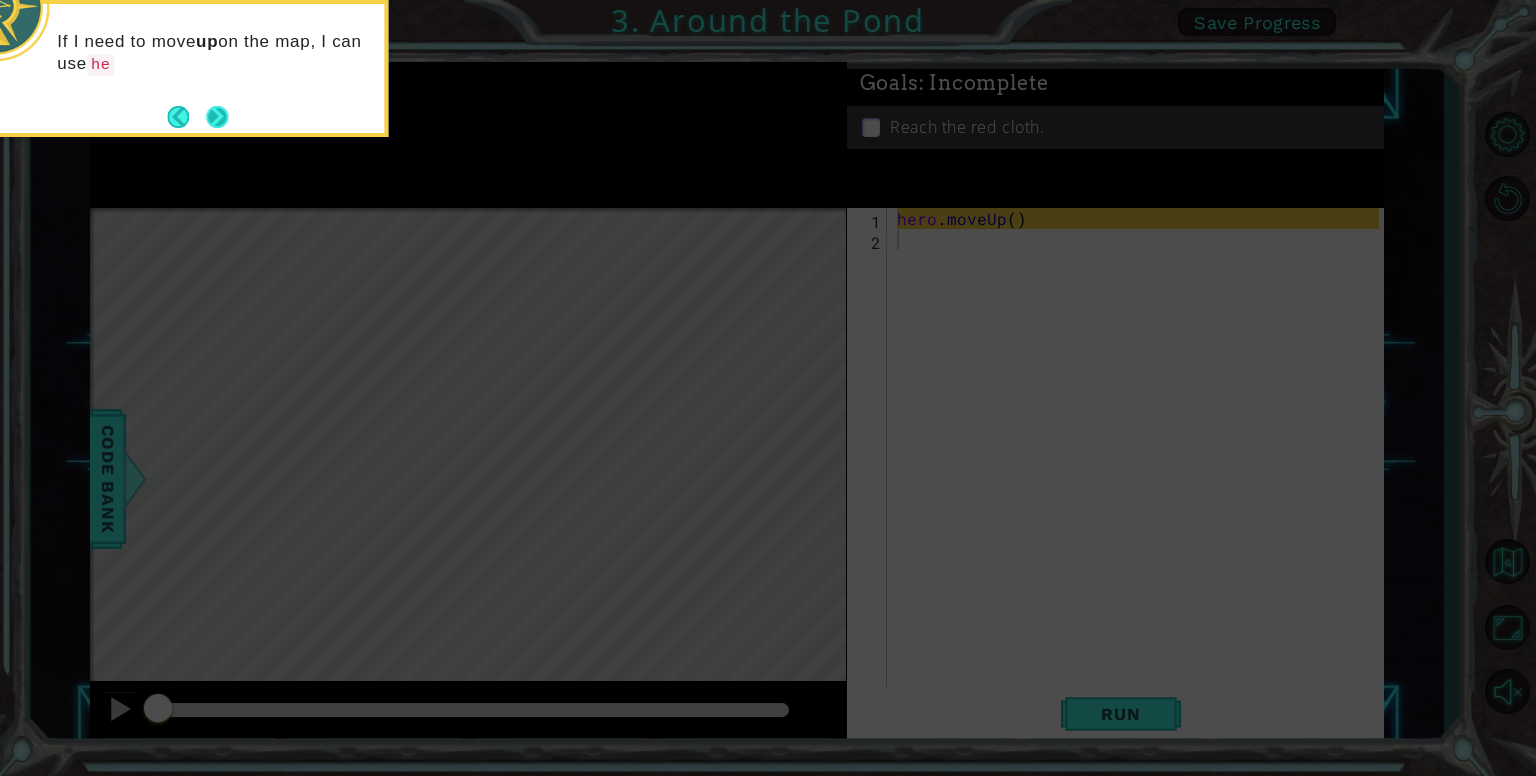 click at bounding box center [217, 117] 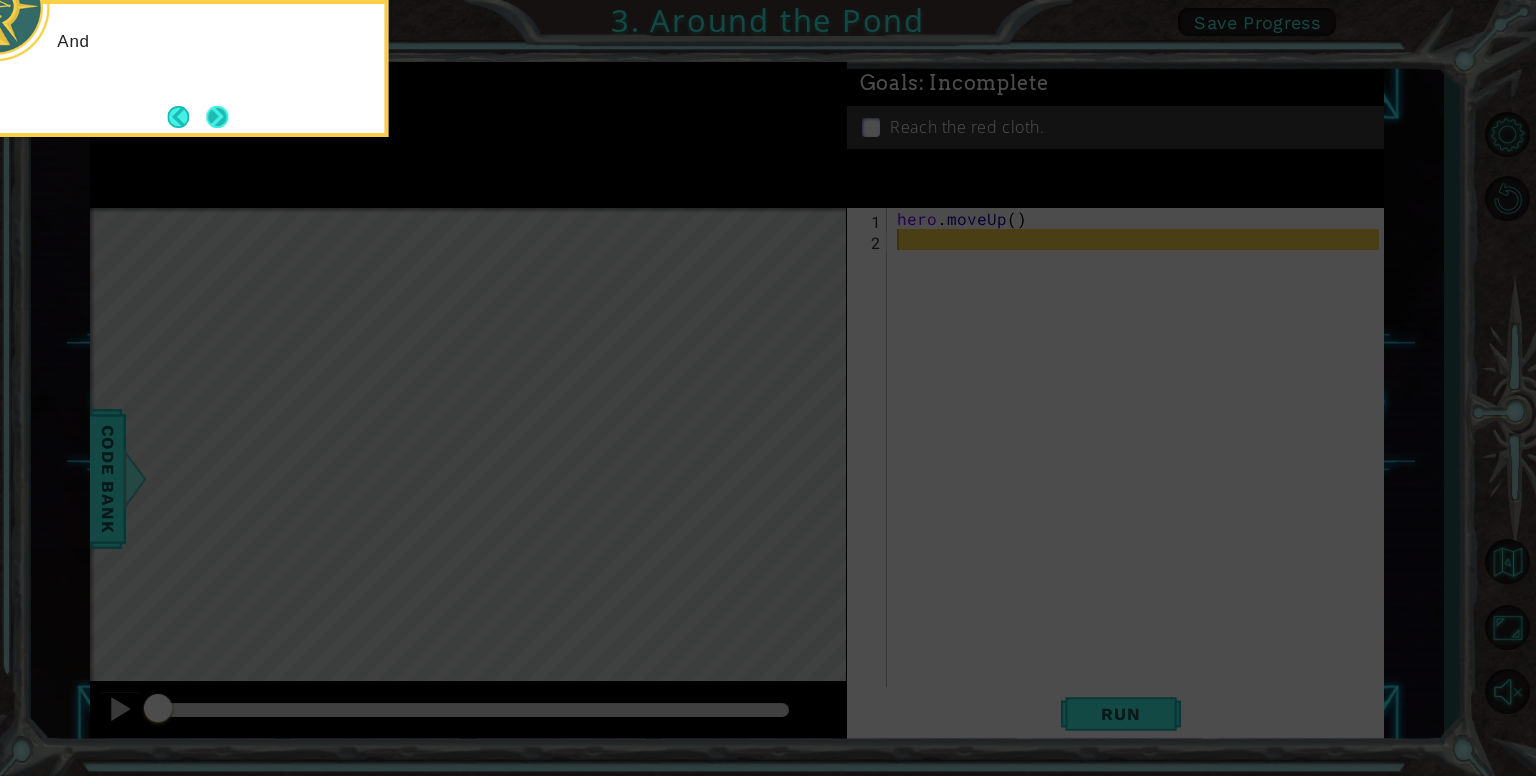 click at bounding box center (217, 117) 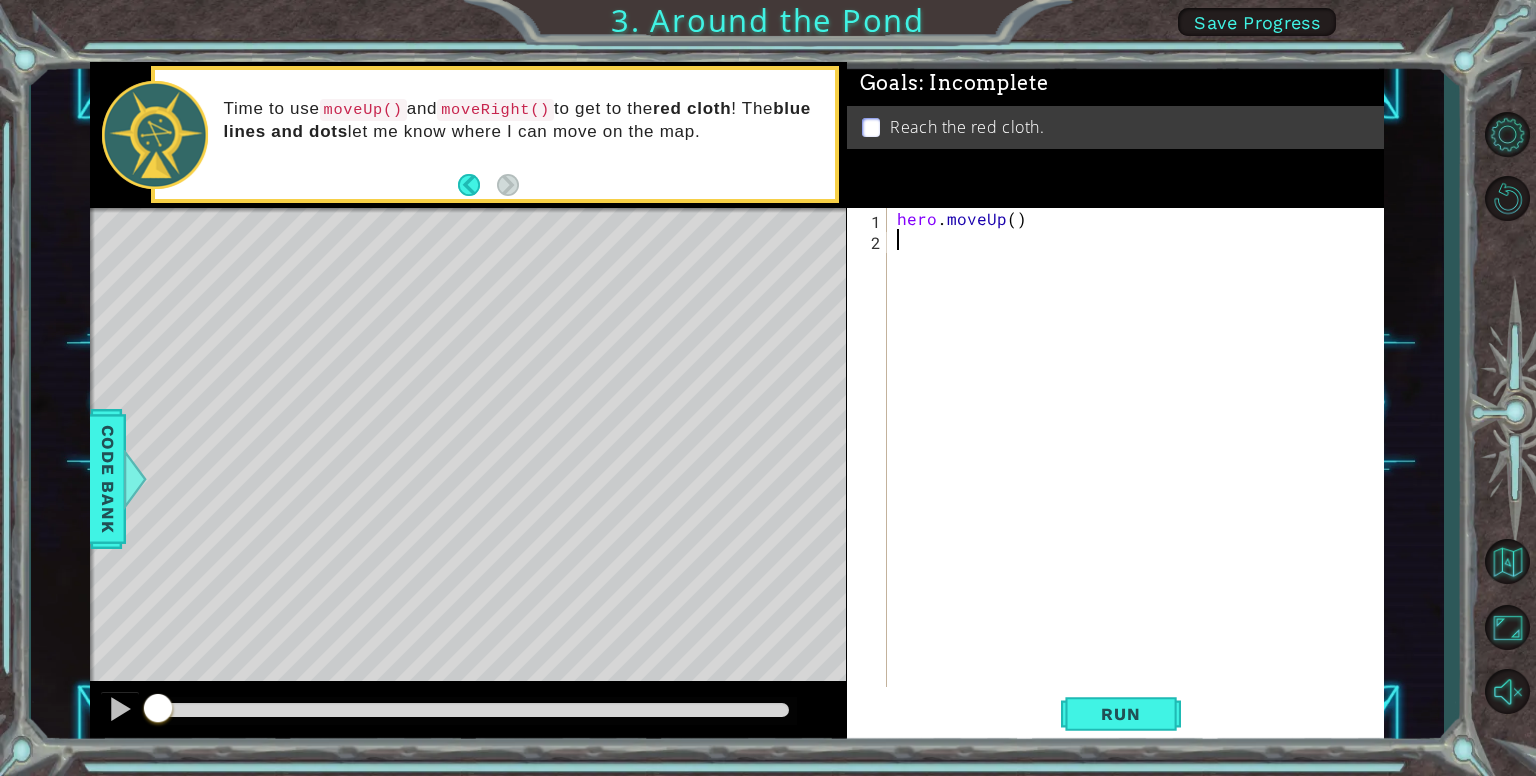 type on "h" 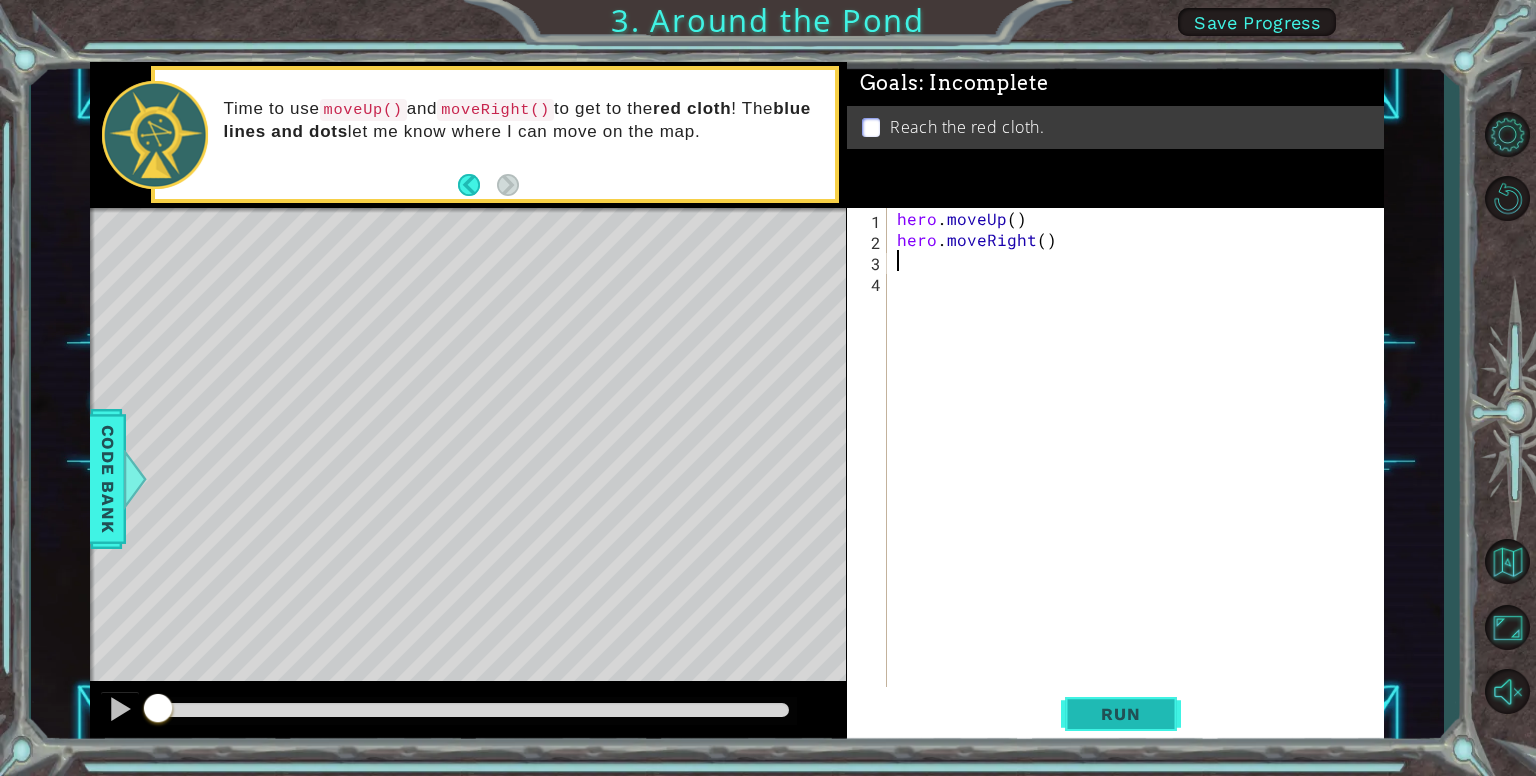 click on "Run" at bounding box center (1120, 714) 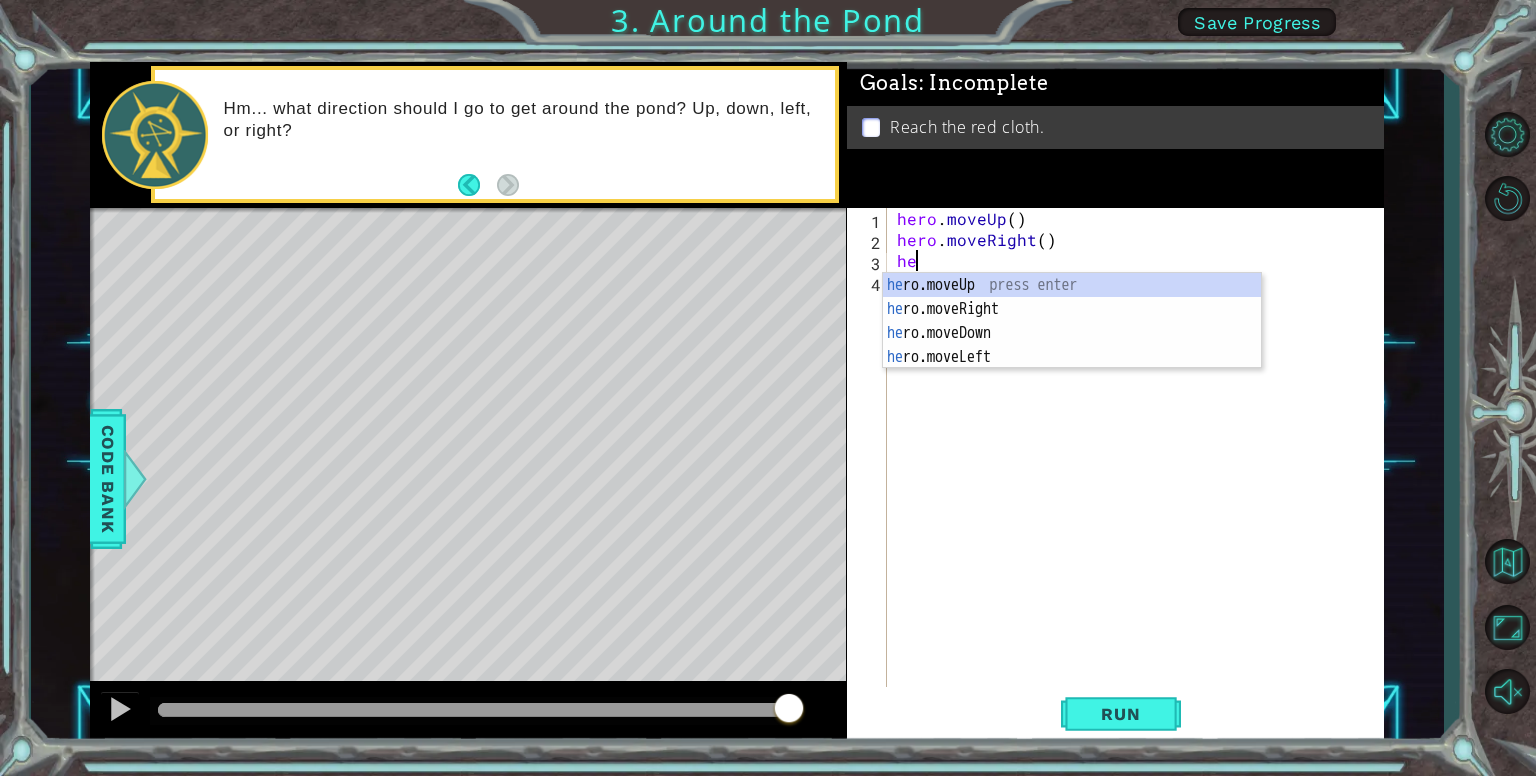 type on "her" 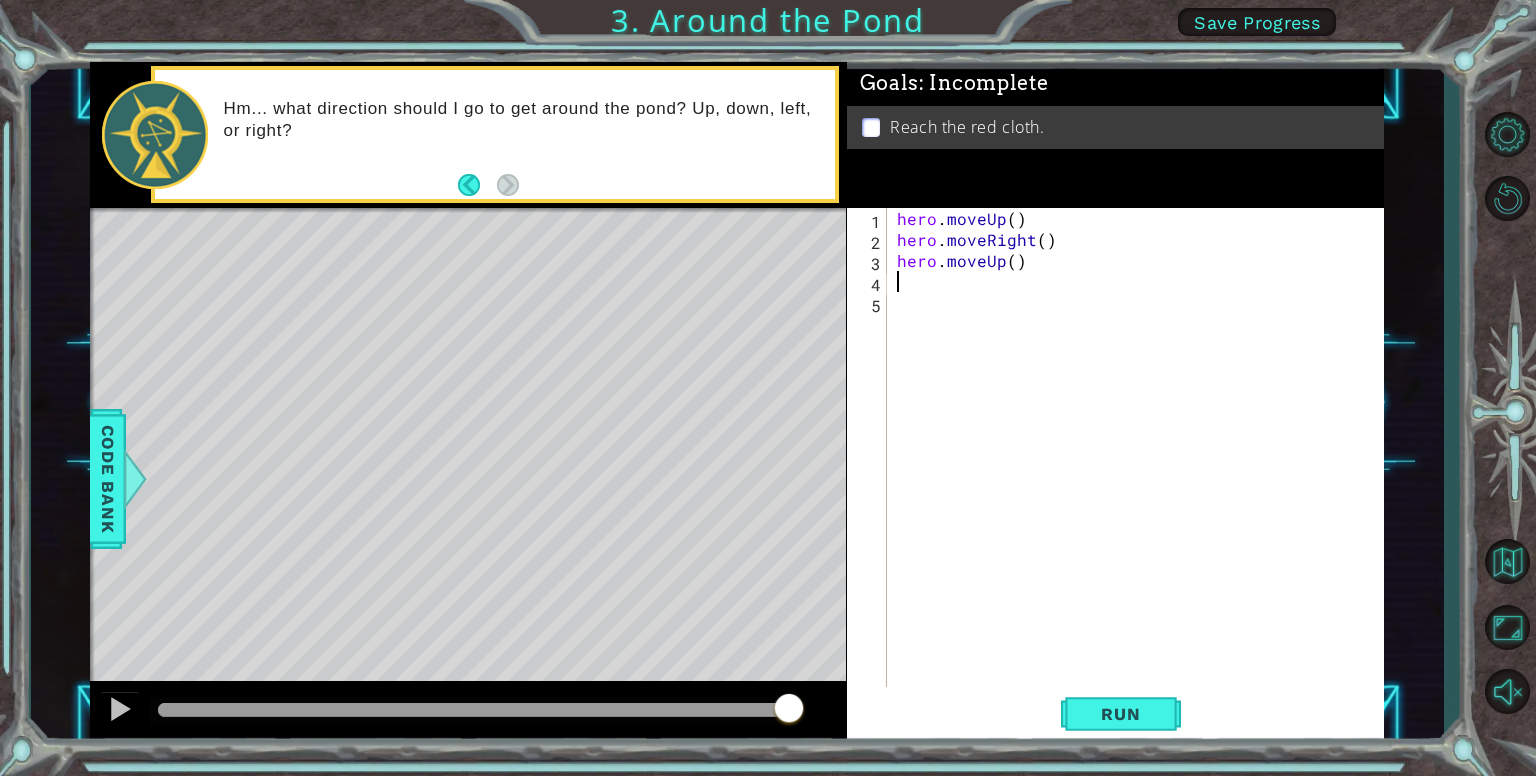 scroll, scrollTop: 0, scrollLeft: 0, axis: both 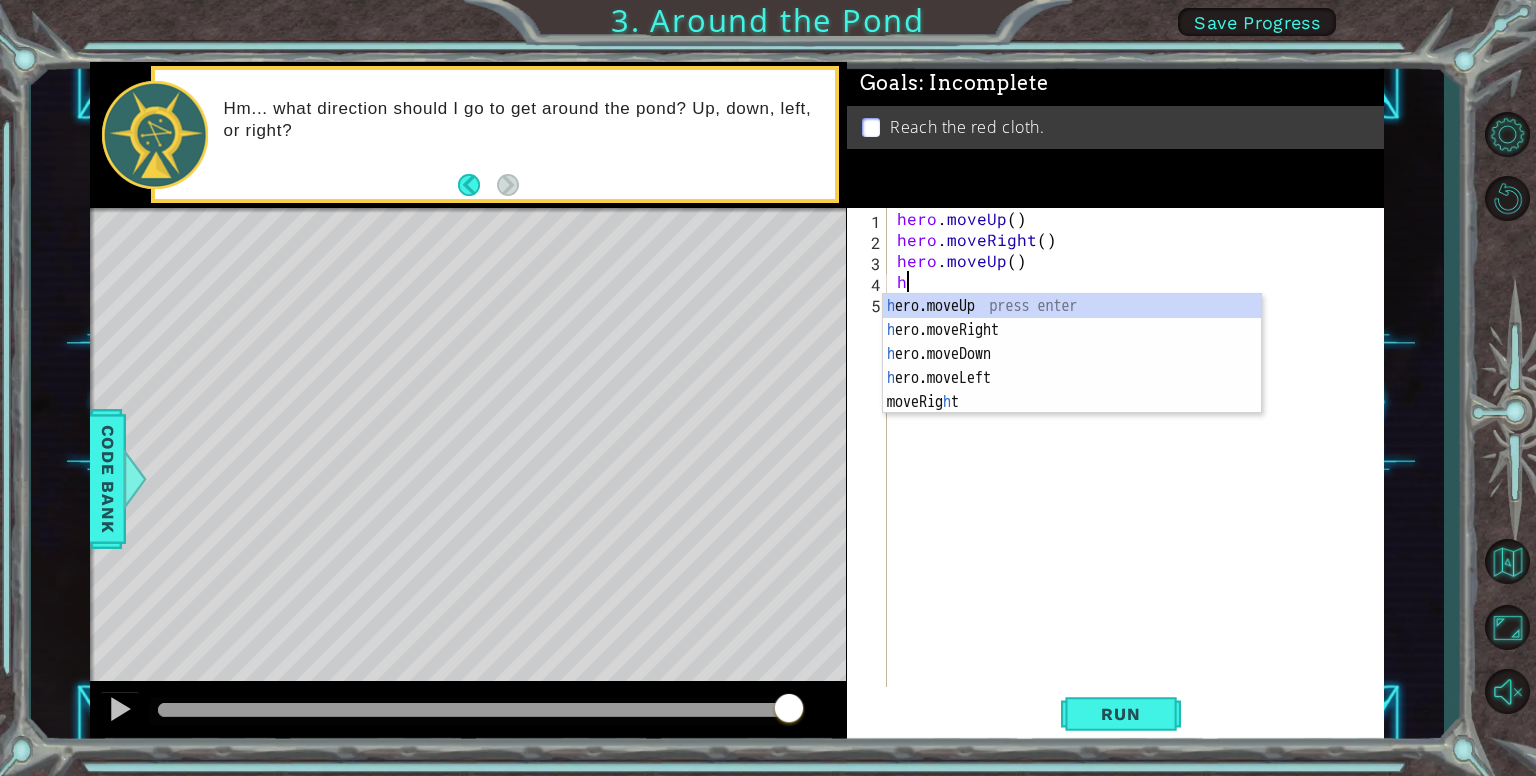 type on "her" 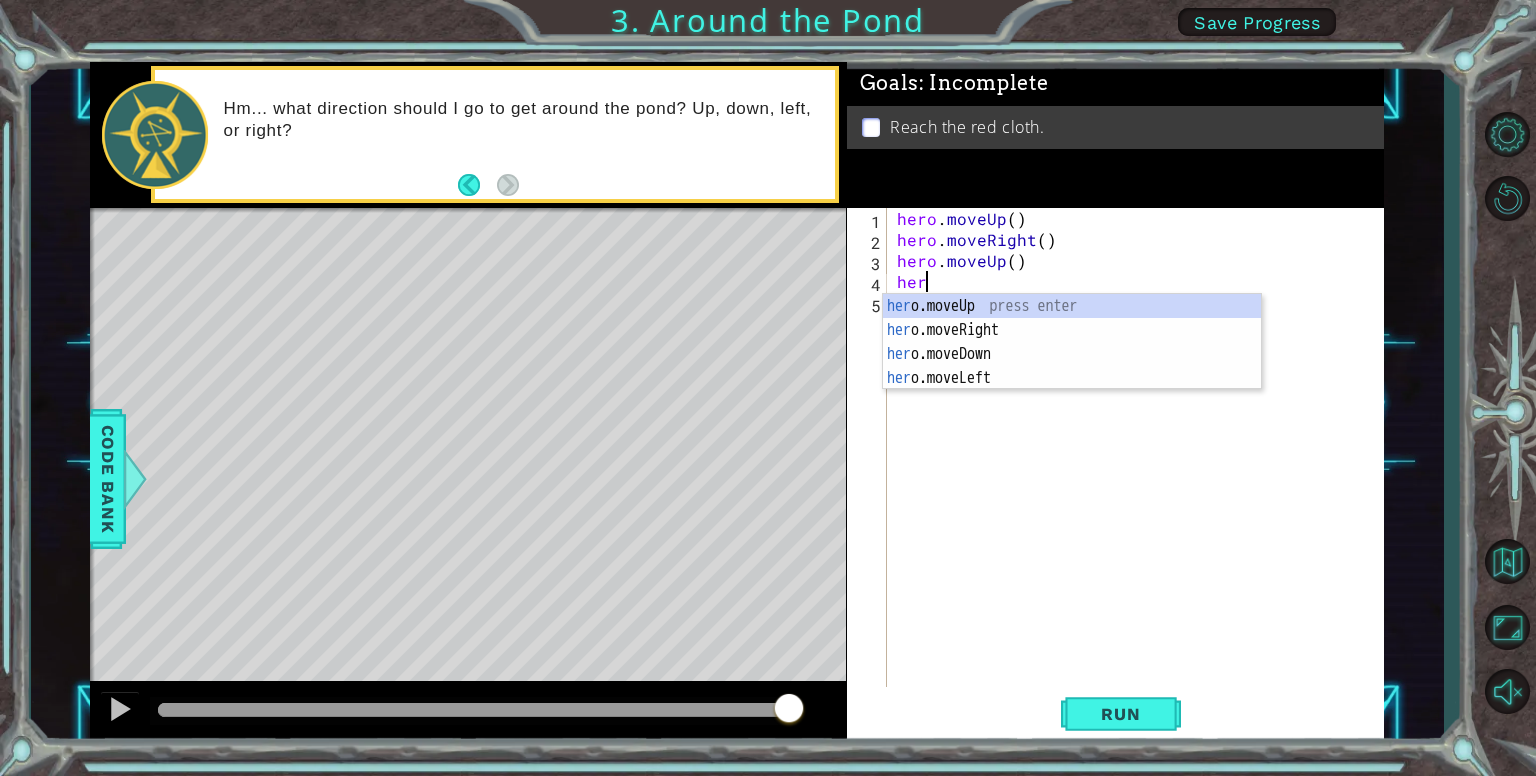 scroll, scrollTop: 0, scrollLeft: 0, axis: both 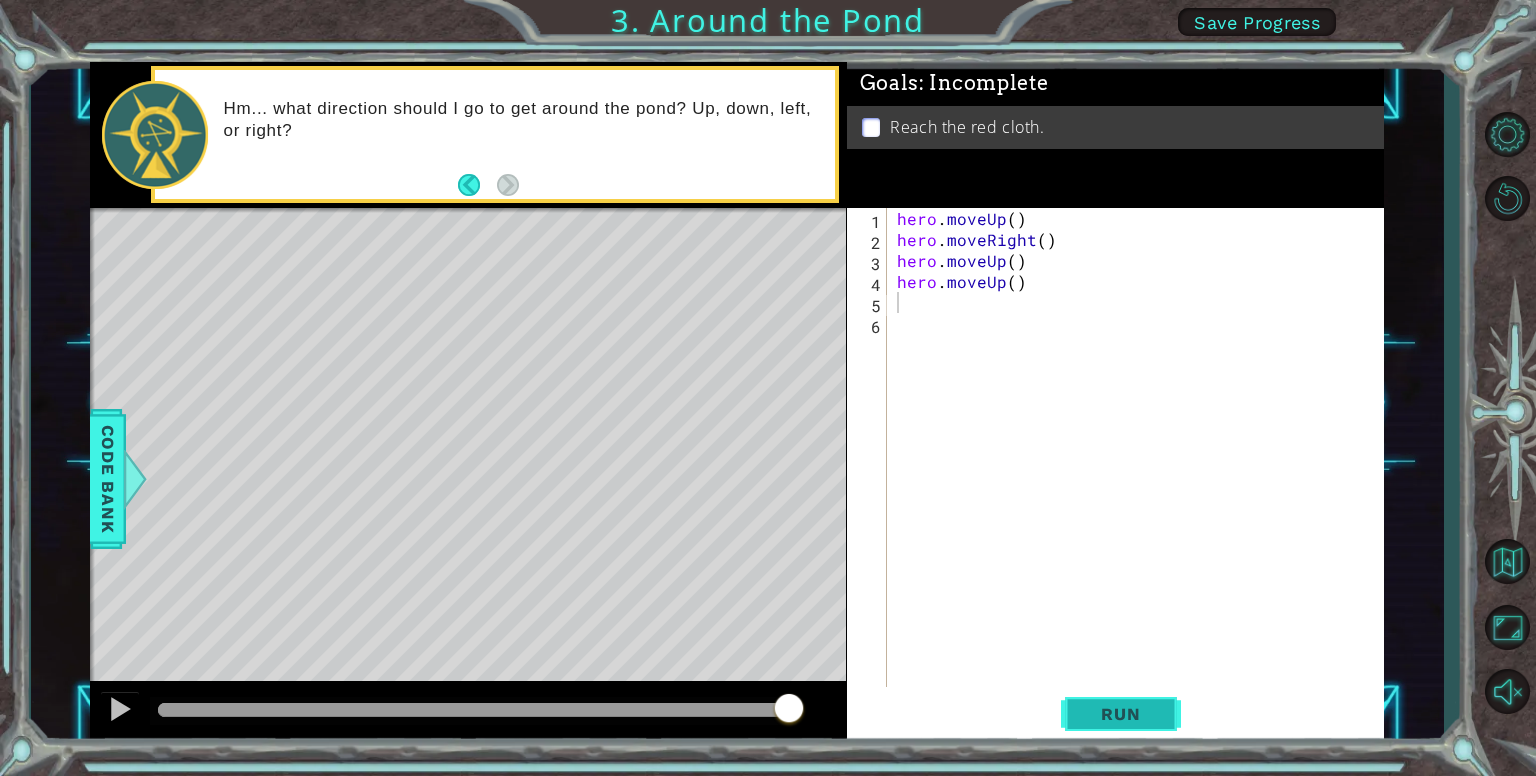 click on "Run" at bounding box center (1121, 714) 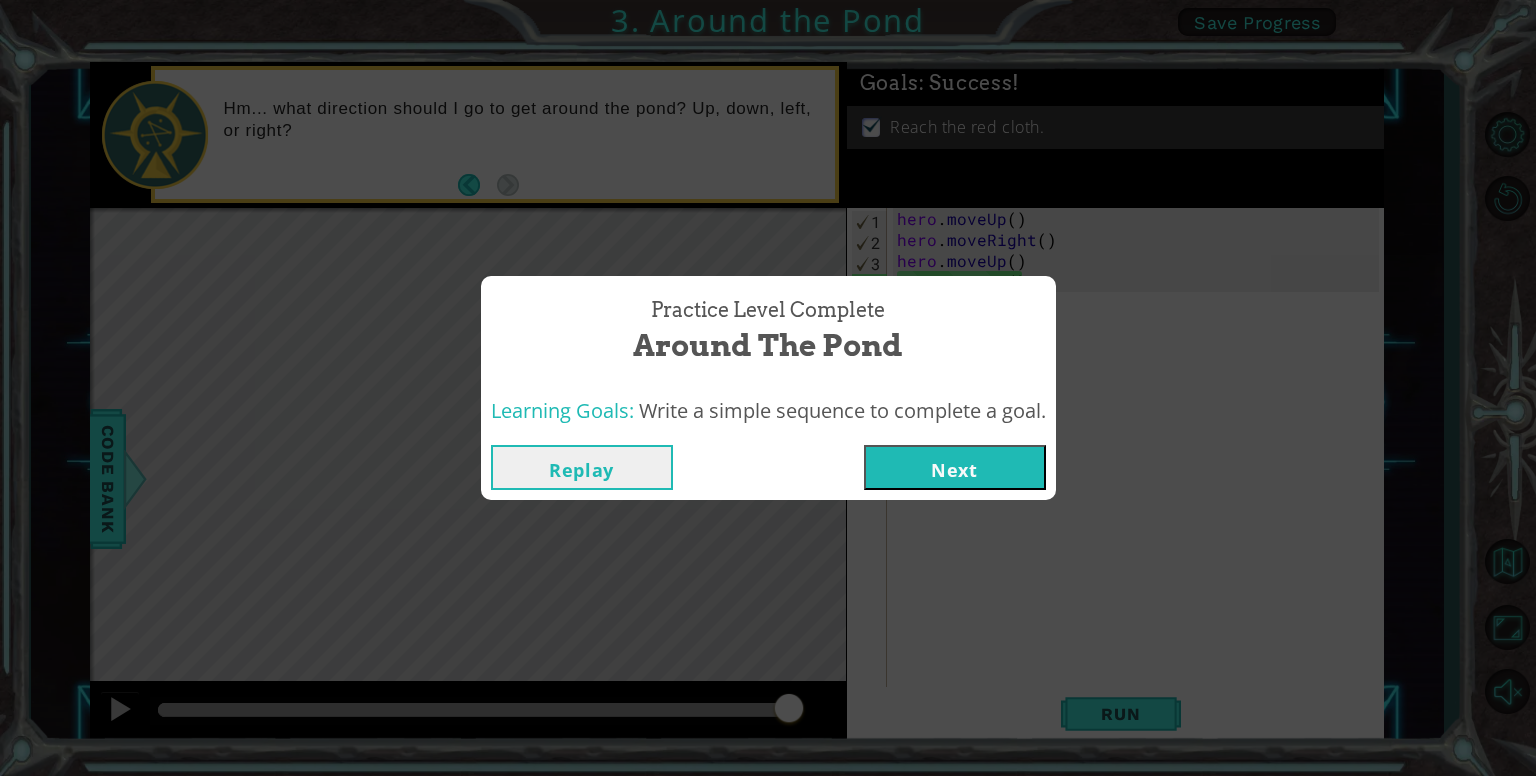click on "Next" at bounding box center (955, 467) 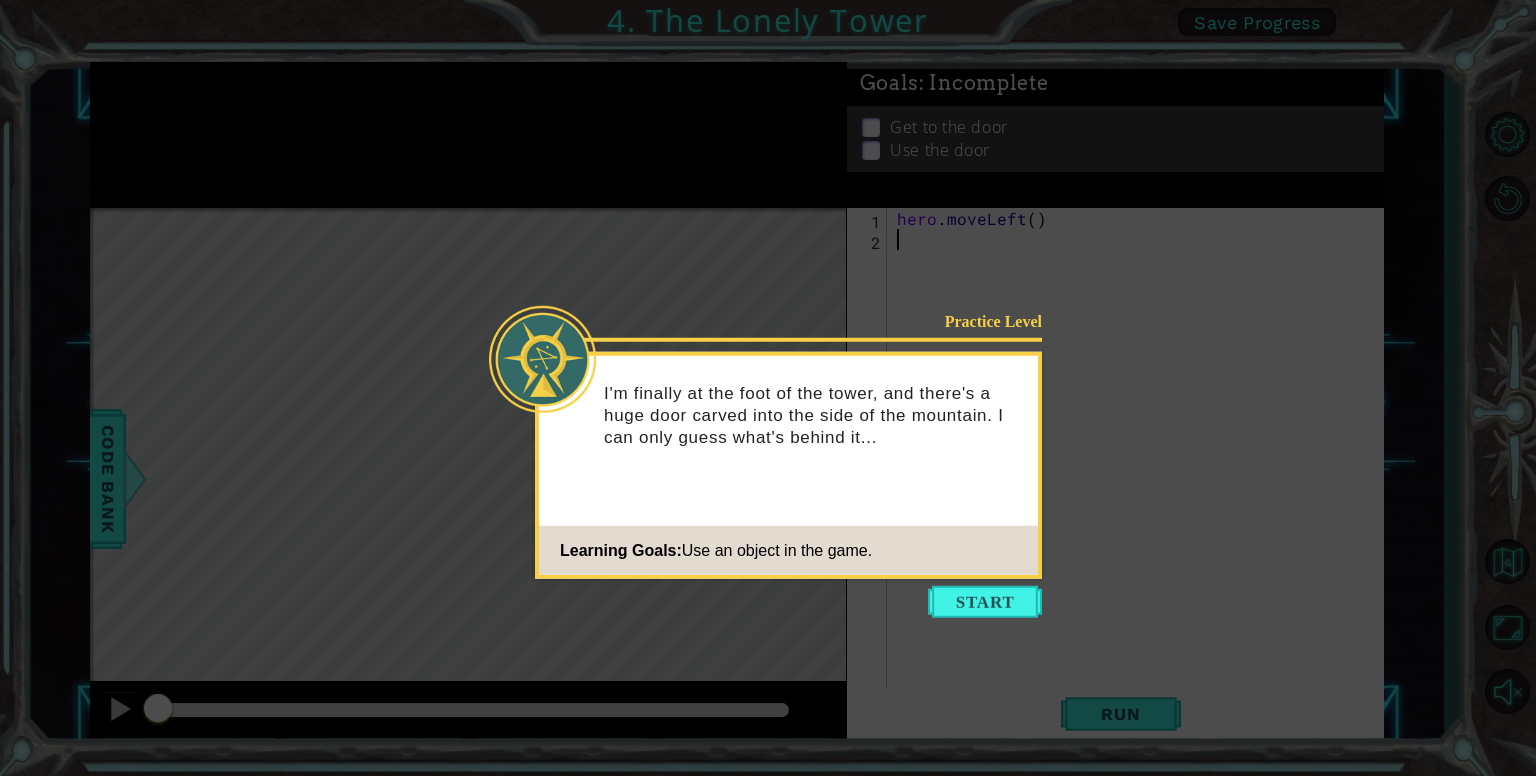 click at bounding box center [985, 602] 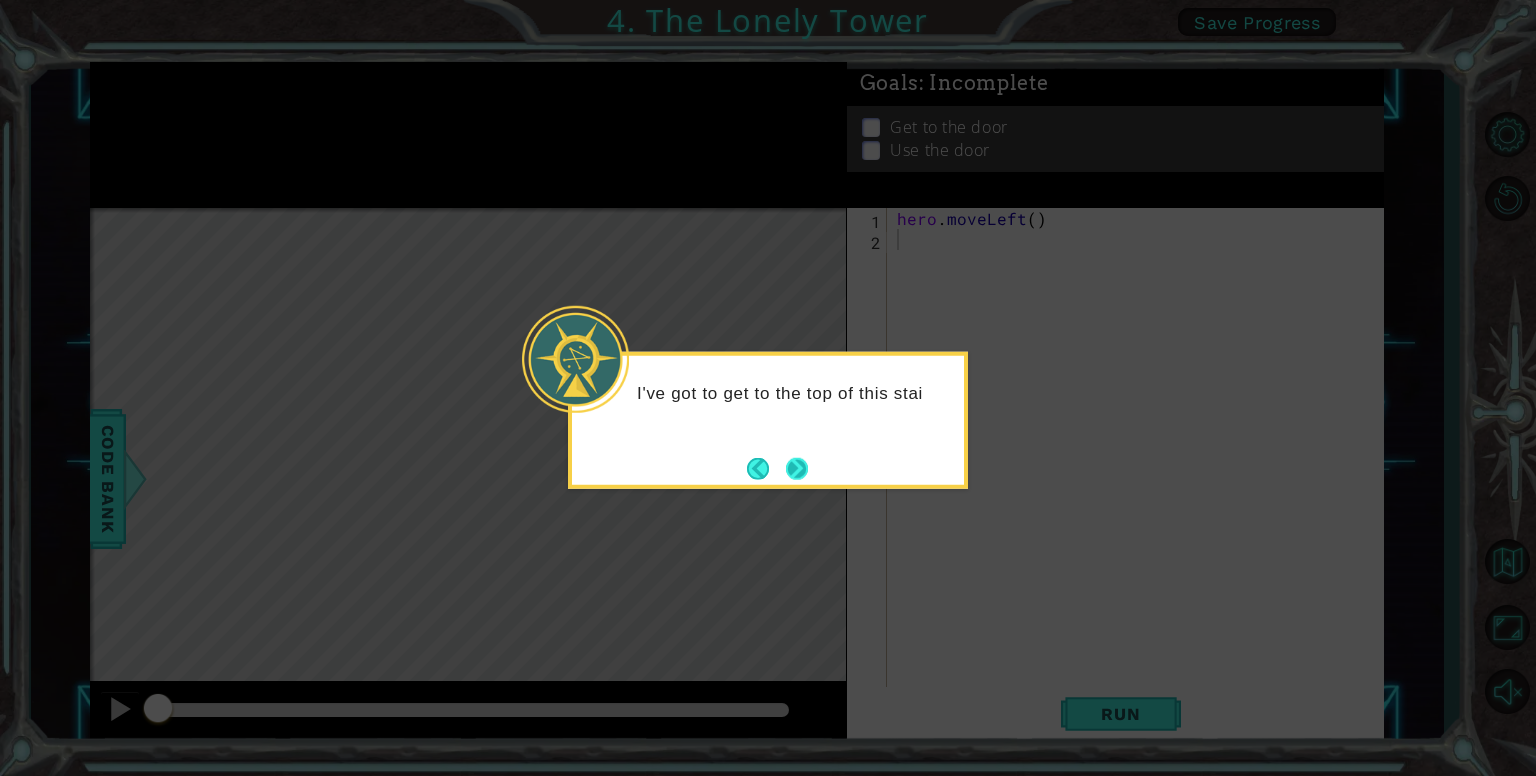click at bounding box center (797, 468) 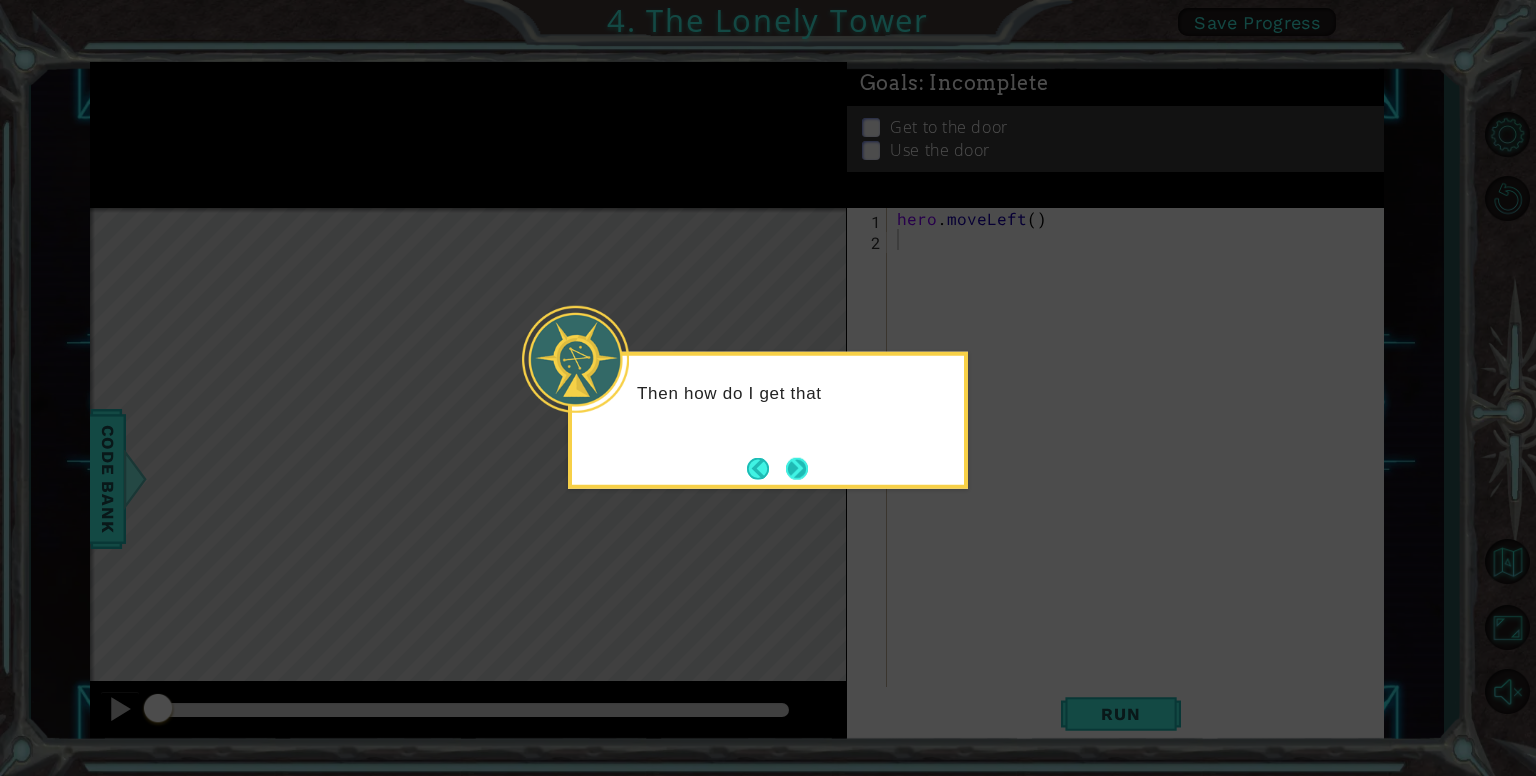 click at bounding box center [797, 468] 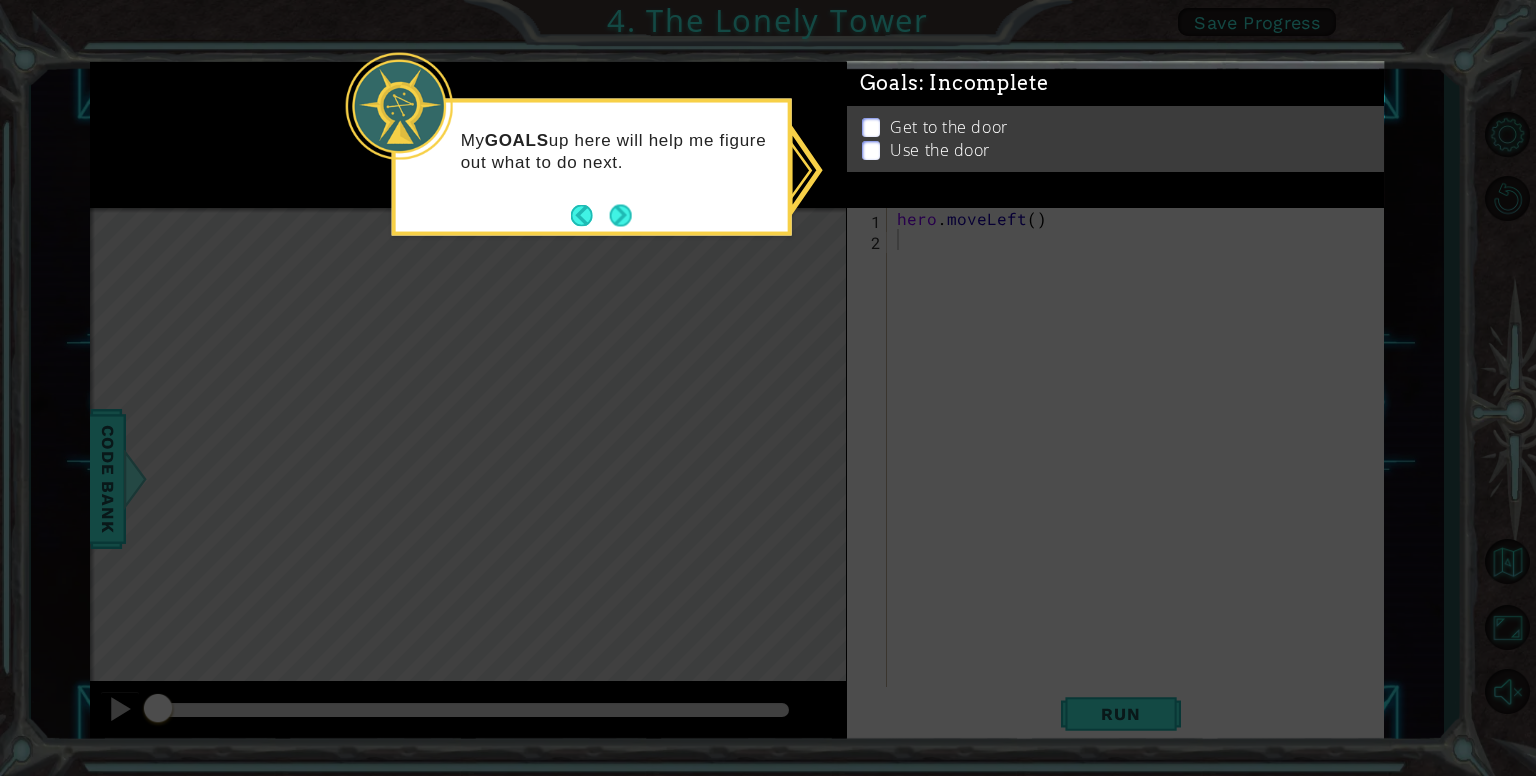 click 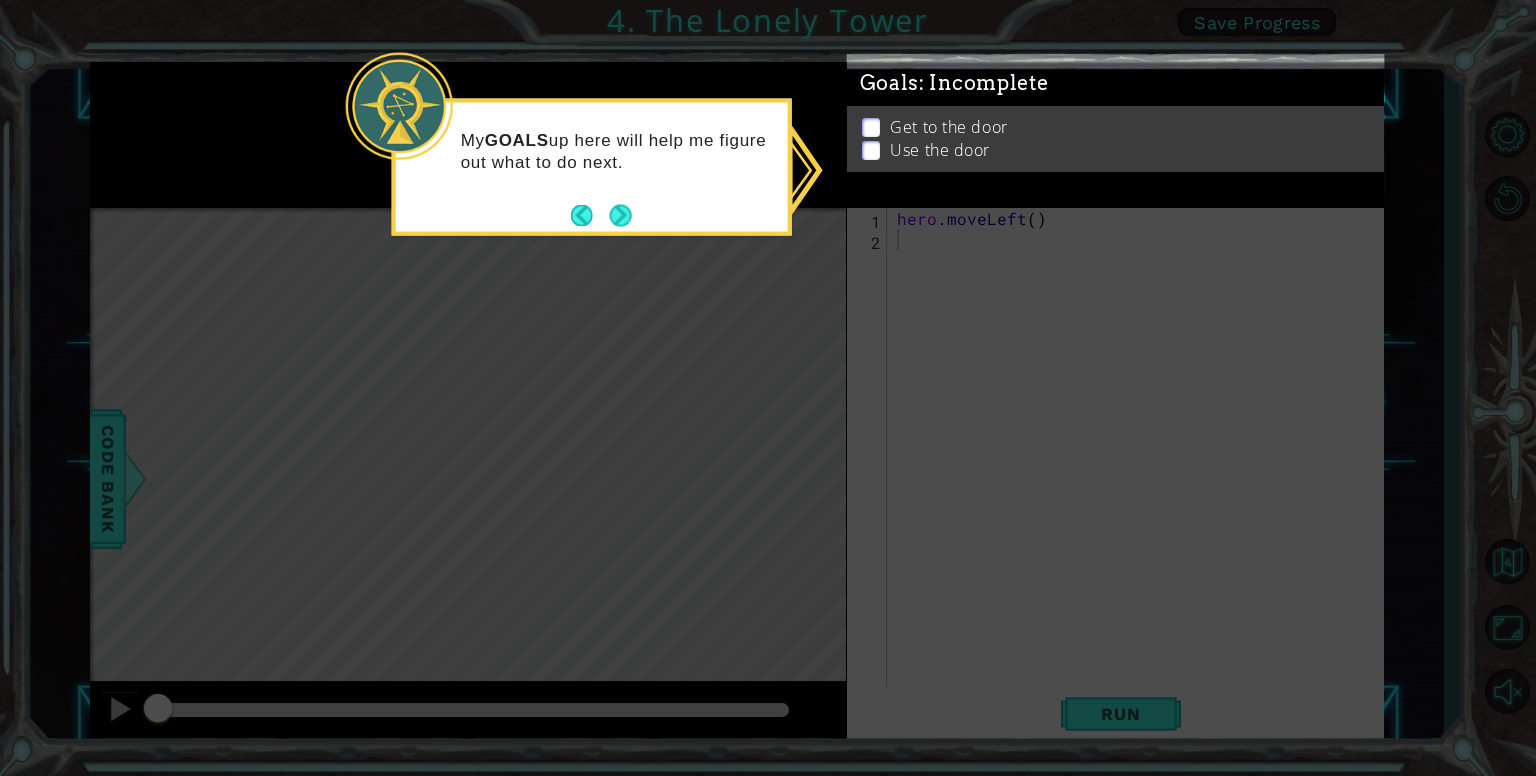click 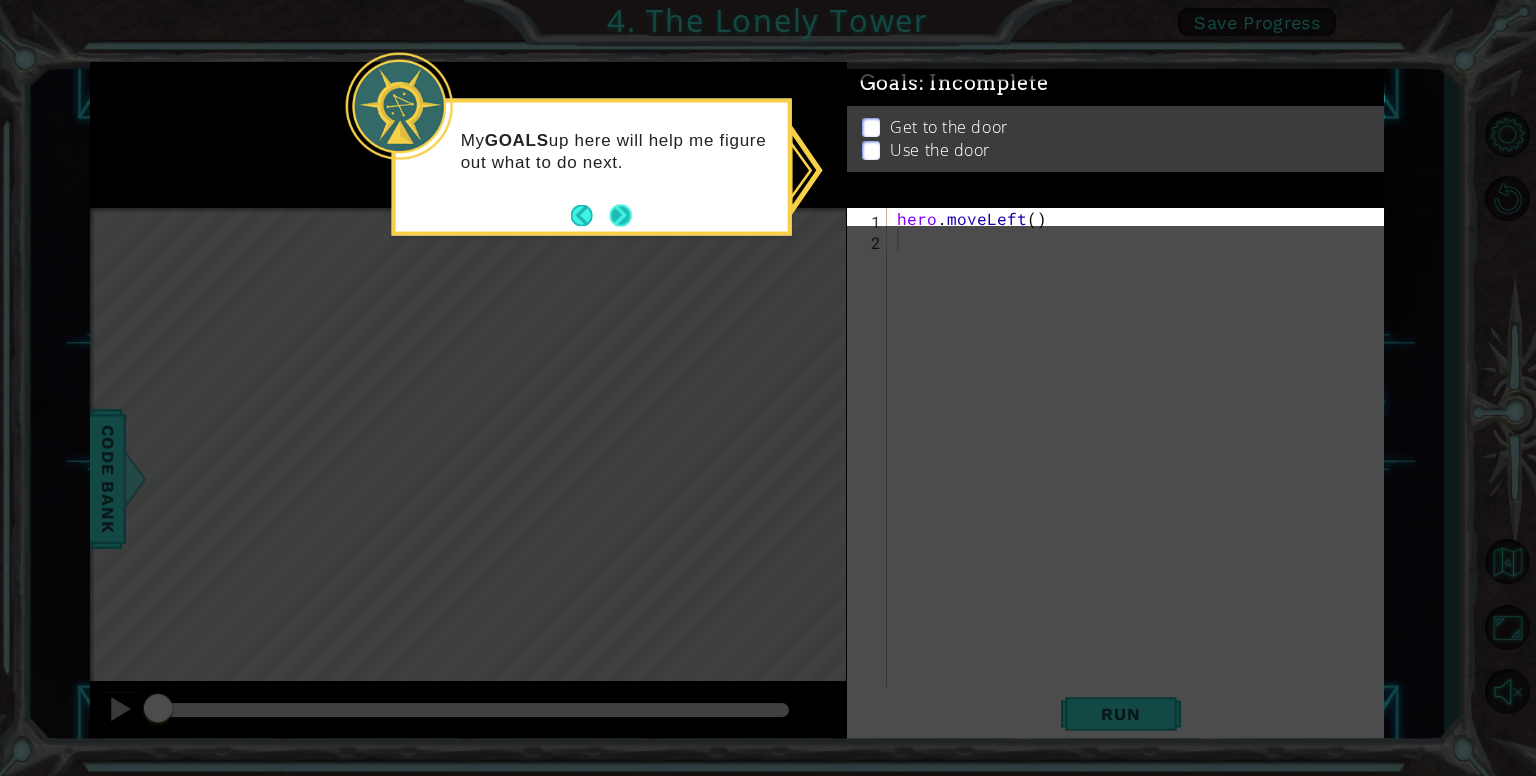 click at bounding box center (621, 215) 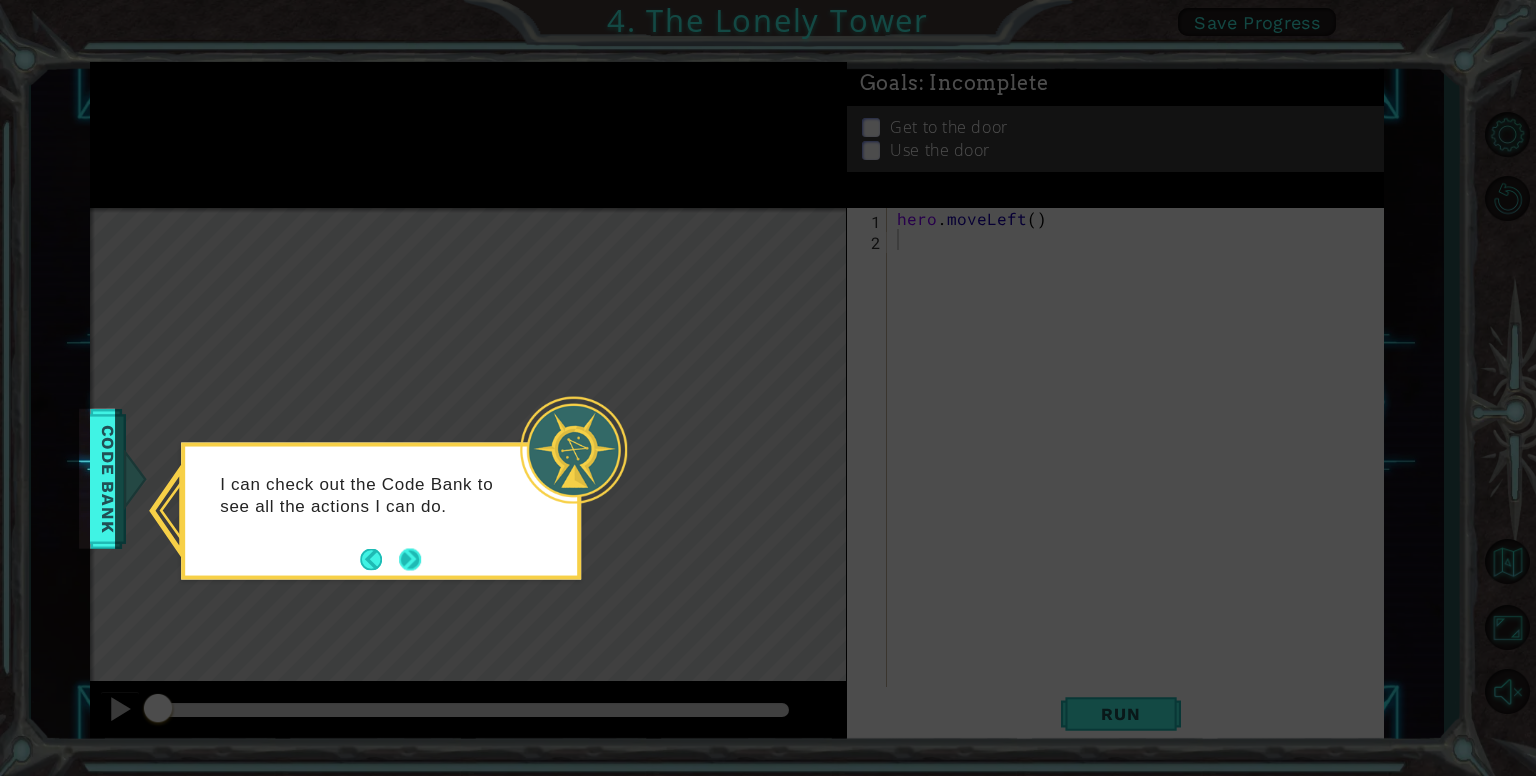 click at bounding box center (410, 559) 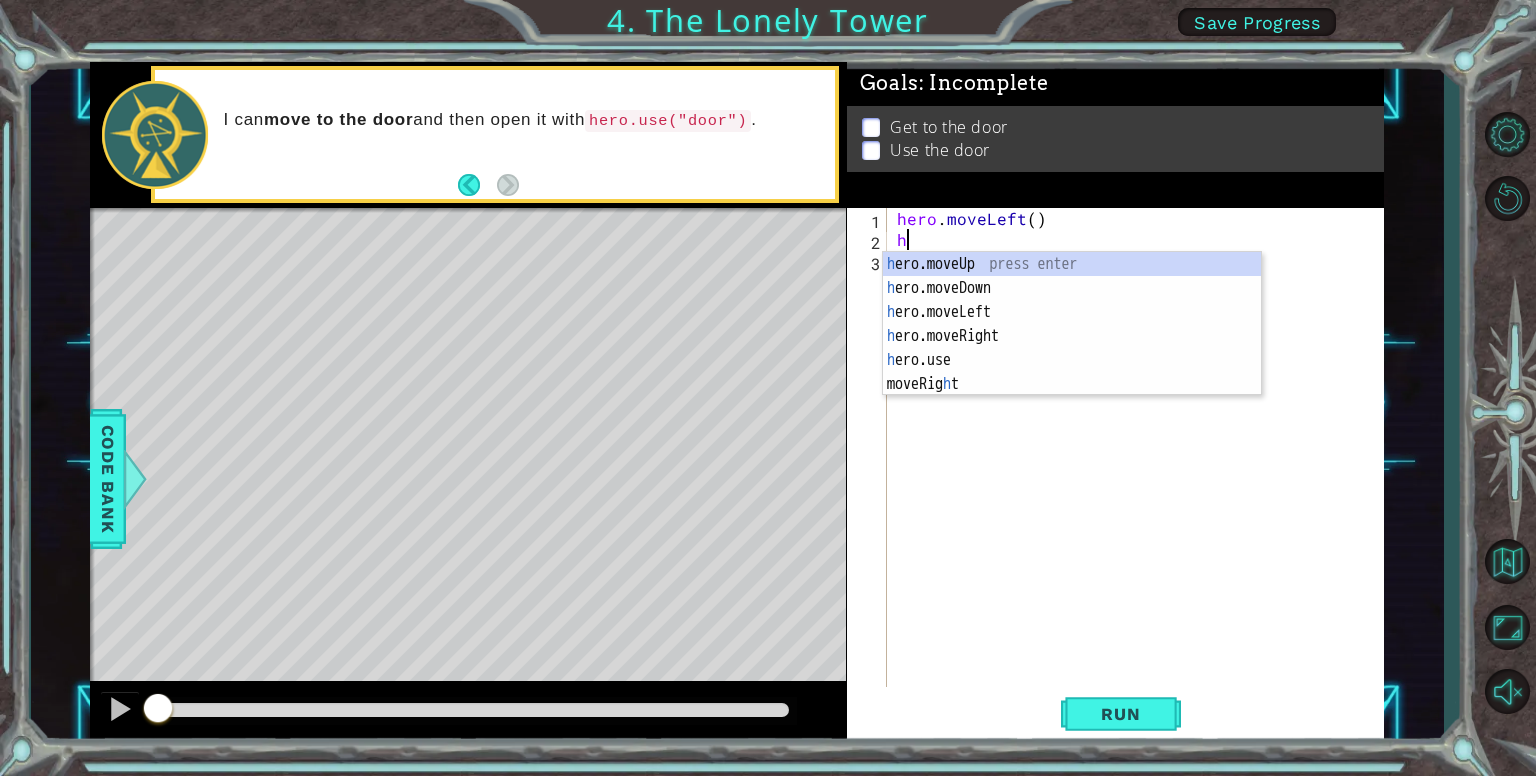 type on "her" 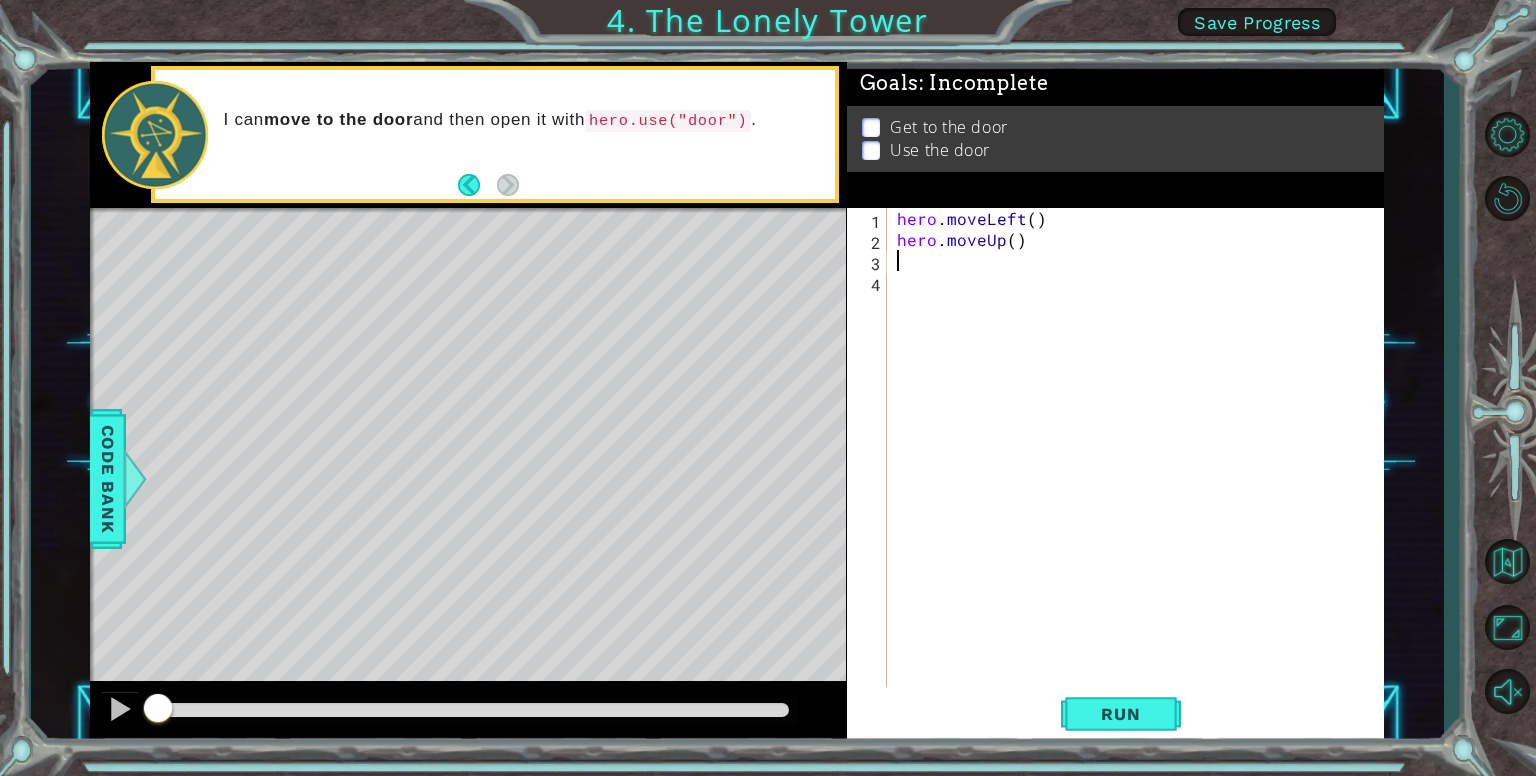 scroll, scrollTop: 0, scrollLeft: 0, axis: both 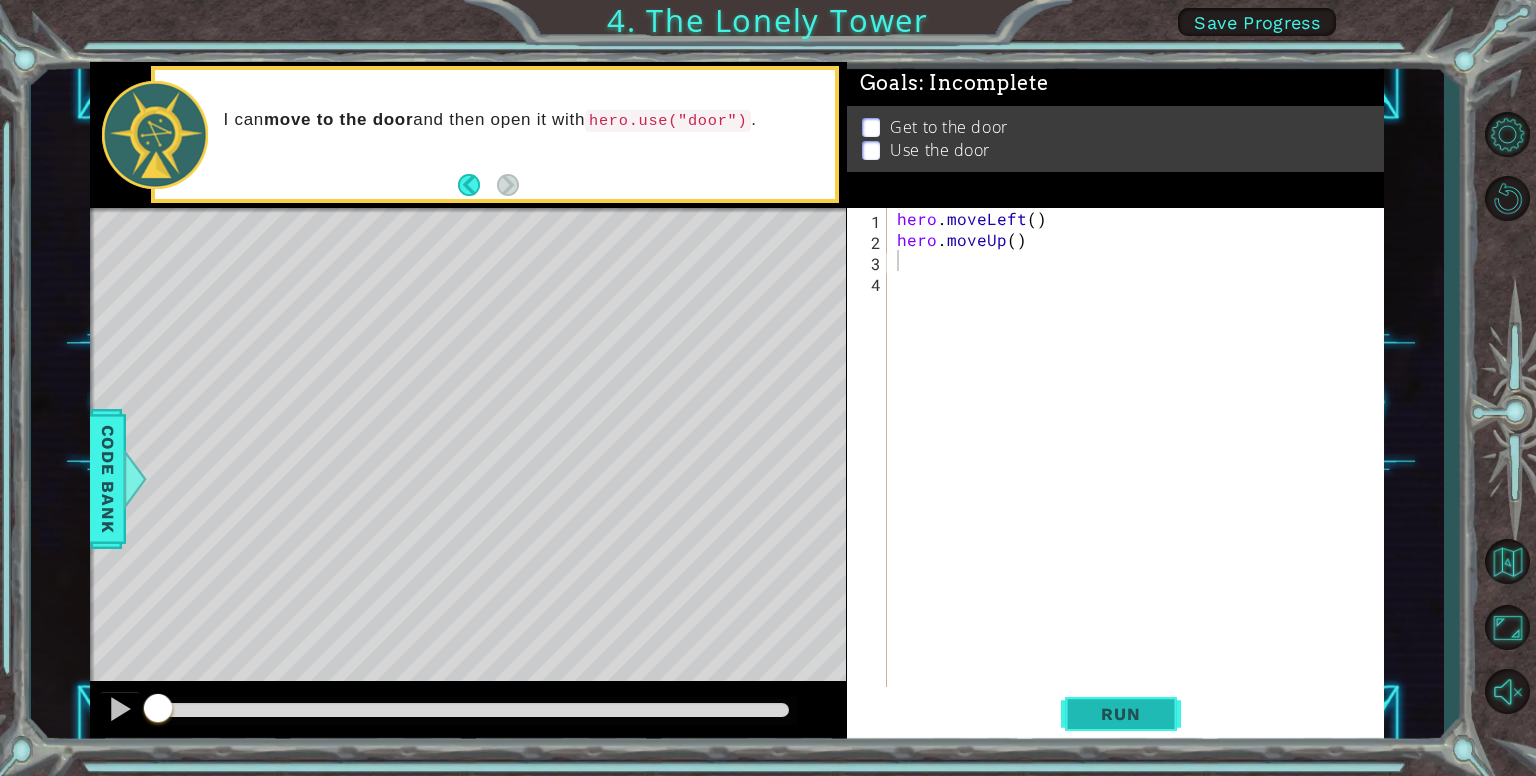 click on "Run" at bounding box center (1121, 714) 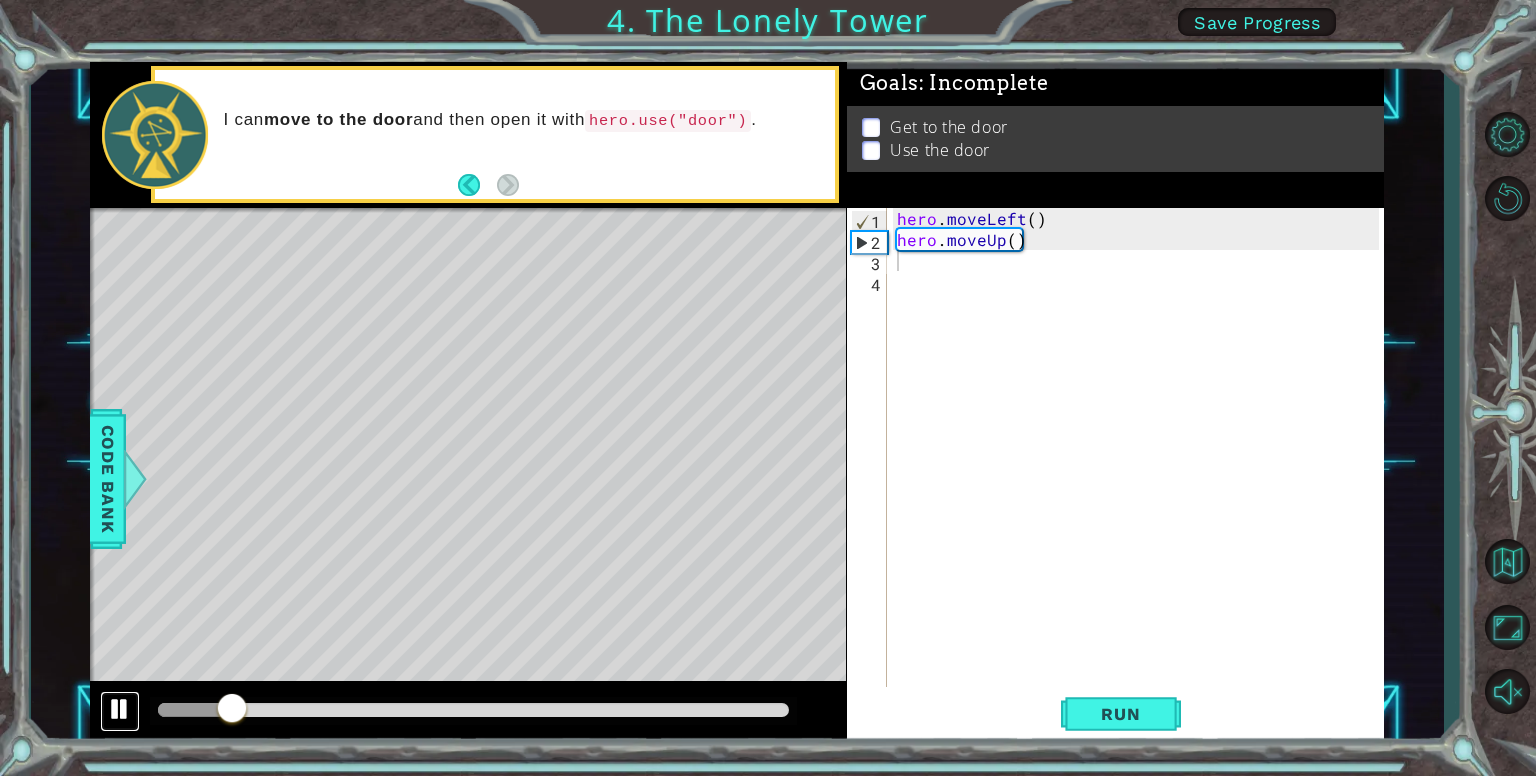 click at bounding box center [120, 709] 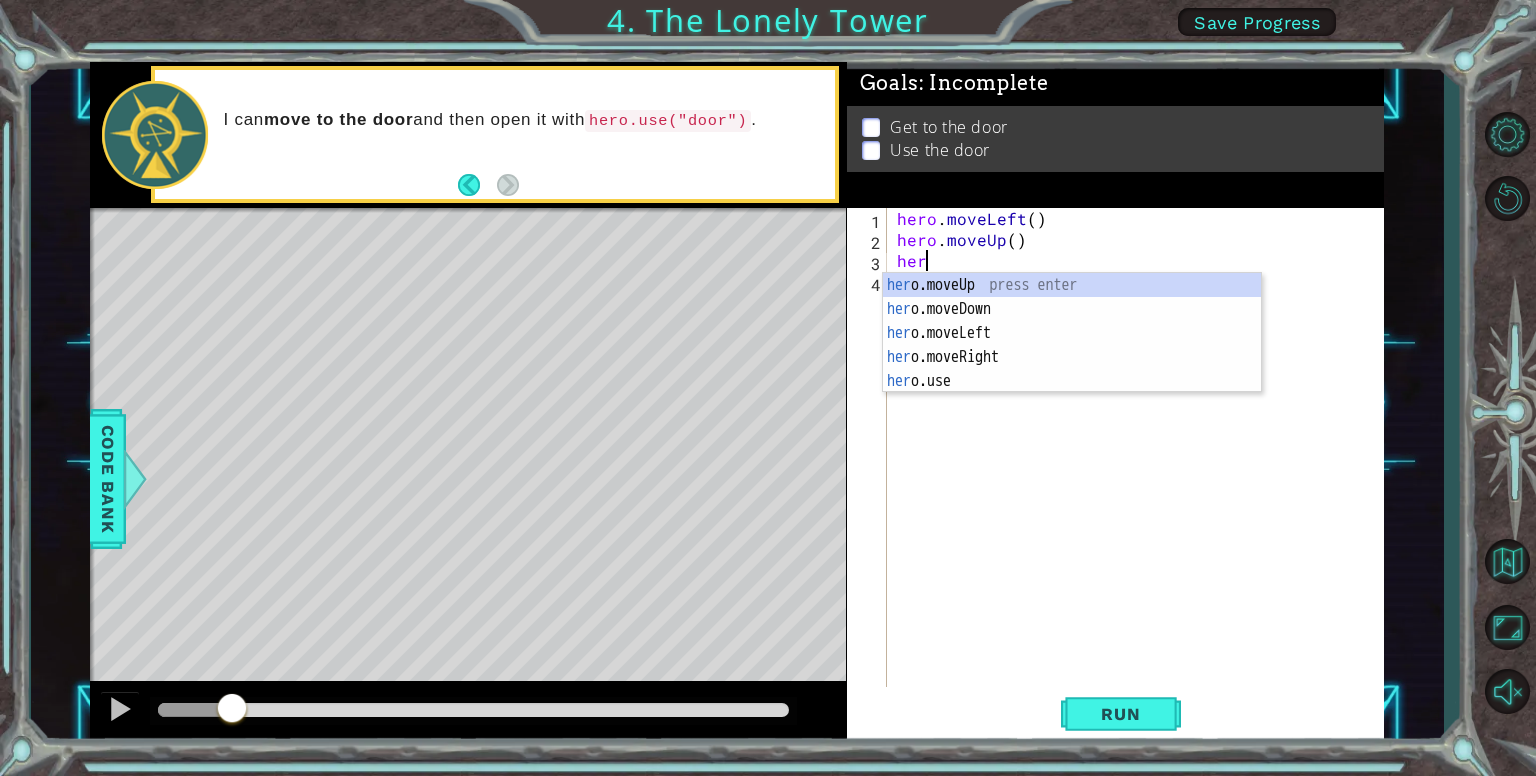 scroll, scrollTop: 0, scrollLeft: 0, axis: both 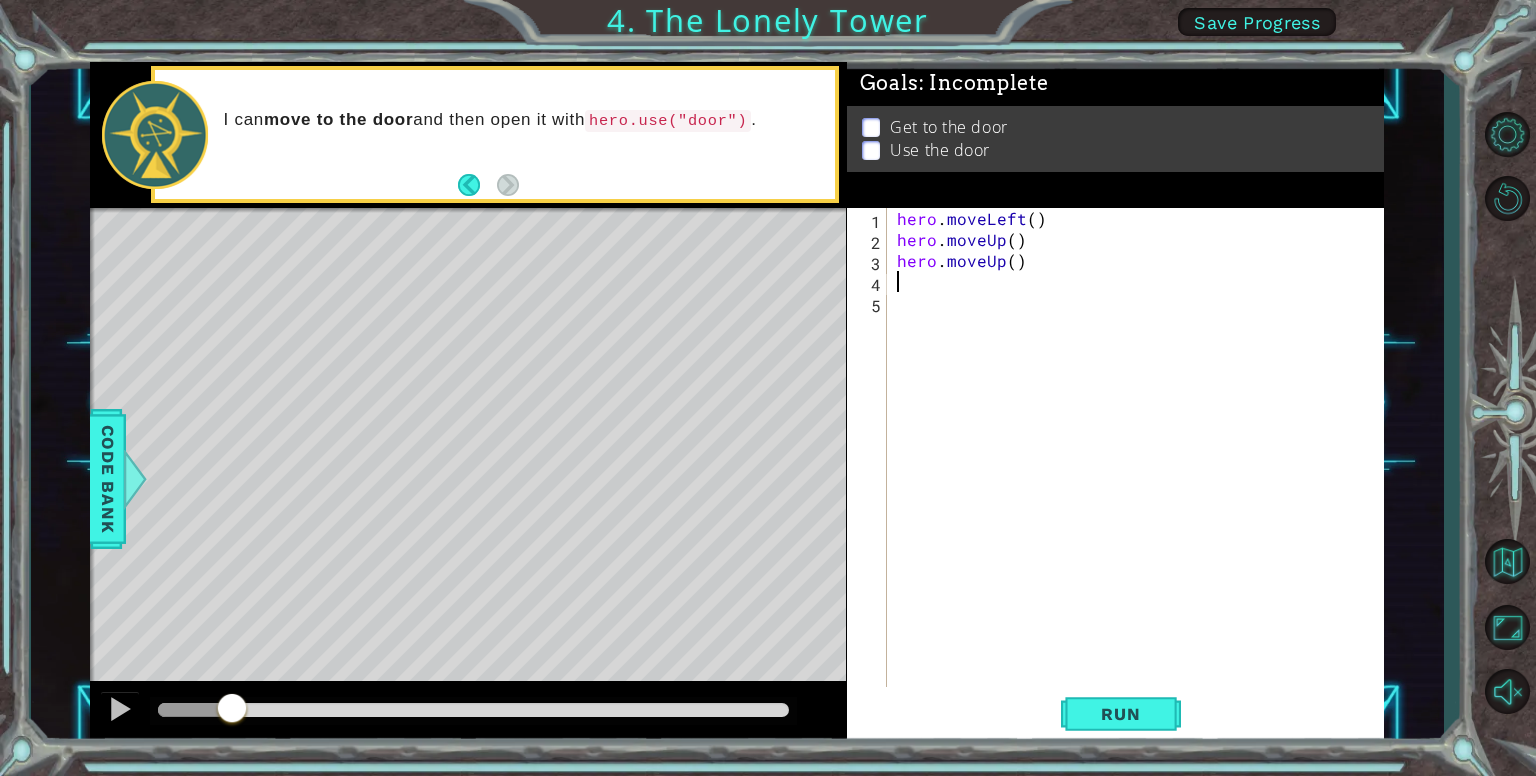 type on "g" 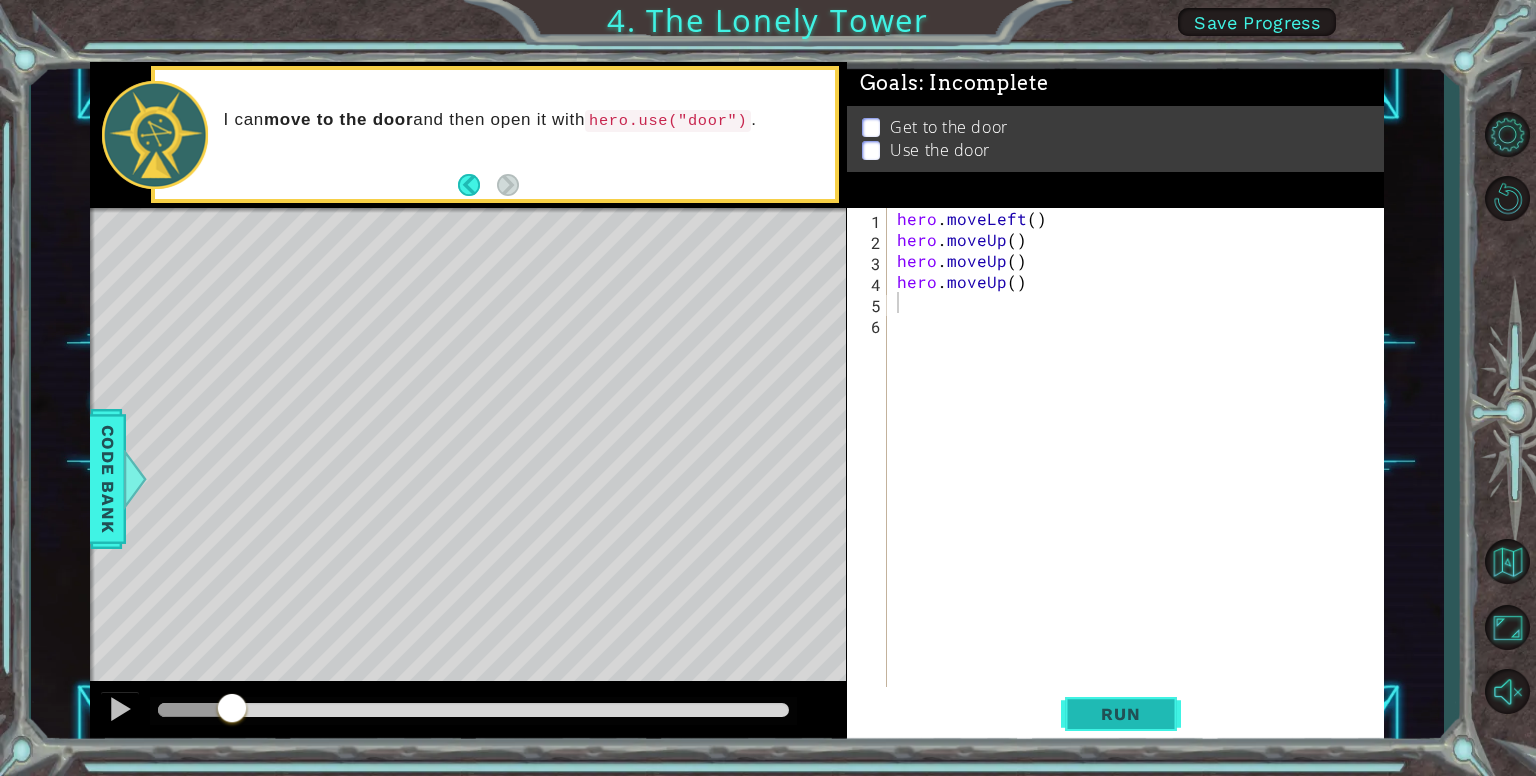 click on "Run" at bounding box center (1120, 714) 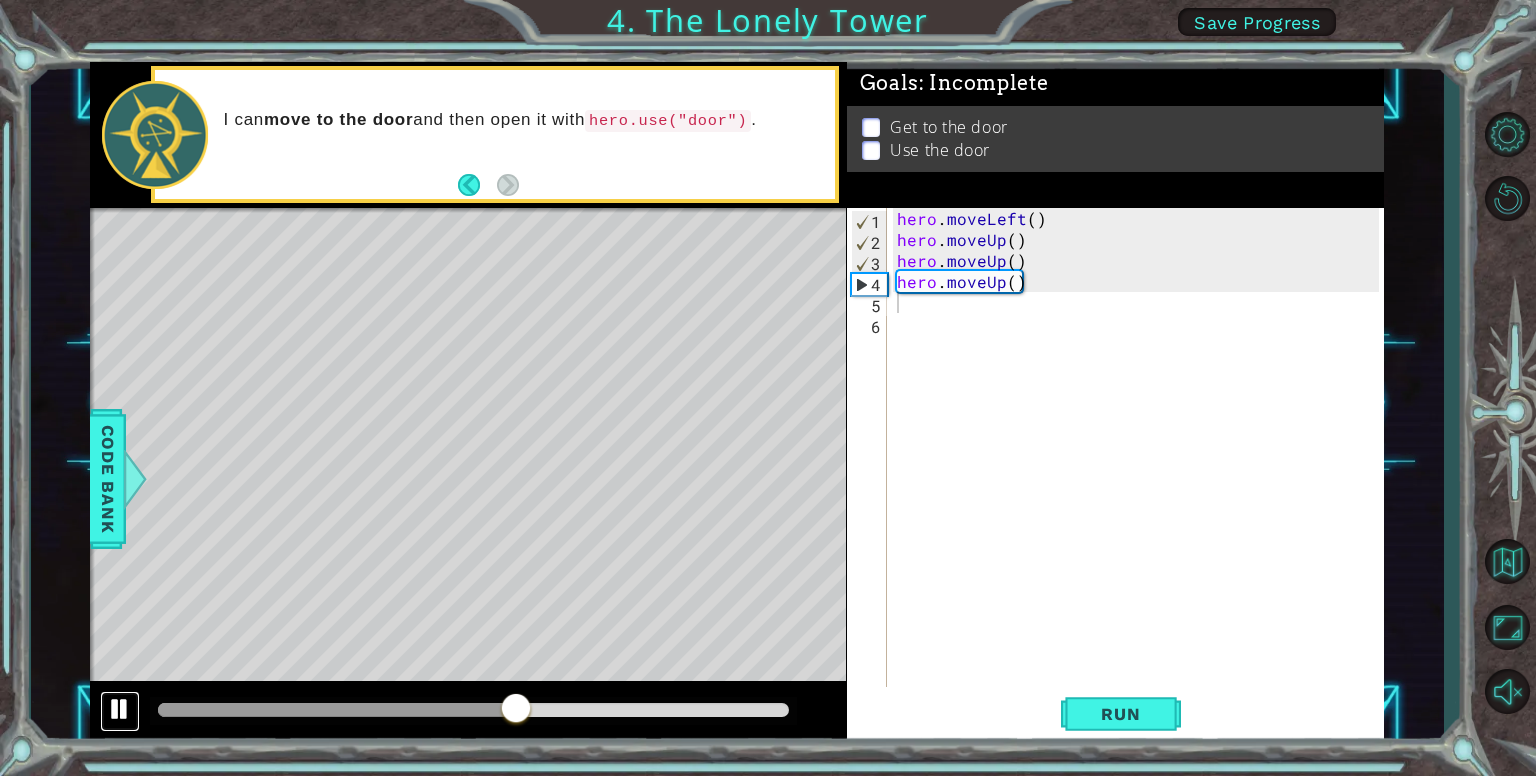 click at bounding box center [120, 709] 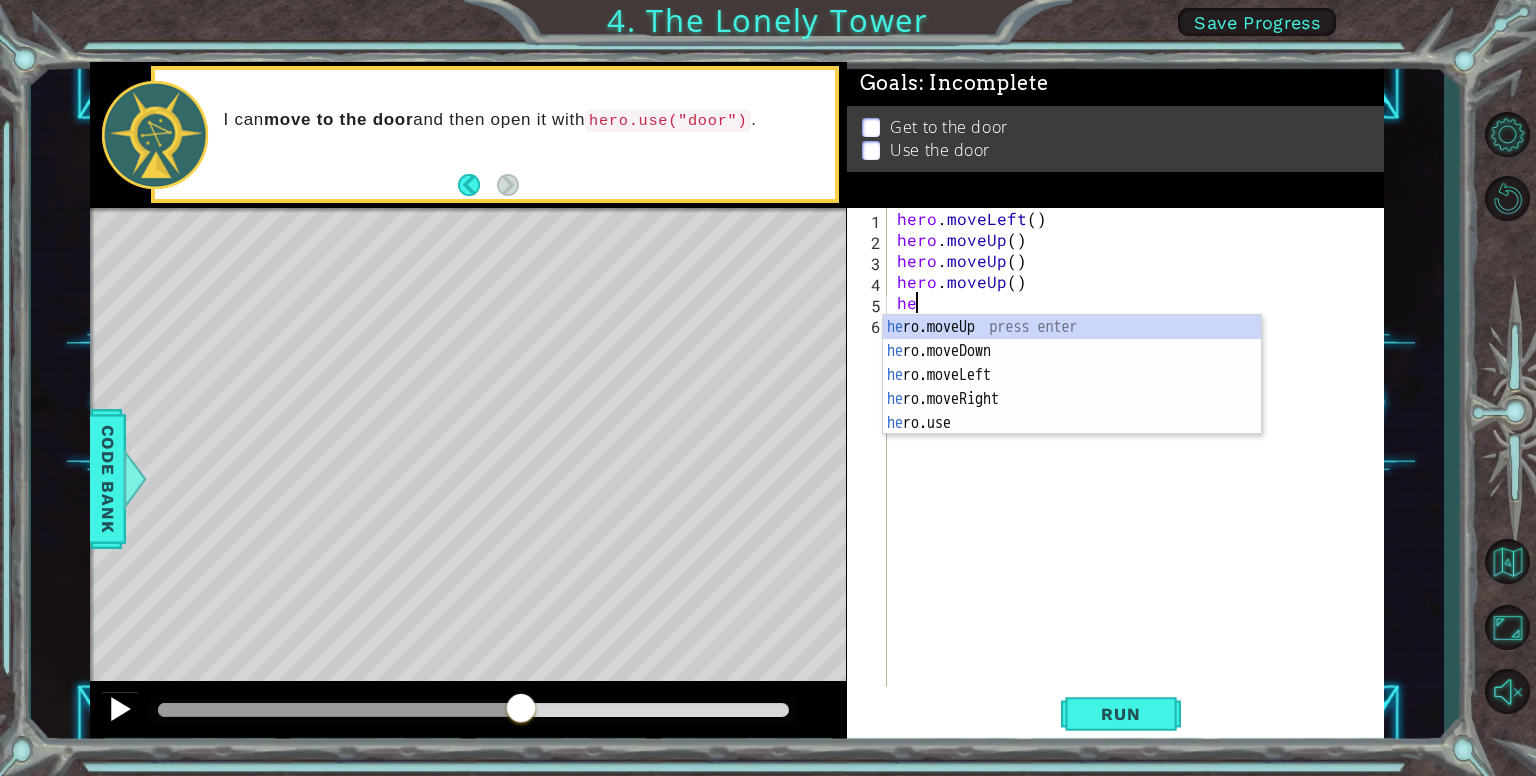 scroll, scrollTop: 0, scrollLeft: 0, axis: both 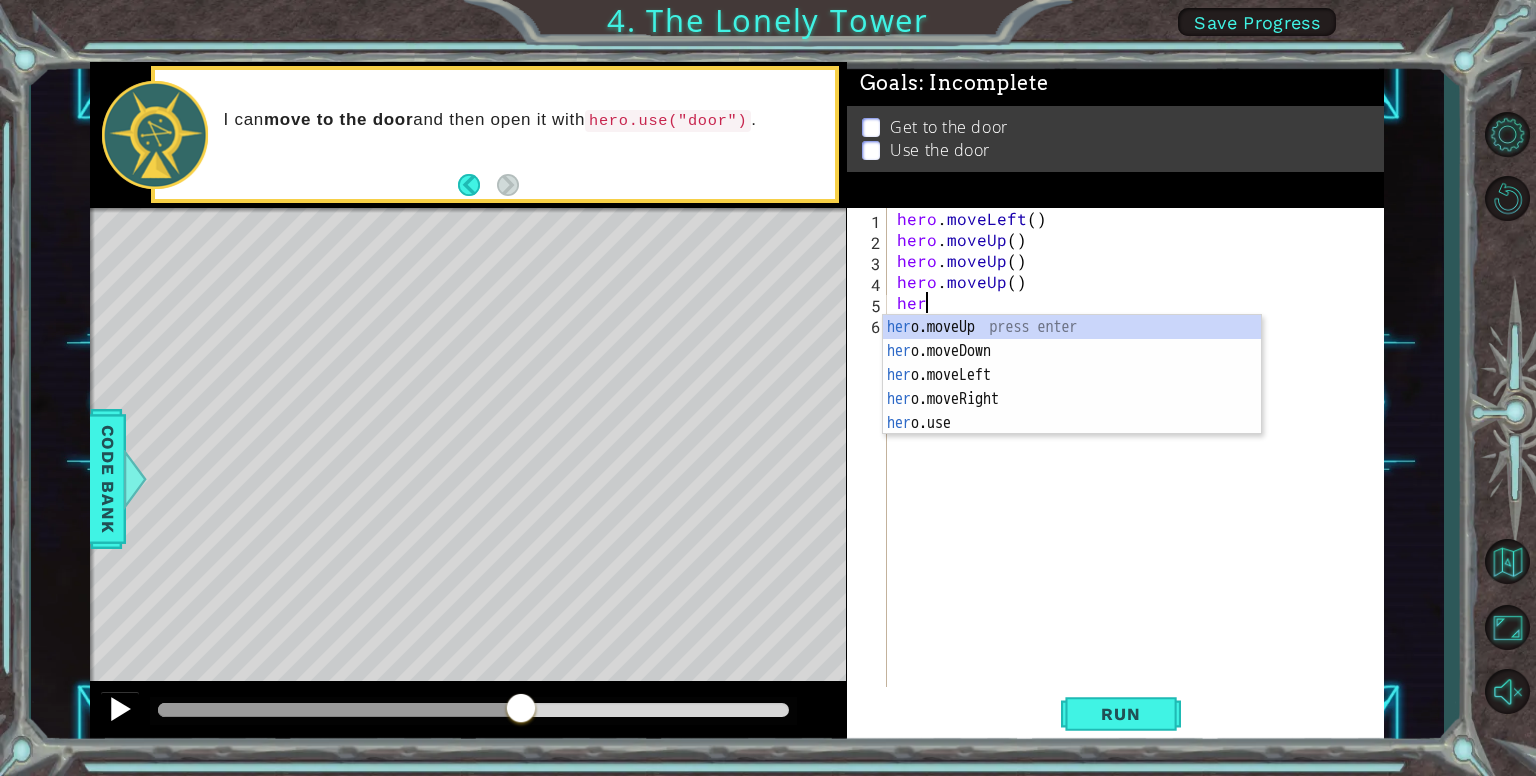 type on "hero" 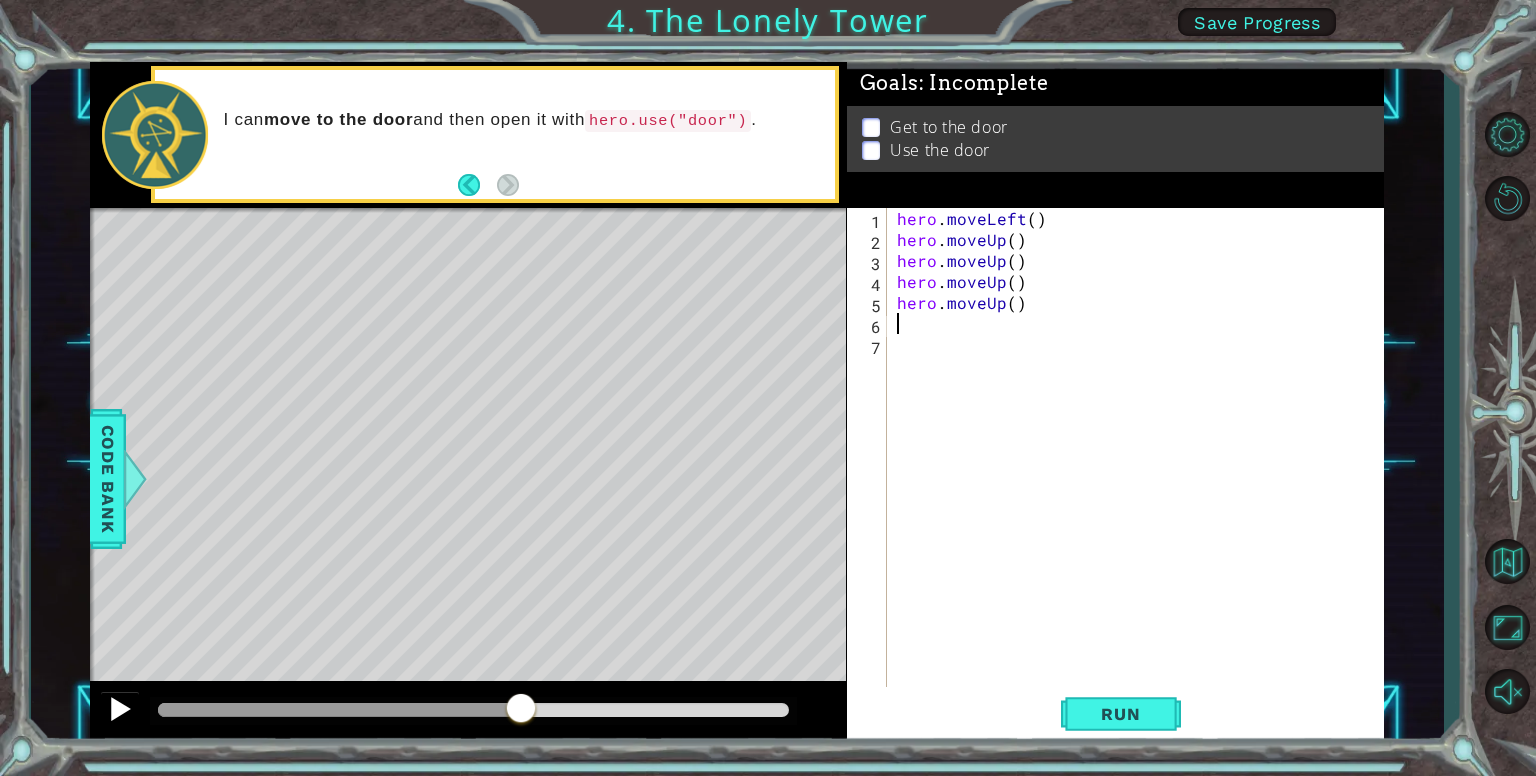 scroll, scrollTop: 0, scrollLeft: 0, axis: both 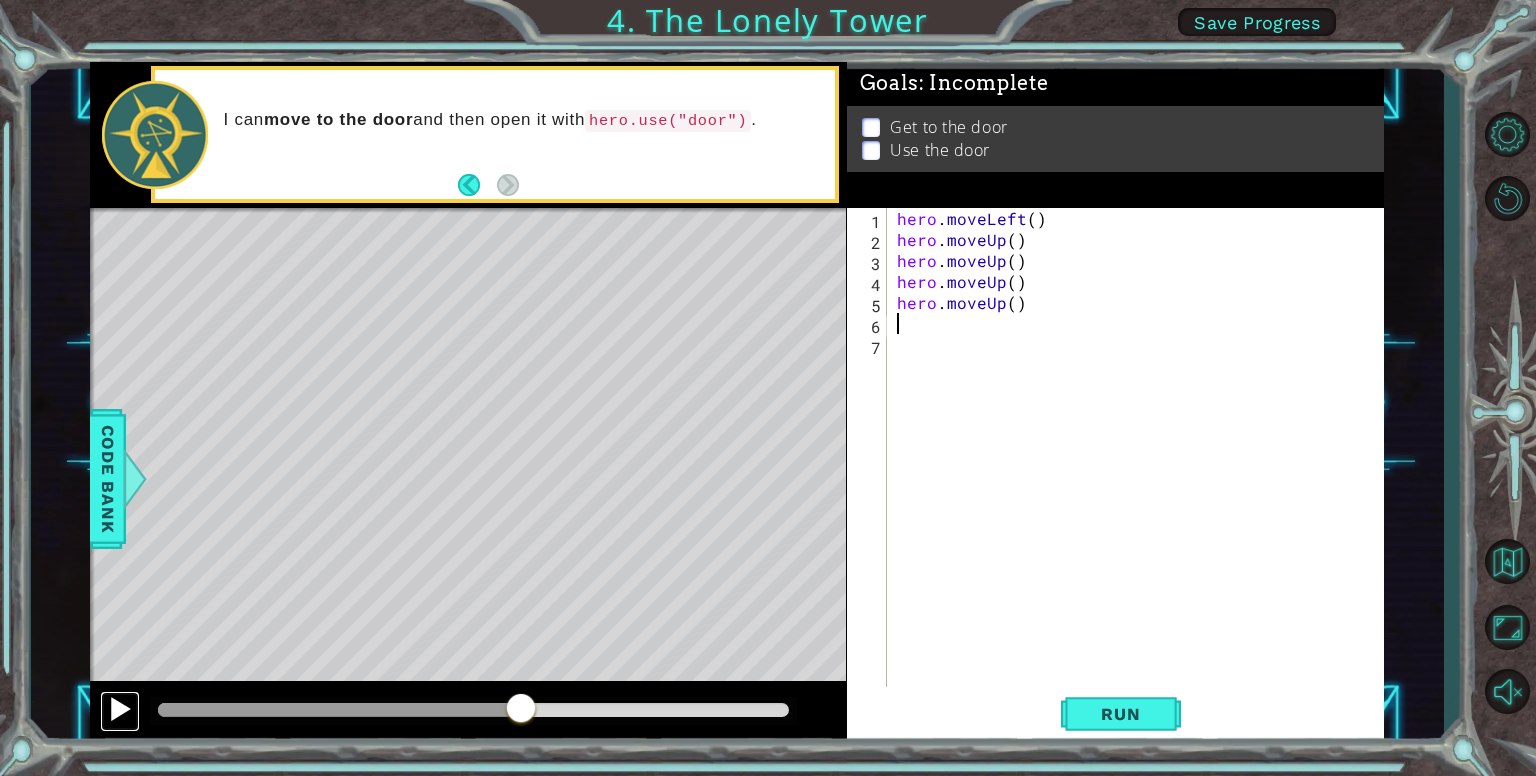 click at bounding box center (120, 709) 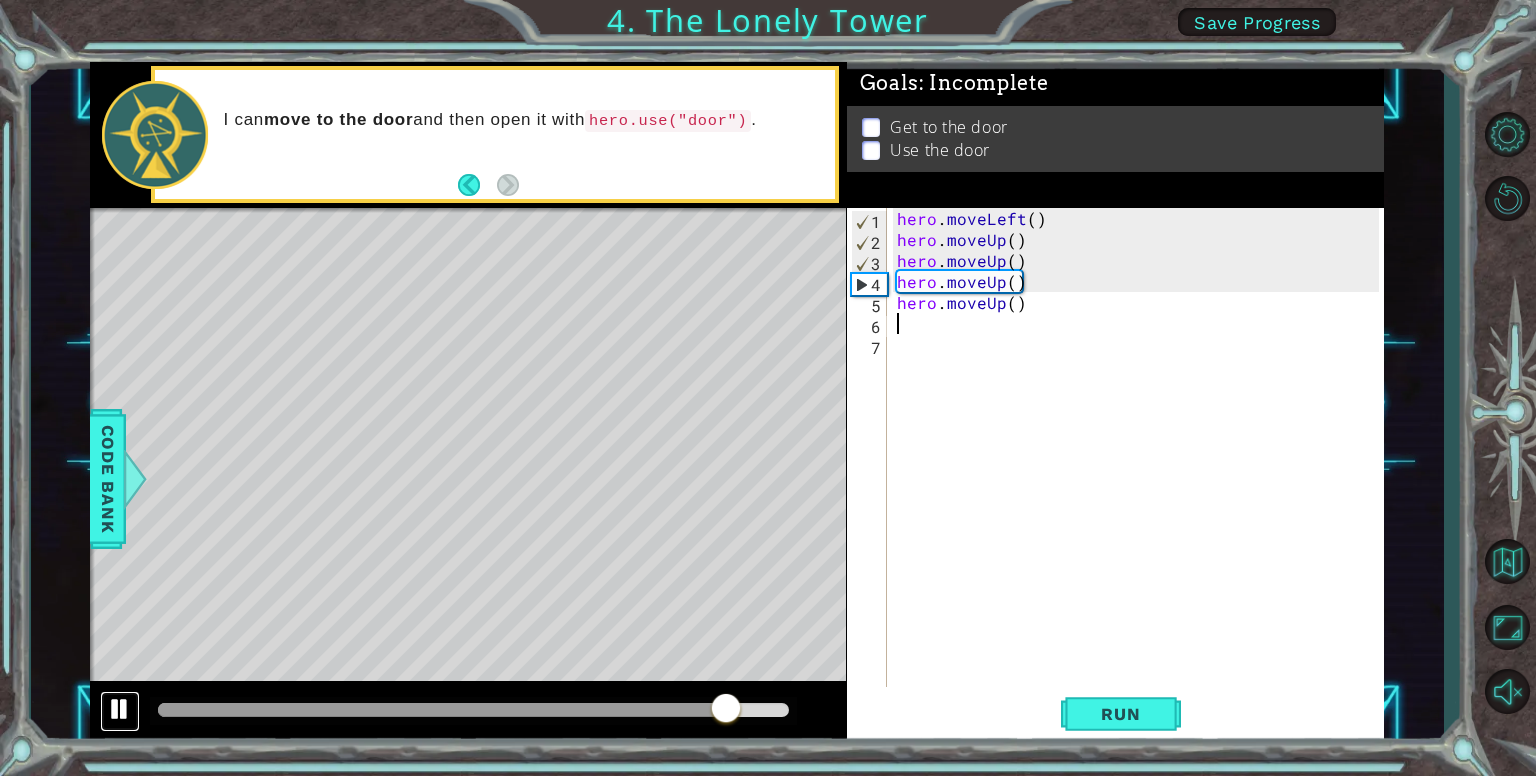 click at bounding box center [120, 709] 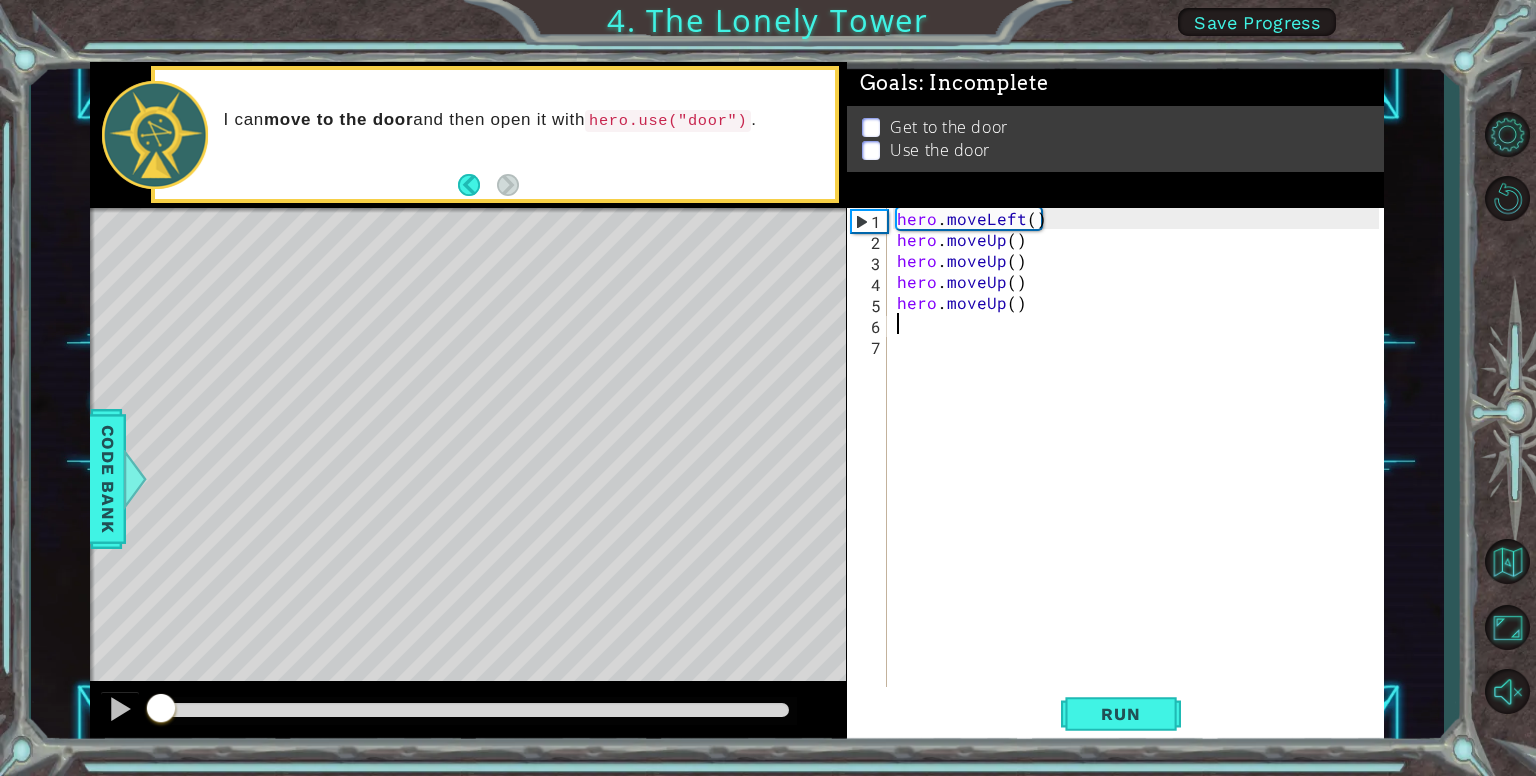 drag, startPoint x: 728, startPoint y: 700, endPoint x: 40, endPoint y: 662, distance: 689.04865 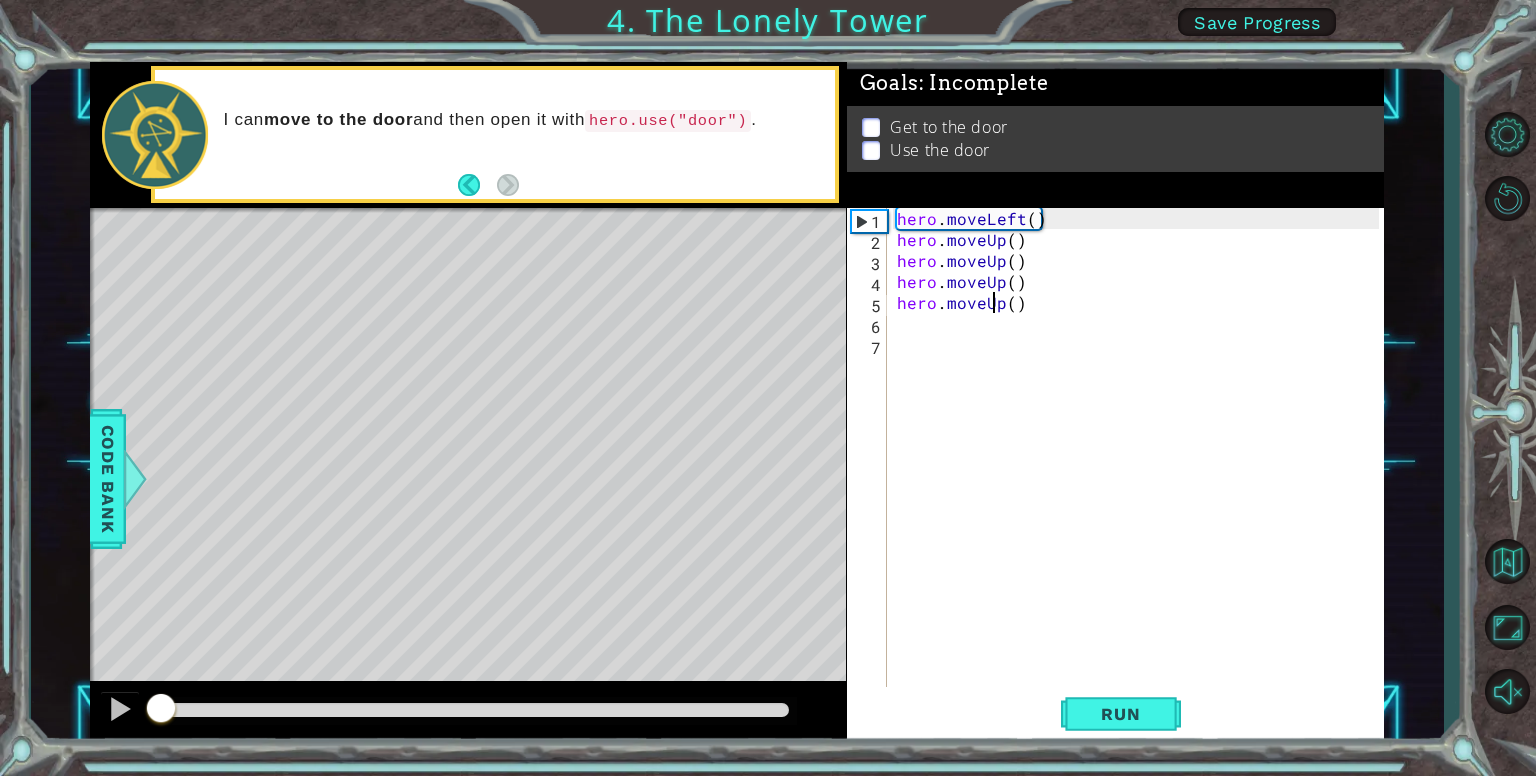 click on "hero . moveLeft ( ) hero . moveUp ( ) hero . moveUp ( ) hero . moveUp ( ) hero . moveUp ( )" at bounding box center [1141, 470] 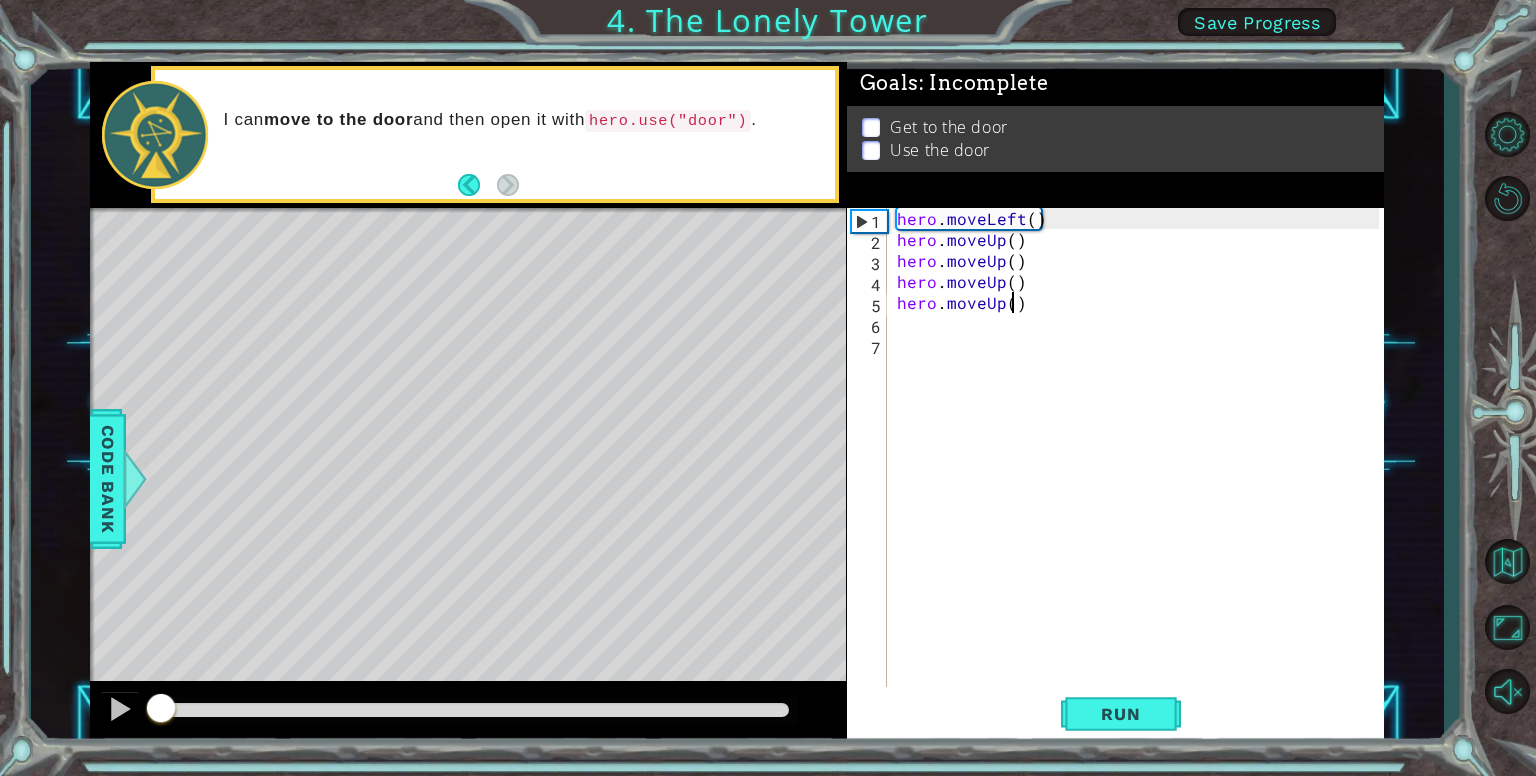 click on "hero . moveLeft ( ) hero . moveUp ( ) hero . moveUp ( ) hero . moveUp ( ) hero . moveUp ( )" at bounding box center (1141, 470) 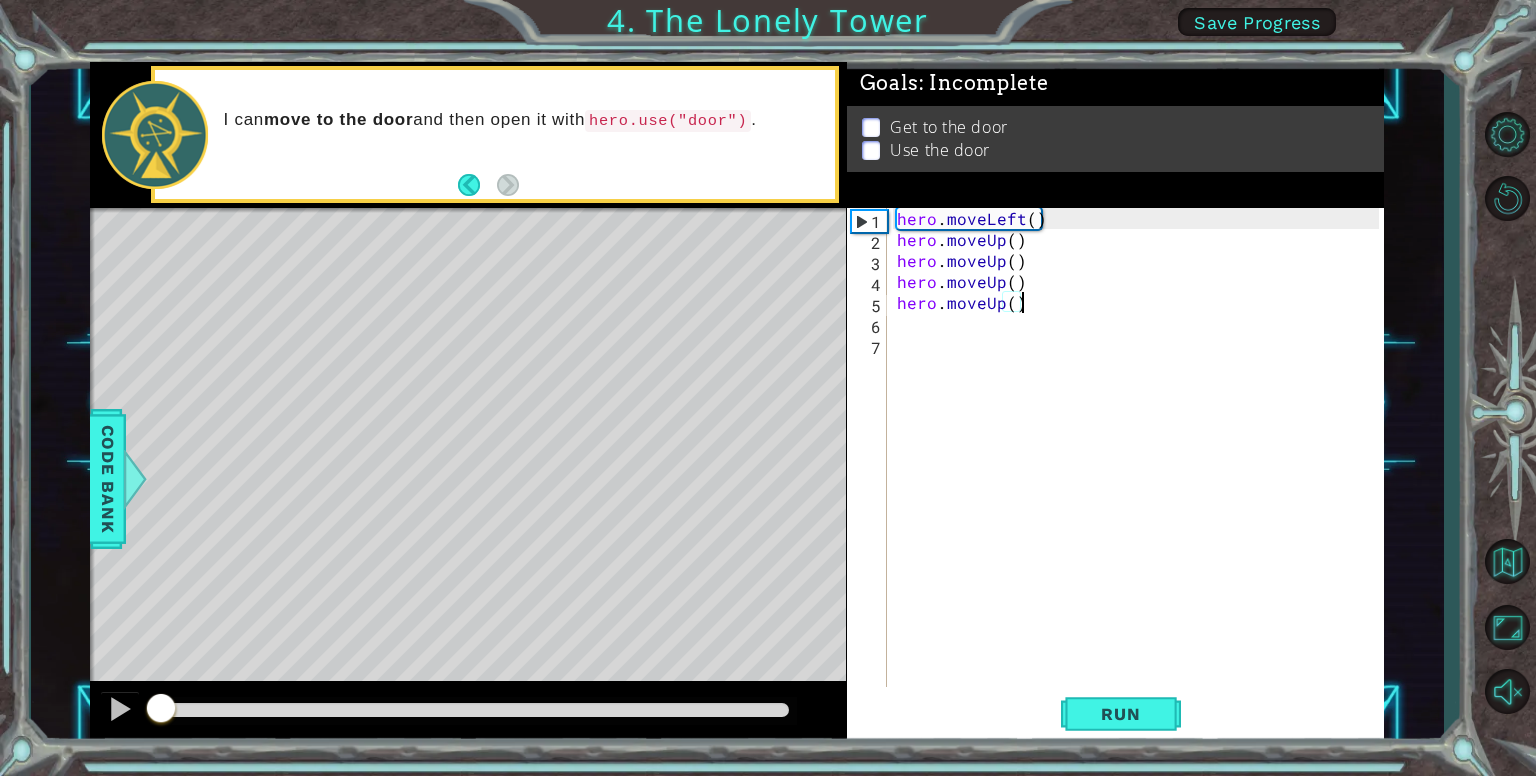 click on "hero . moveLeft ( ) hero . moveUp ( ) hero . moveUp ( ) hero . moveUp ( ) hero . moveUp ( )" at bounding box center (1141, 470) 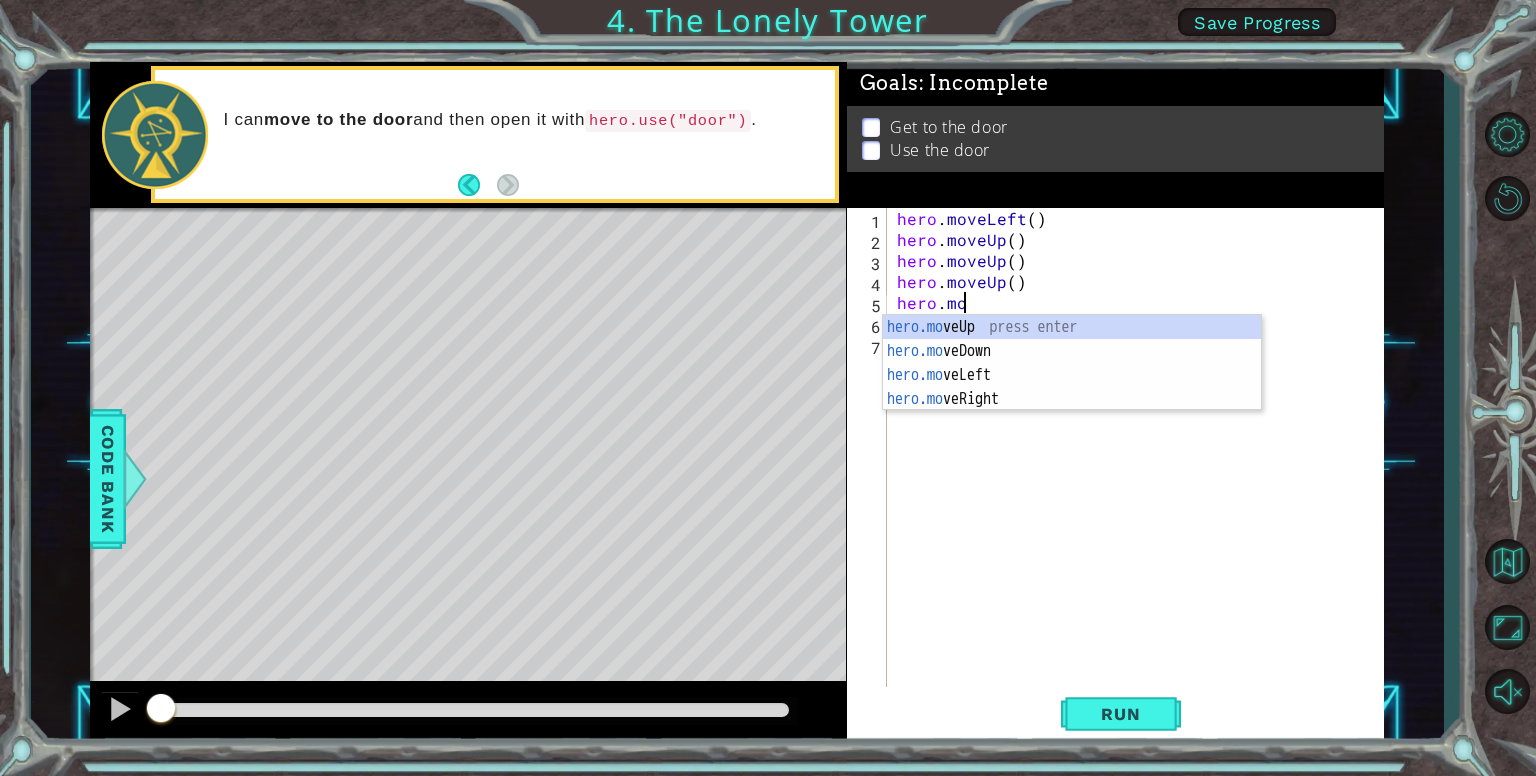 type on "h" 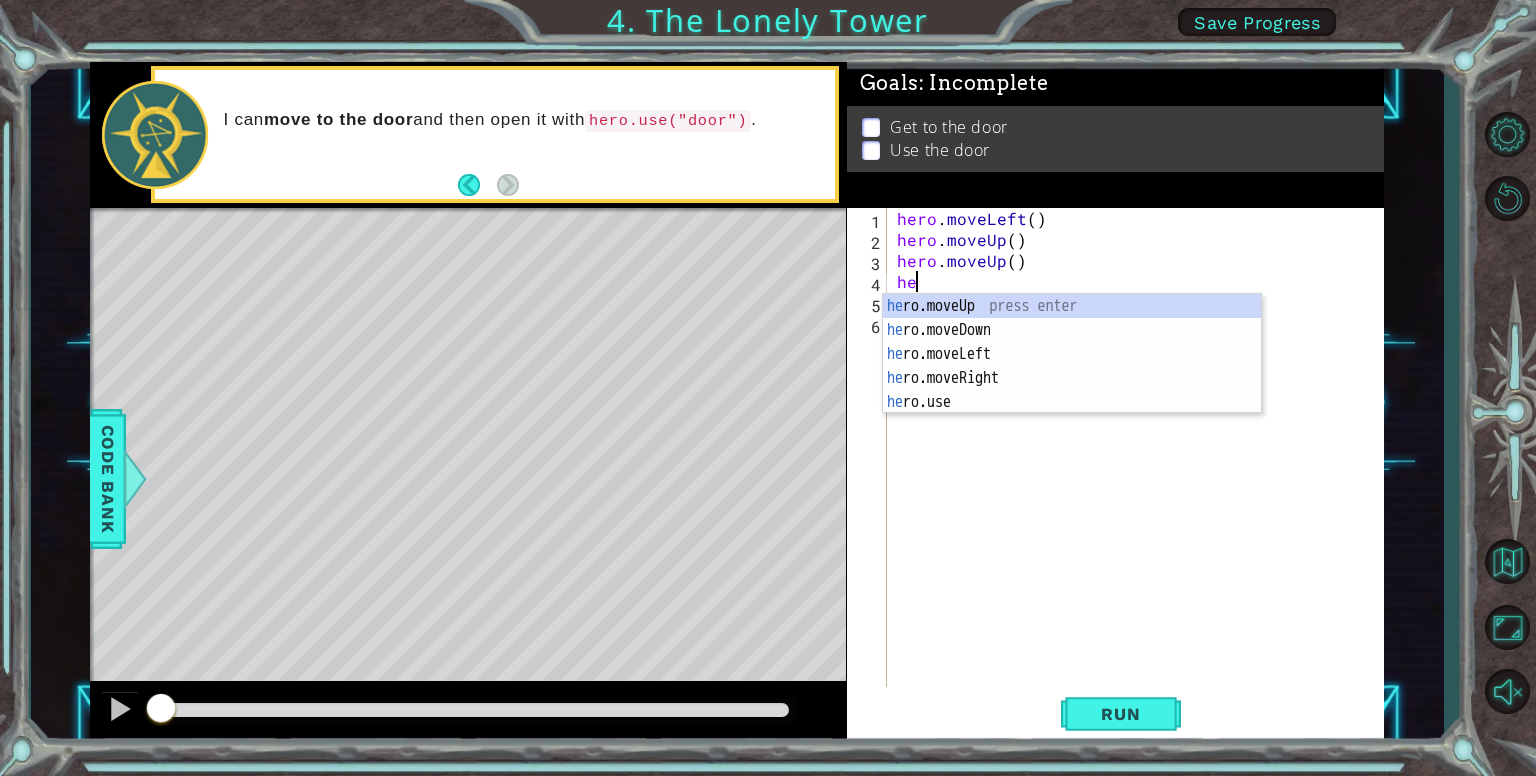 type on "h" 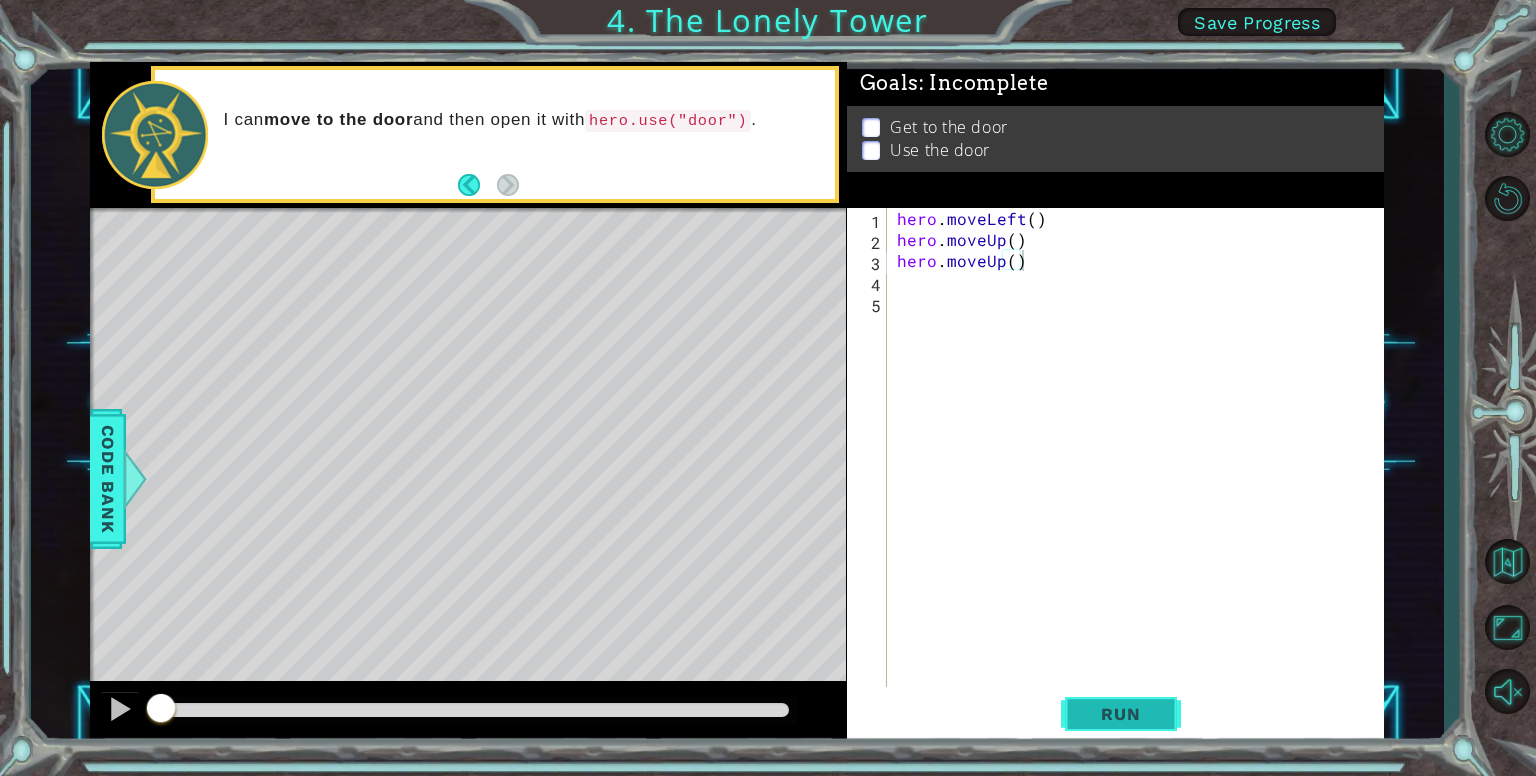 click on "Run" at bounding box center [1120, 714] 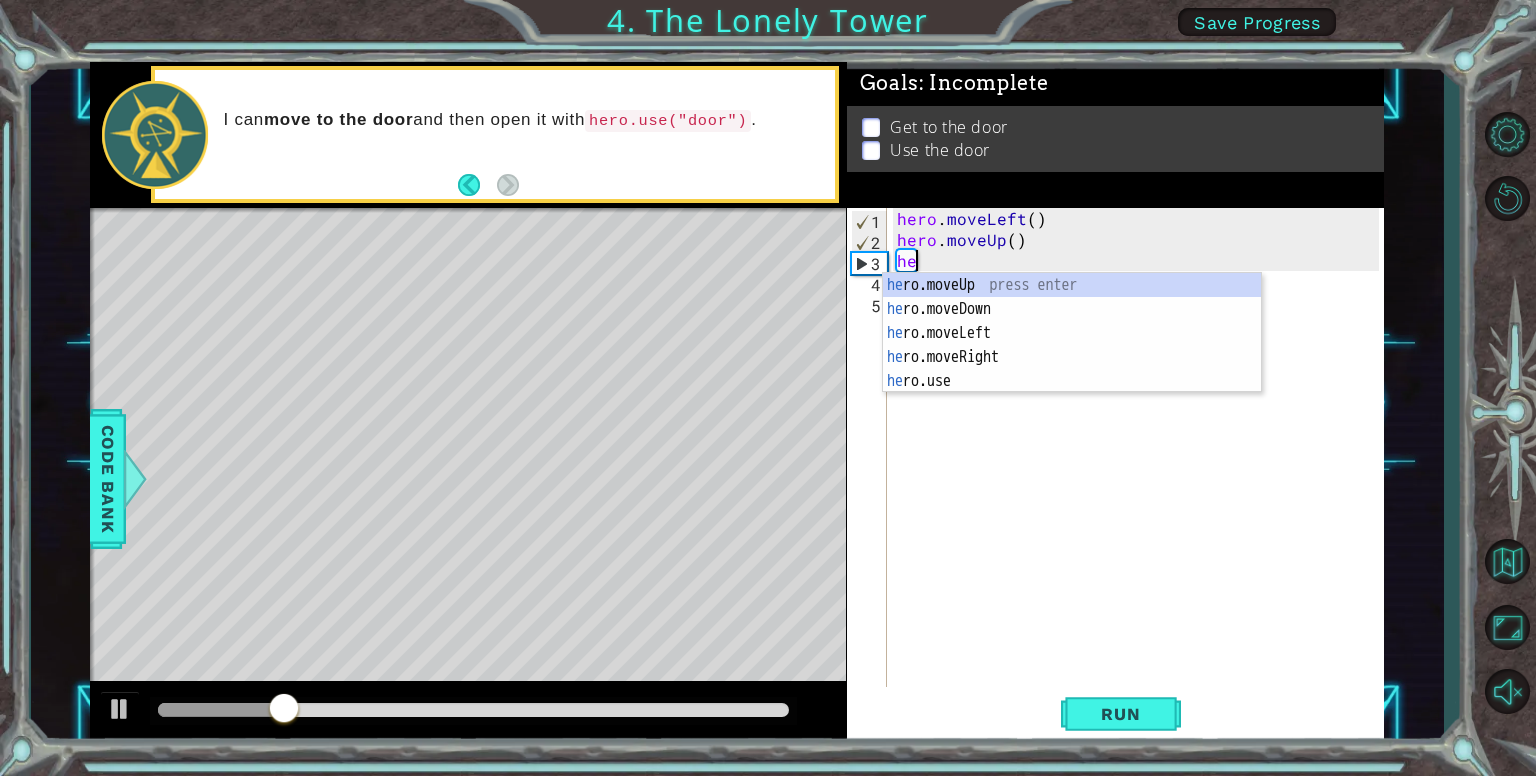 type on "h" 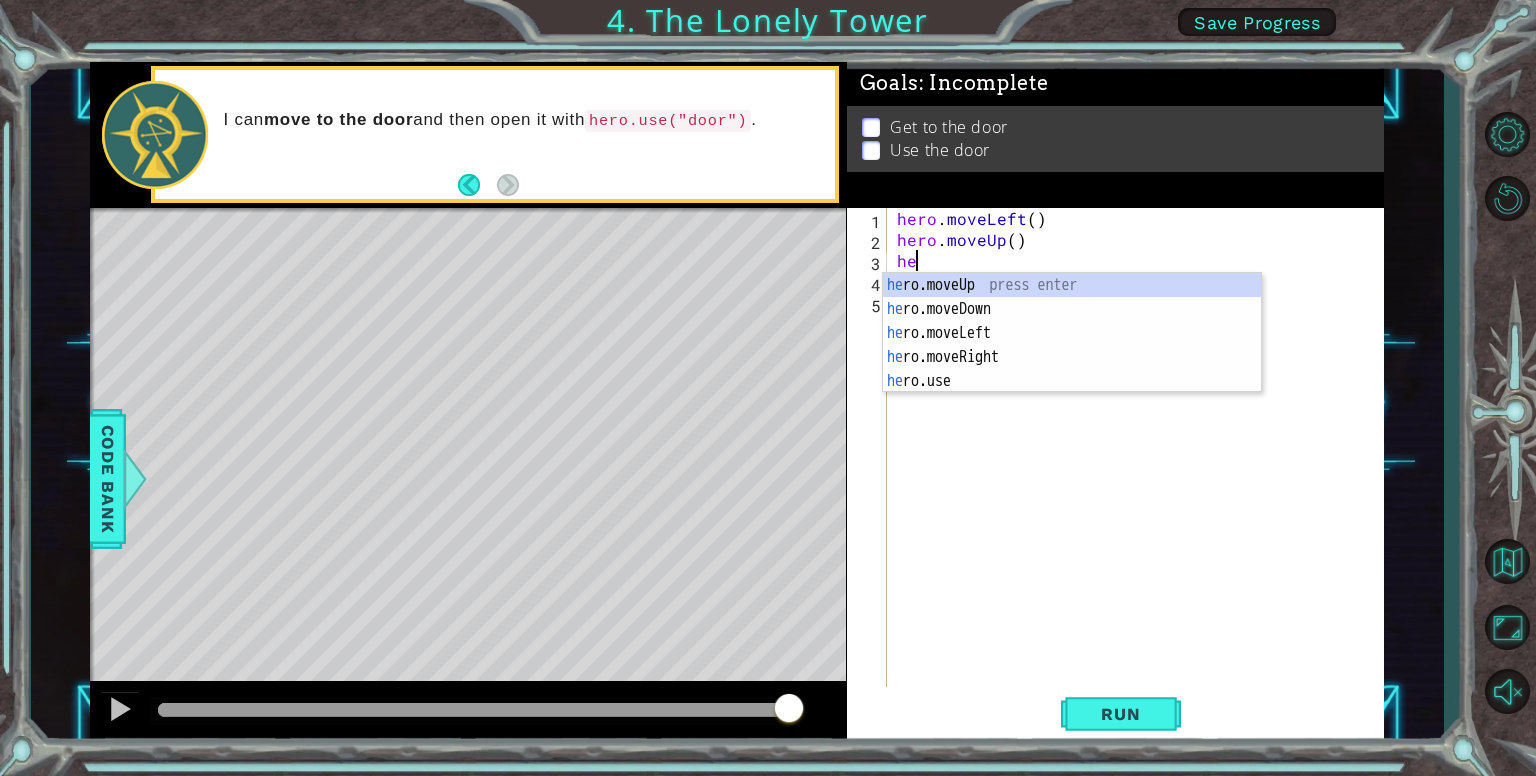 scroll, scrollTop: 0, scrollLeft: 0, axis: both 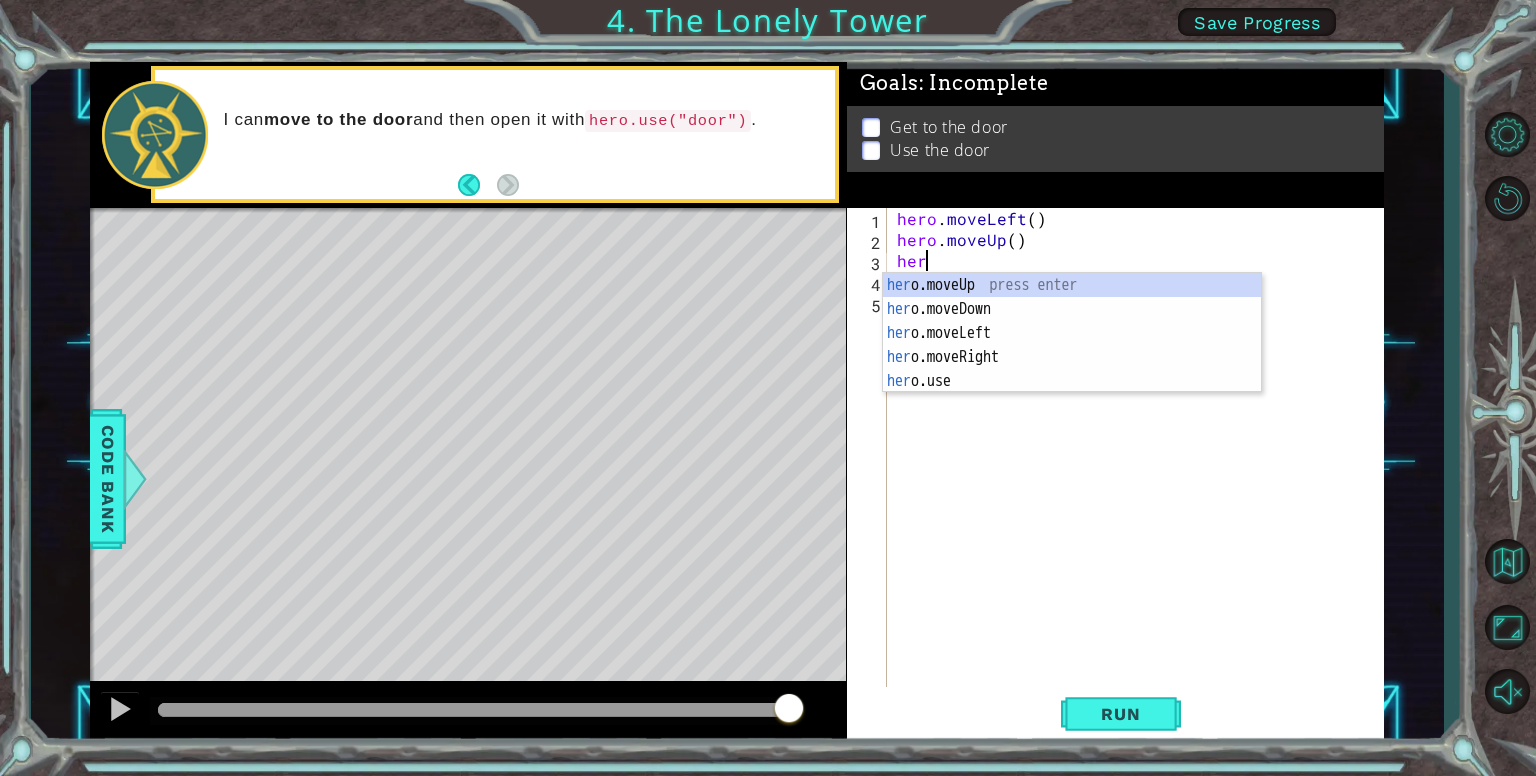 type on "hero" 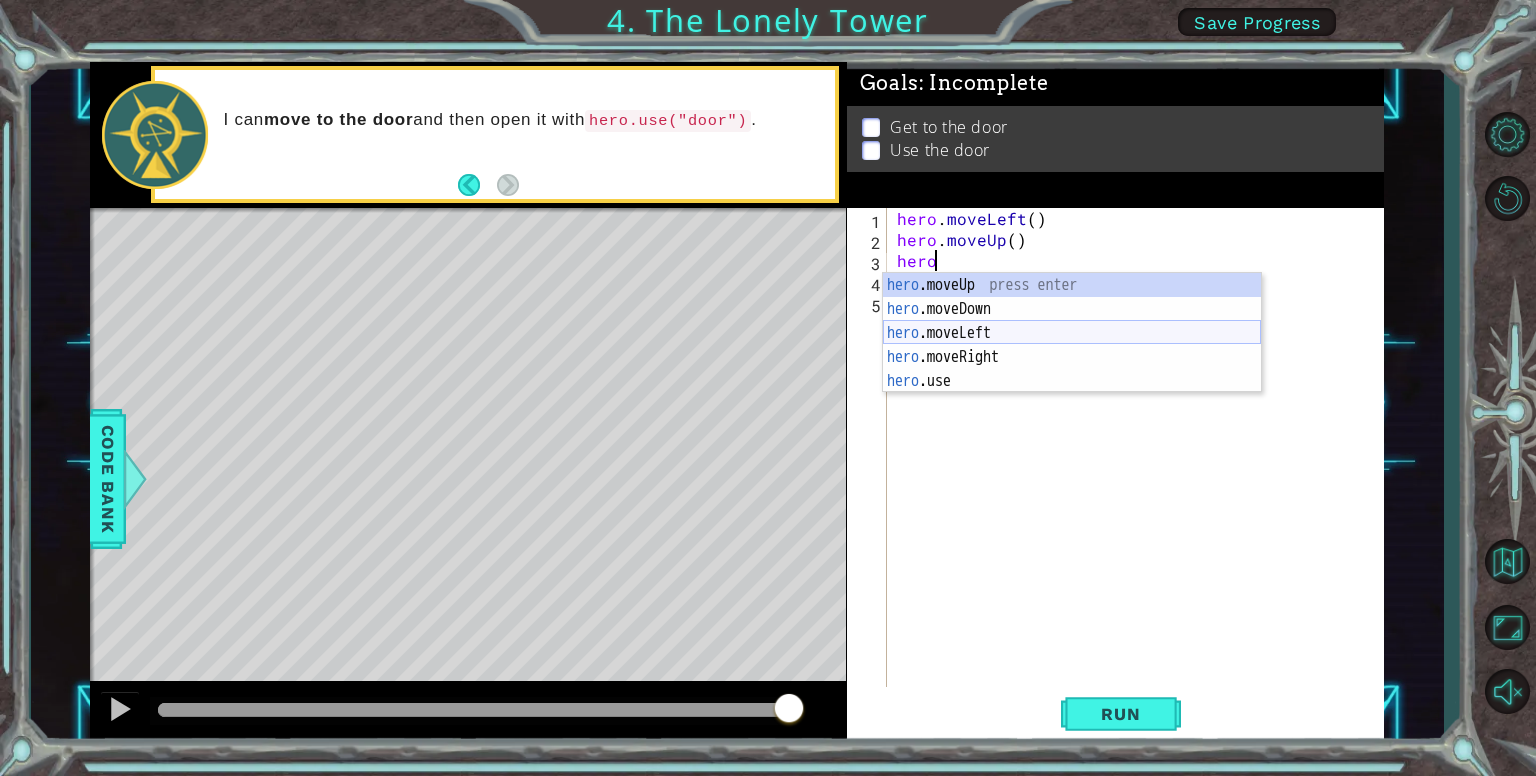 click on "hero .moveUp press enter hero .moveDown press enter hero .moveLeft press enter hero .moveRight press enter hero .use press enter" at bounding box center (1072, 357) 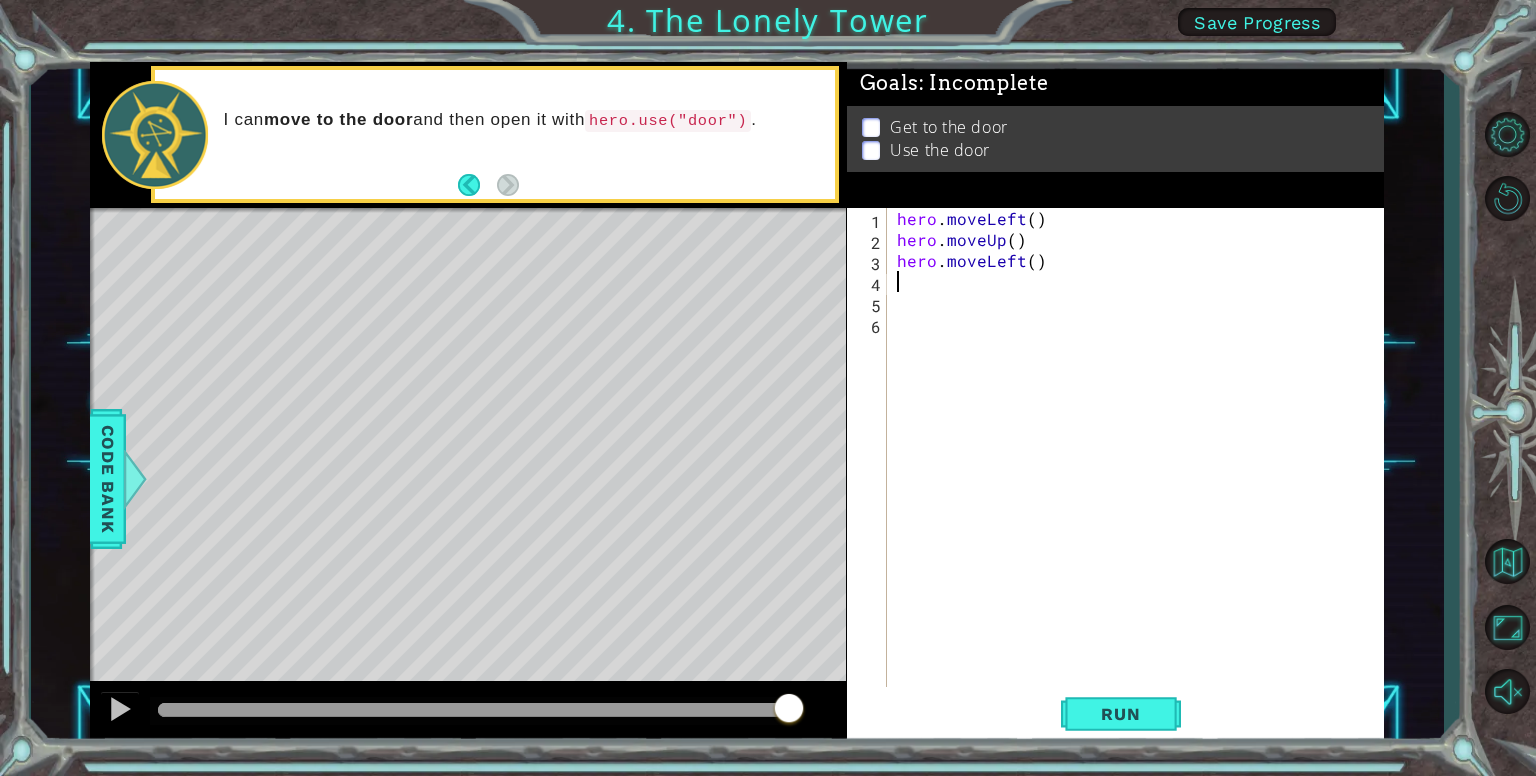 scroll, scrollTop: 0, scrollLeft: 0, axis: both 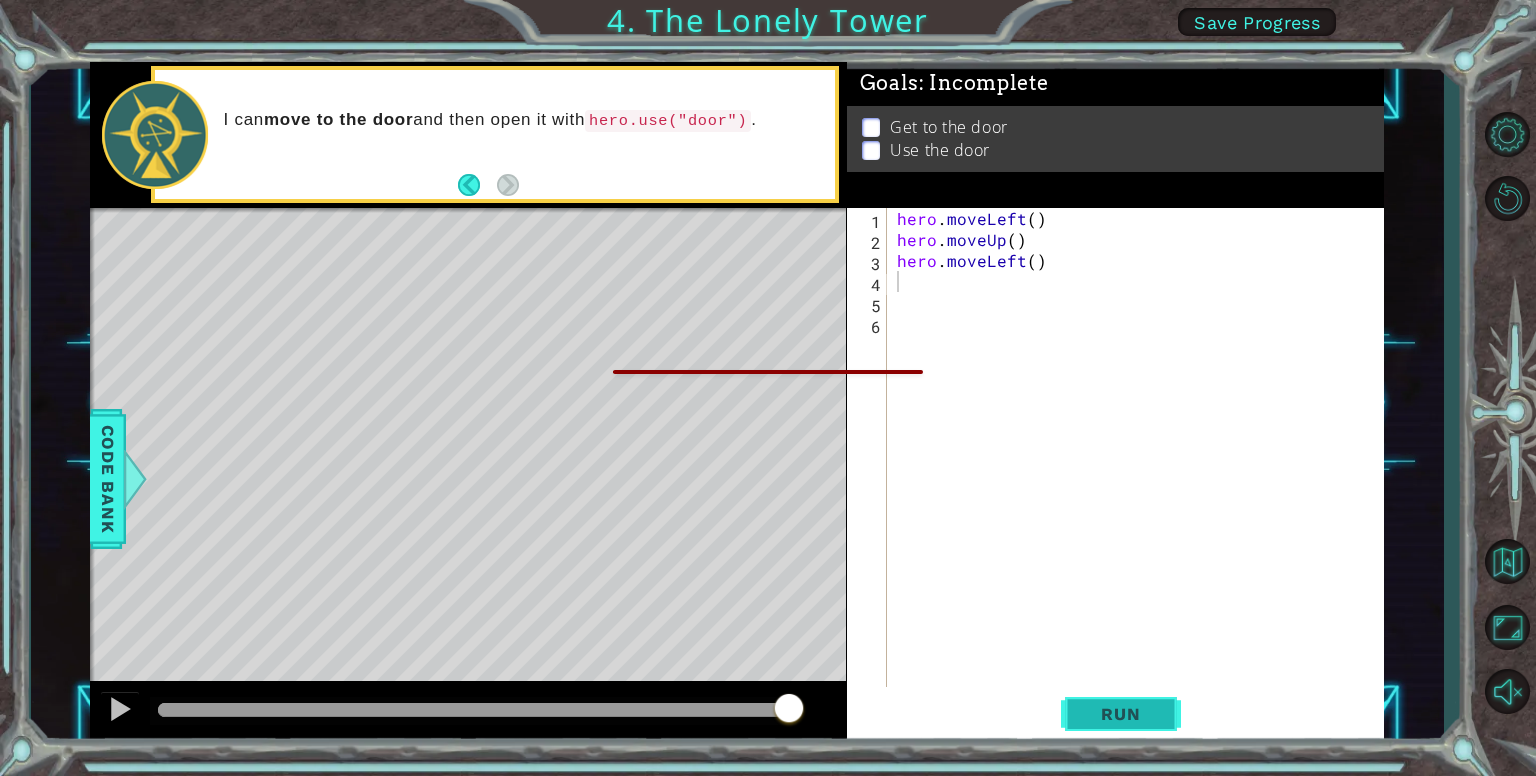 click on "Run" at bounding box center (1121, 714) 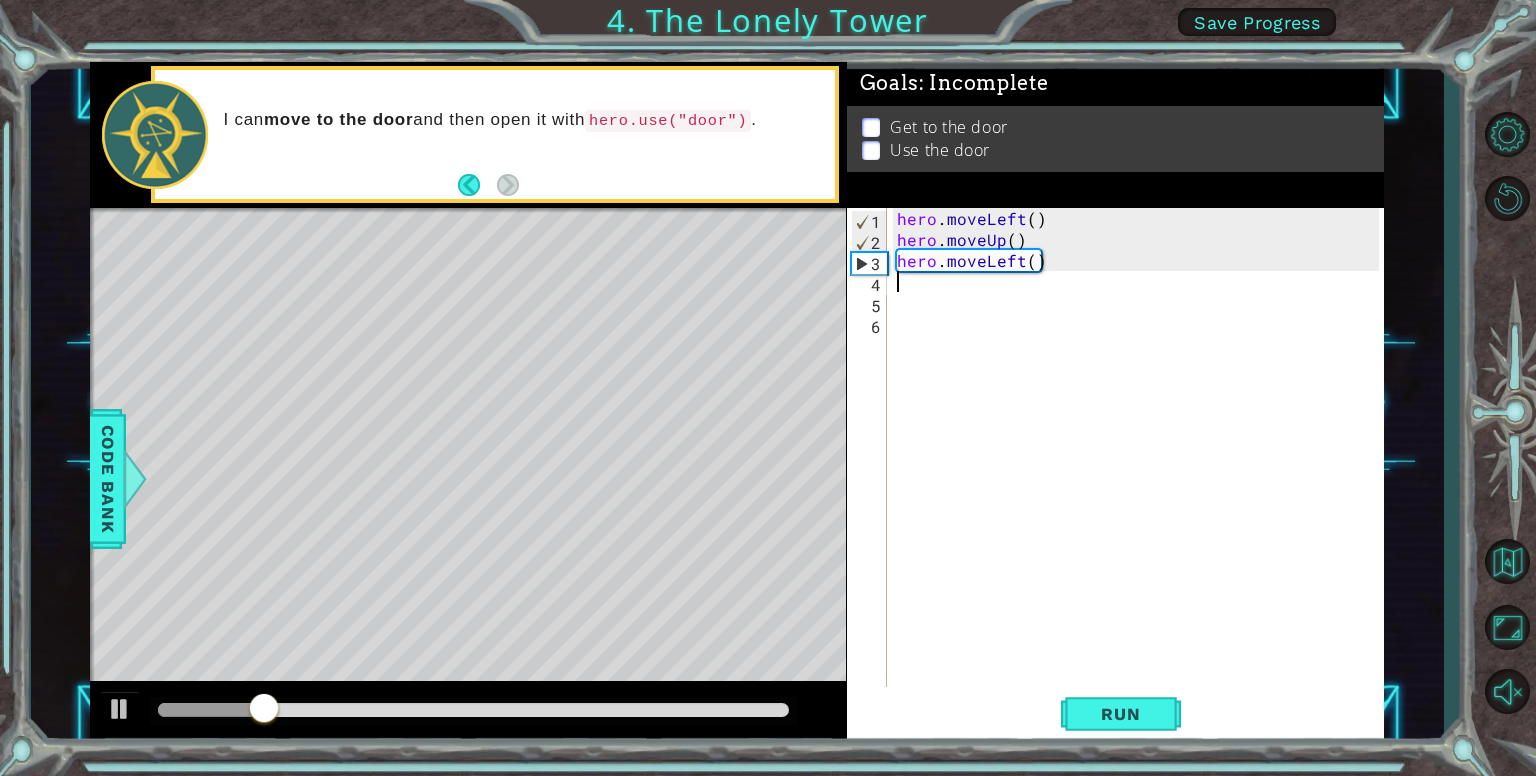 click on "hero . moveLeft ( ) hero . moveUp ( ) hero . moveLeft ( )" at bounding box center [1141, 470] 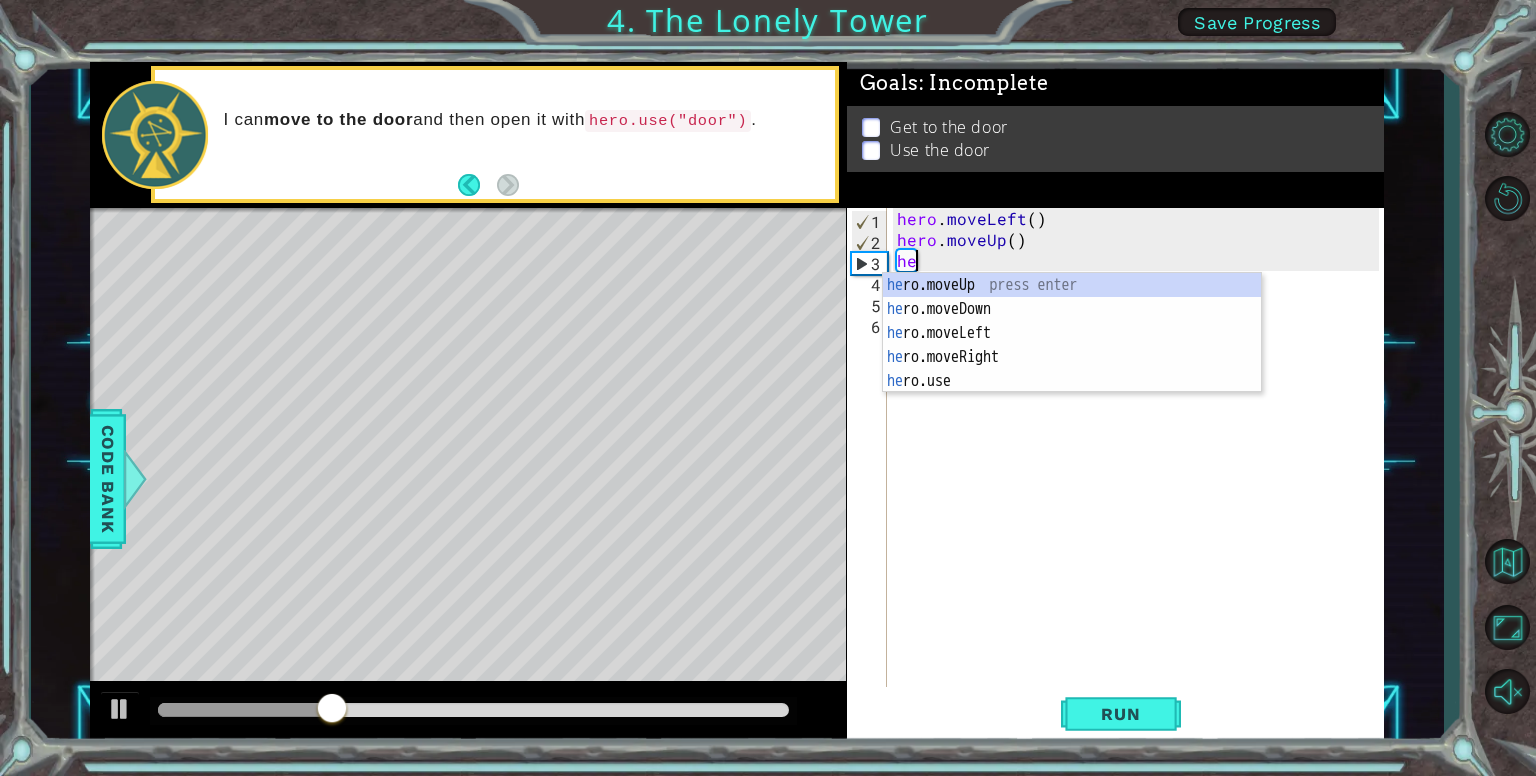 type on "h" 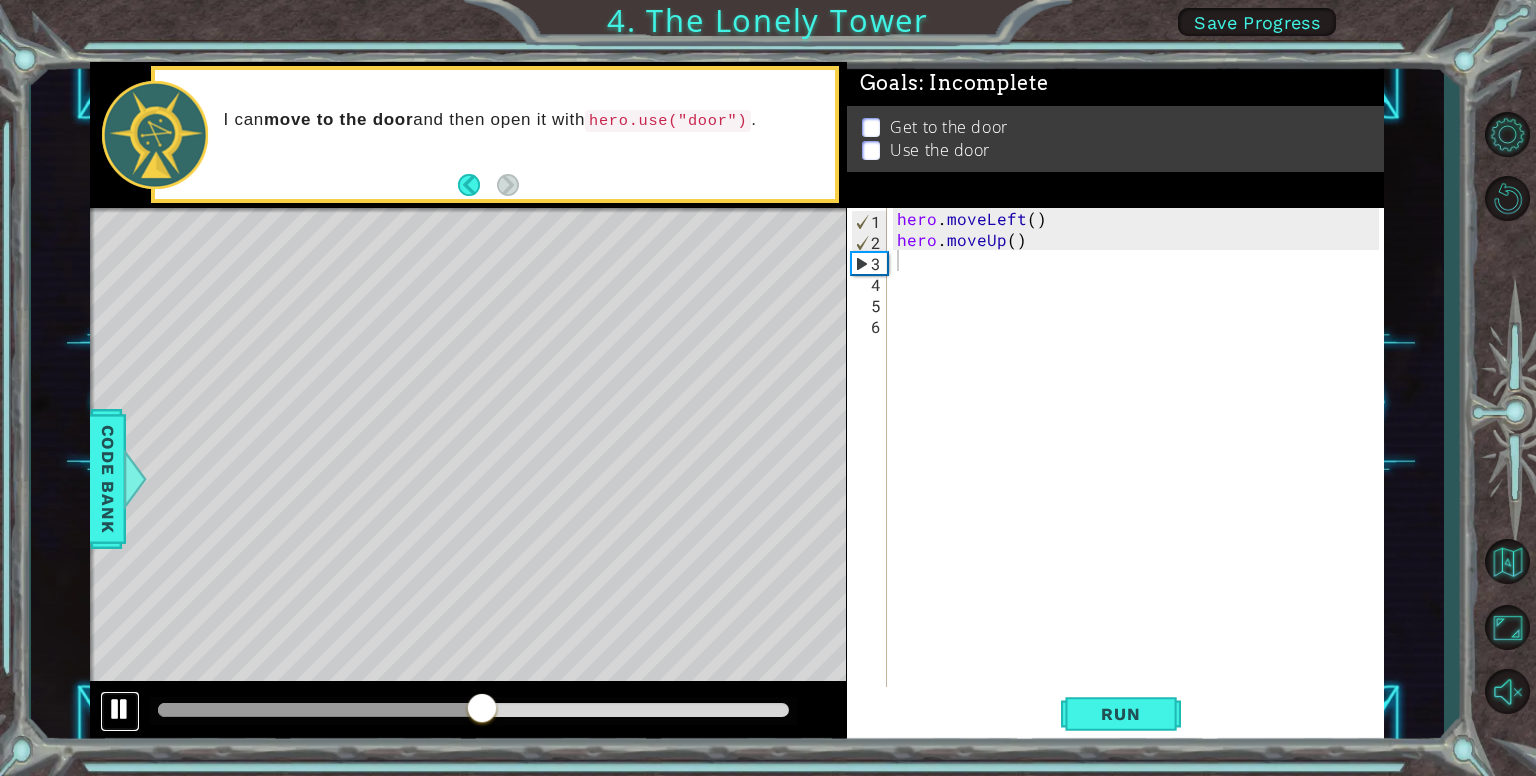 click at bounding box center (120, 709) 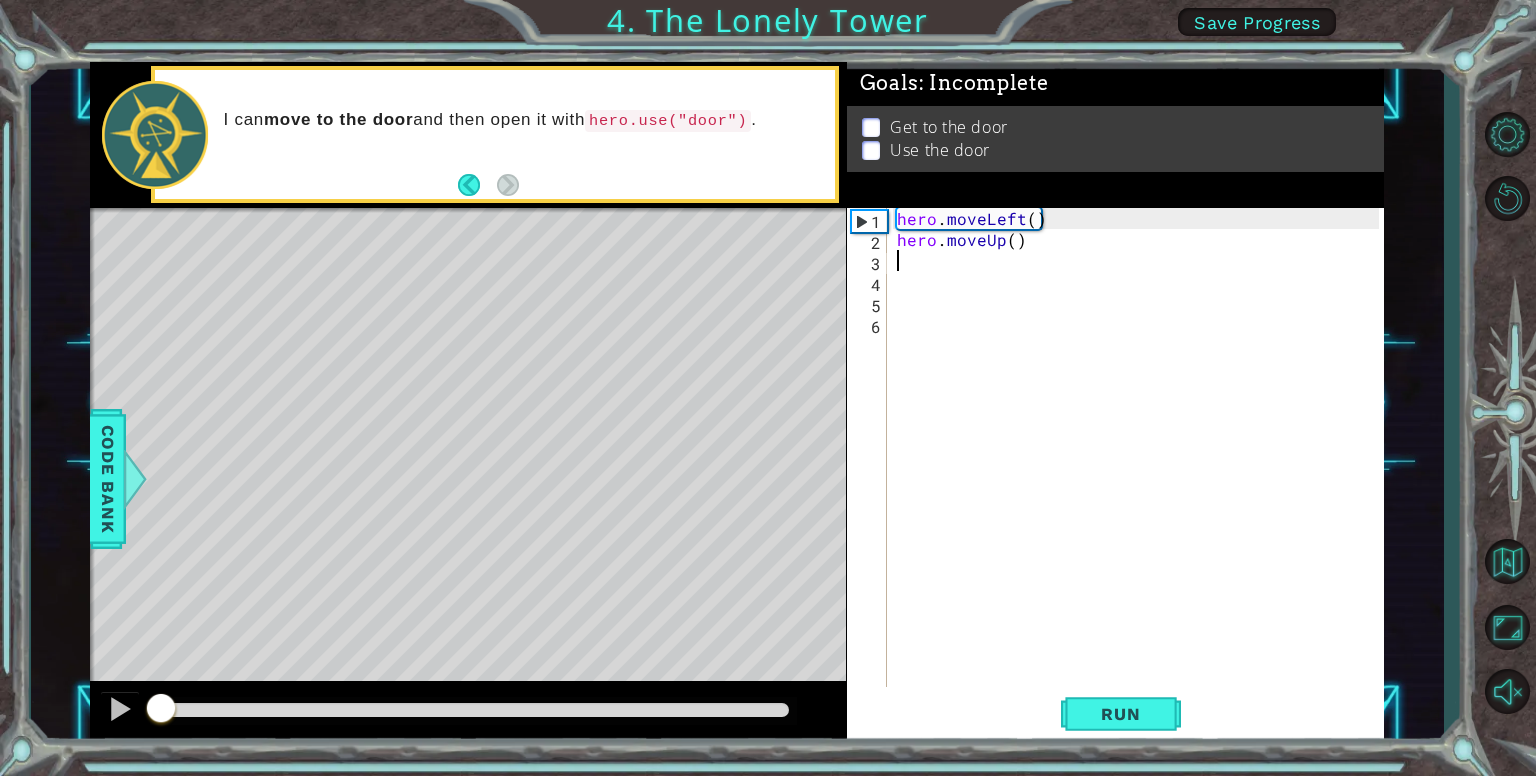 drag, startPoint x: 351, startPoint y: 709, endPoint x: 64, endPoint y: 700, distance: 287.14108 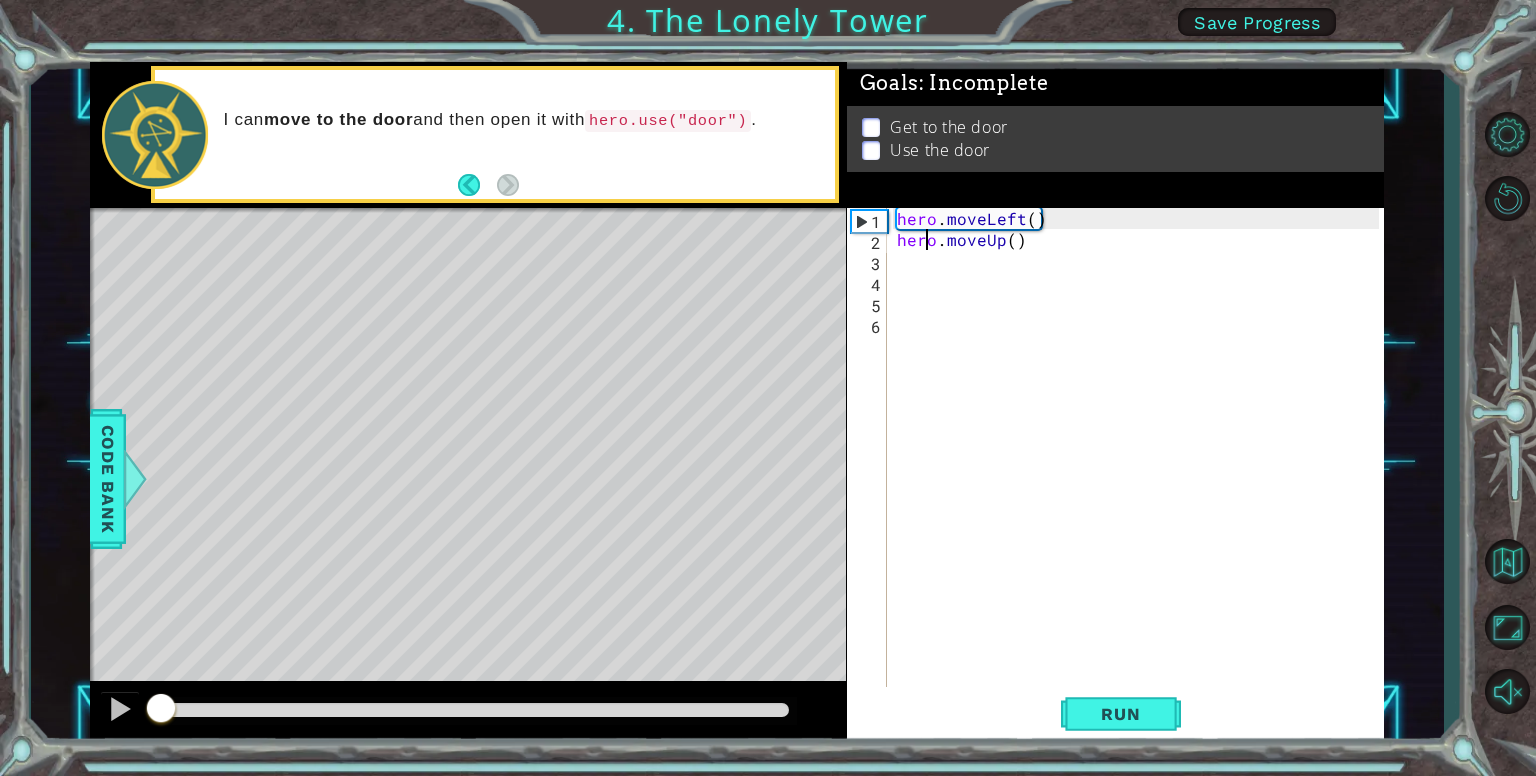 click on "2" at bounding box center (869, 242) 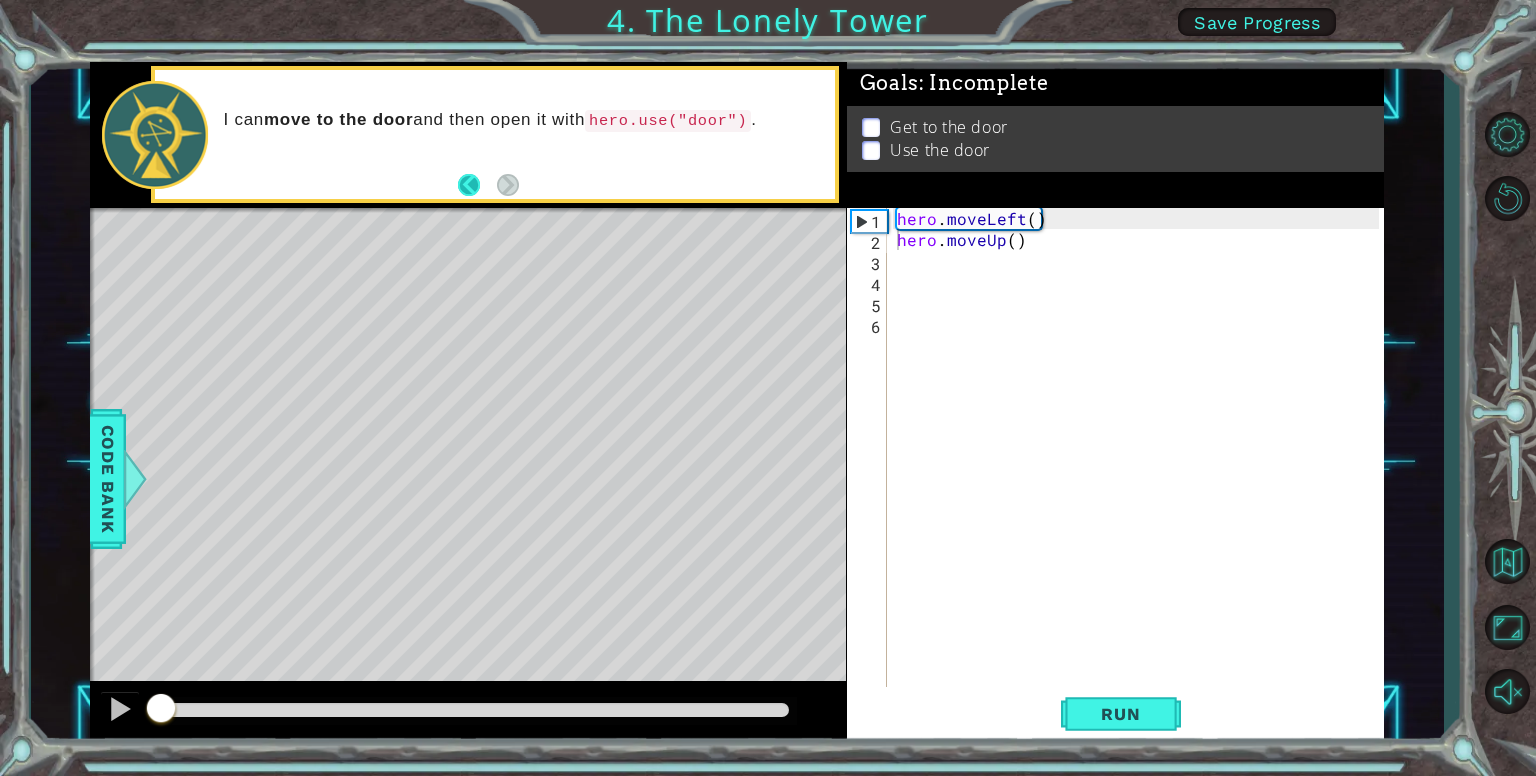 click at bounding box center [488, 185] 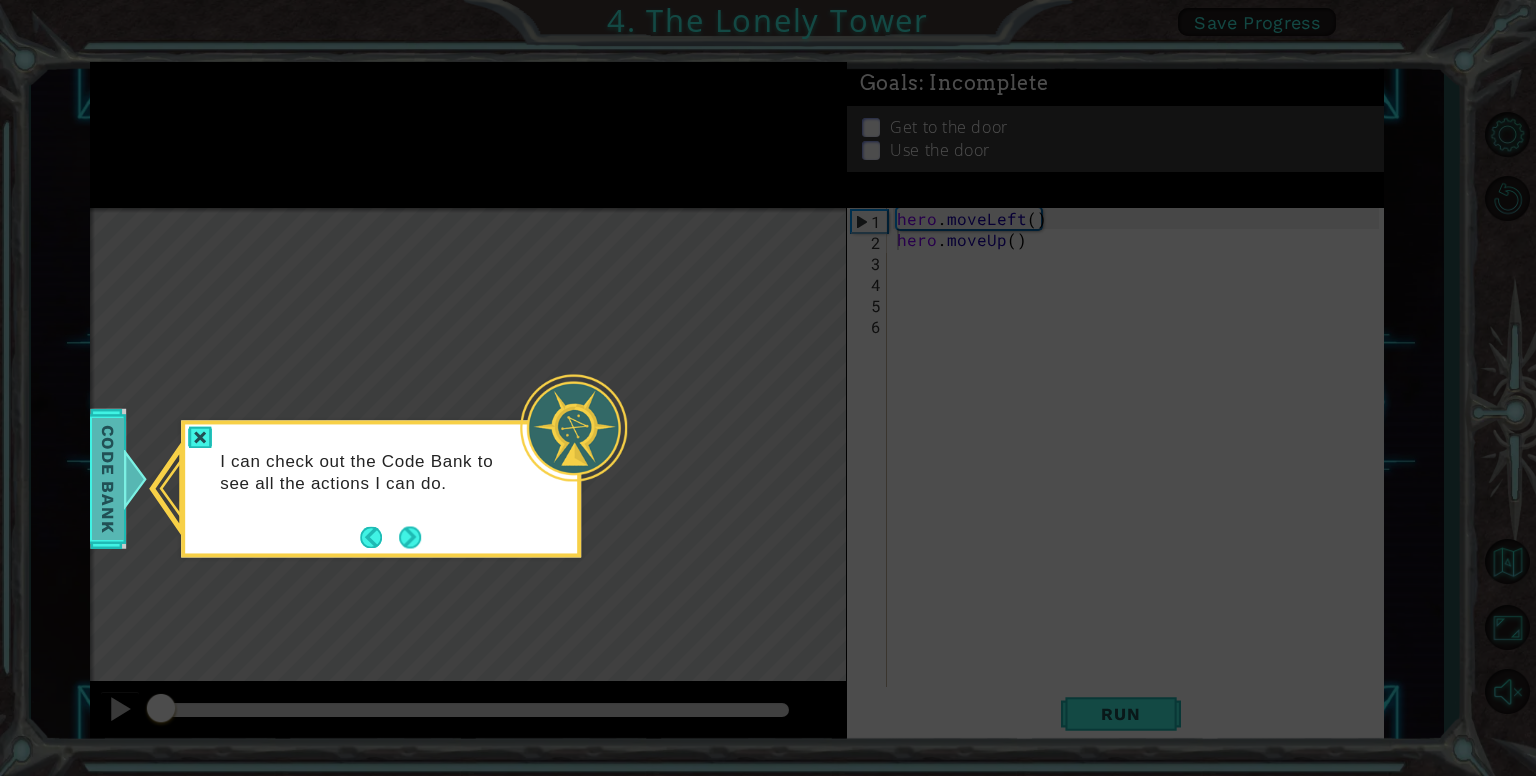 click on "1     הההההההההההההההההההההההההההההההההההההההההההההההההההההההההההההההההההההההההההההההההההההההההההההההההההההההההההההההההההההההההההההההההההההההההההההההההההההההההההההההההההההההההההההההההההההההההההההההההההההההההההההההההההההההההההההההההההההההההההההההההההההההההההההההה XXXXXXXXXXXXXXXXXXXXXXXXXXXXXXXXXXXXXXXXXXXXXXXXXXXXXXXXXXXXXXXXXXXXXXXXXXXXXXXXXXXXXXXXXXXXXXXXXXXXXXXXXXXXXXXXXXXXXXXXXXXXXXXXXXXXXXXXXXXXXXXXXXXXXXXXXXXXXXXXXXXXXXXXXXXXXXXXXXXXXXXXXXXXXXXXXXXXXXXXXXXXXXXXXXXXXXXXXXXXXXXXXXXXXXXXXXXXXXXXXXXXXXXXXXXXXXXX Solution × Goals : Incomplete       Get to the door
Use the door
hero.moveUp() 1 2 3 4 5 6 hero . moveLeft ( ) hero . moveUp ( )     Code Saved Run Statement   /  Call   /  methods   hero     moveDown(steps) moveUp(steps) Code Bank" at bounding box center [768, 388] 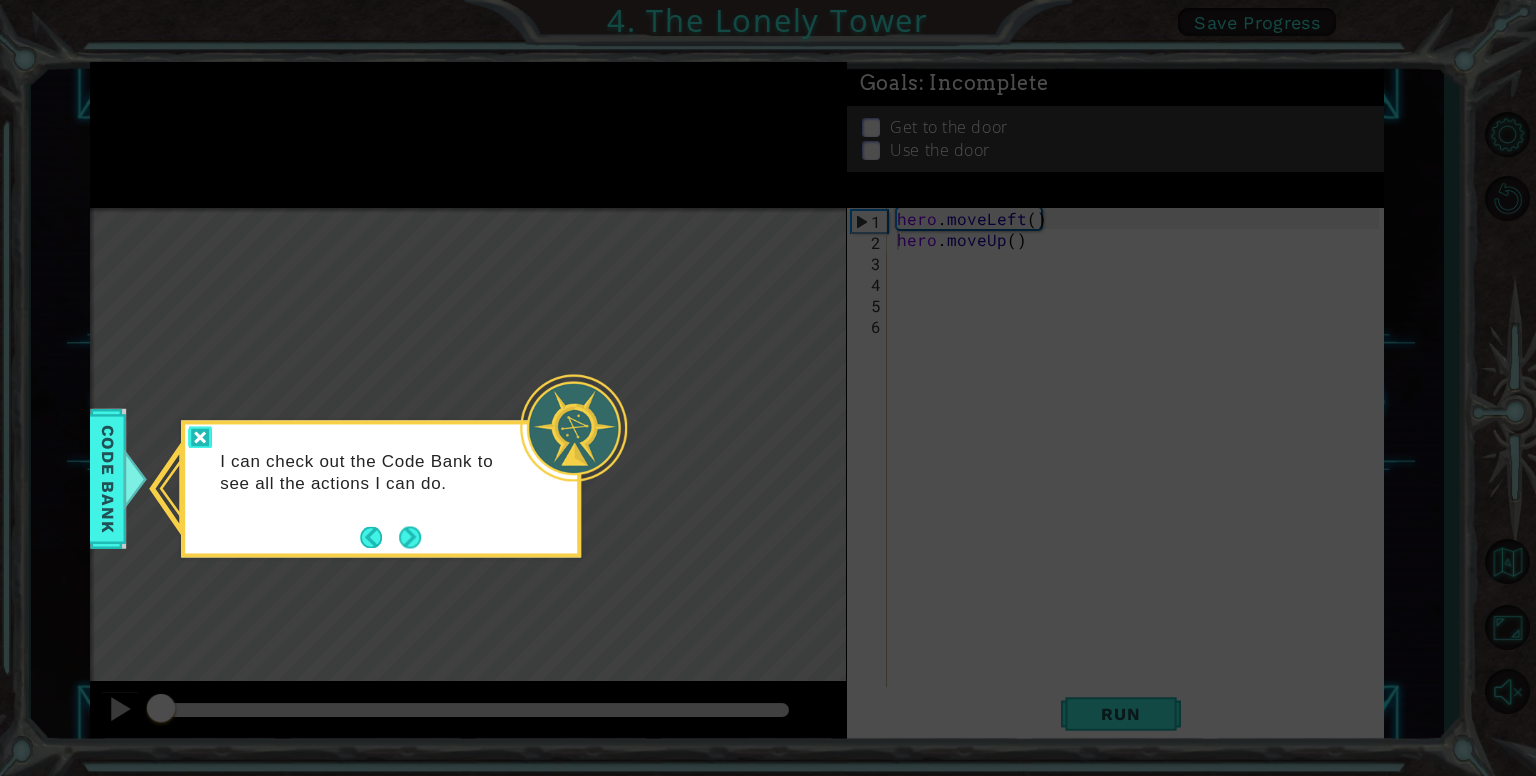 click at bounding box center (200, 437) 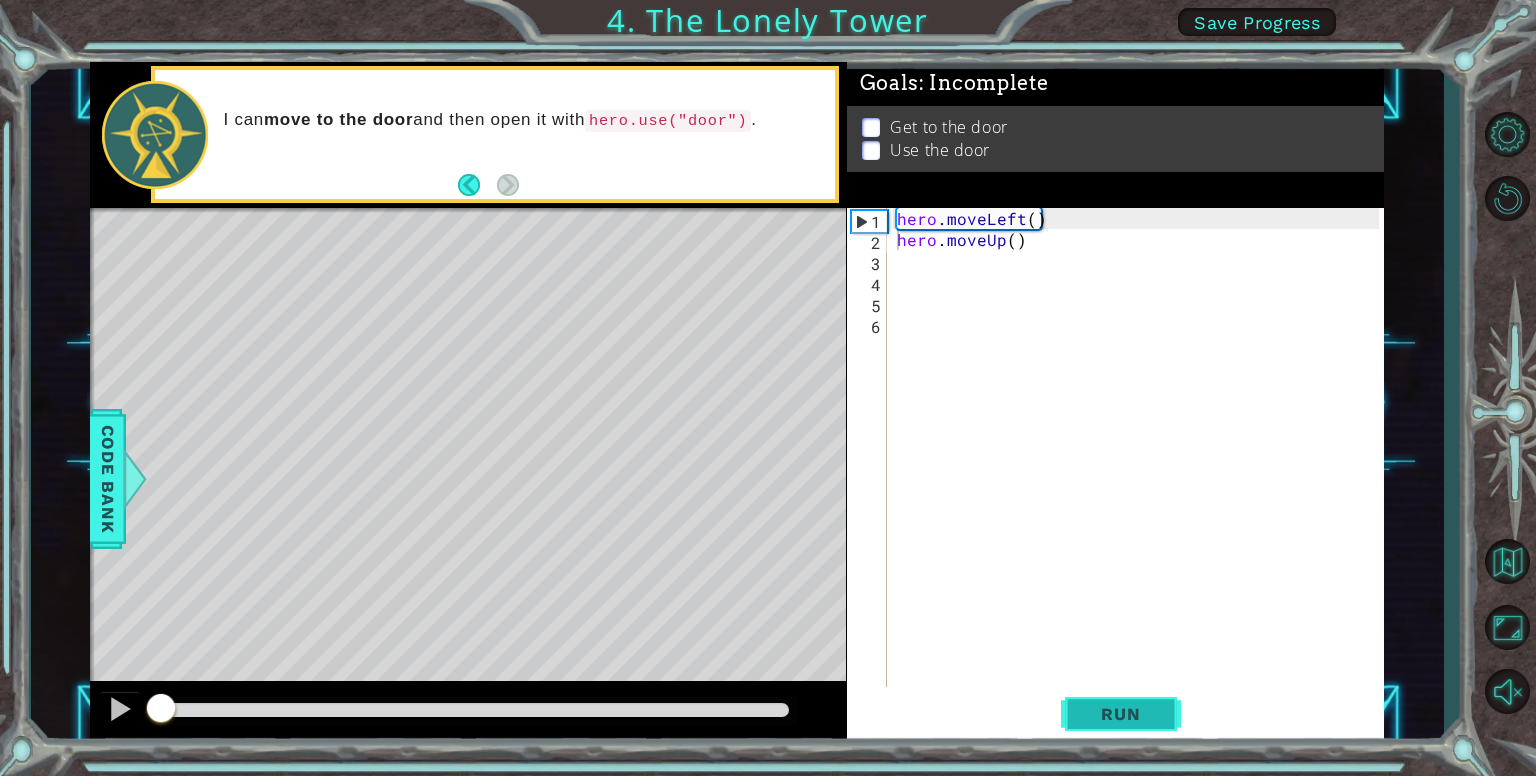 click on "Run" at bounding box center (1120, 714) 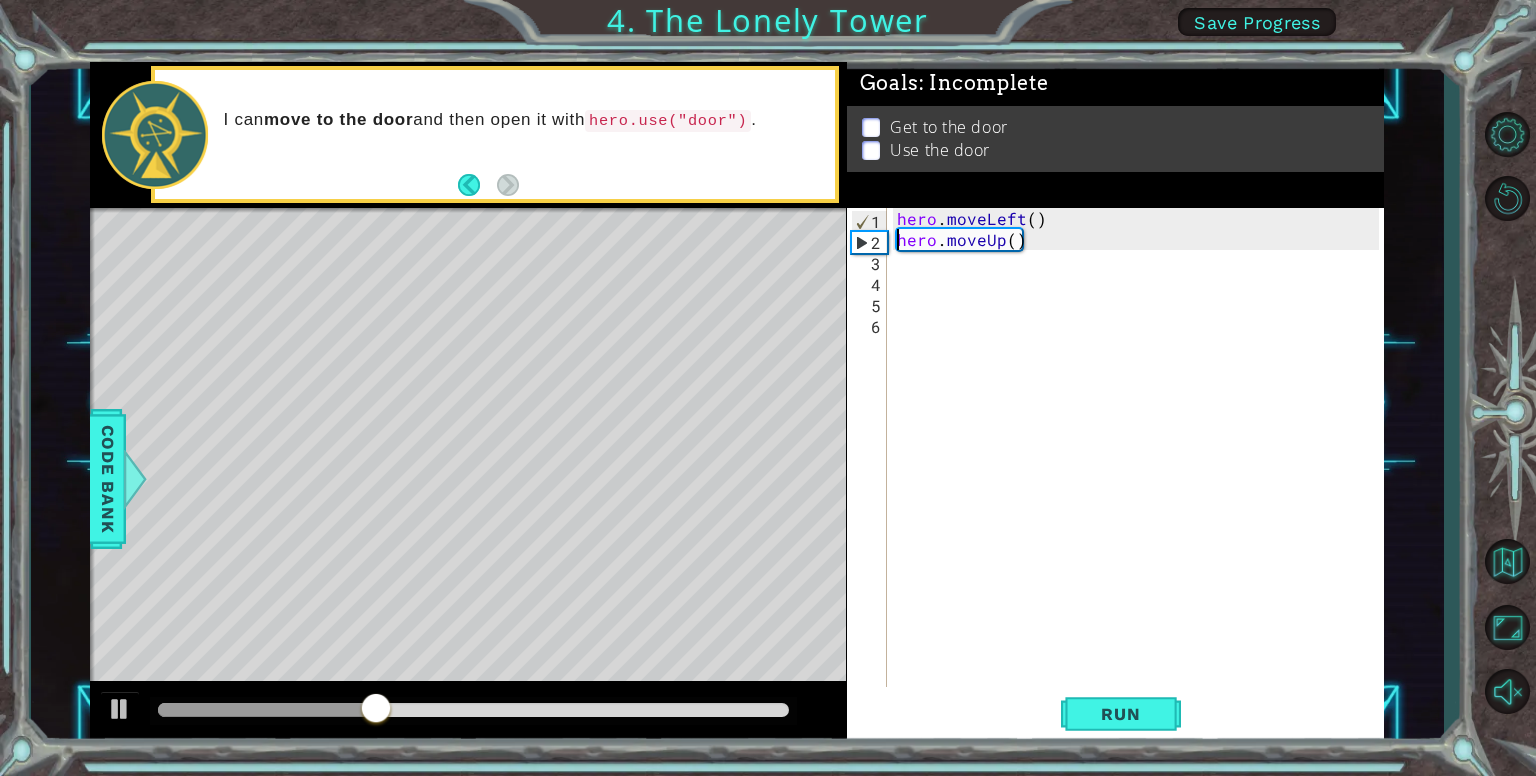 click on "hero . moveLeft ( ) hero . moveUp ( )" at bounding box center [1141, 470] 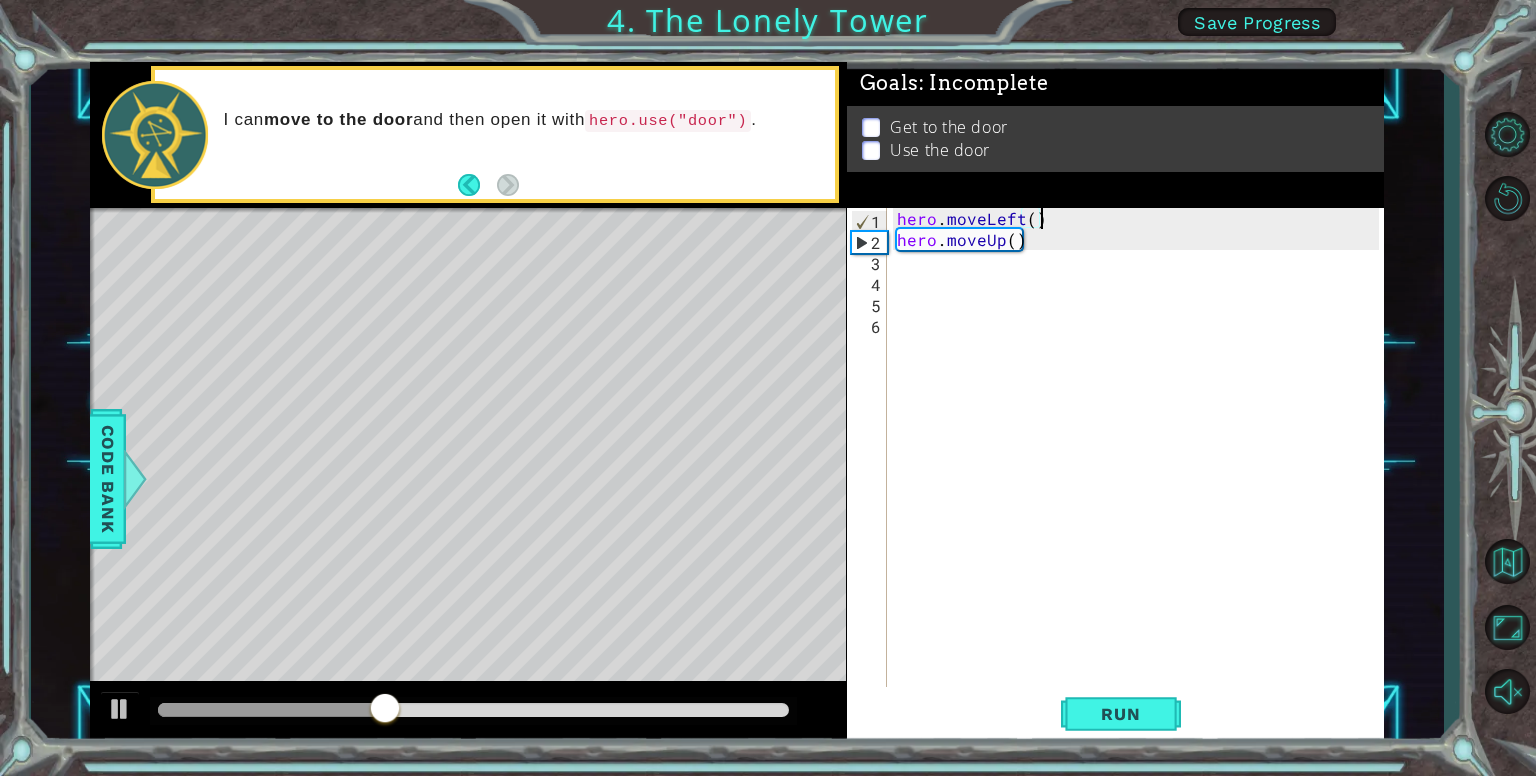 type on "hero.moveLeft()" 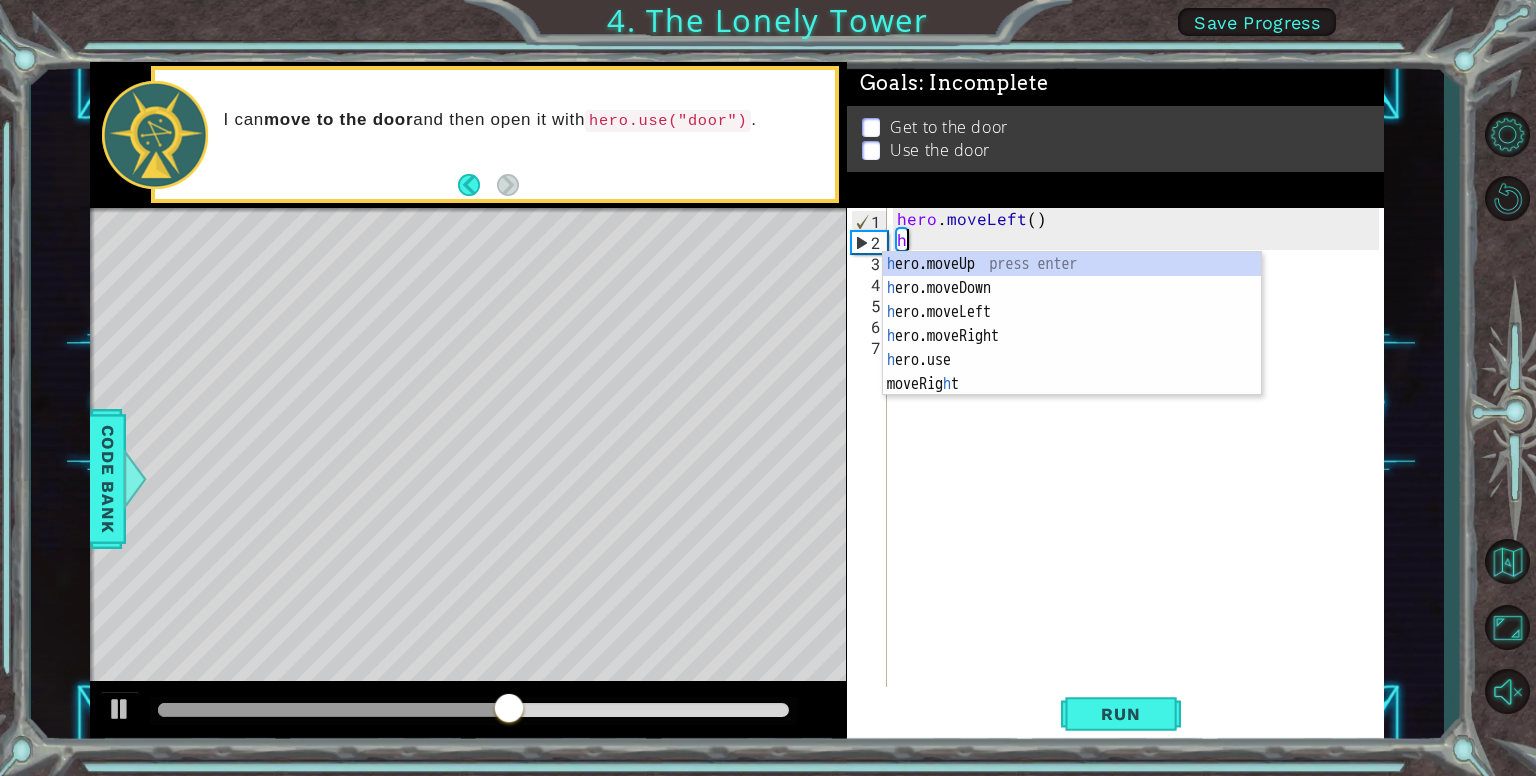 type on "hero" 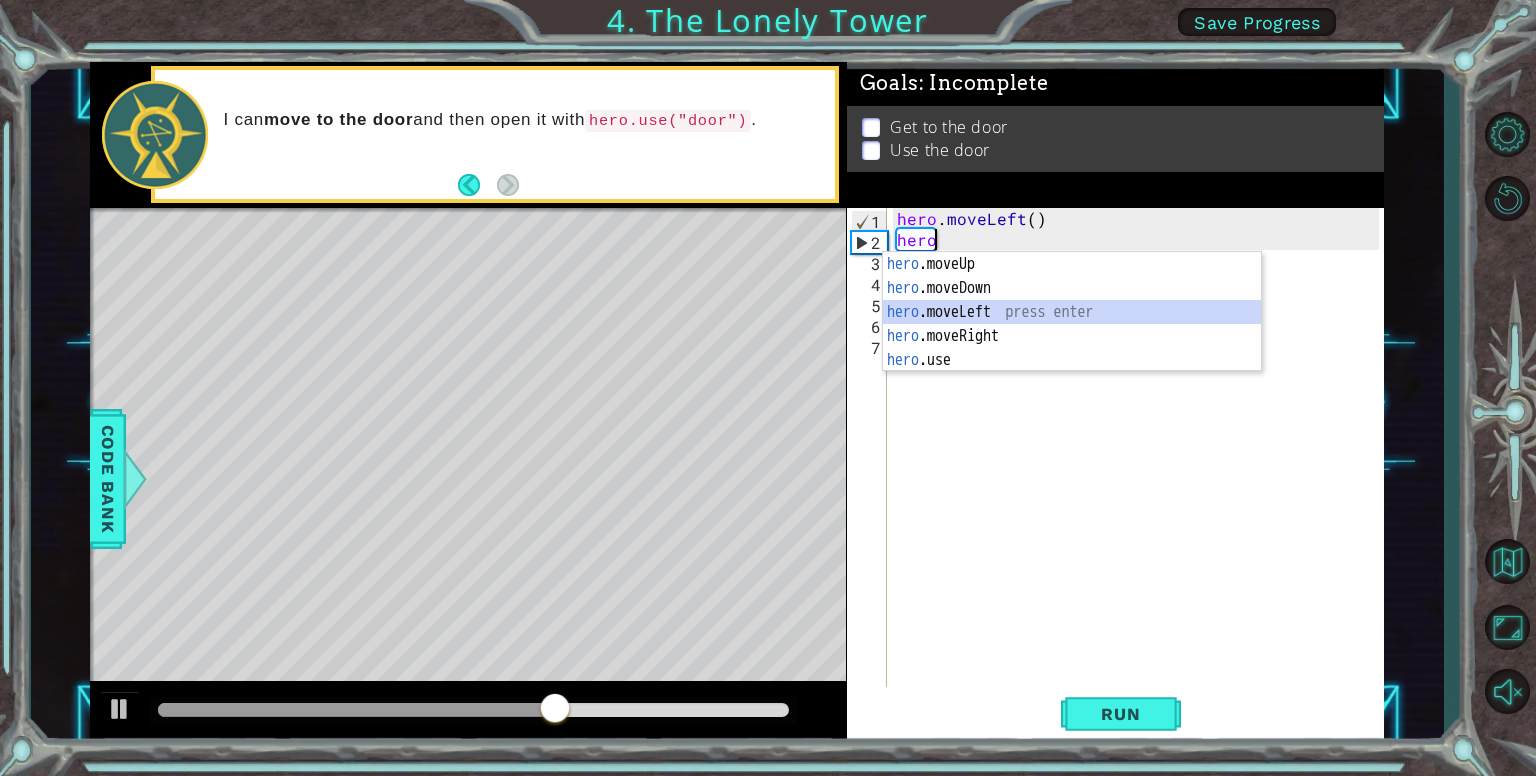 scroll, scrollTop: 0, scrollLeft: 0, axis: both 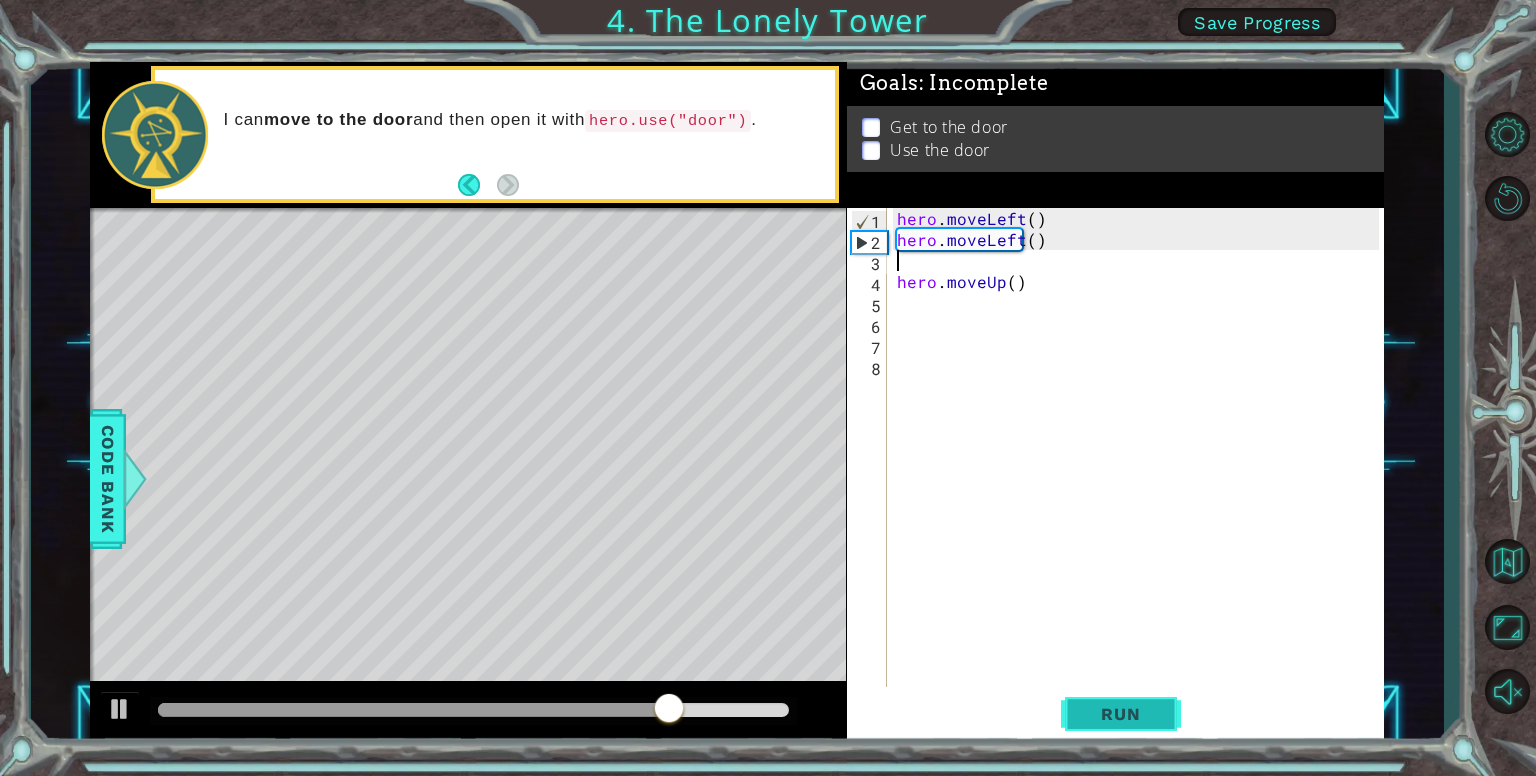 click on "Run" at bounding box center (1120, 714) 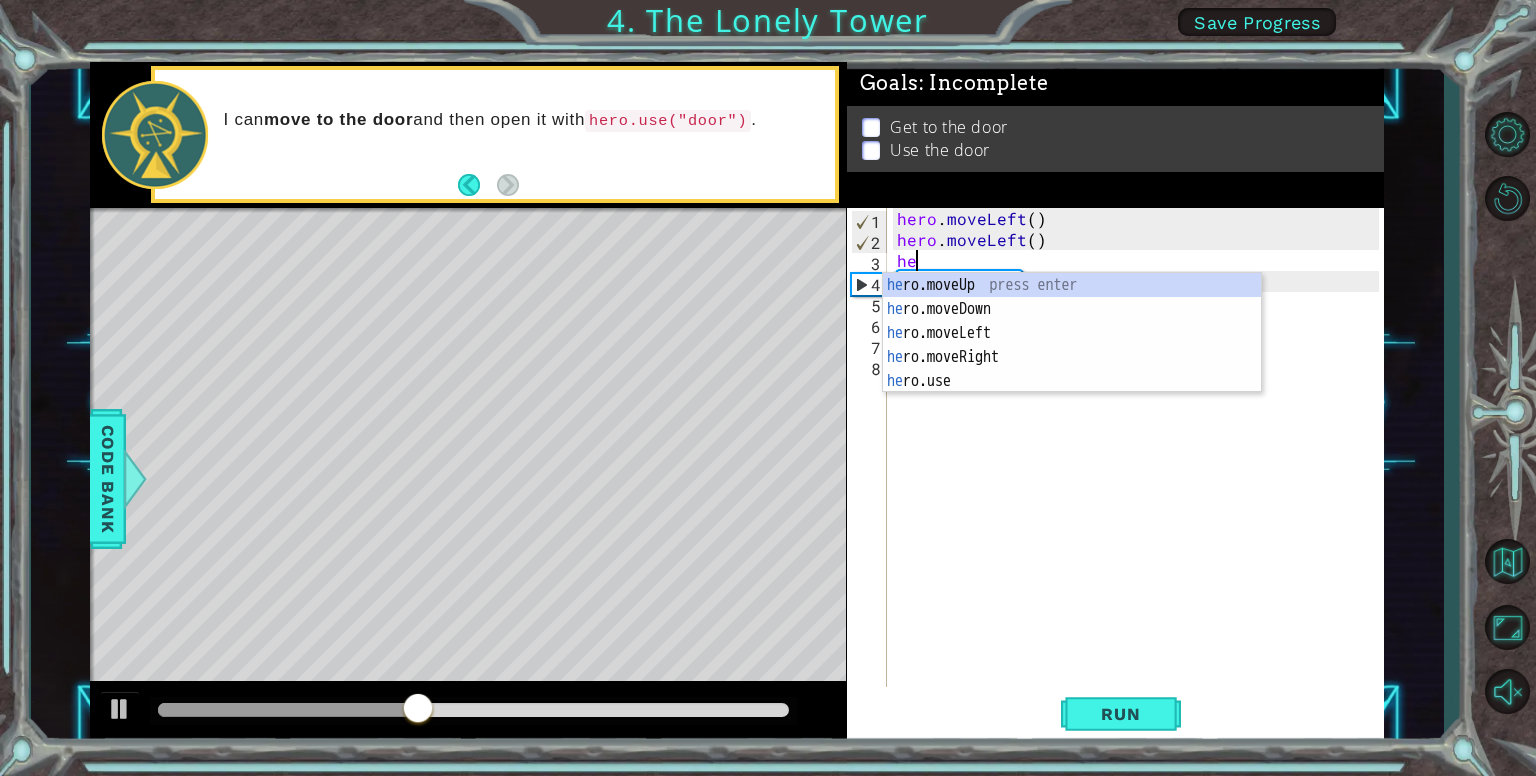 type on "hero" 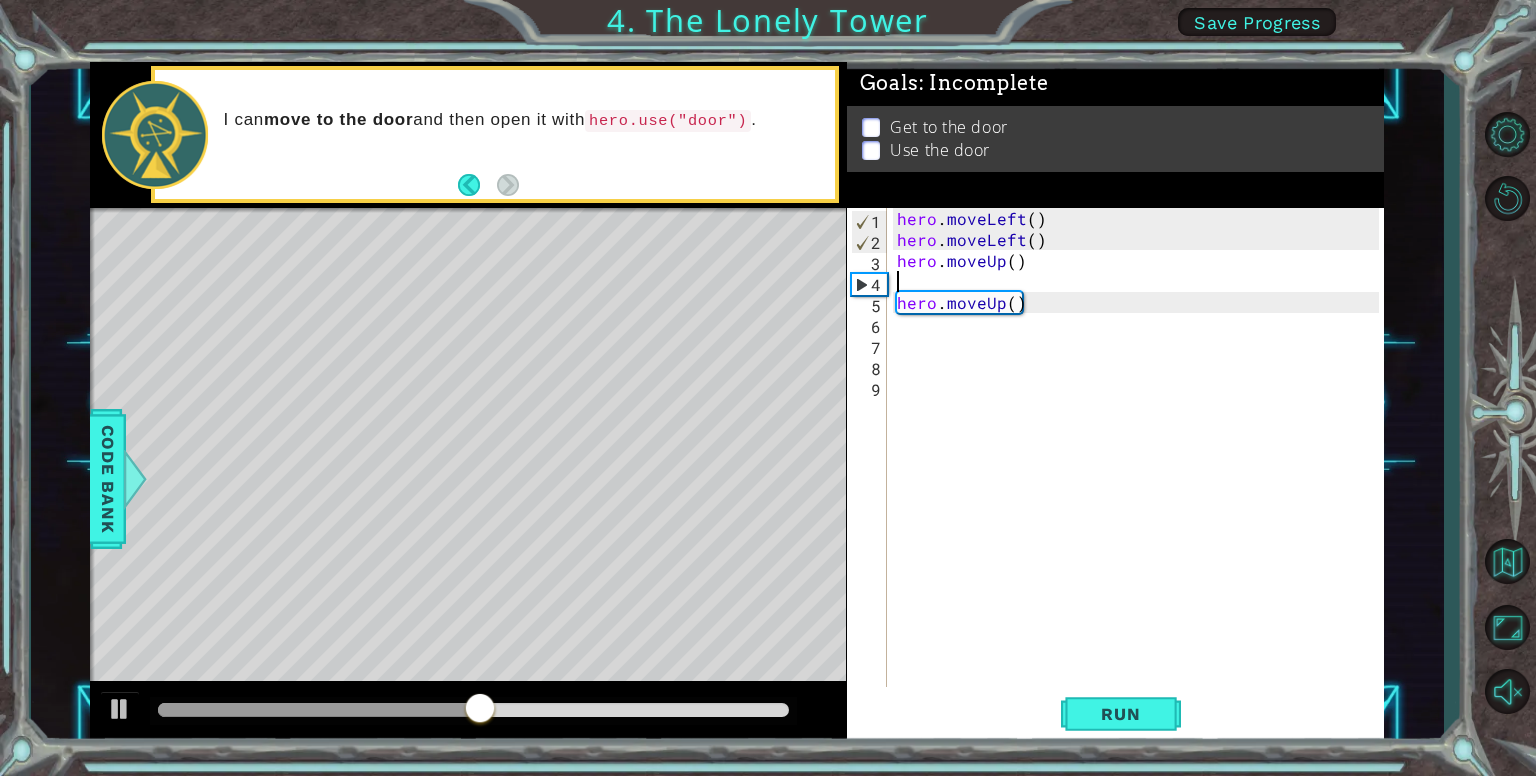 scroll, scrollTop: 0, scrollLeft: 0, axis: both 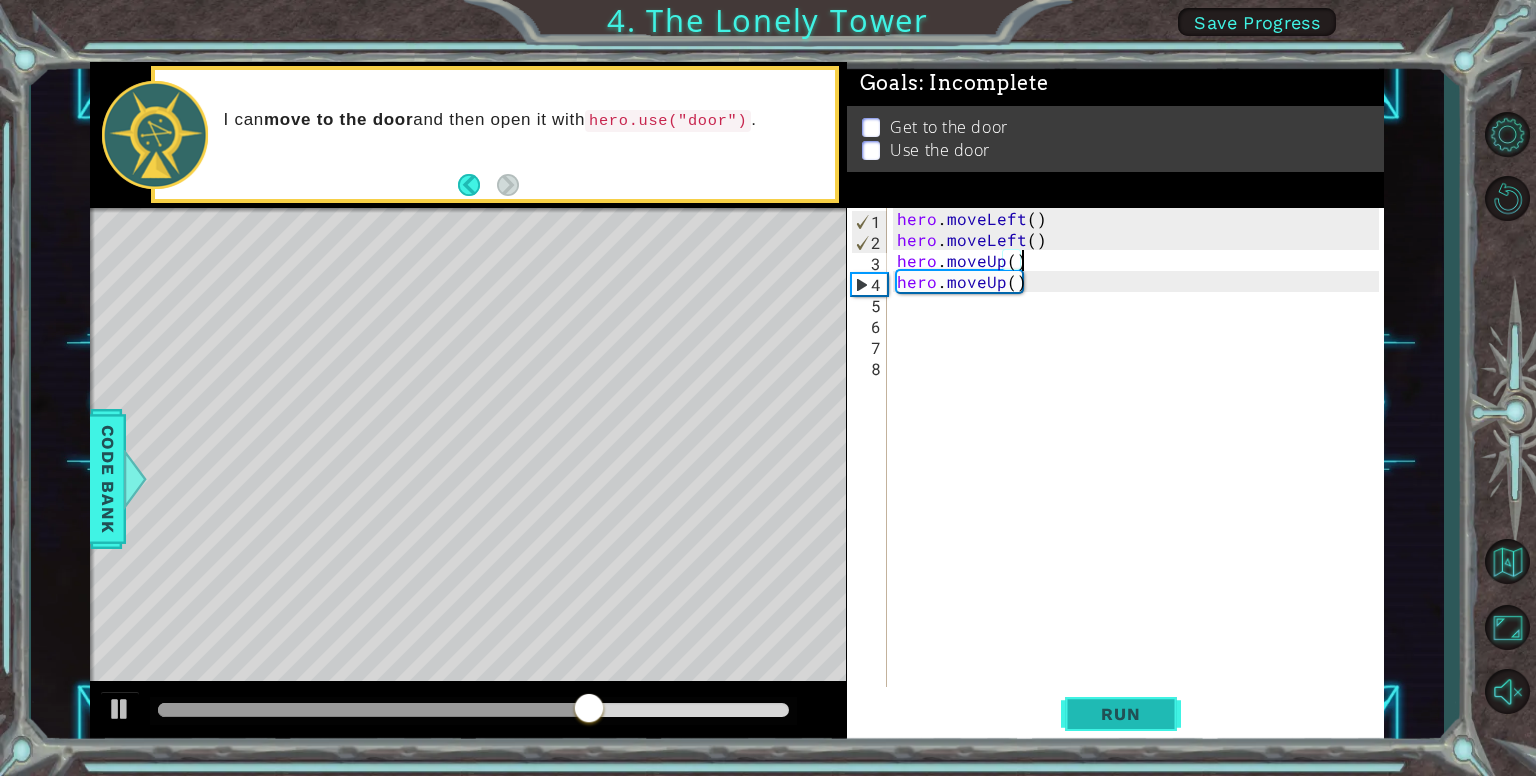type on "hero.moveUp()" 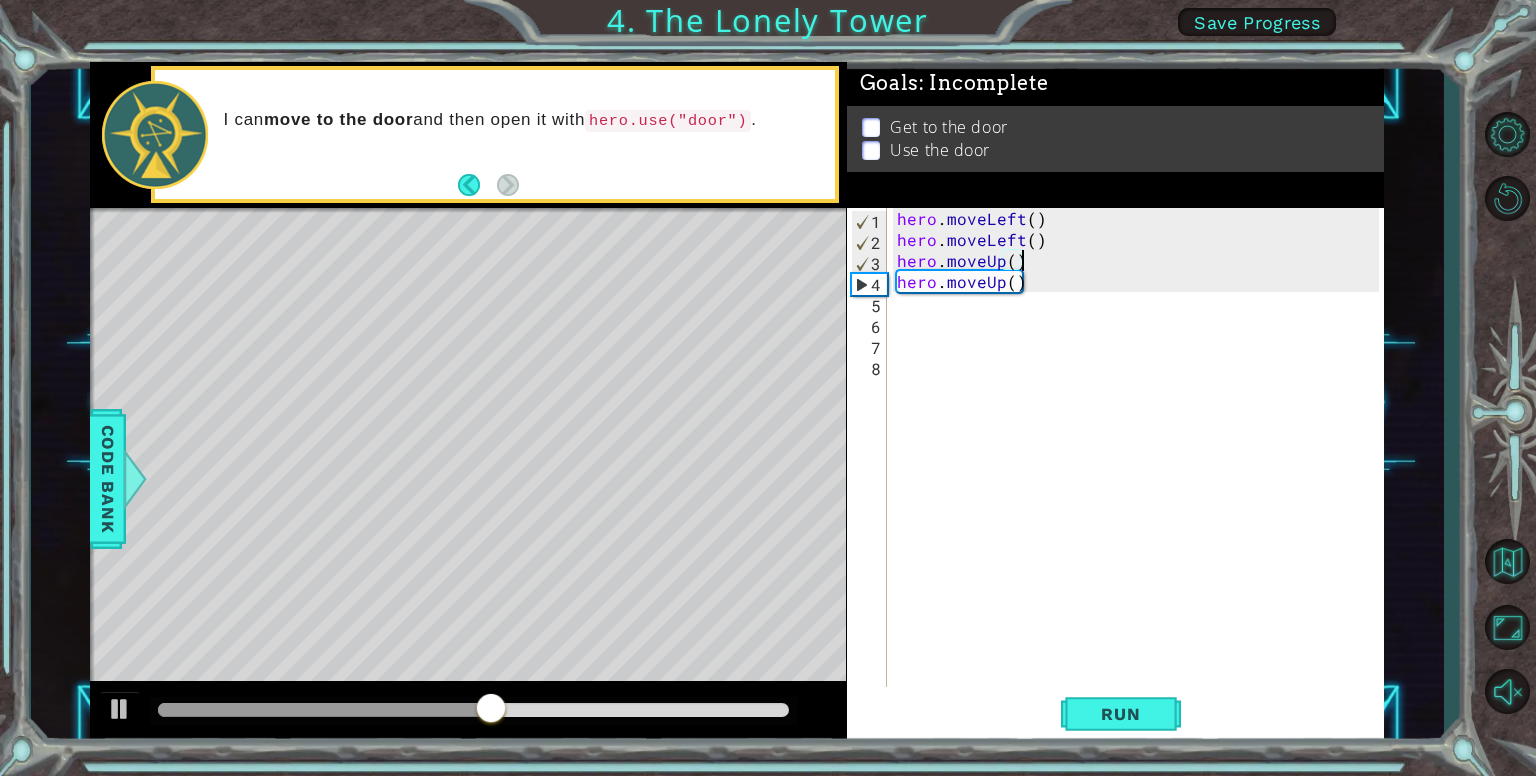 click on "hero . moveLeft ( ) hero . moveLeft ( ) hero . moveUp ( ) hero . moveUp ( )" at bounding box center [1141, 470] 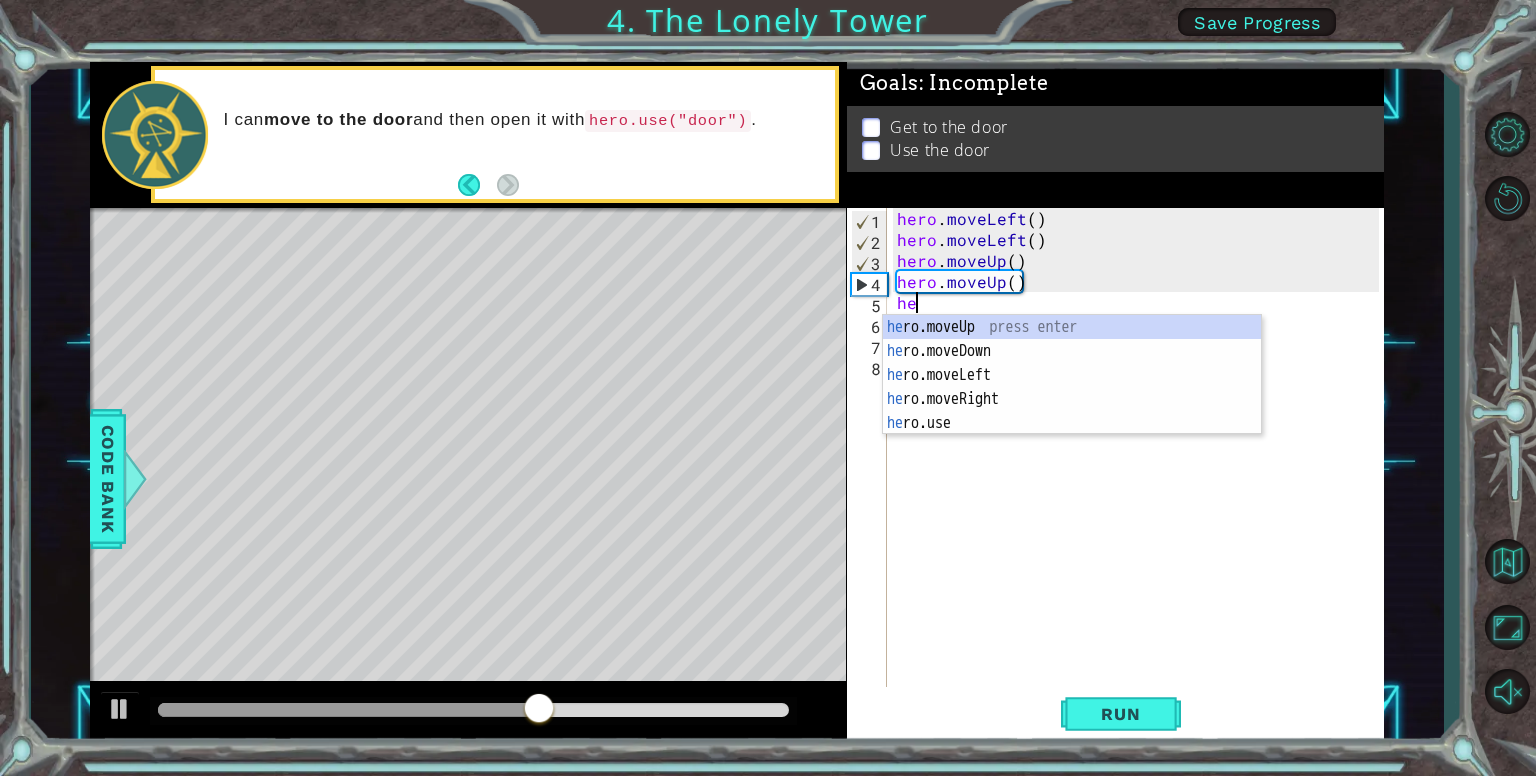 type on "her" 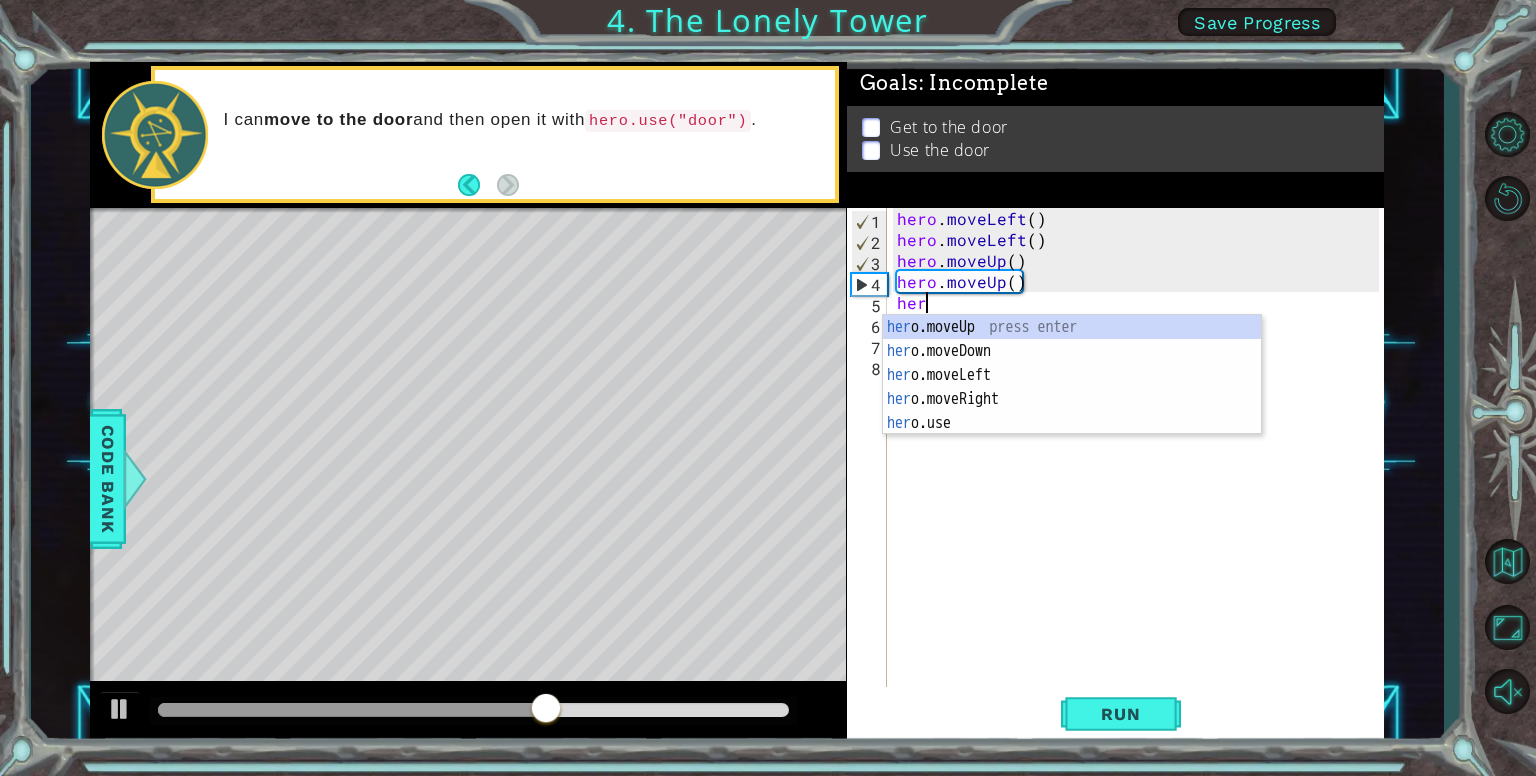 scroll, scrollTop: 0, scrollLeft: 0, axis: both 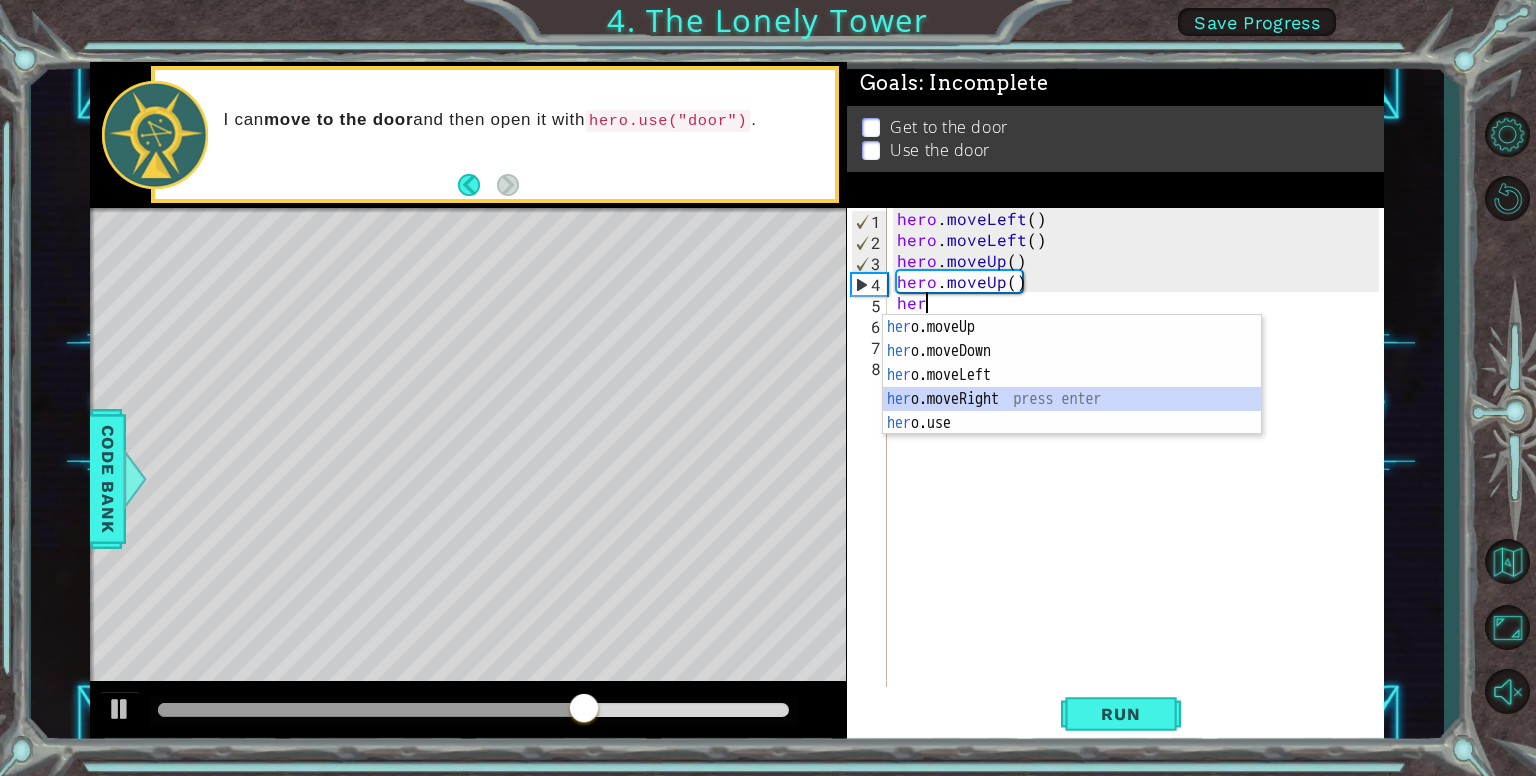 click on "her o.moveUp press enter her o.moveDown press enter her o.moveLeft press enter her o.moveRight press enter her o.use press enter" at bounding box center (1072, 399) 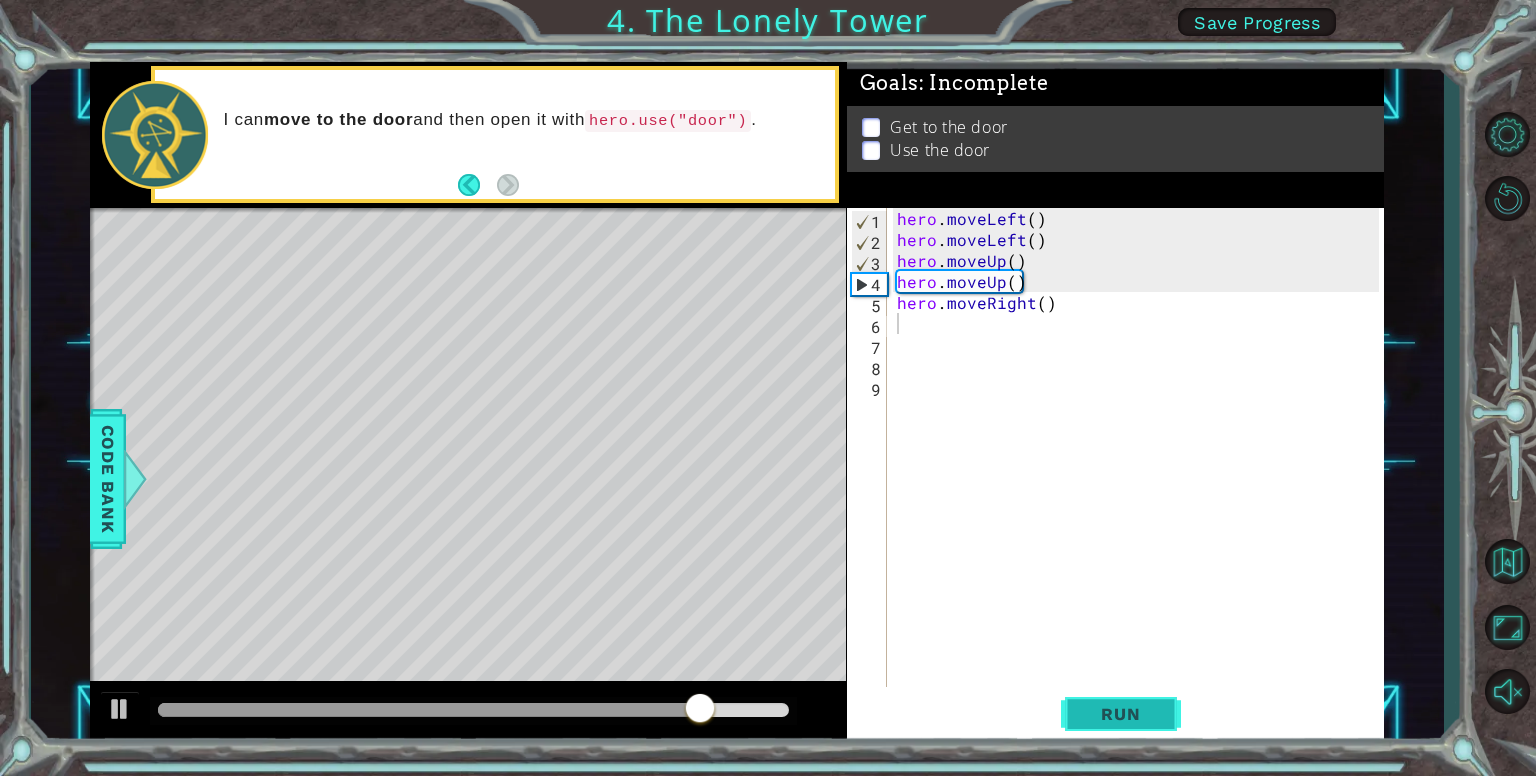 click on "Run" at bounding box center [1121, 714] 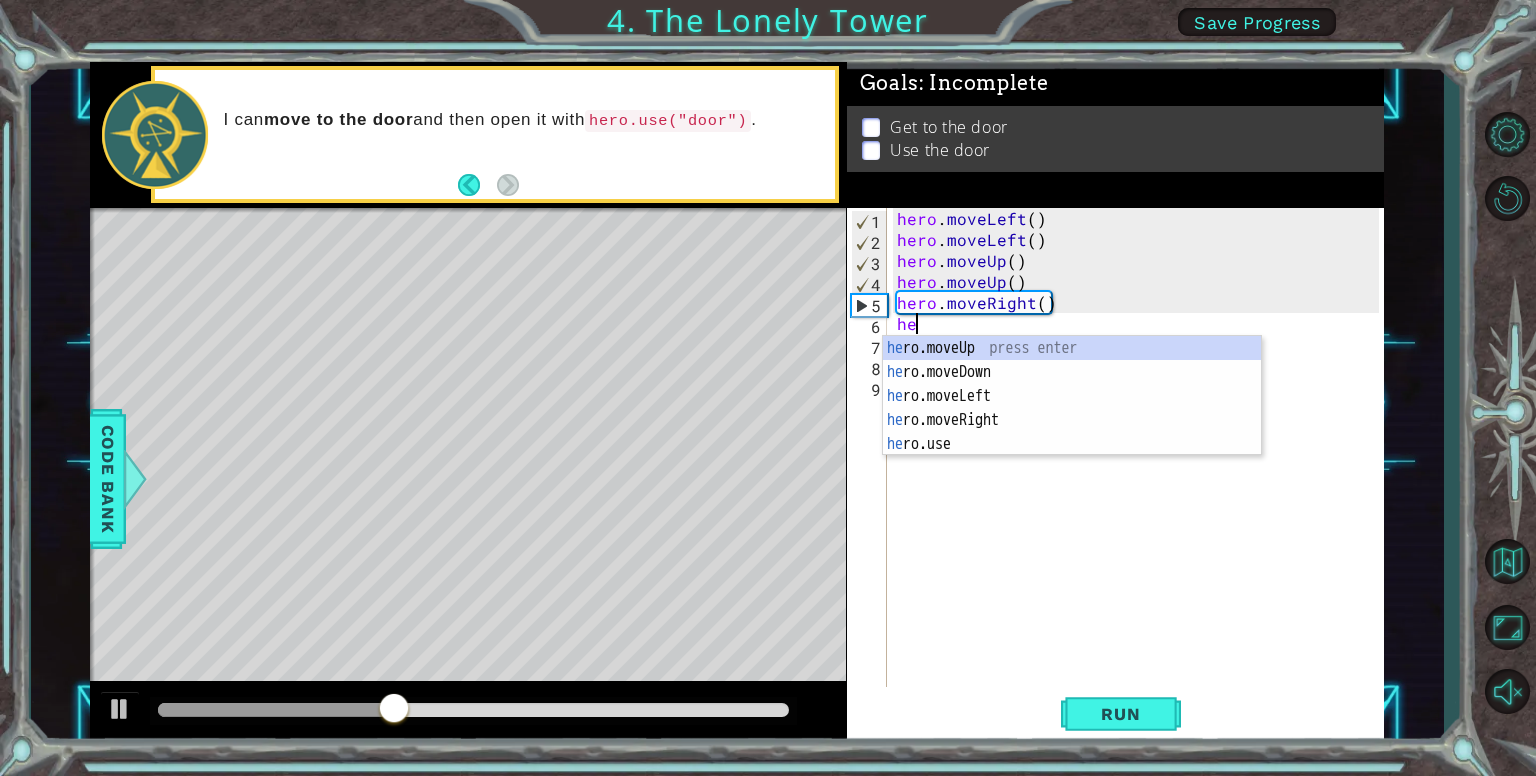 scroll, scrollTop: 0, scrollLeft: 0, axis: both 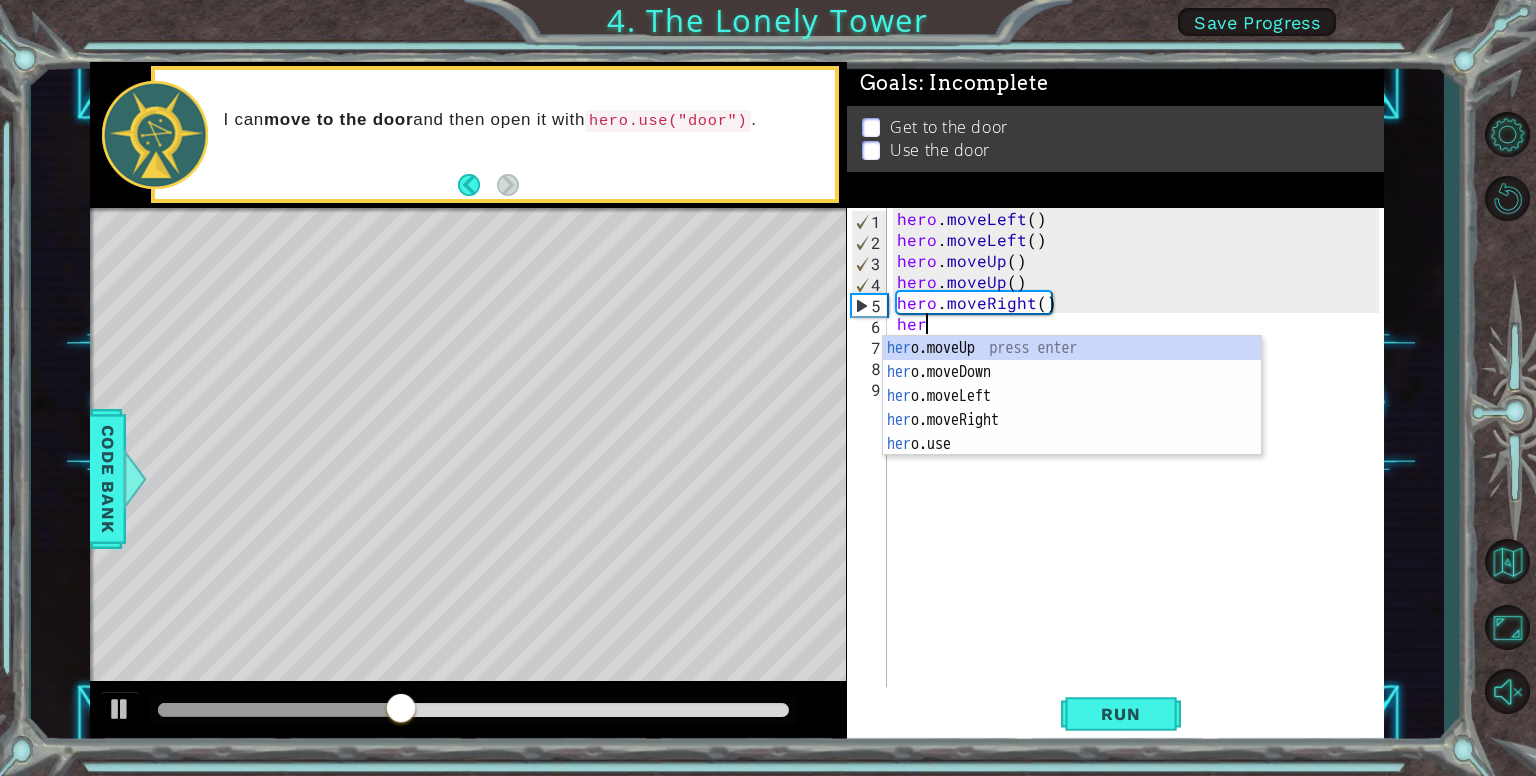 type on "hero" 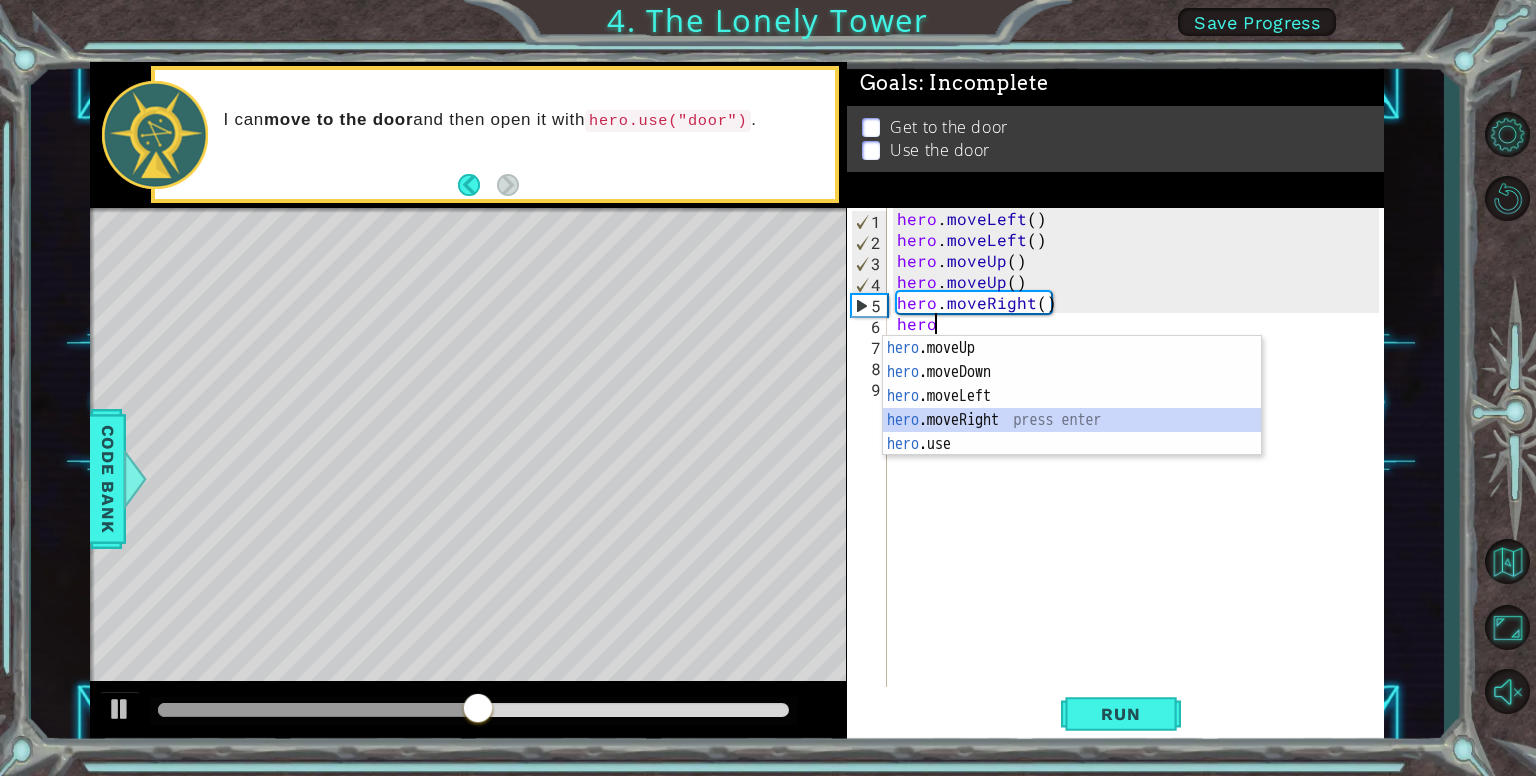 click on "hero .moveUp press enter hero .moveDown press enter hero .moveLeft press enter hero .moveRight press enter hero .use press enter" at bounding box center [1072, 420] 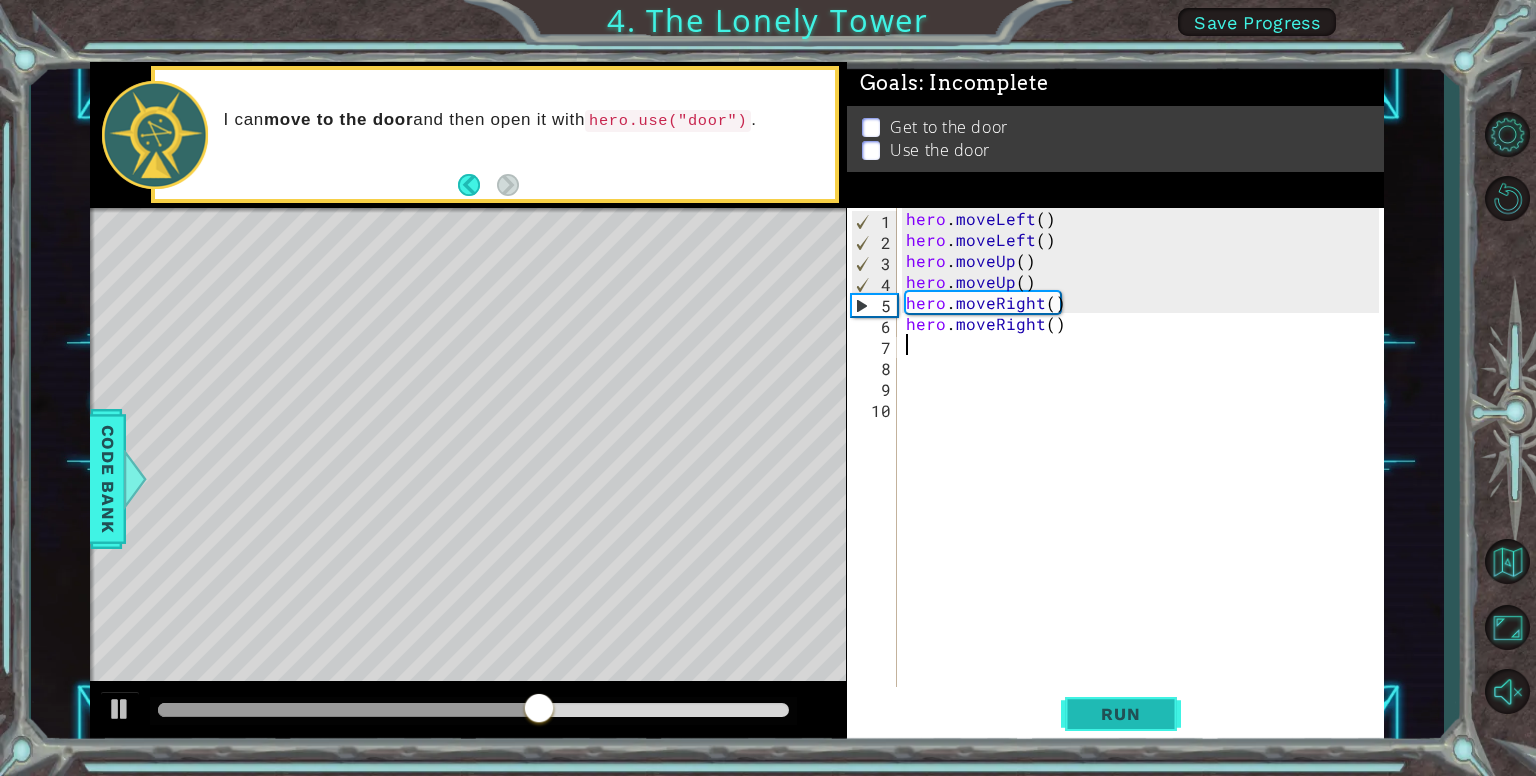 click on "Run" at bounding box center [1120, 714] 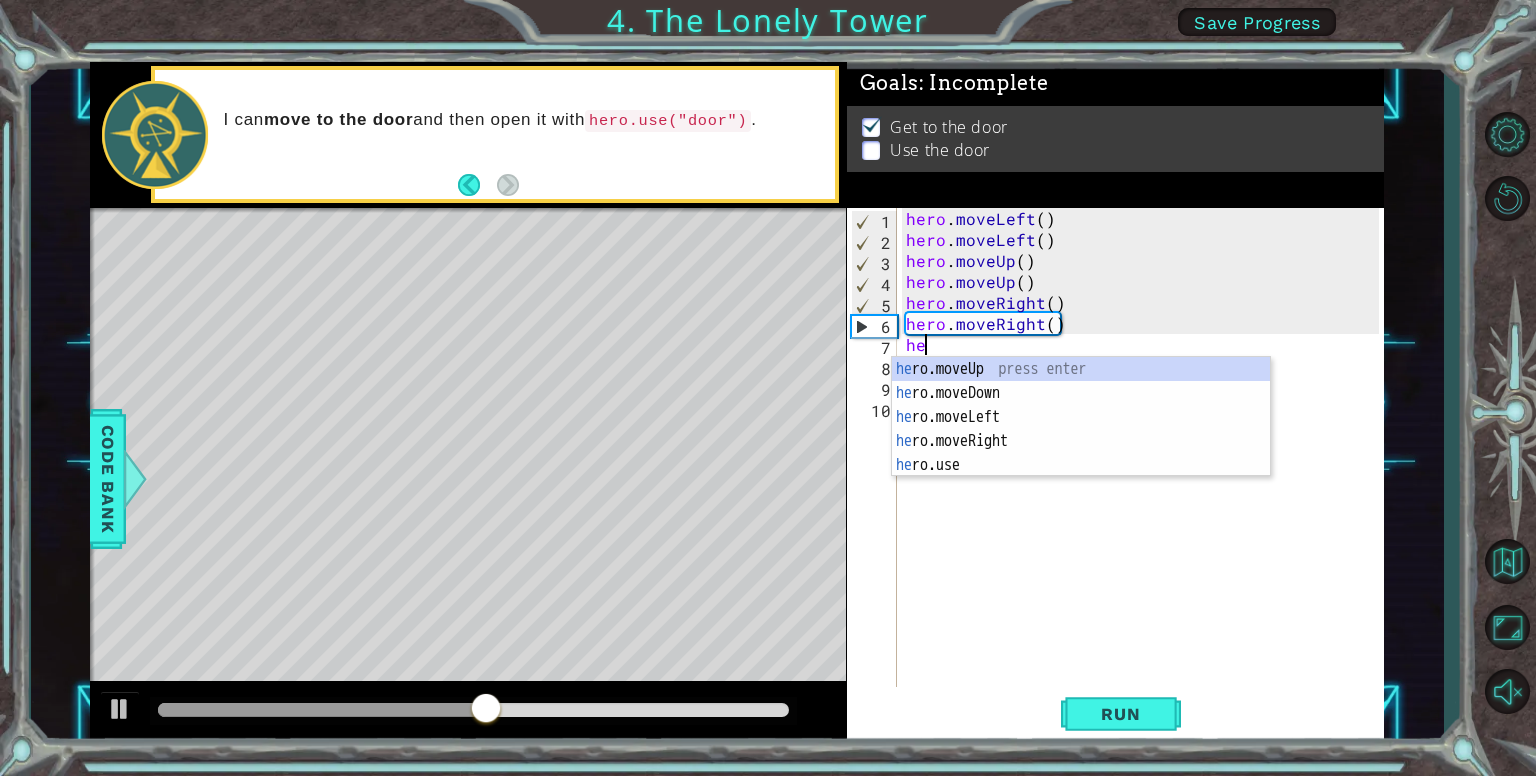 scroll, scrollTop: 0, scrollLeft: 0, axis: both 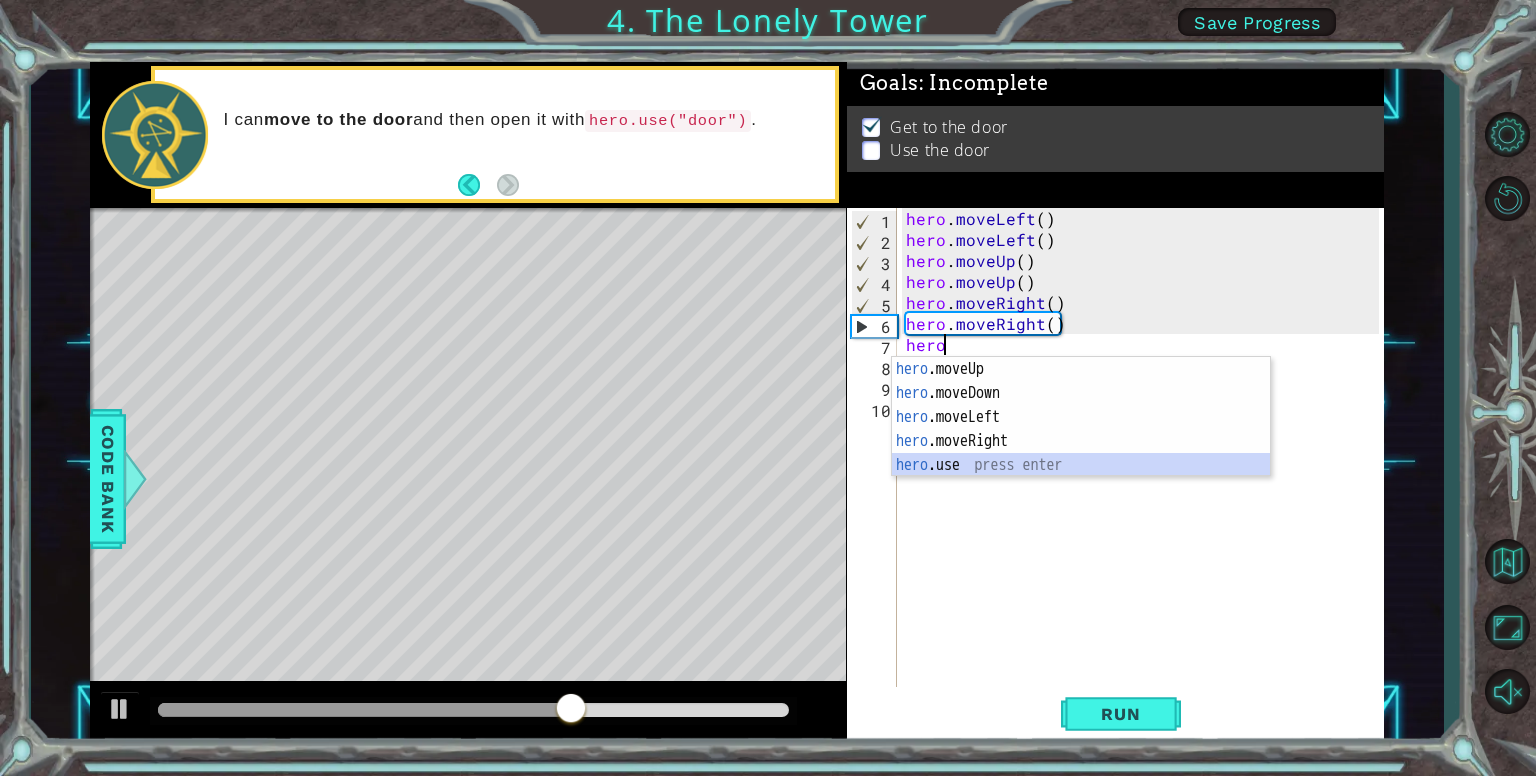 click on "hero .moveUp press enter hero .moveDown press enter hero .moveLeft press enter hero .moveRight press enter hero .use press enter" at bounding box center [1081, 441] 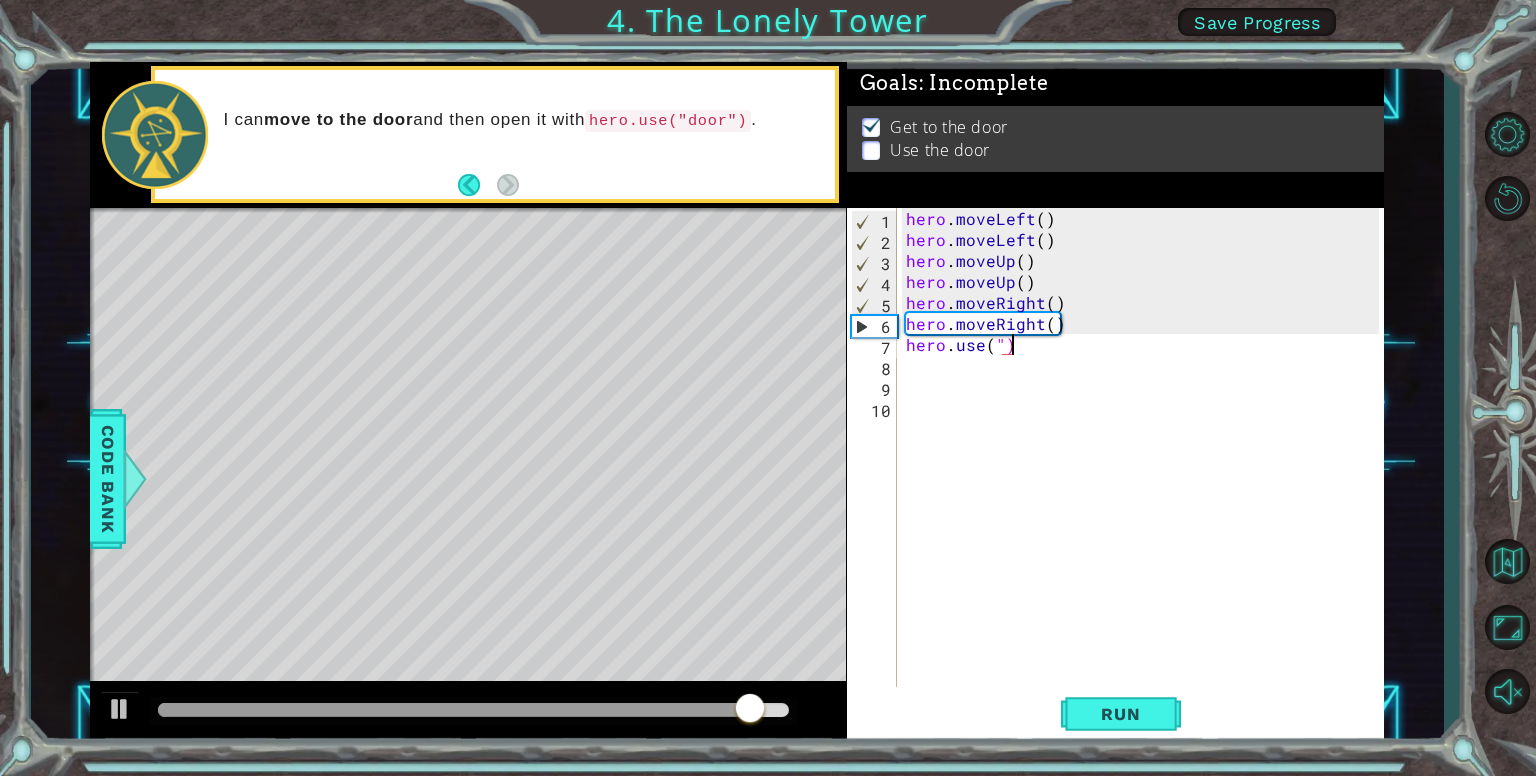 click on "hero . moveLeft ( ) hero . moveLeft ( ) hero . moveUp ( ) hero . moveUp ( ) hero . moveRight ( ) hero . moveRight ( ) hero . use ( ")" at bounding box center [1145, 470] 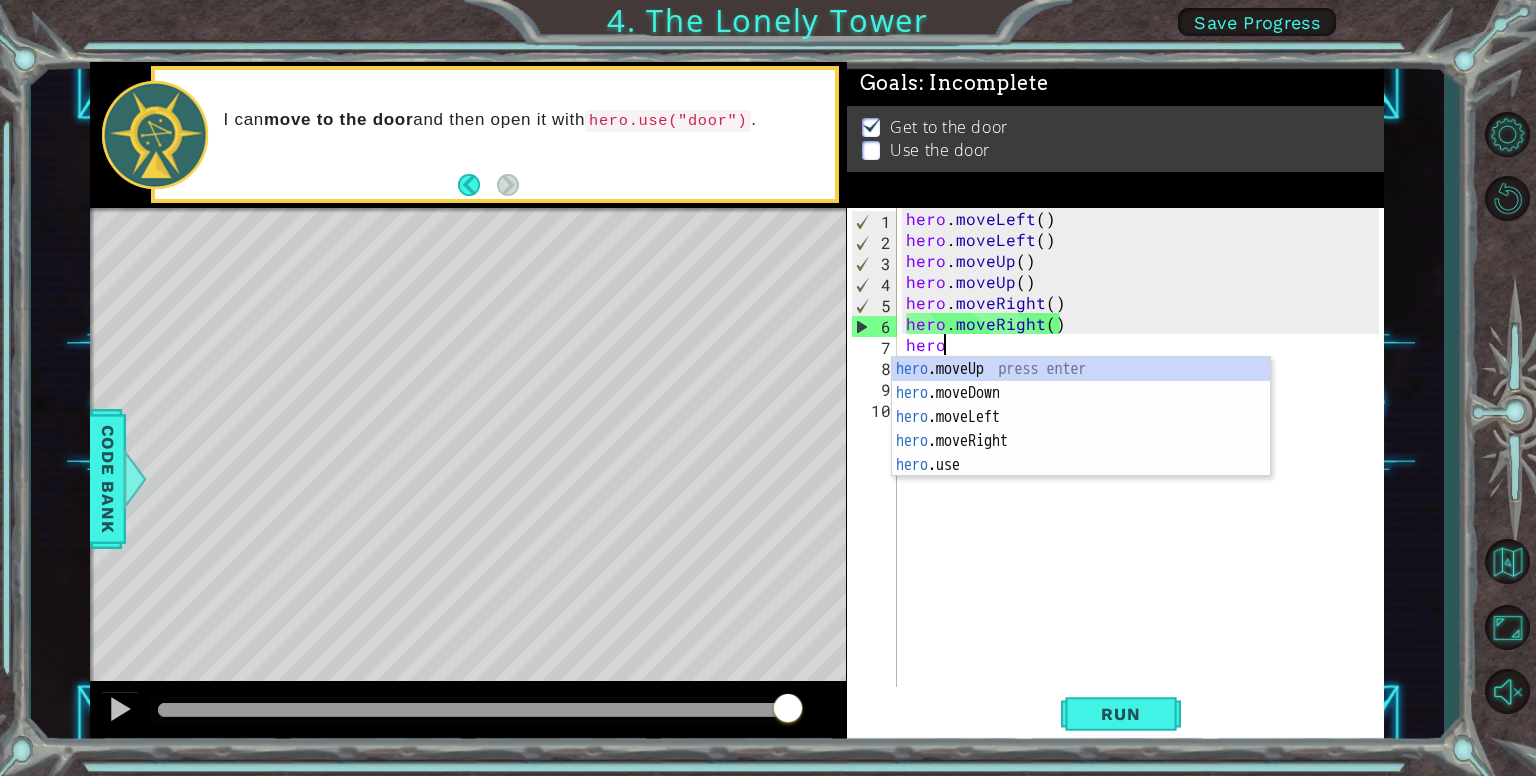 scroll, scrollTop: 0, scrollLeft: 0, axis: both 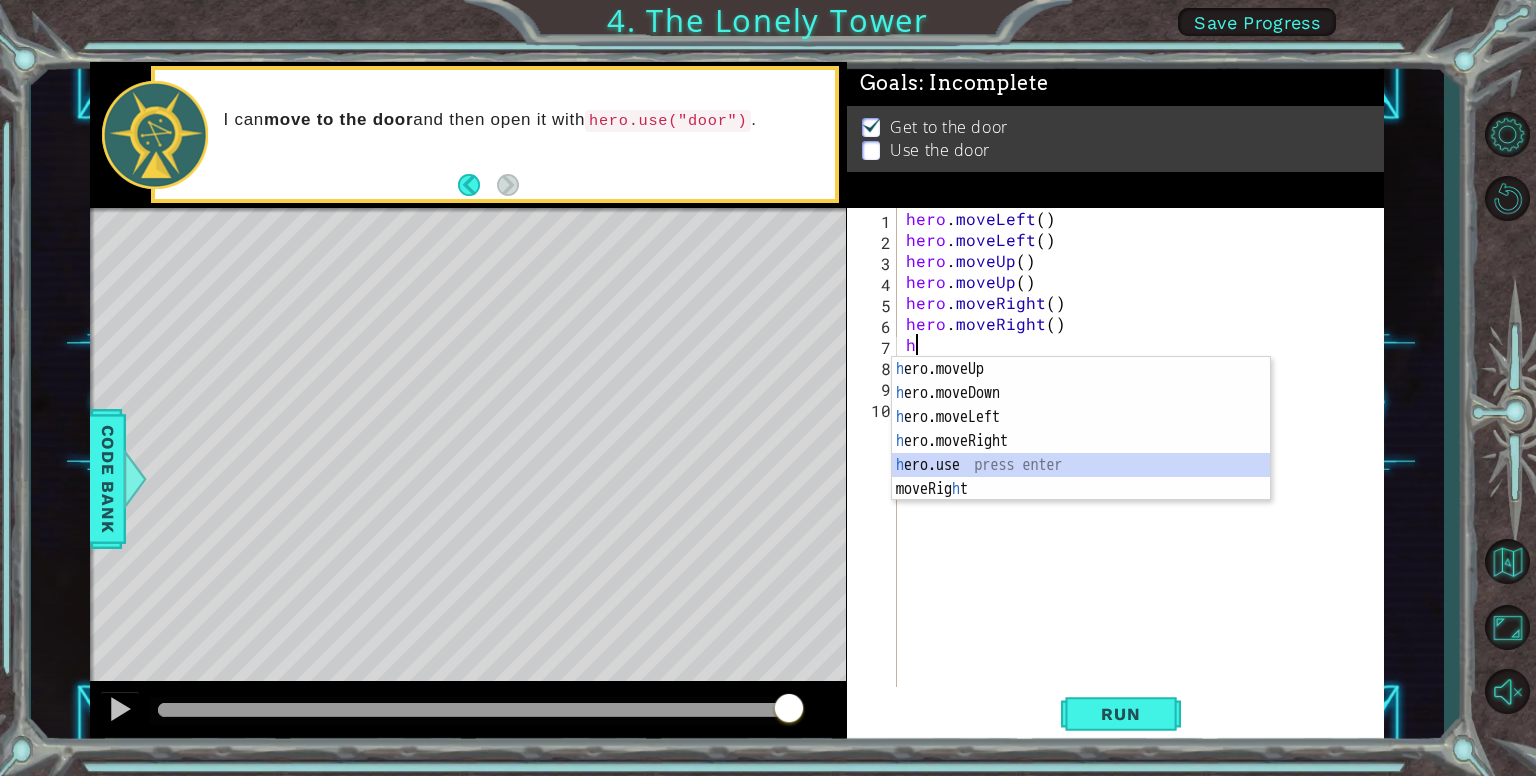 click on "h ero.moveUp press enter h ero.moveDown press enter h ero.moveLeft press enter h ero.moveRight press enter h ero.use press enter moveRig h t press enter" at bounding box center (1081, 453) 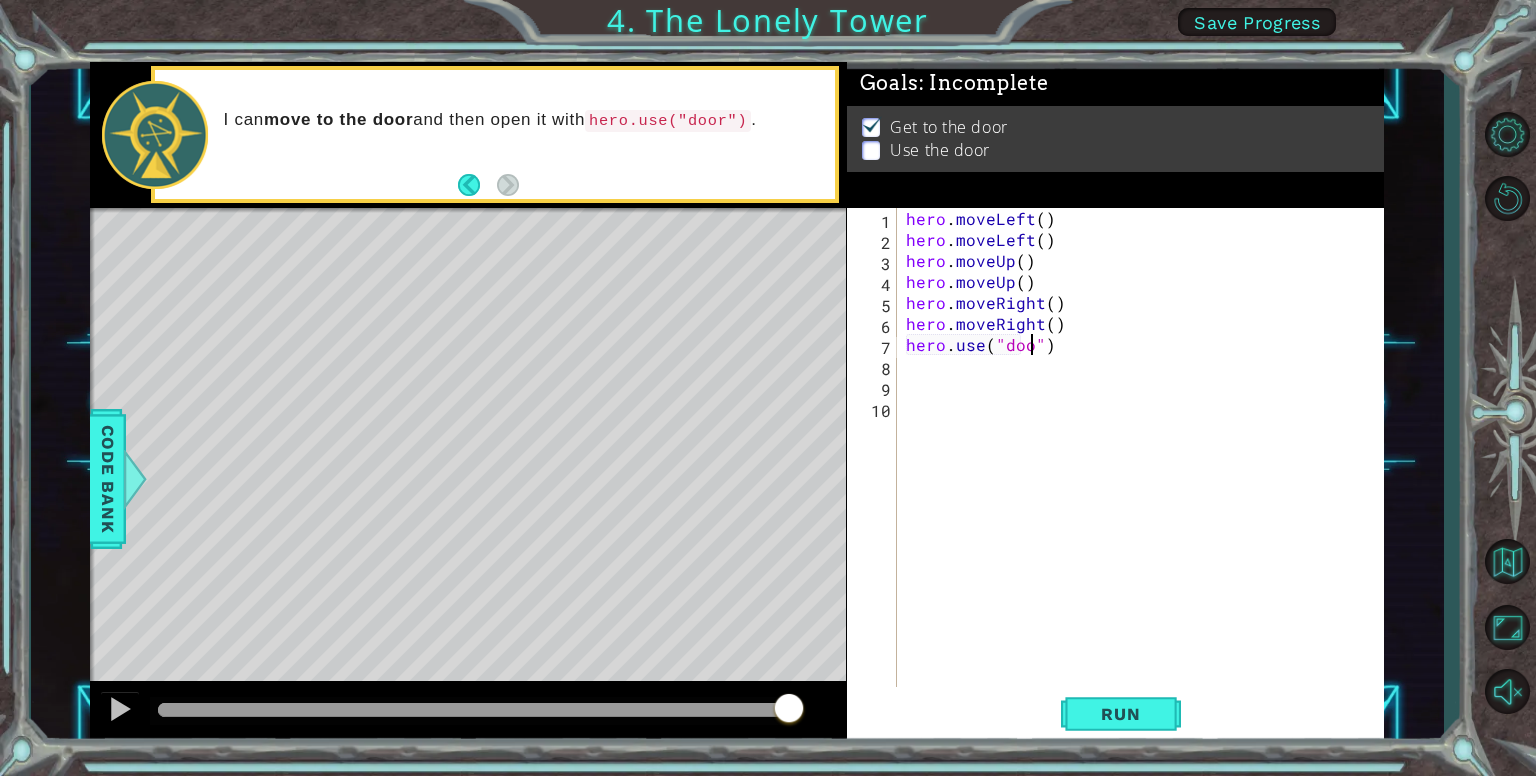 scroll, scrollTop: 0, scrollLeft: 8, axis: horizontal 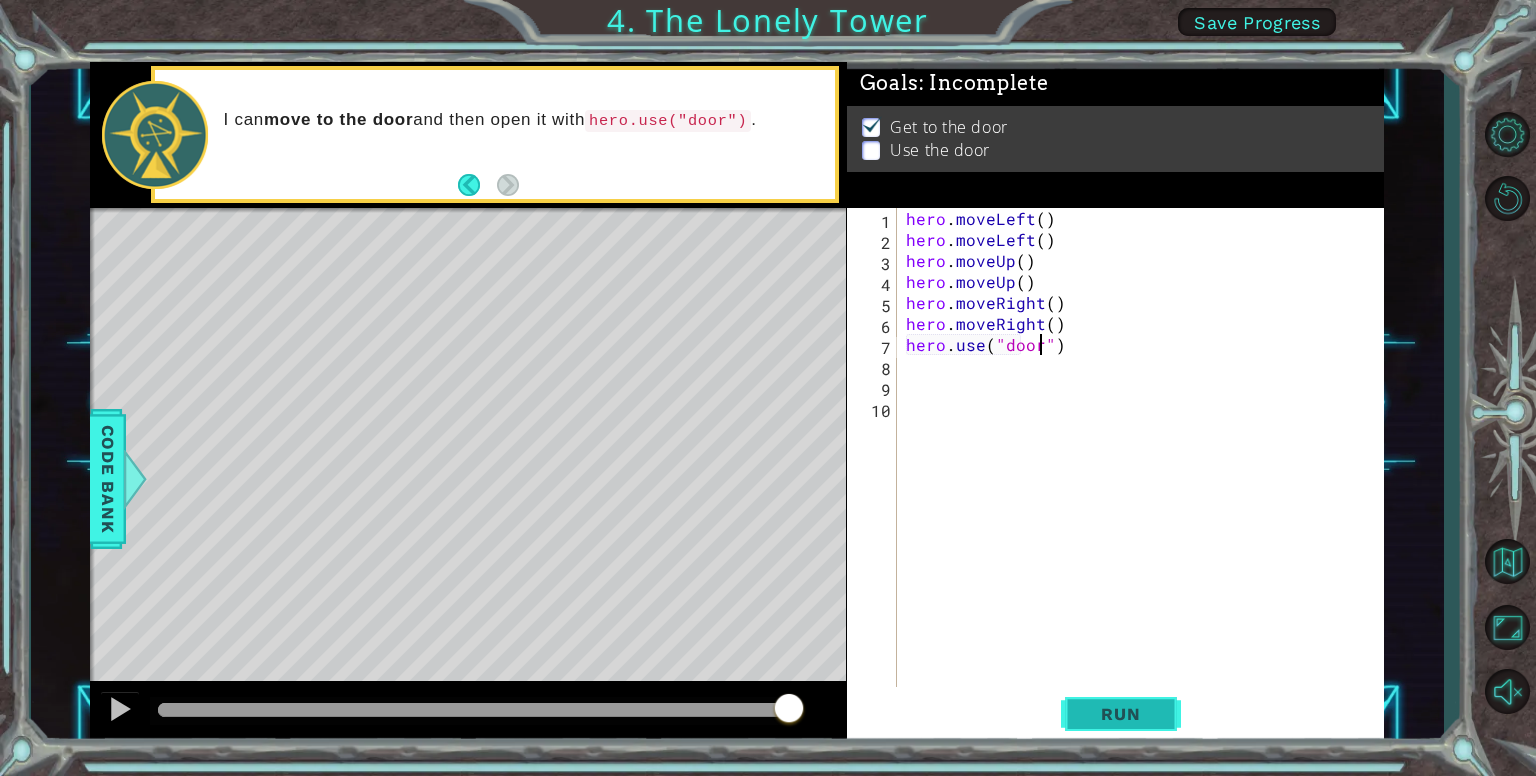 type on "hero.use("door")" 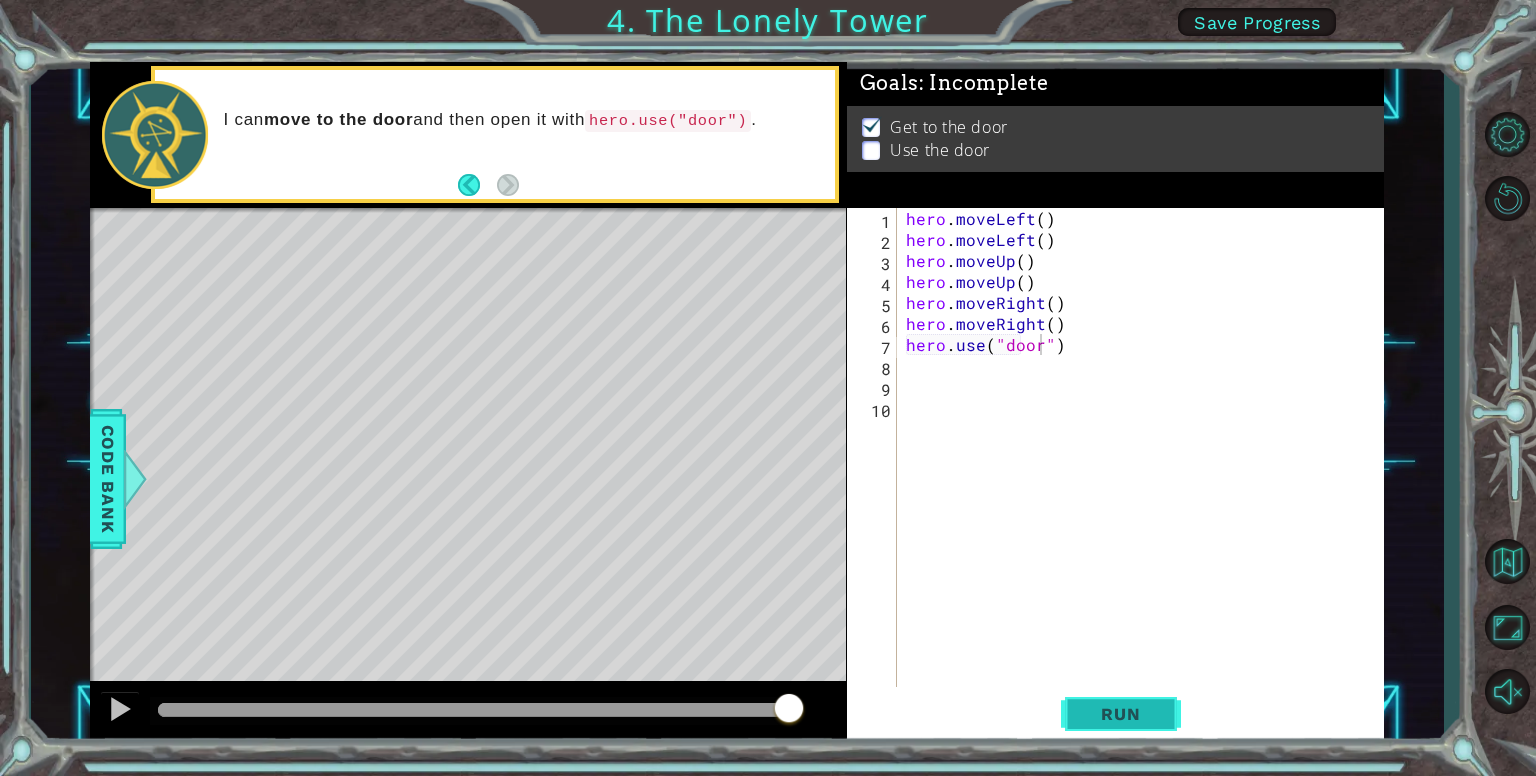 click on "Run" at bounding box center (1120, 714) 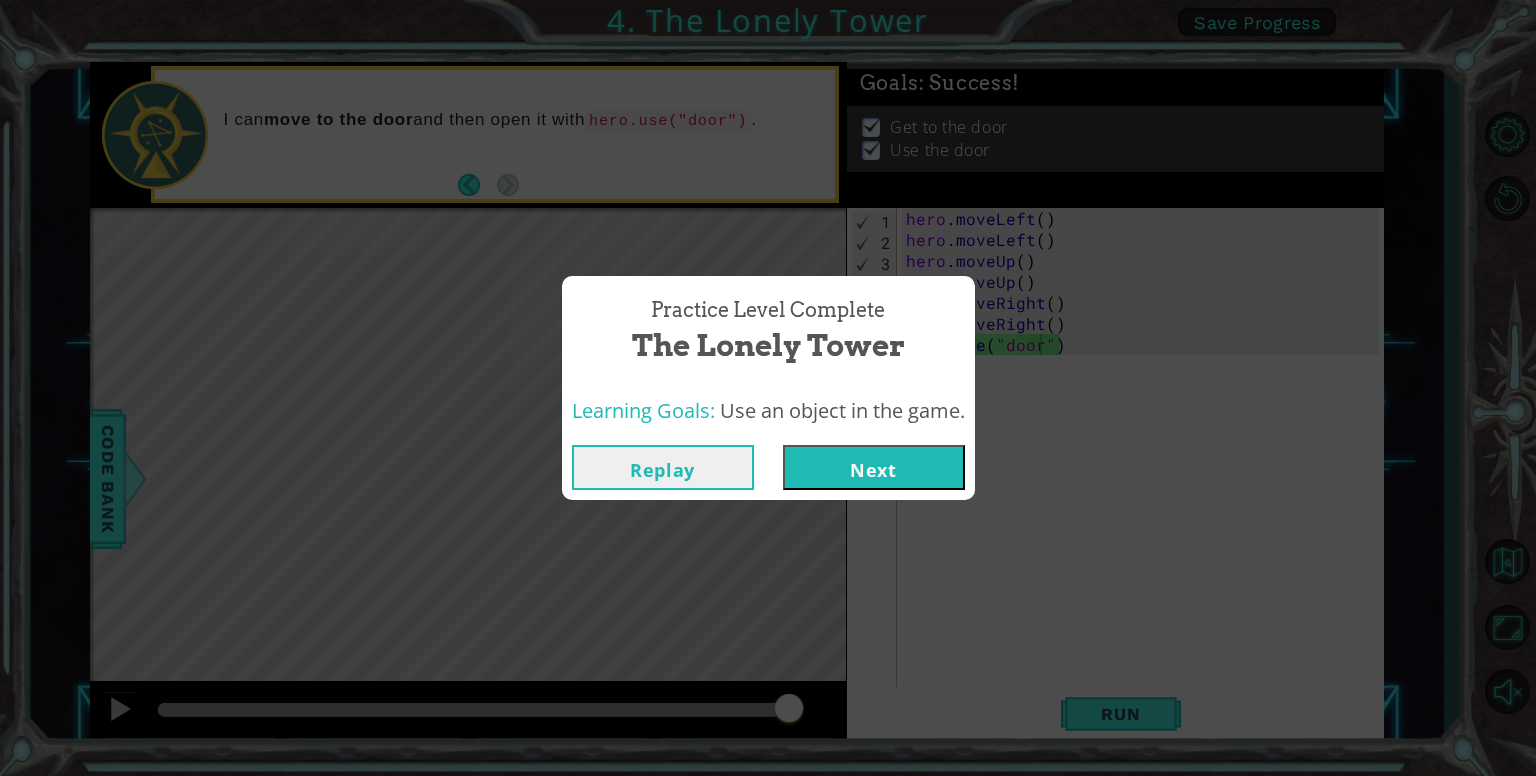click on "Next" at bounding box center [874, 467] 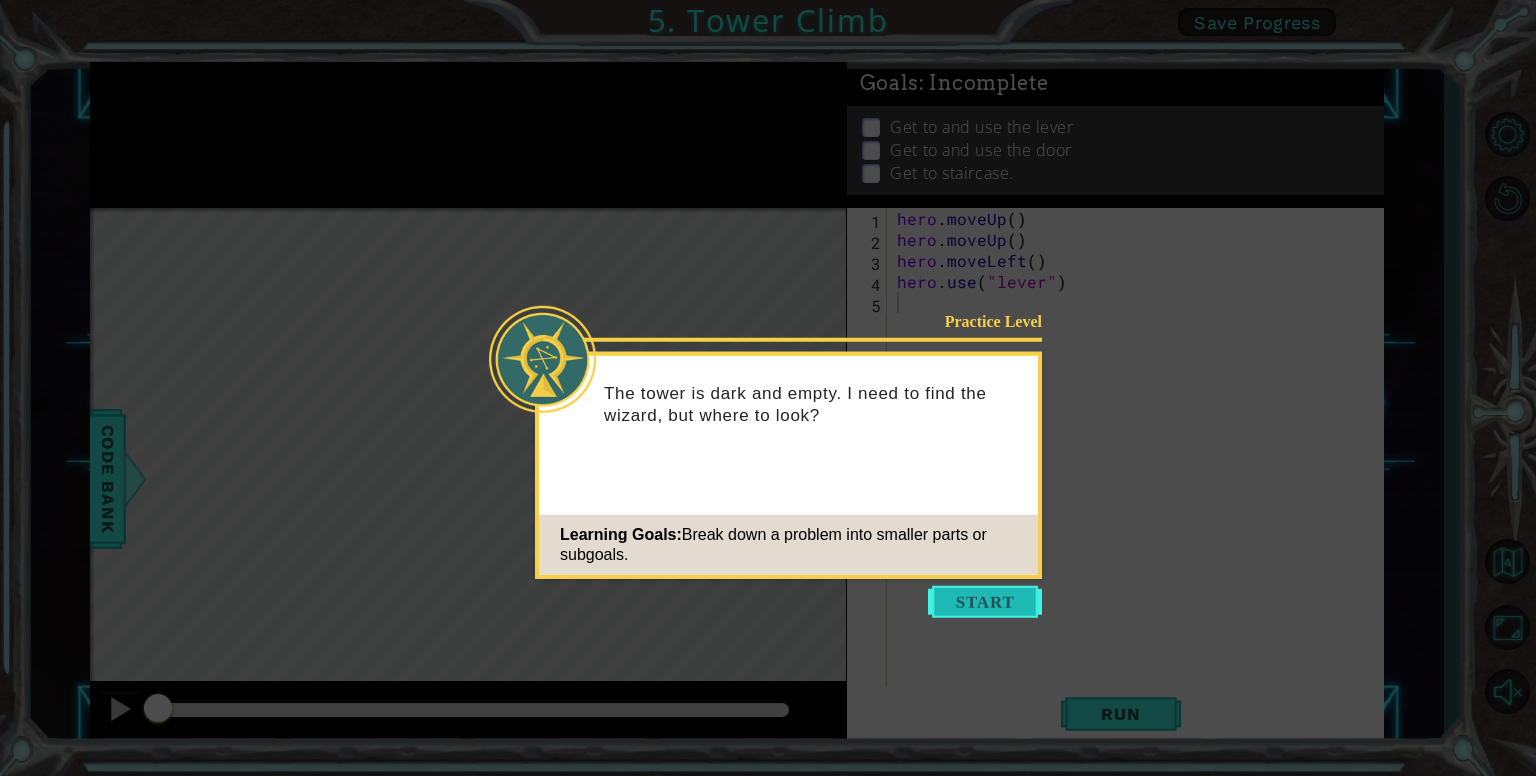 click at bounding box center (985, 602) 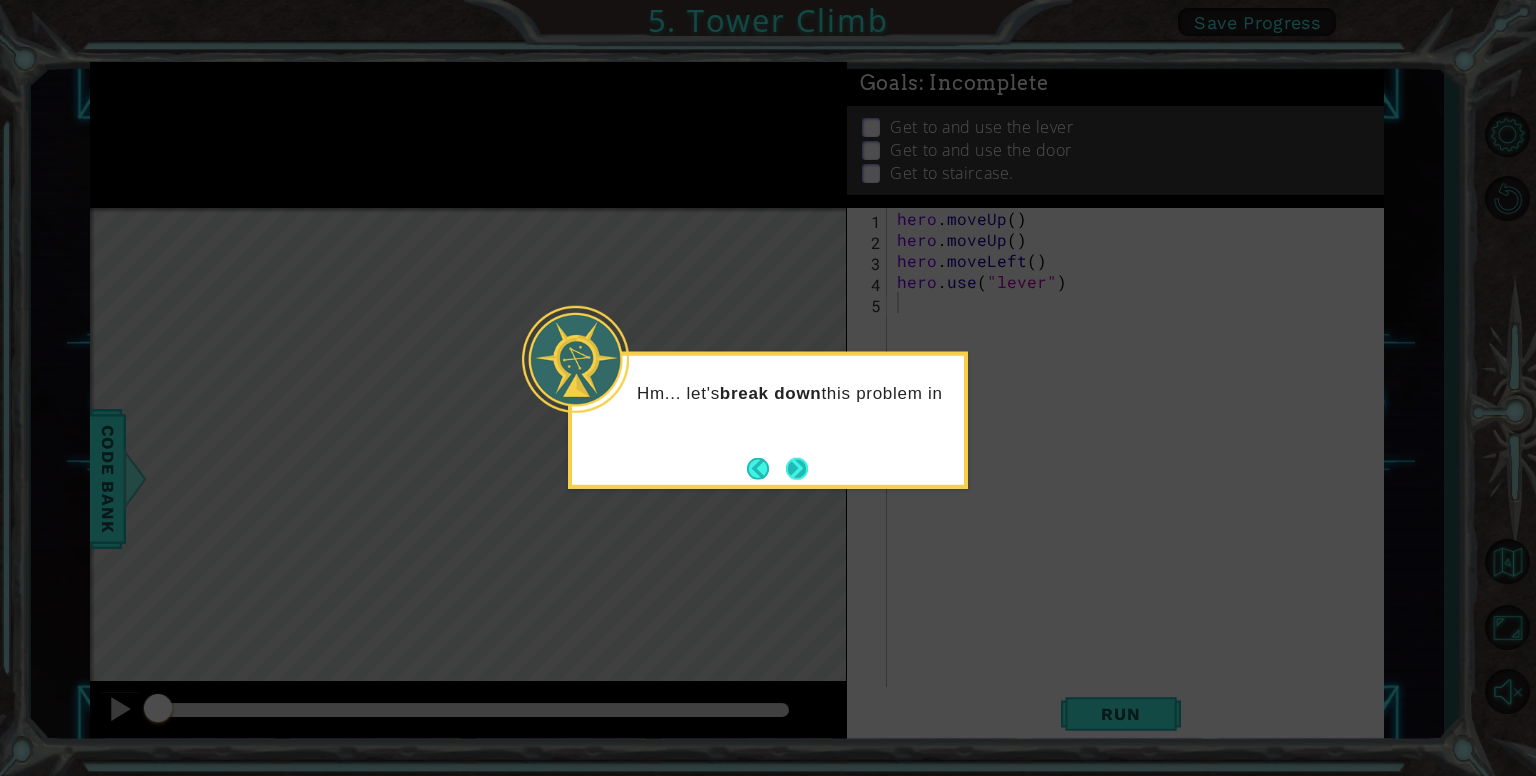 click at bounding box center (797, 468) 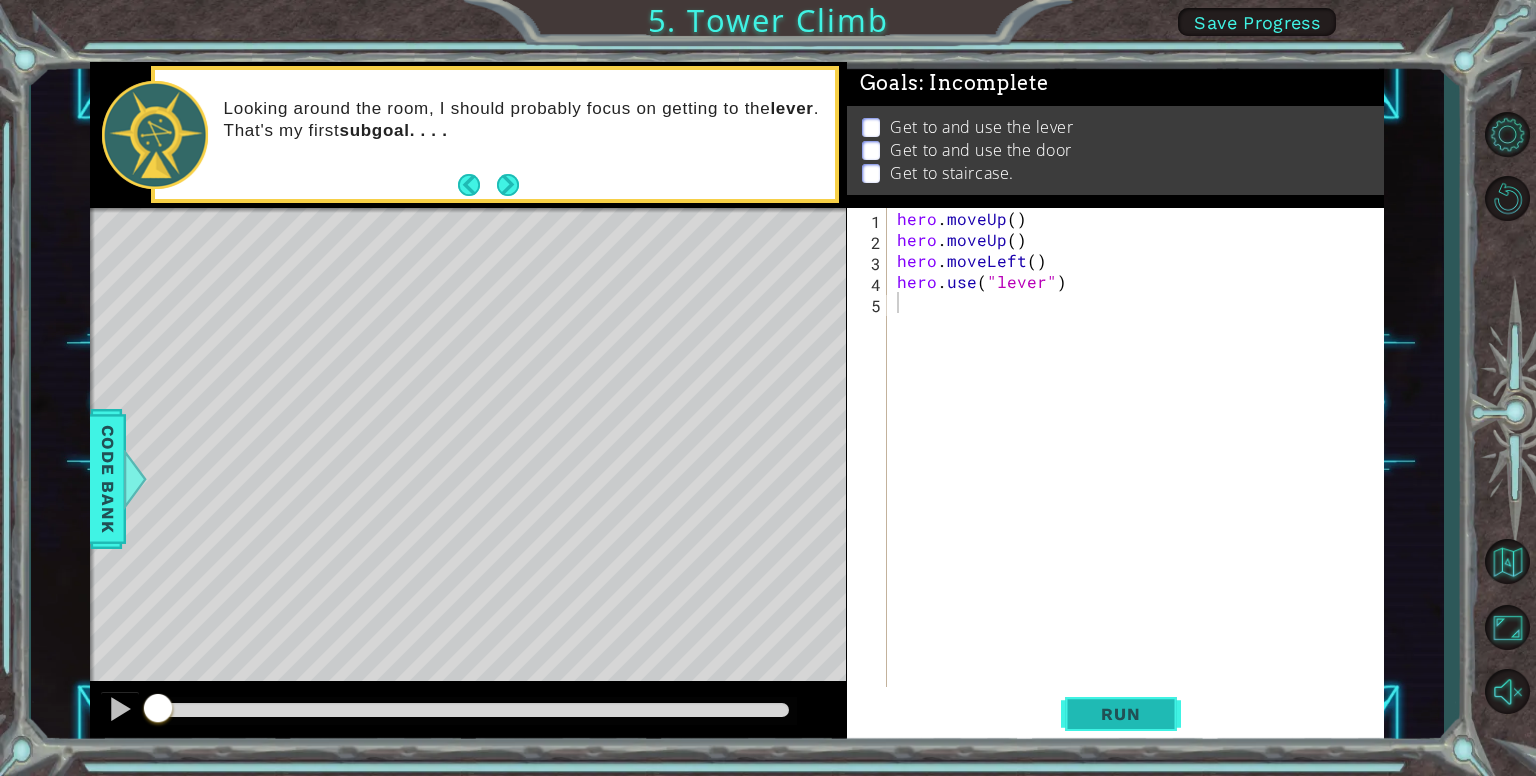 click on "Run" at bounding box center (1120, 714) 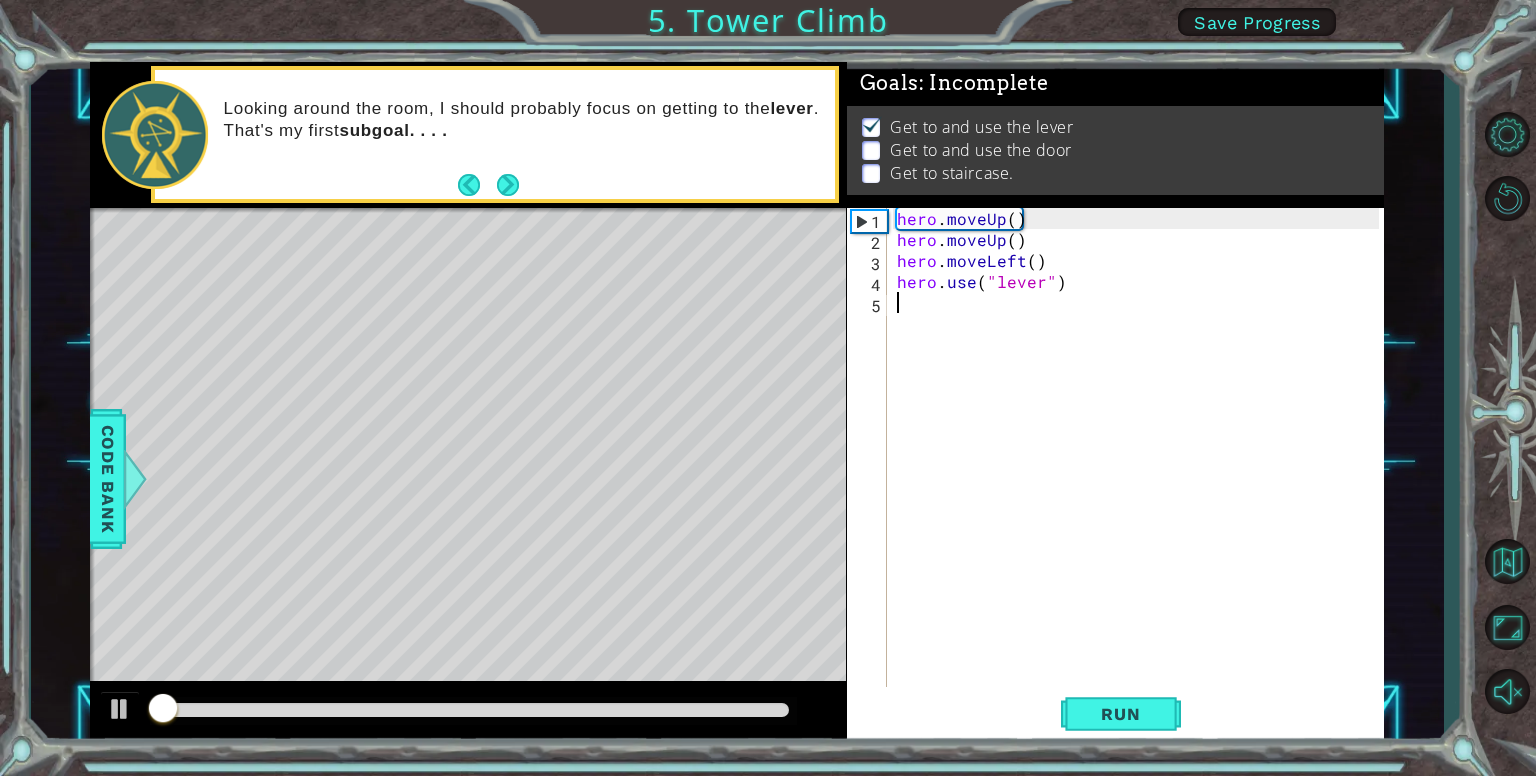 scroll, scrollTop: 7, scrollLeft: 0, axis: vertical 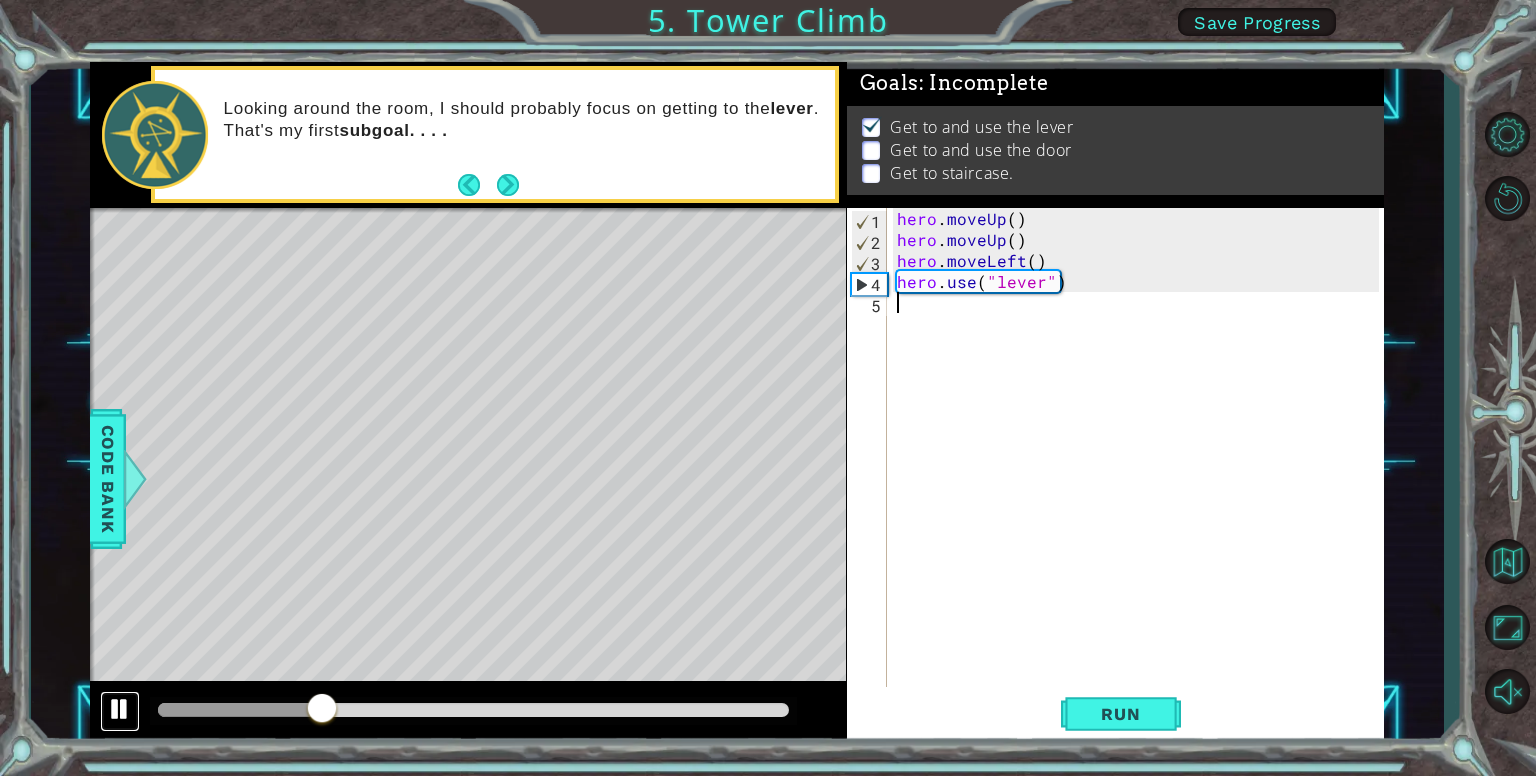 click at bounding box center [120, 709] 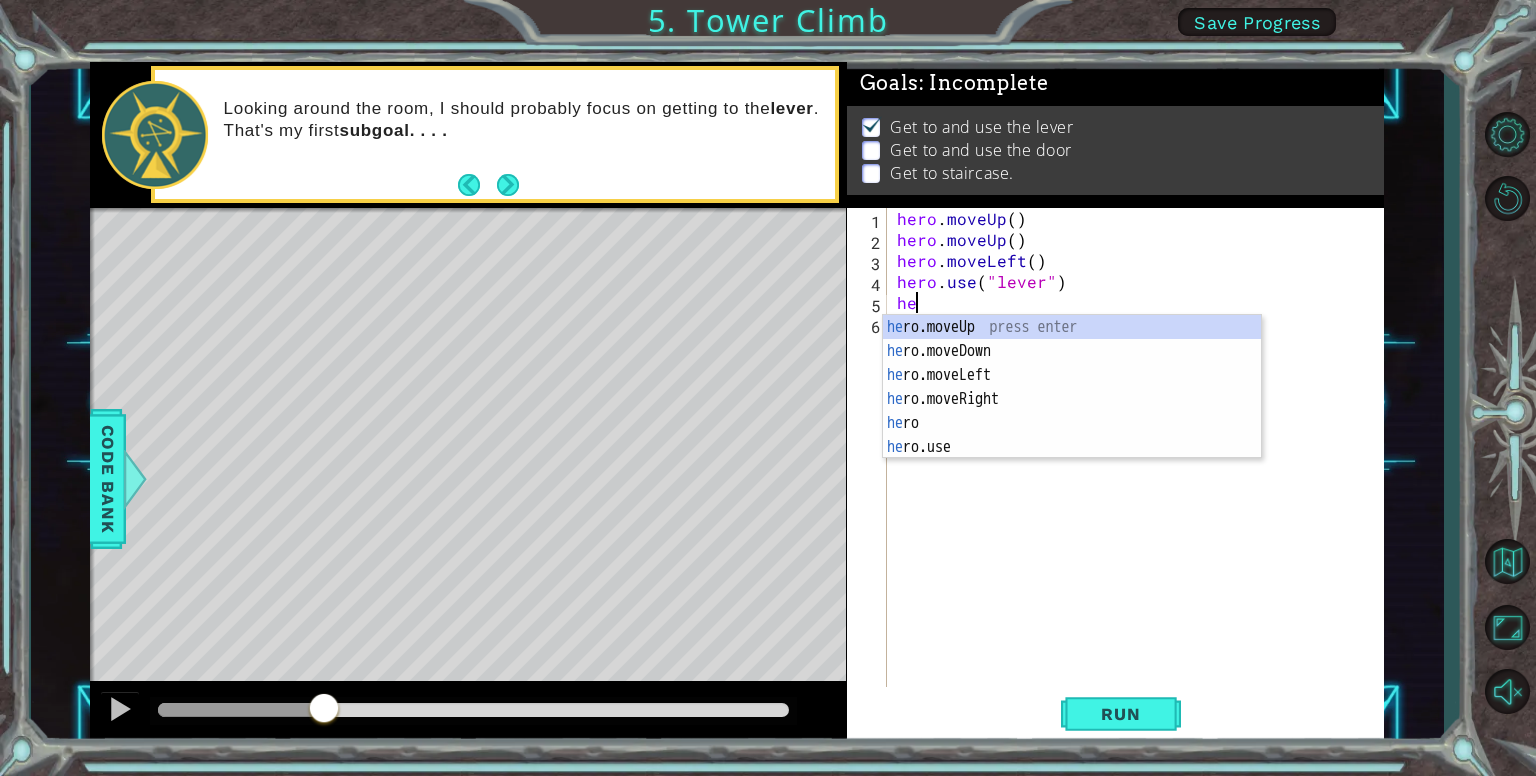 scroll, scrollTop: 0, scrollLeft: 0, axis: both 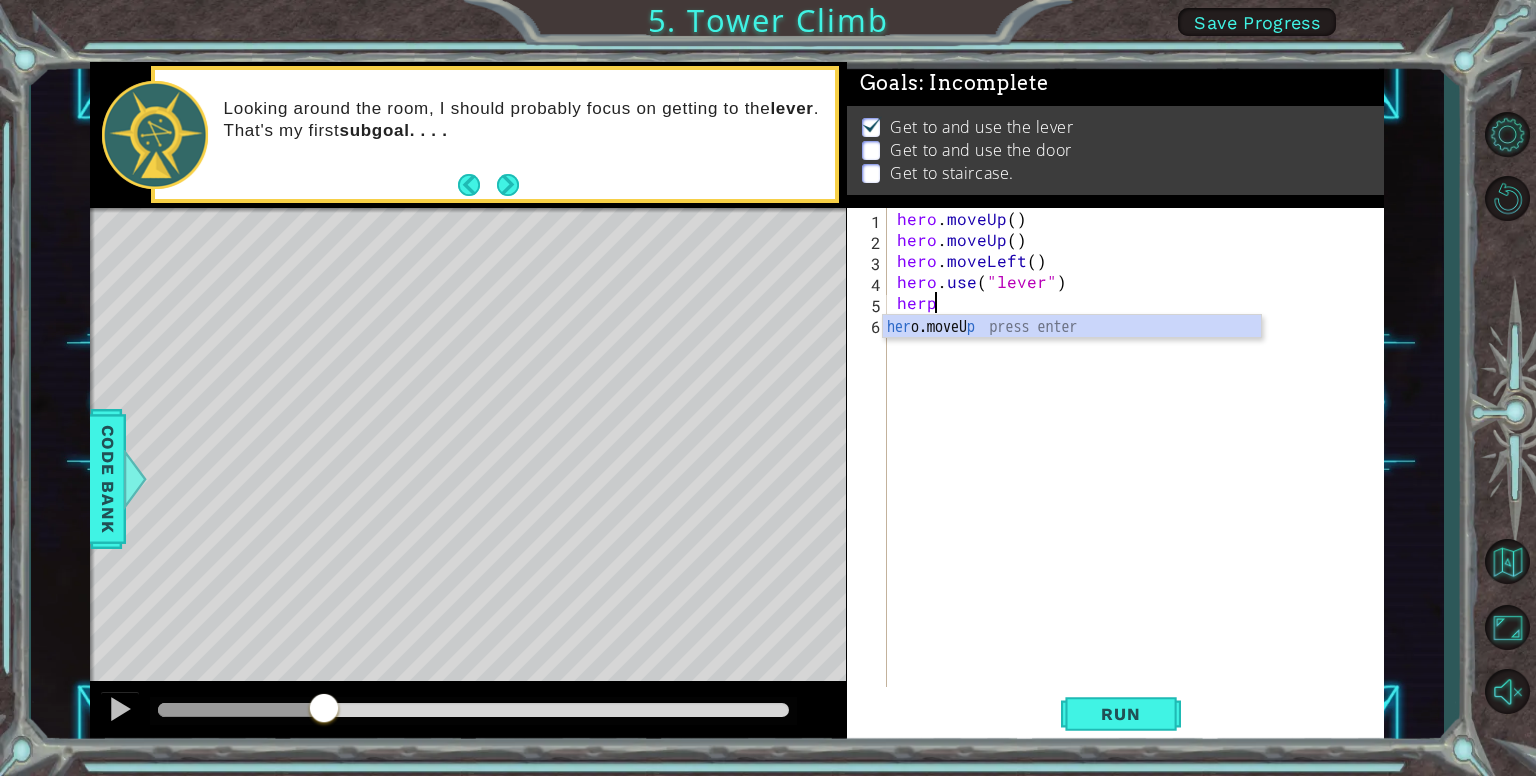 type on "her" 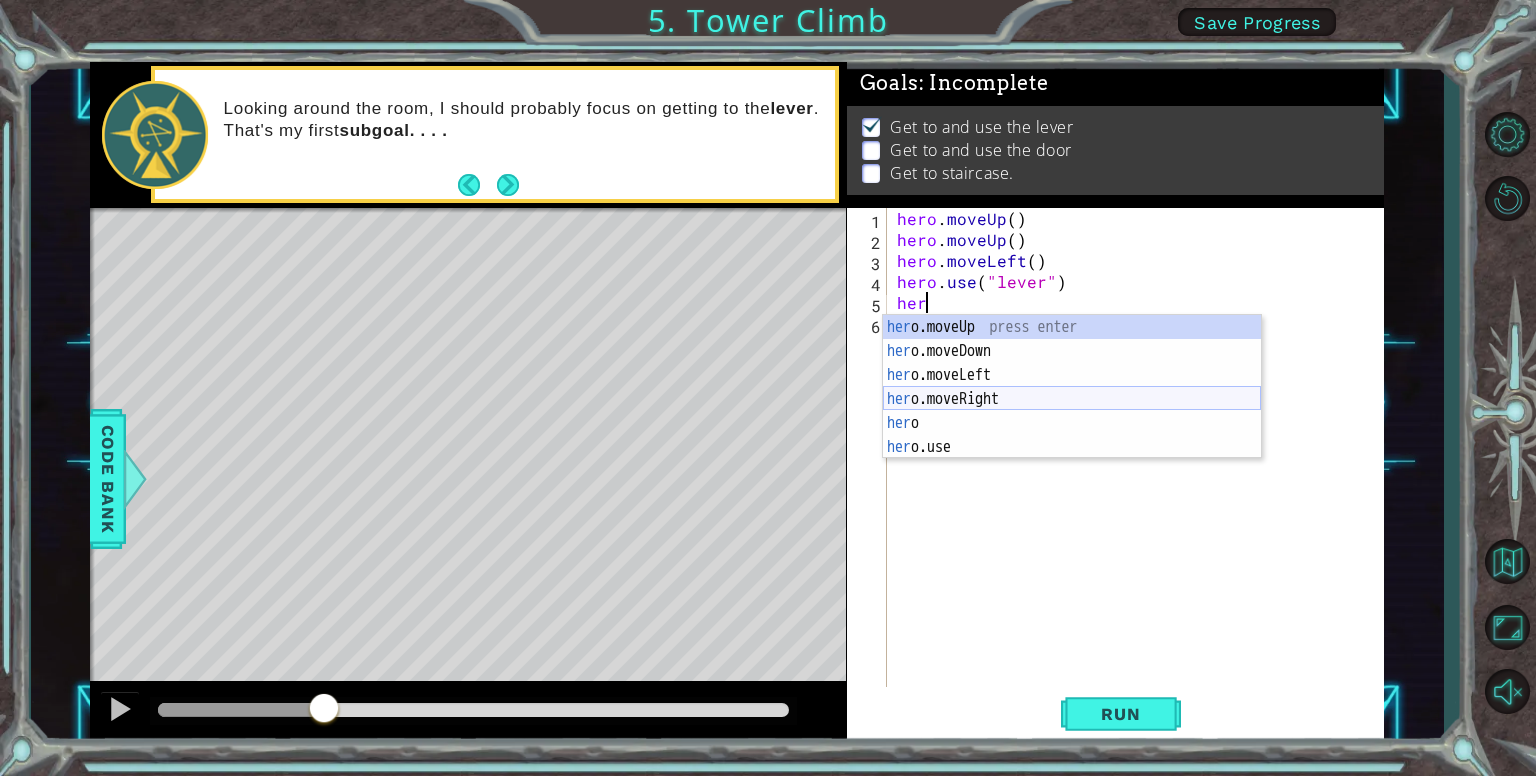 click on "her o.moveUp press enter her o.moveDown press enter her o.moveLeft press enter her o.moveRight press enter her o press enter her o.use press enter" at bounding box center (1072, 411) 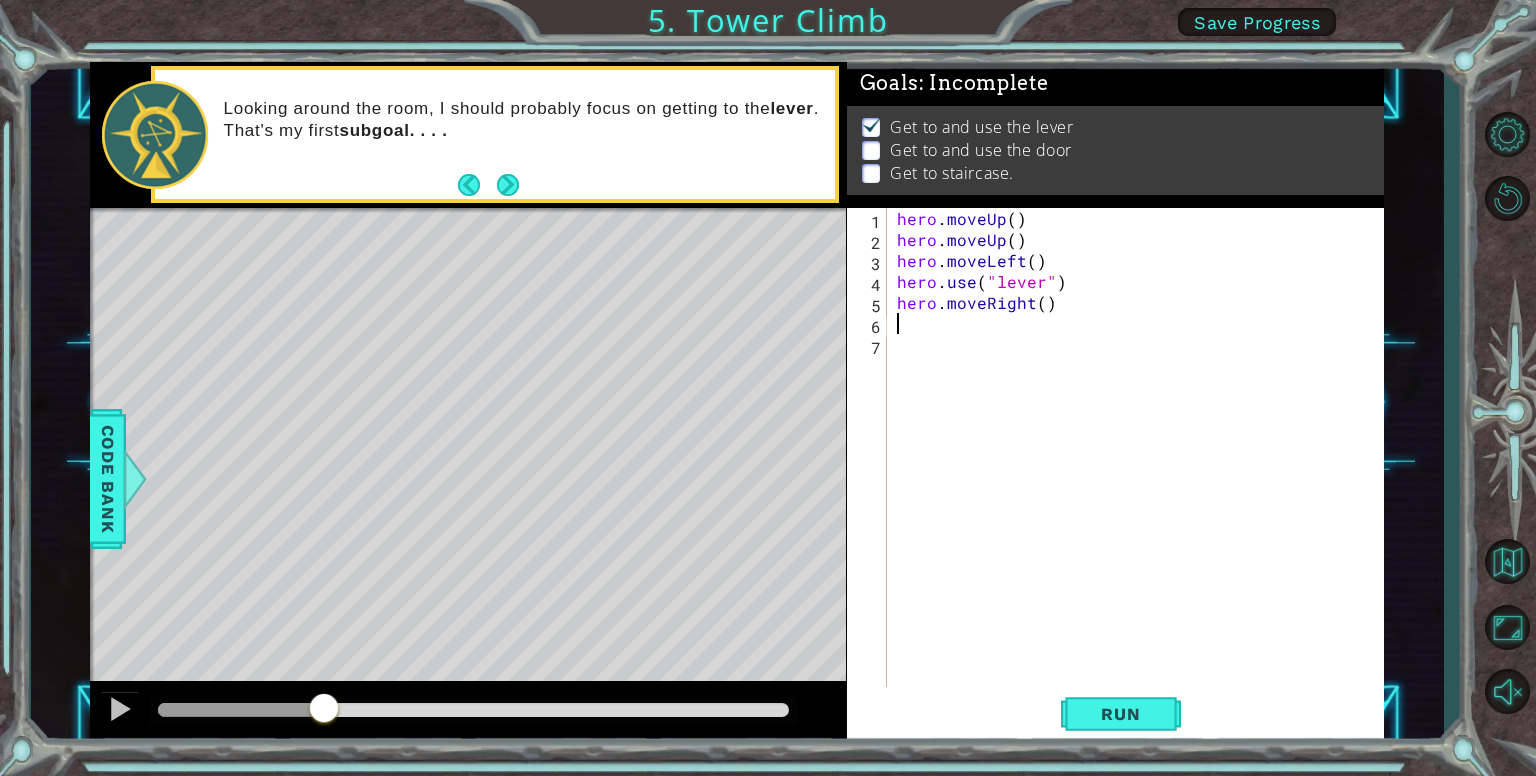 scroll, scrollTop: 0, scrollLeft: 0, axis: both 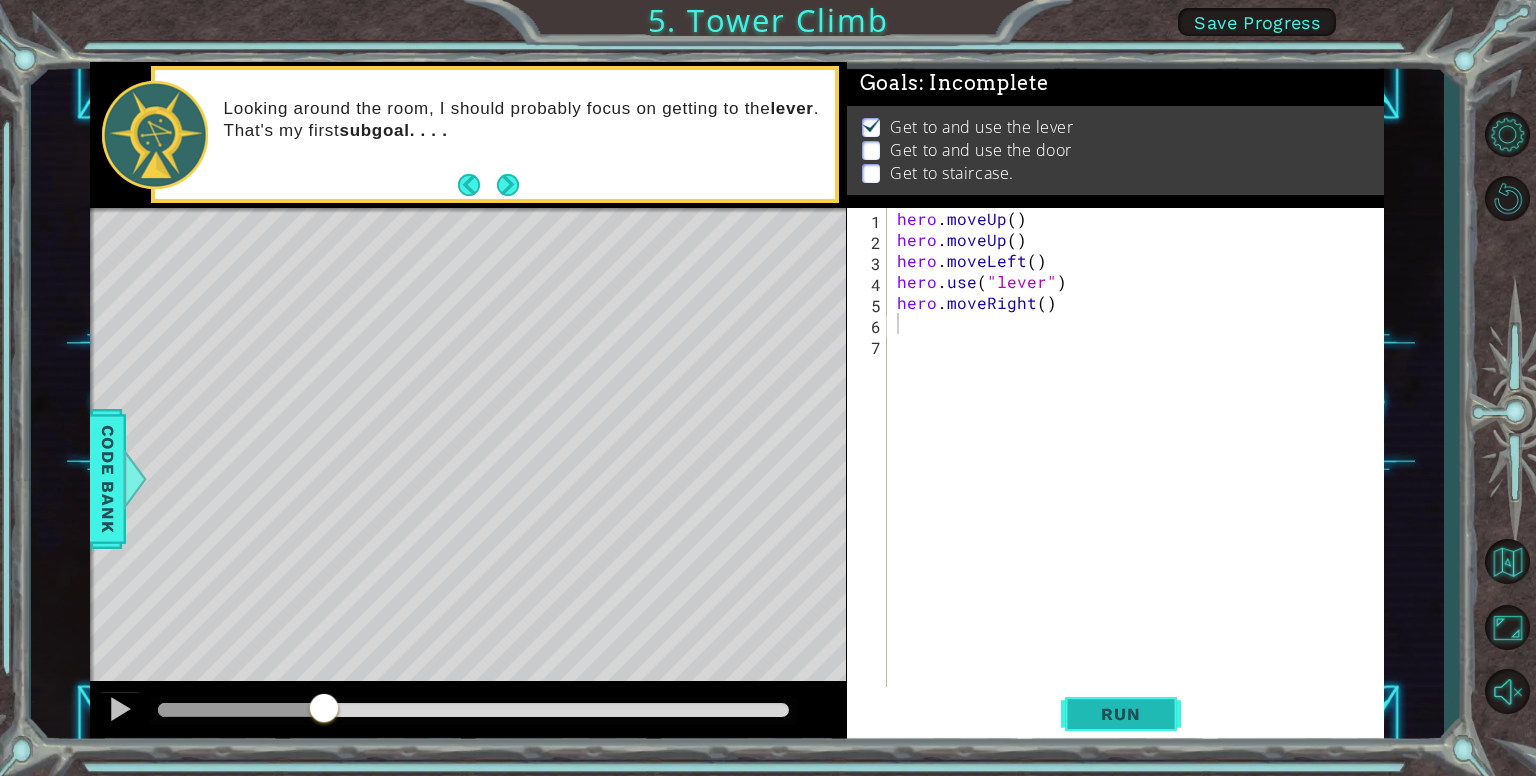 click on "Run" at bounding box center (1120, 714) 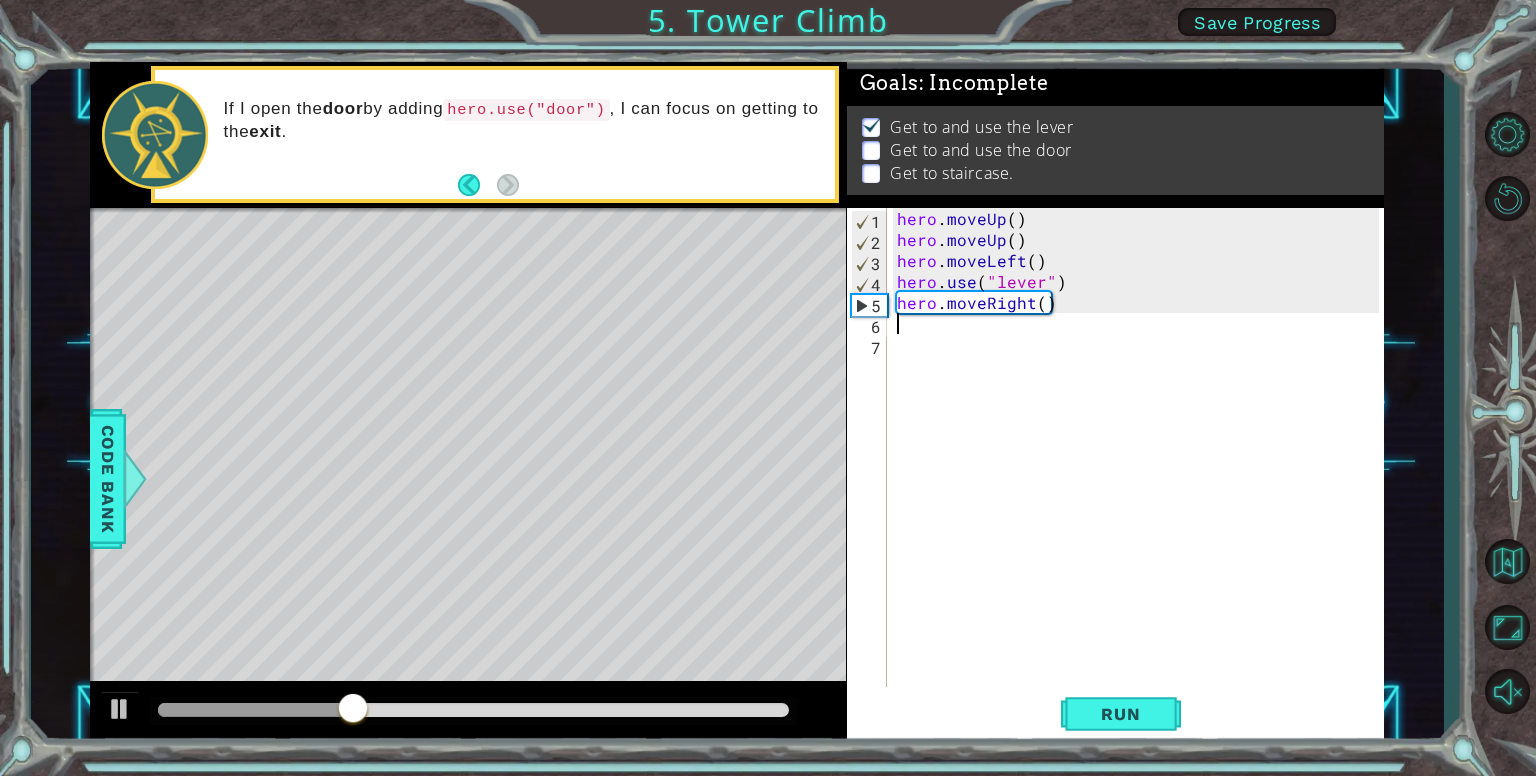 type on "g" 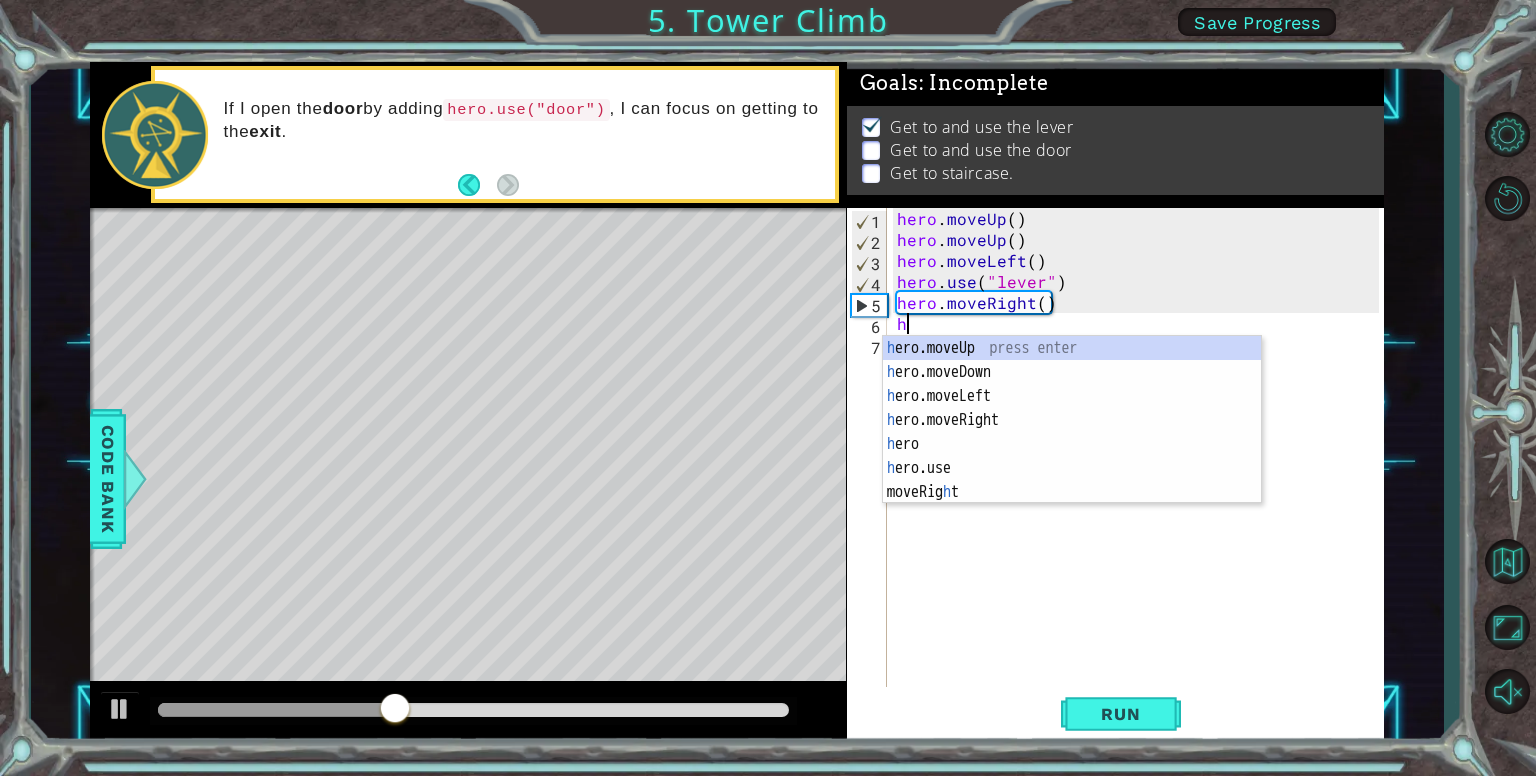 type on "hr" 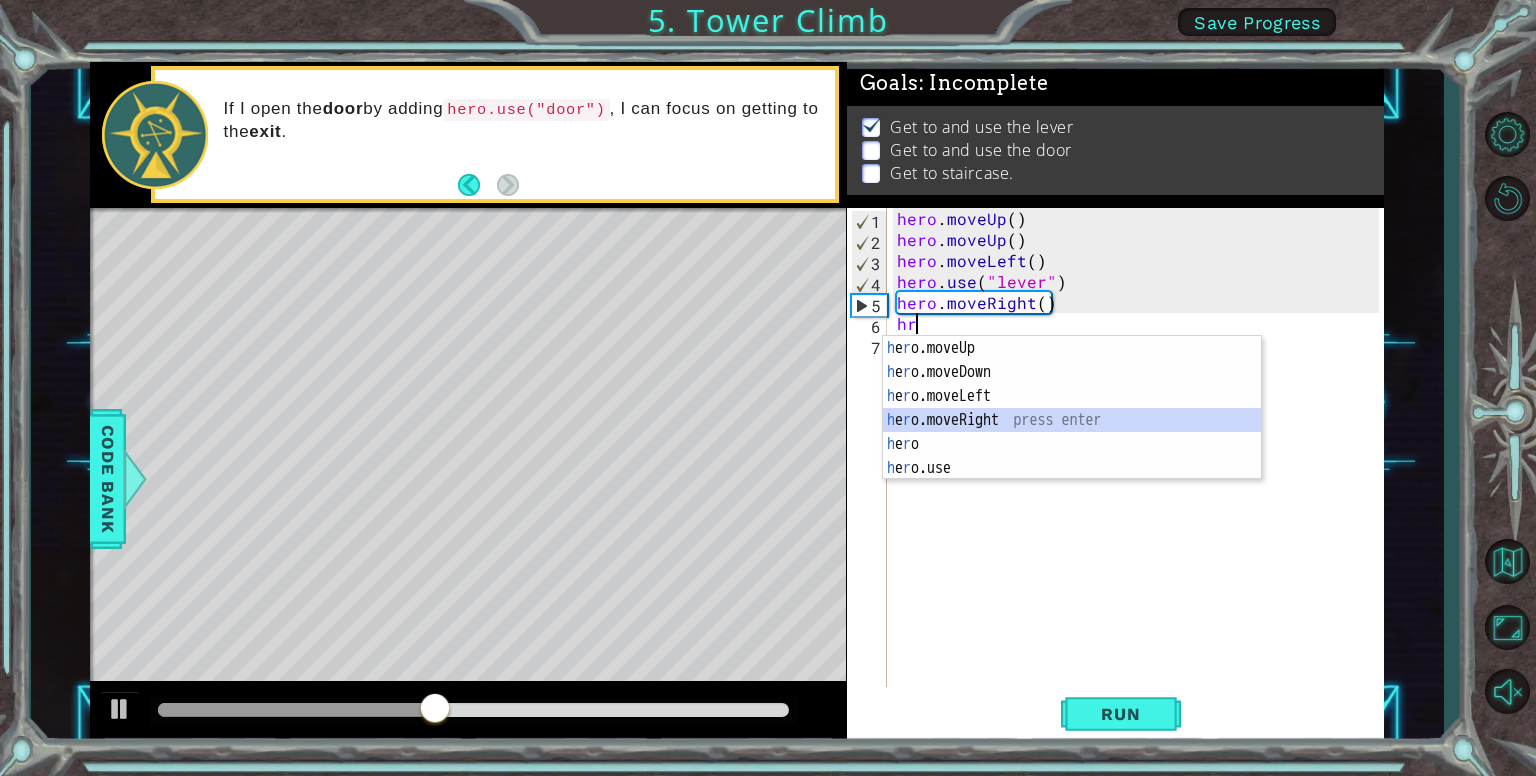 click on "h e r o.moveUp press enter h e r o.moveDown press enter h e r o.moveLeft press enter h e r o.moveRight press enter h e r o press enter h e r o.use press enter" at bounding box center (1072, 432) 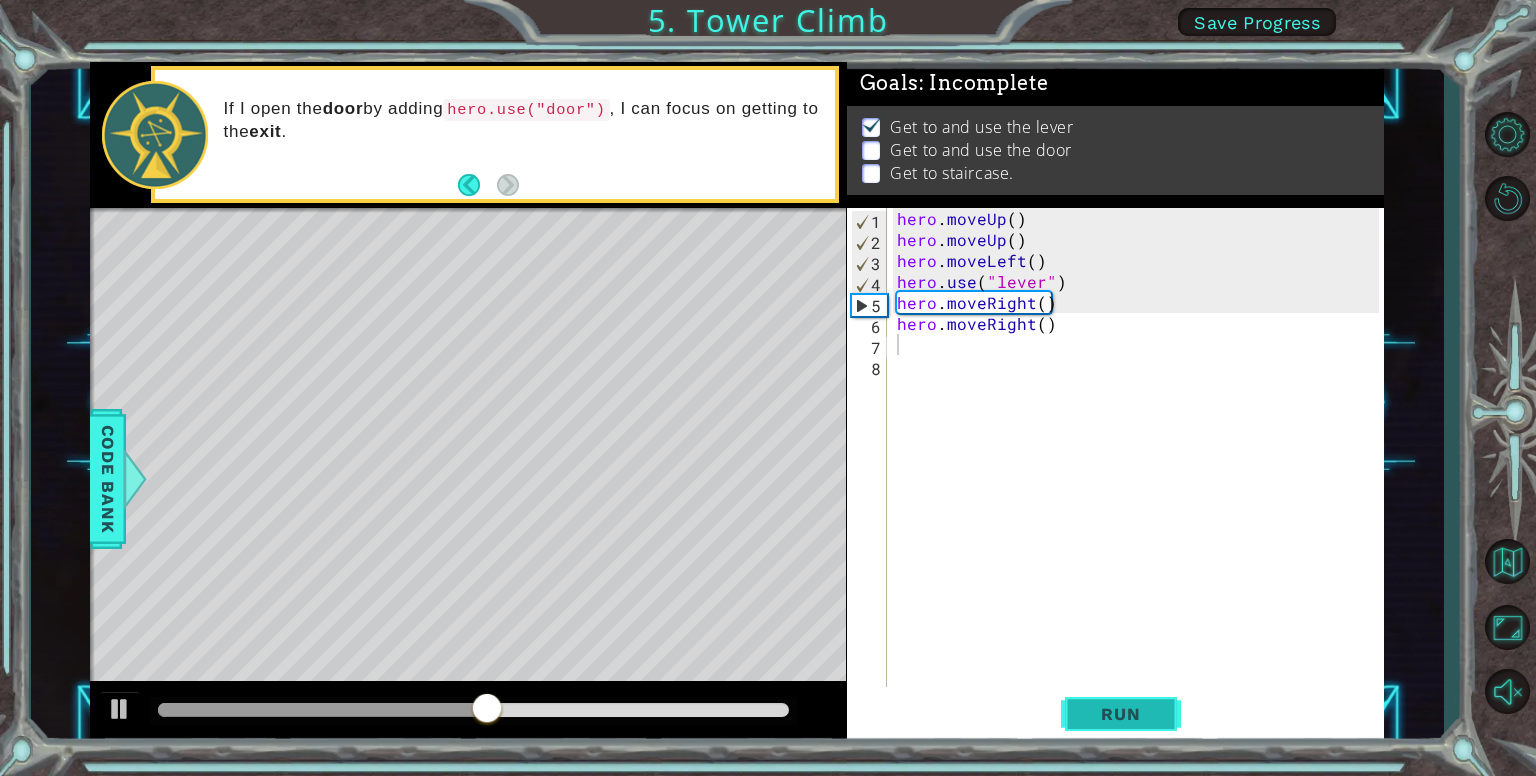 click on "Run" at bounding box center (1121, 714) 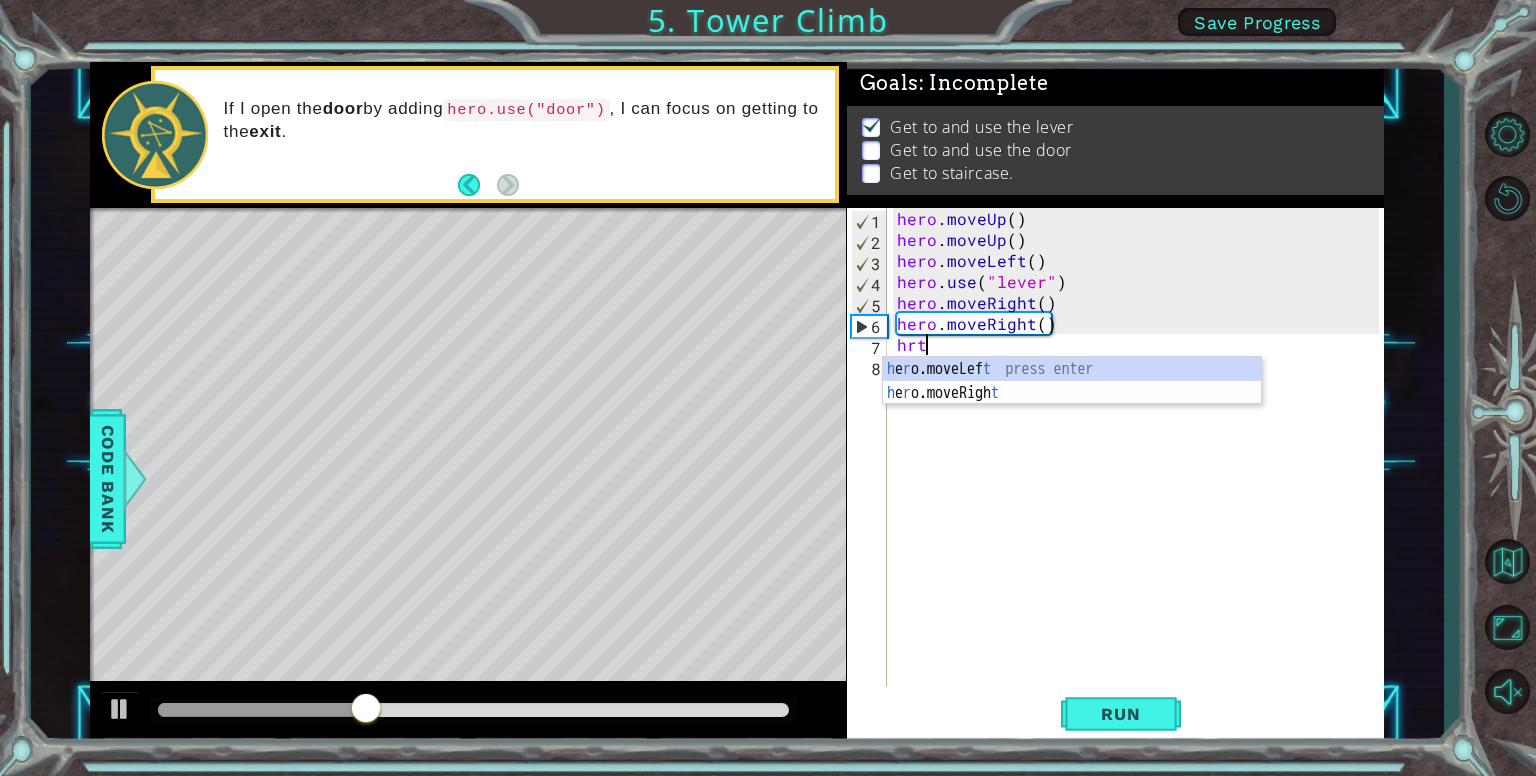 scroll, scrollTop: 0, scrollLeft: 0, axis: both 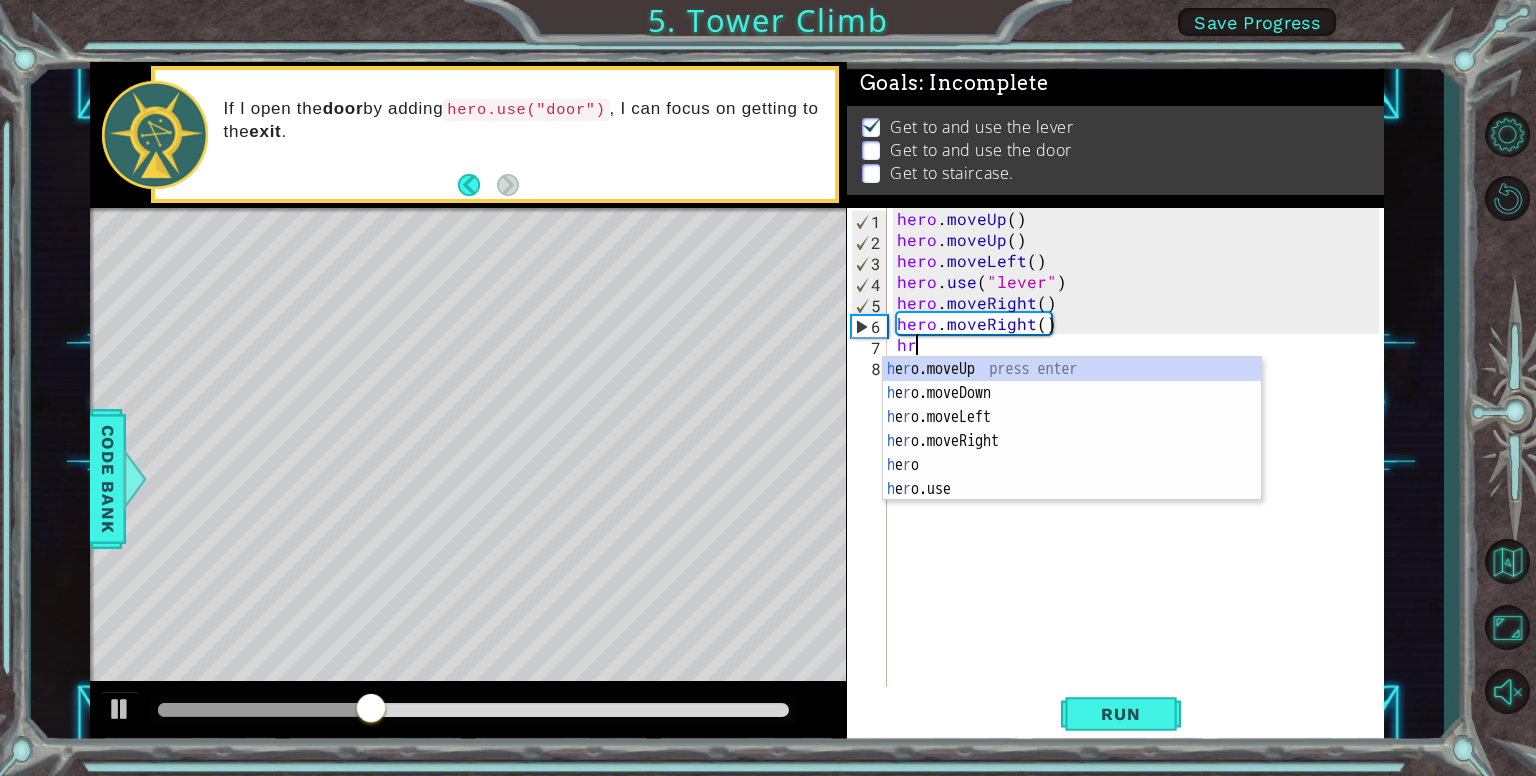 type on "h" 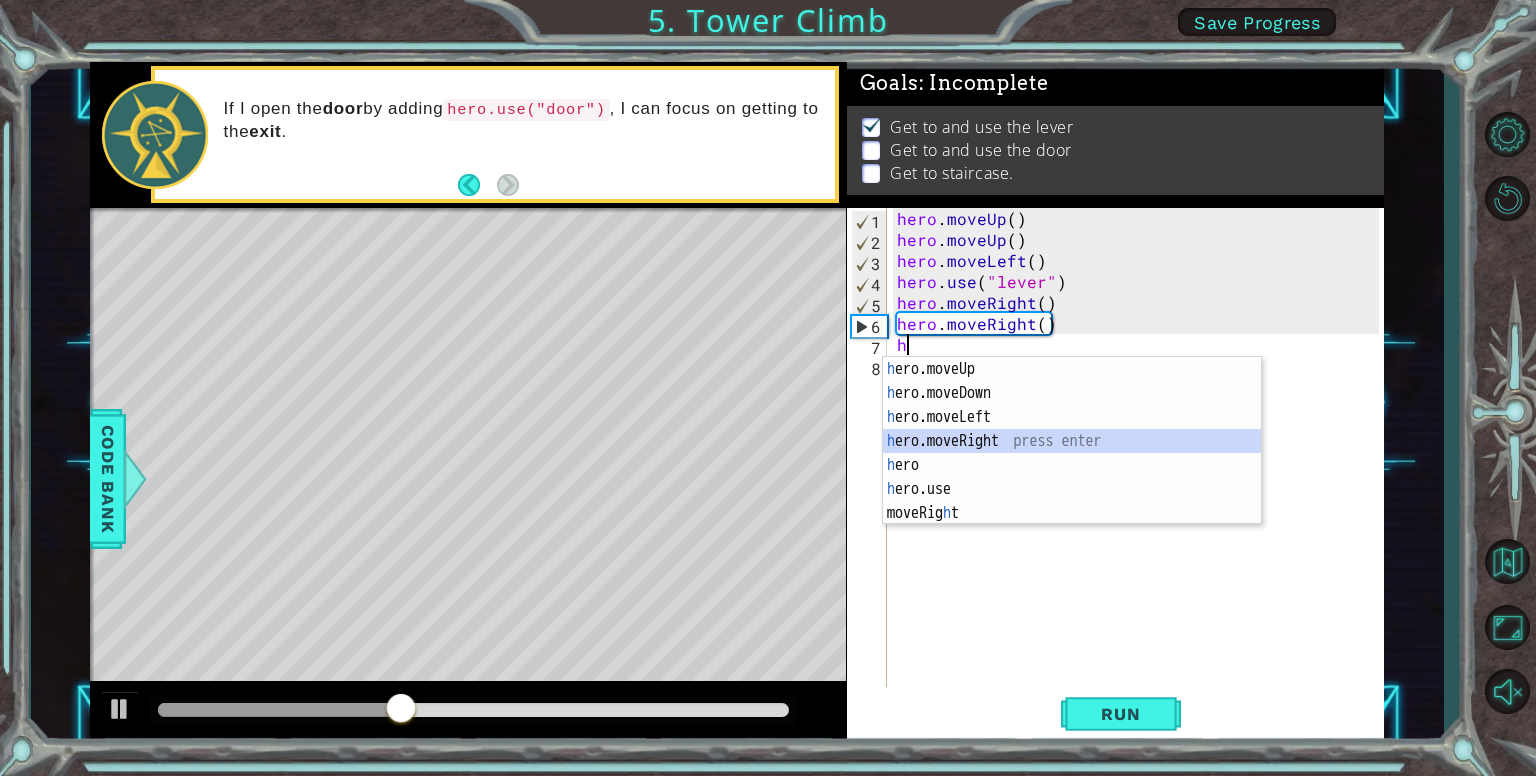 click on "h ero.moveUp press enter h ero.moveDown press enter h ero.moveLeft press enter h ero.moveRight press enter h ero press enter h ero.use press enter moveRig h t press enter" at bounding box center [1072, 465] 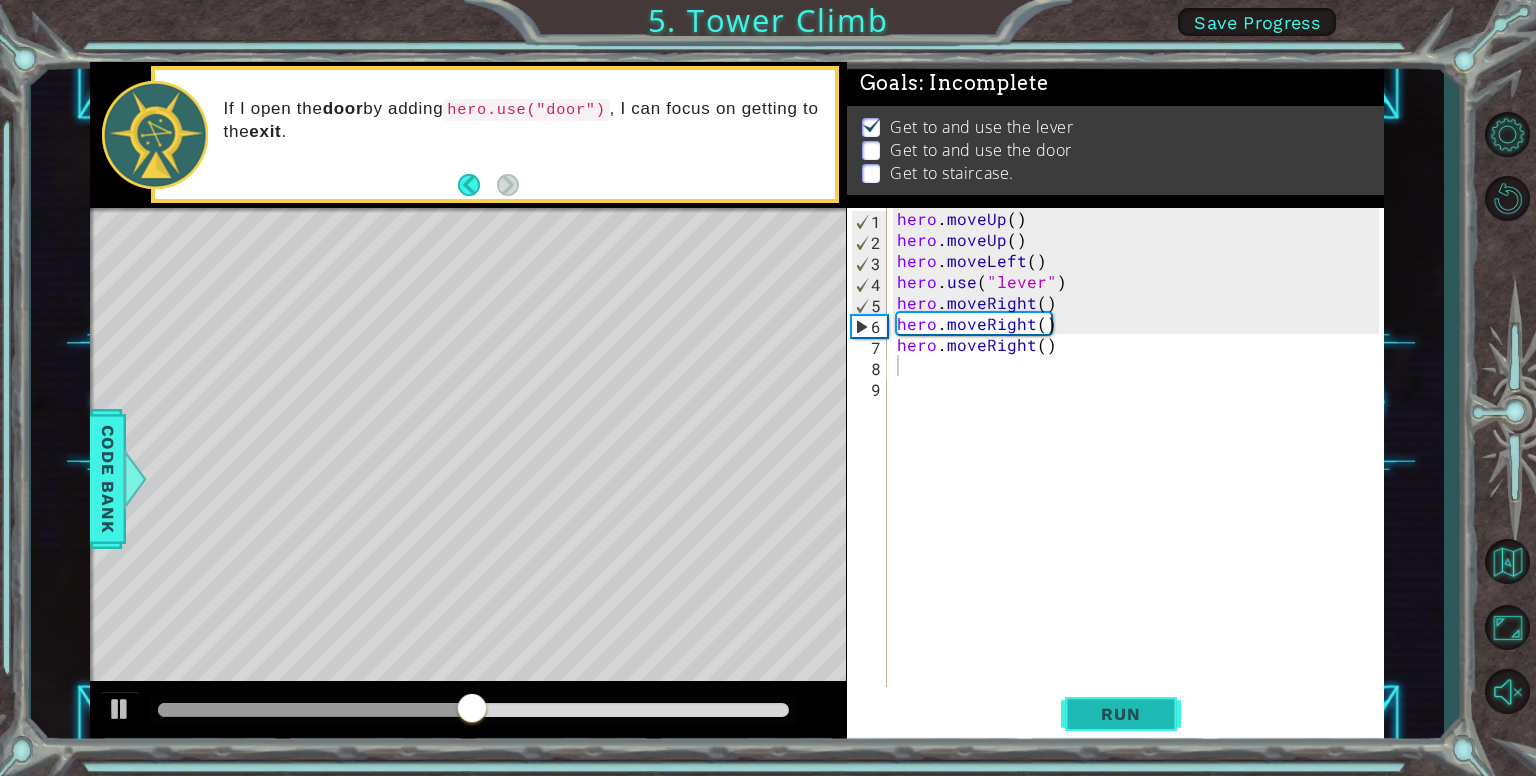 click on "Run" at bounding box center [1120, 714] 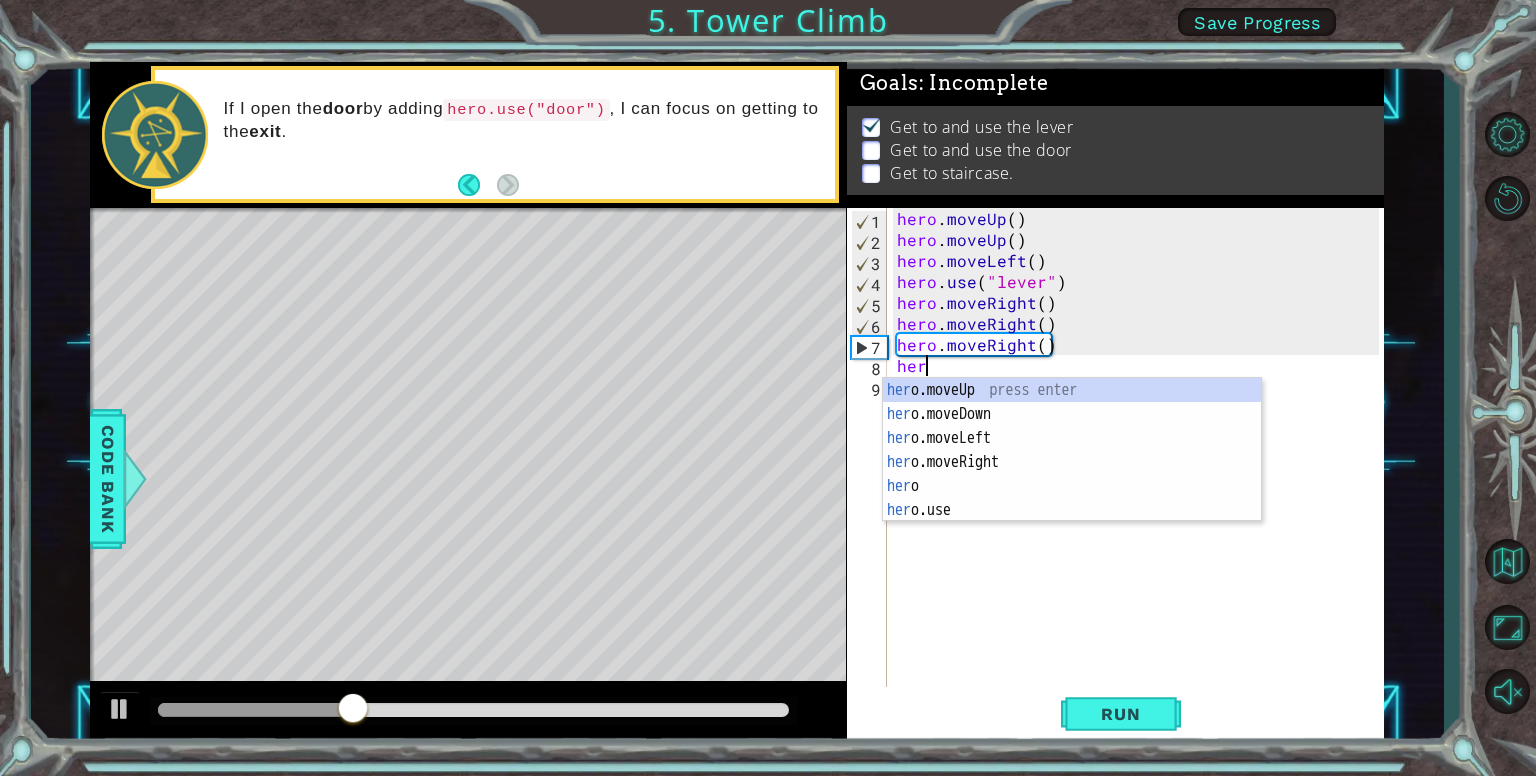 scroll, scrollTop: 0, scrollLeft: 0, axis: both 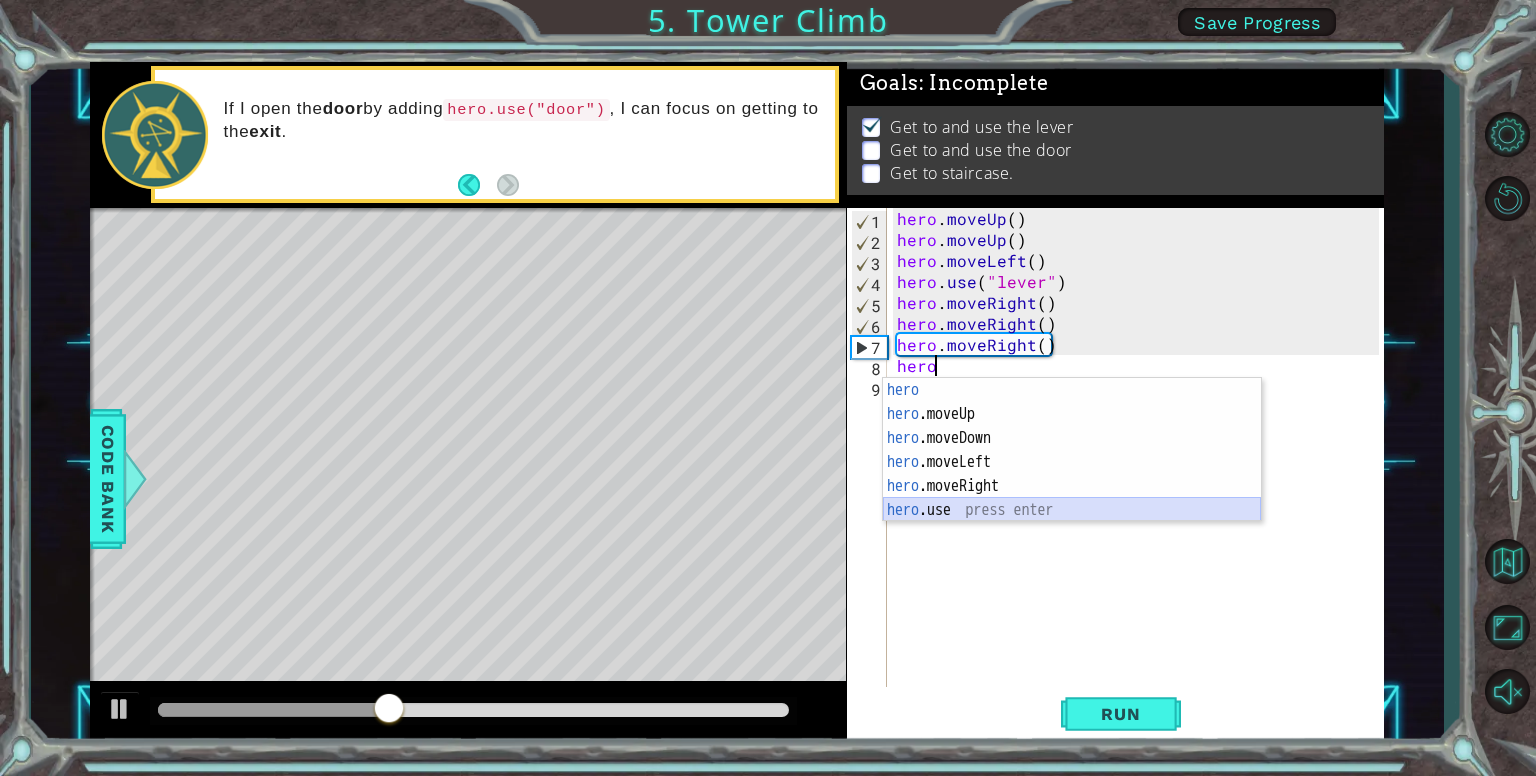 click on "hero press enter hero .moveUp press enter hero .moveDown press enter hero .moveLeft press enter hero .moveRight press enter hero .use press enter" at bounding box center (1072, 474) 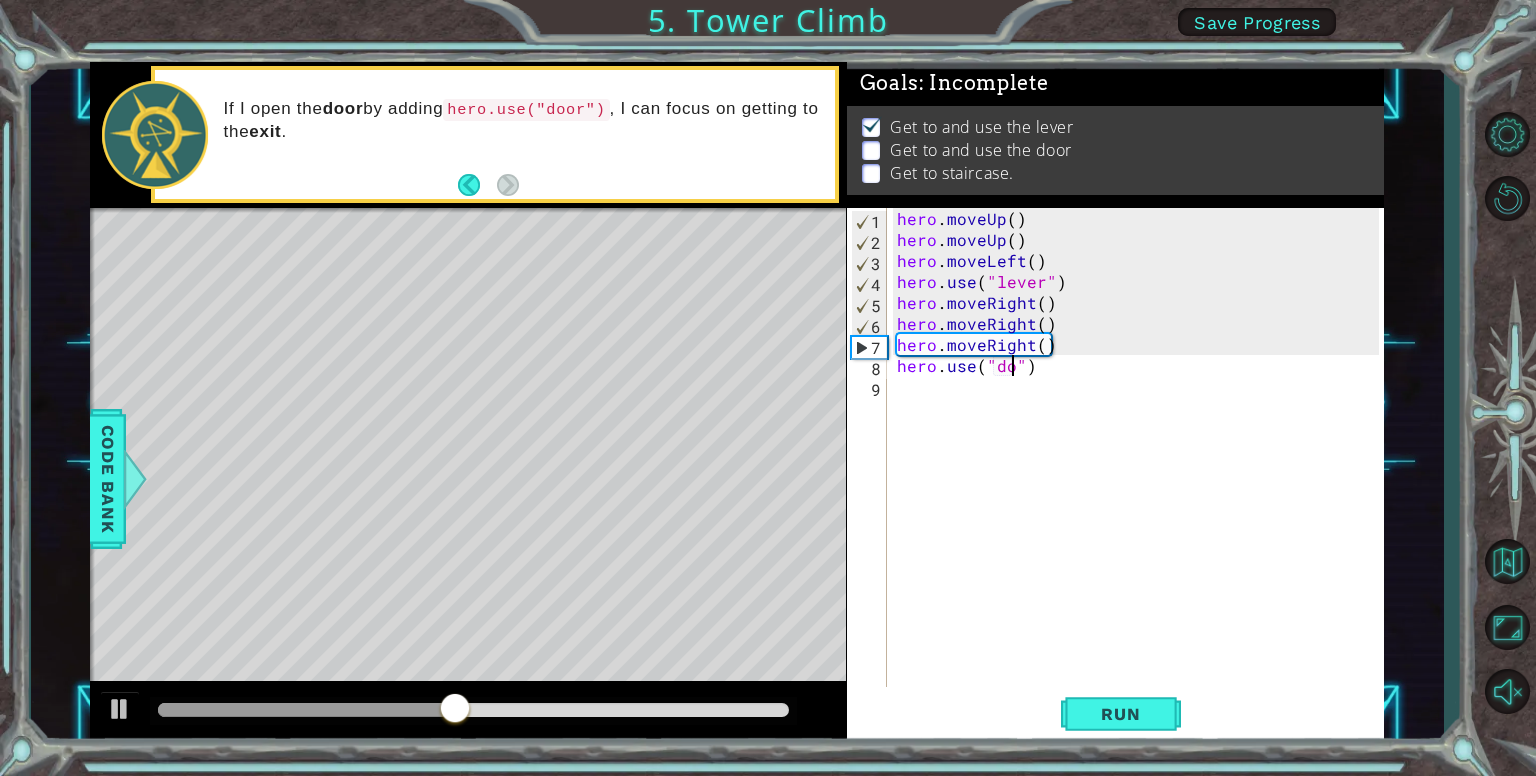 scroll, scrollTop: 0, scrollLeft: 8, axis: horizontal 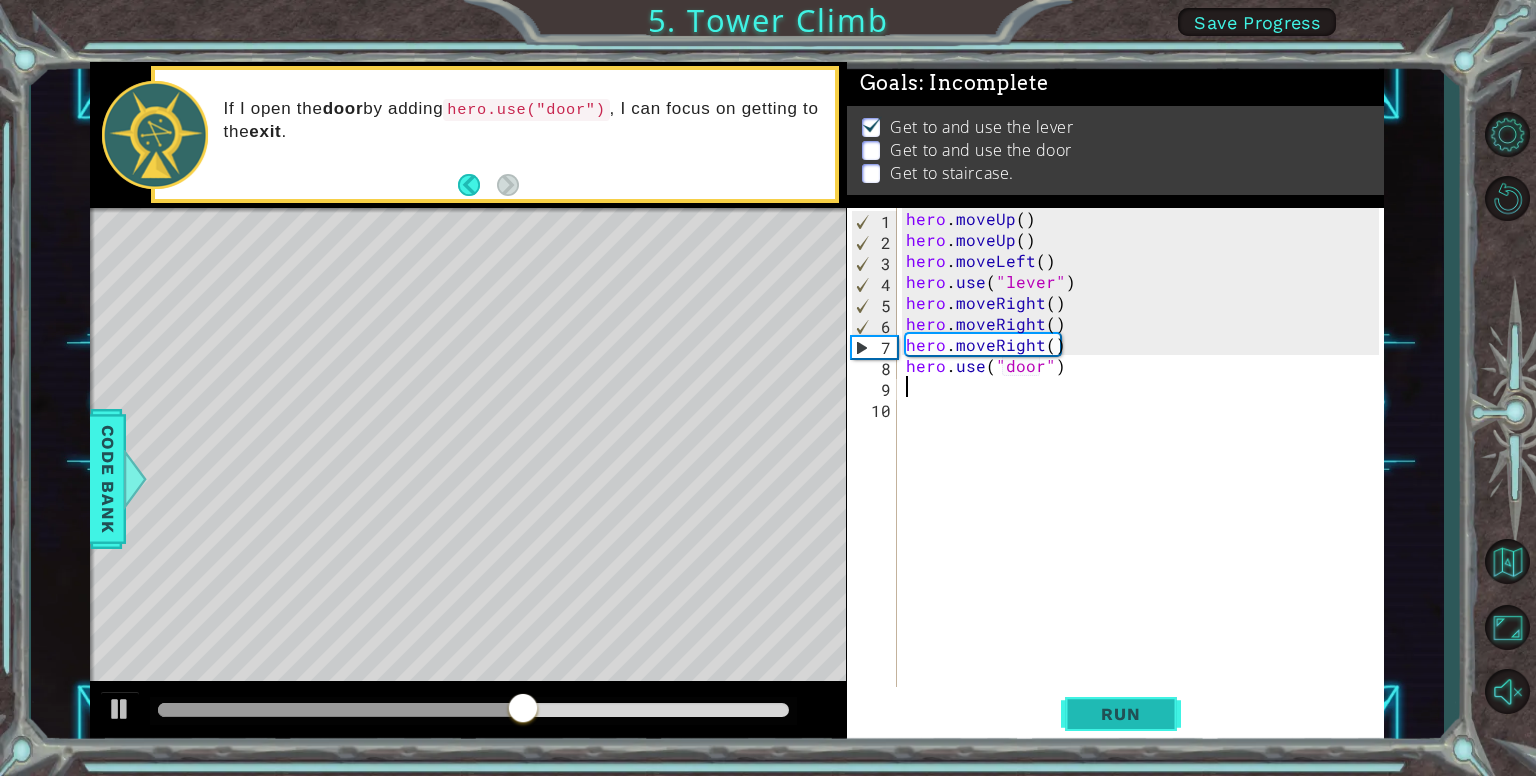 click on "Run" at bounding box center [1120, 714] 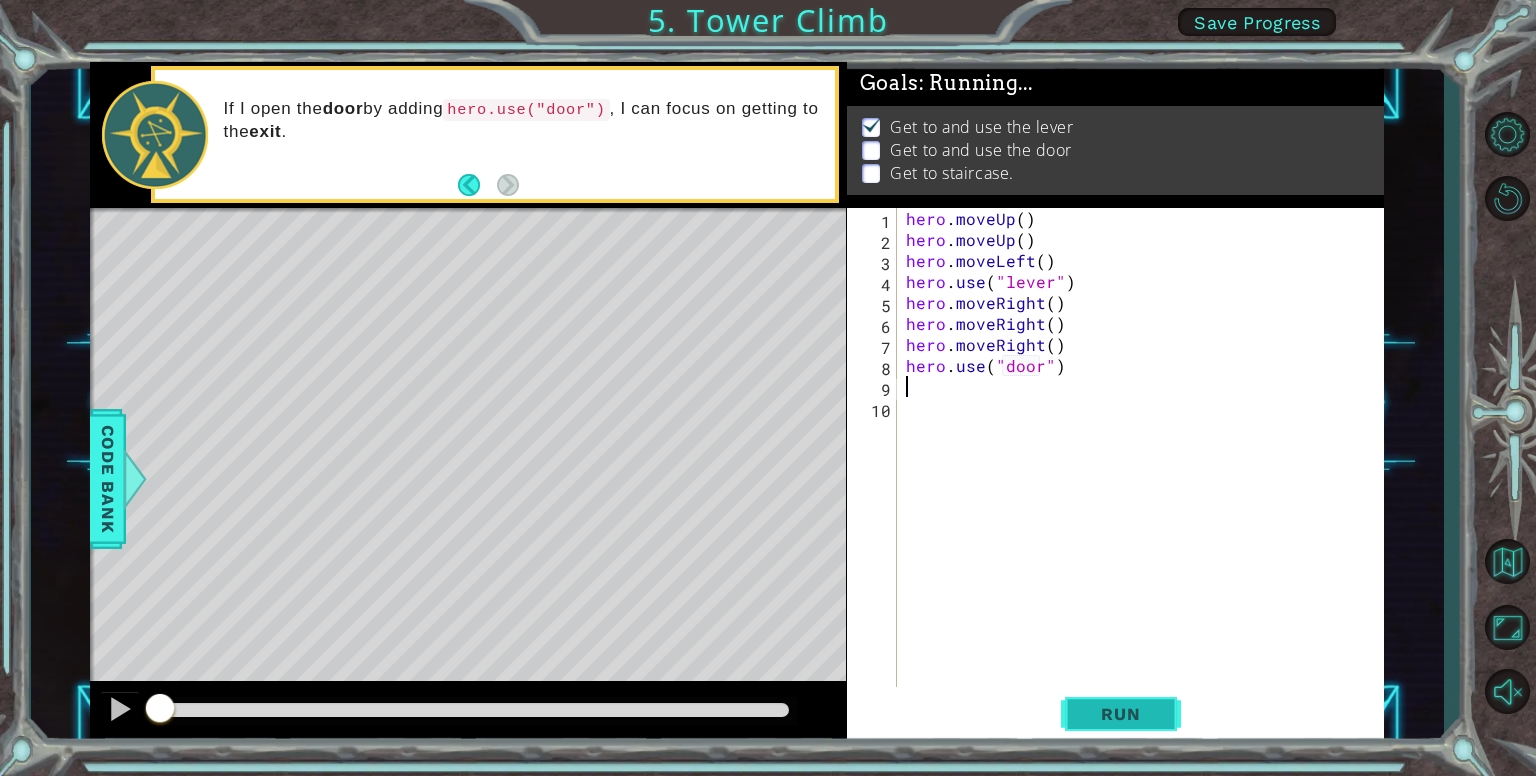 scroll, scrollTop: 7, scrollLeft: 0, axis: vertical 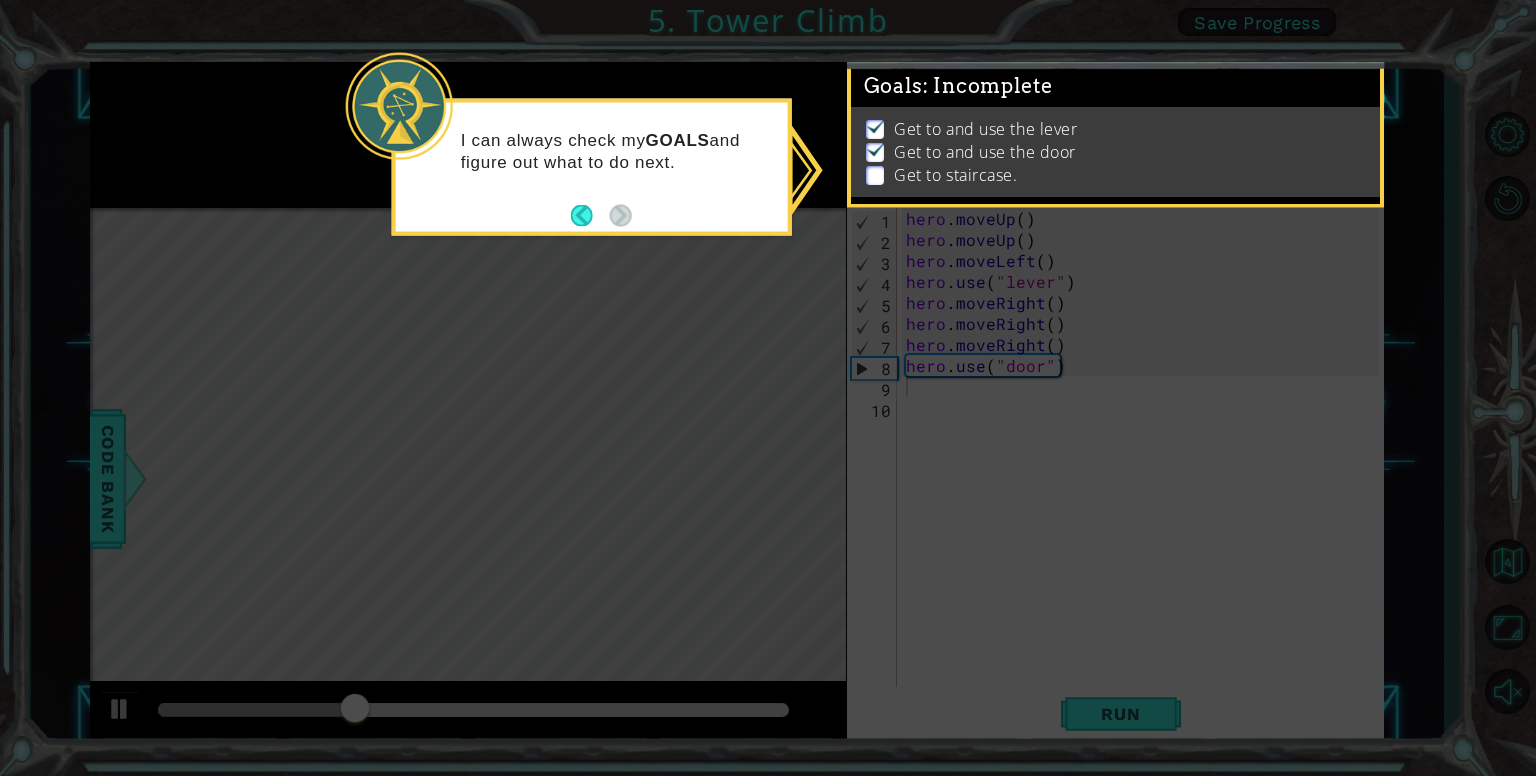 click at bounding box center (875, 175) 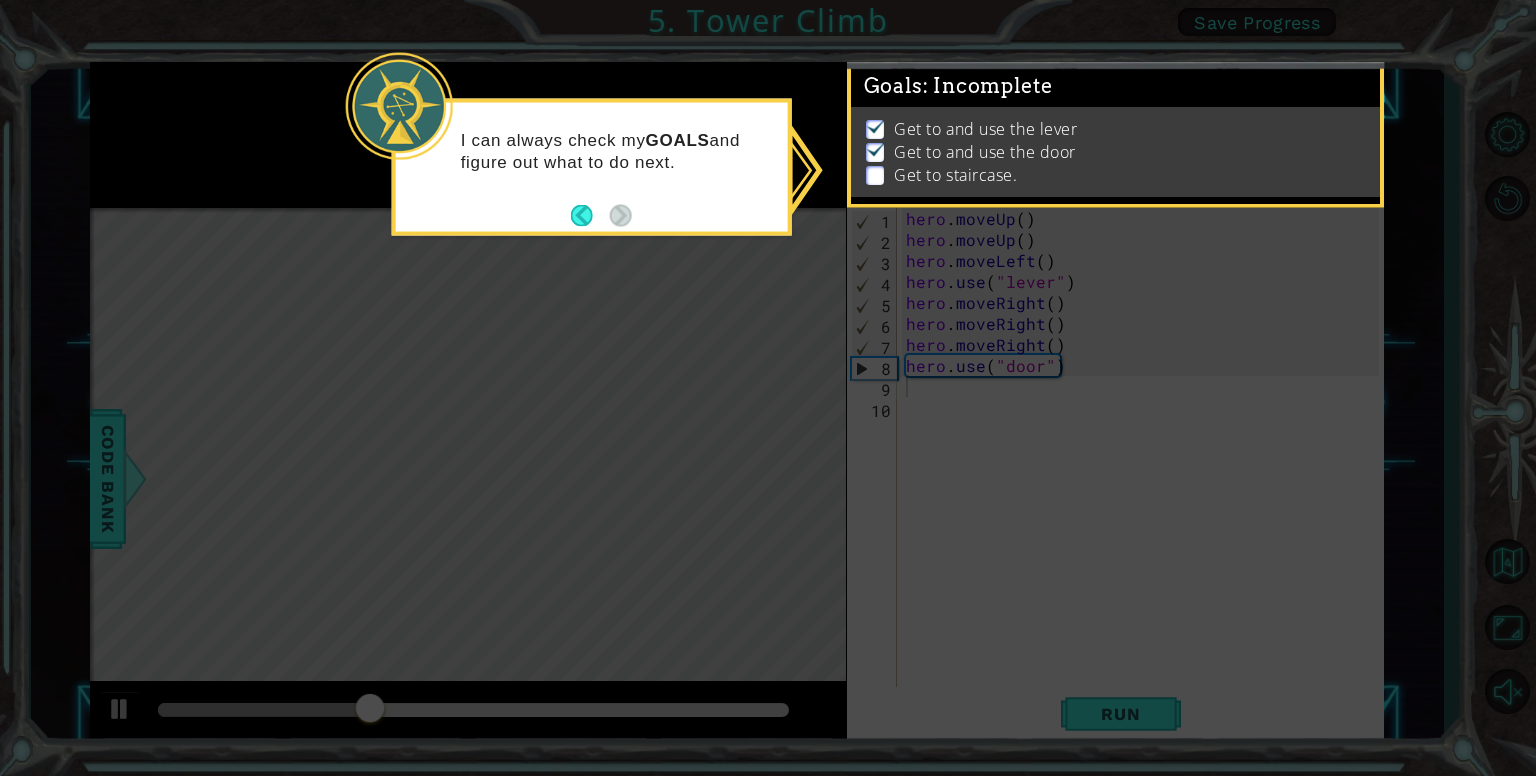 click at bounding box center [876, 149] 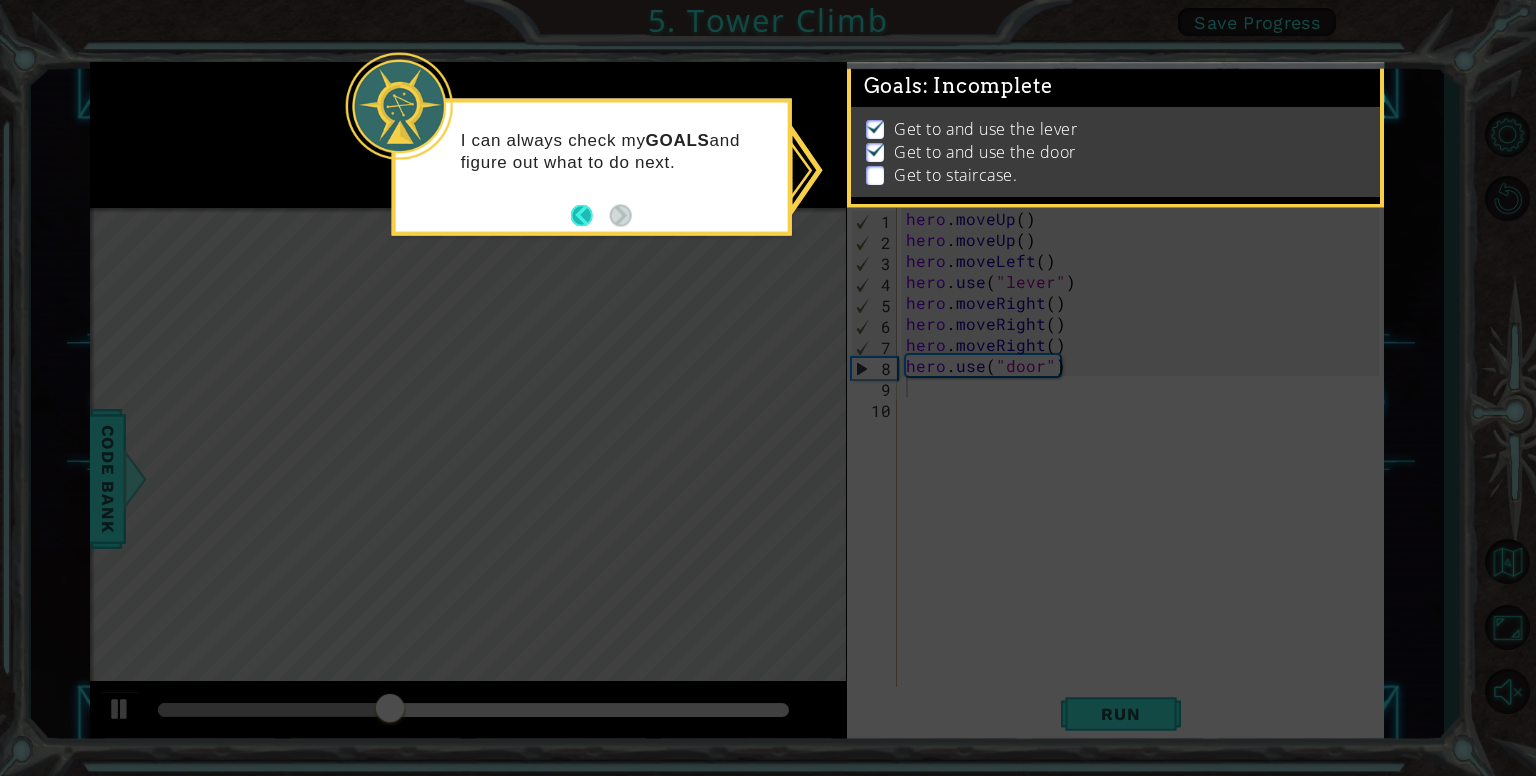 click at bounding box center (590, 215) 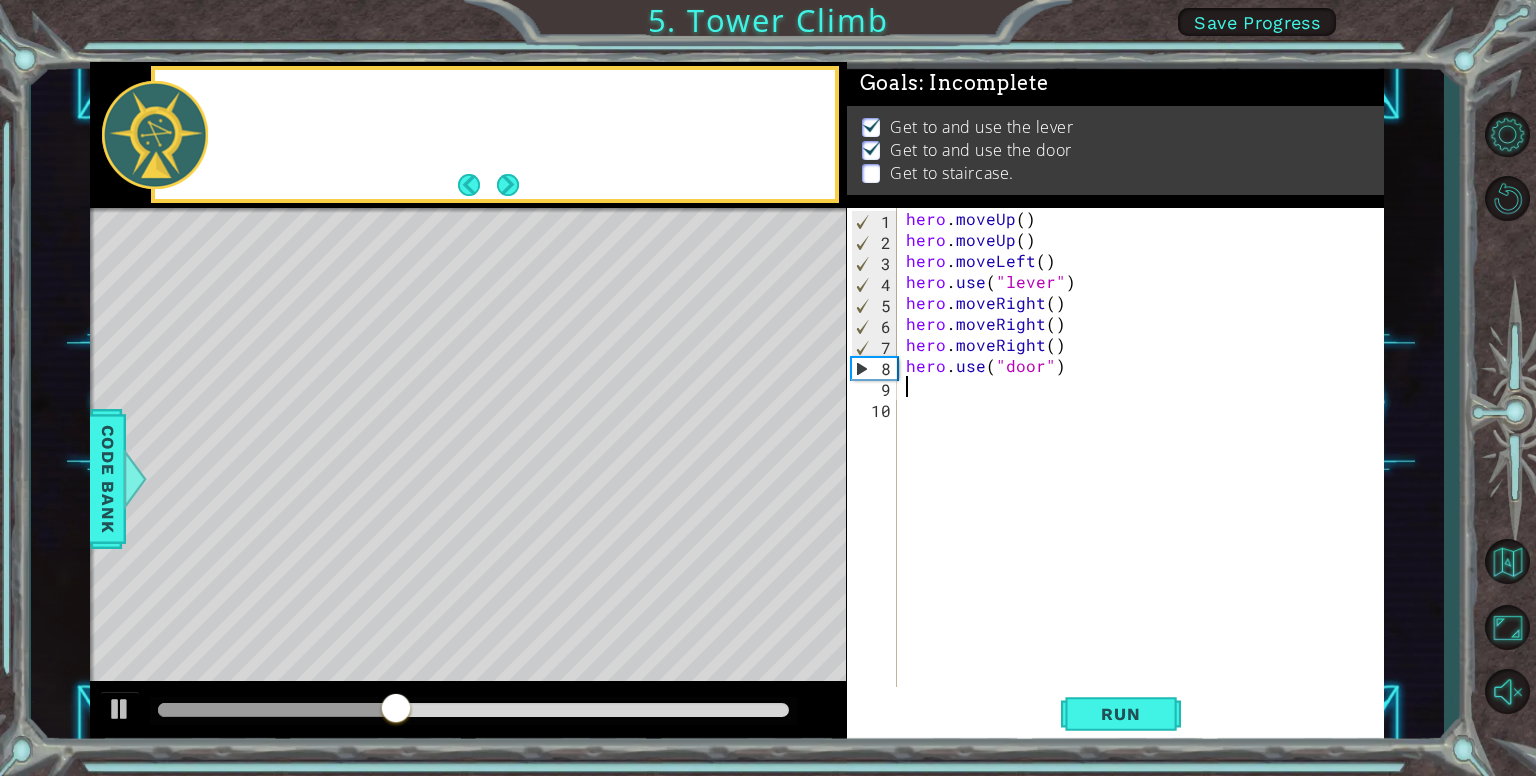 scroll, scrollTop: 4, scrollLeft: 0, axis: vertical 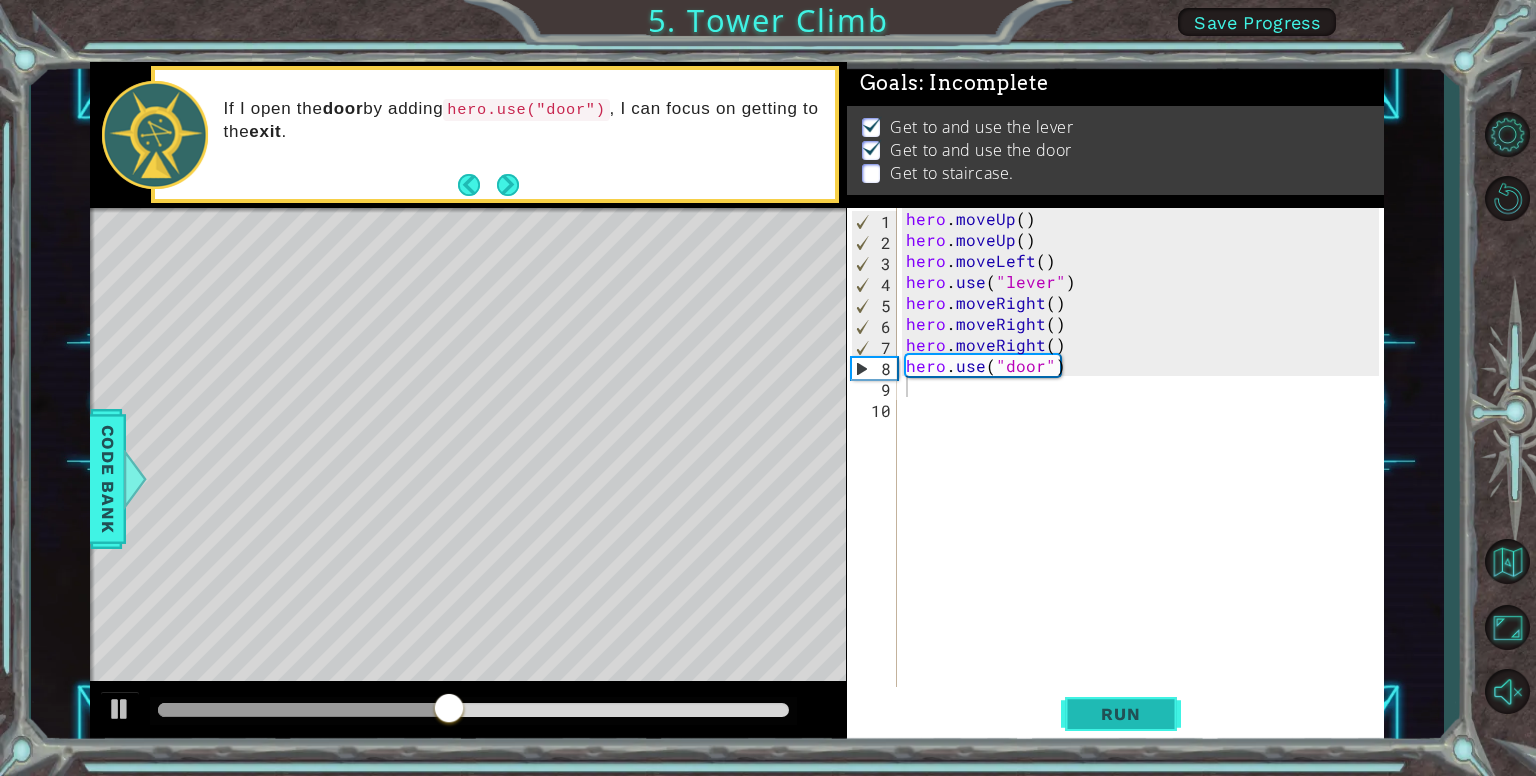 click on "Run" at bounding box center [1120, 714] 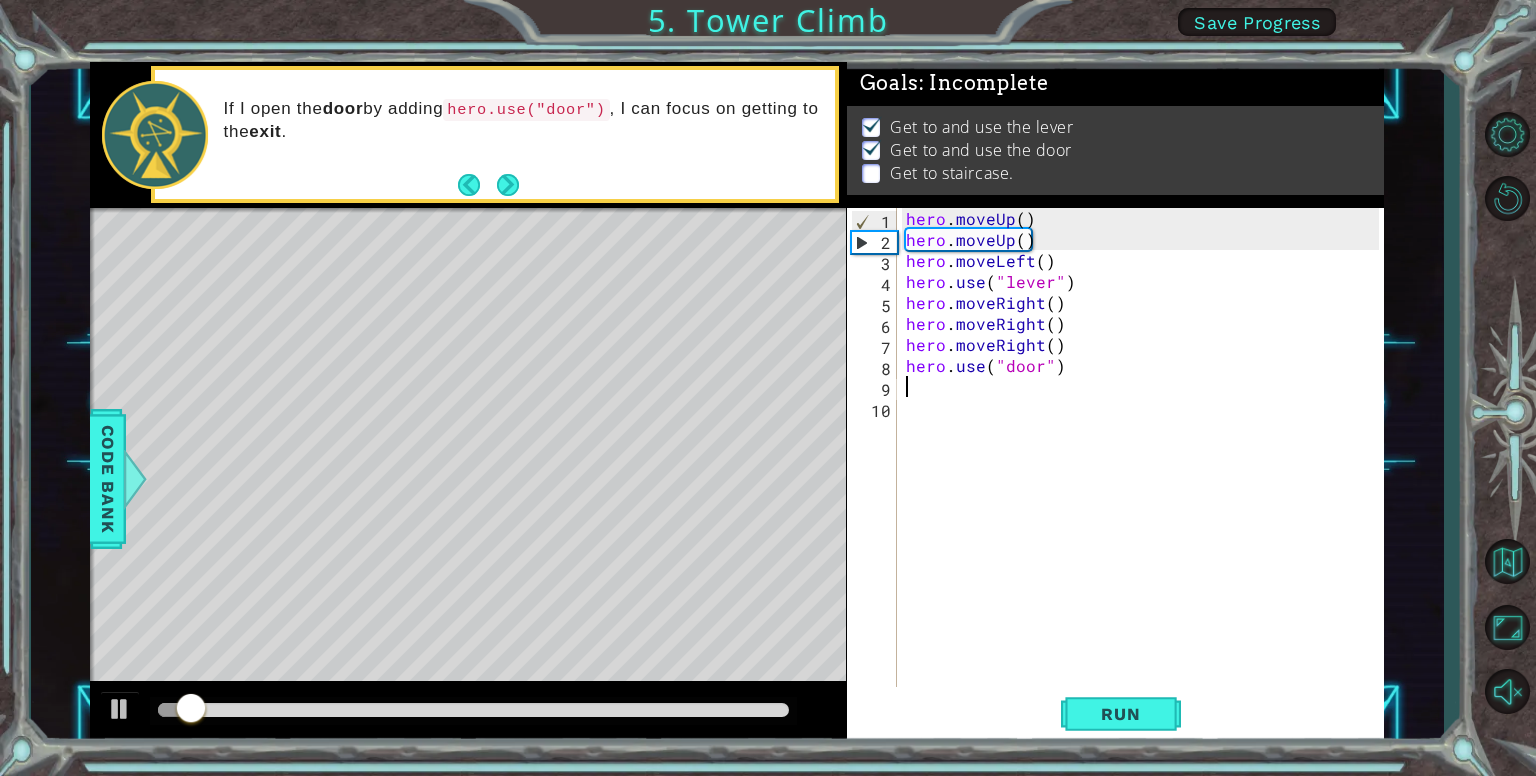 scroll, scrollTop: 7, scrollLeft: 0, axis: vertical 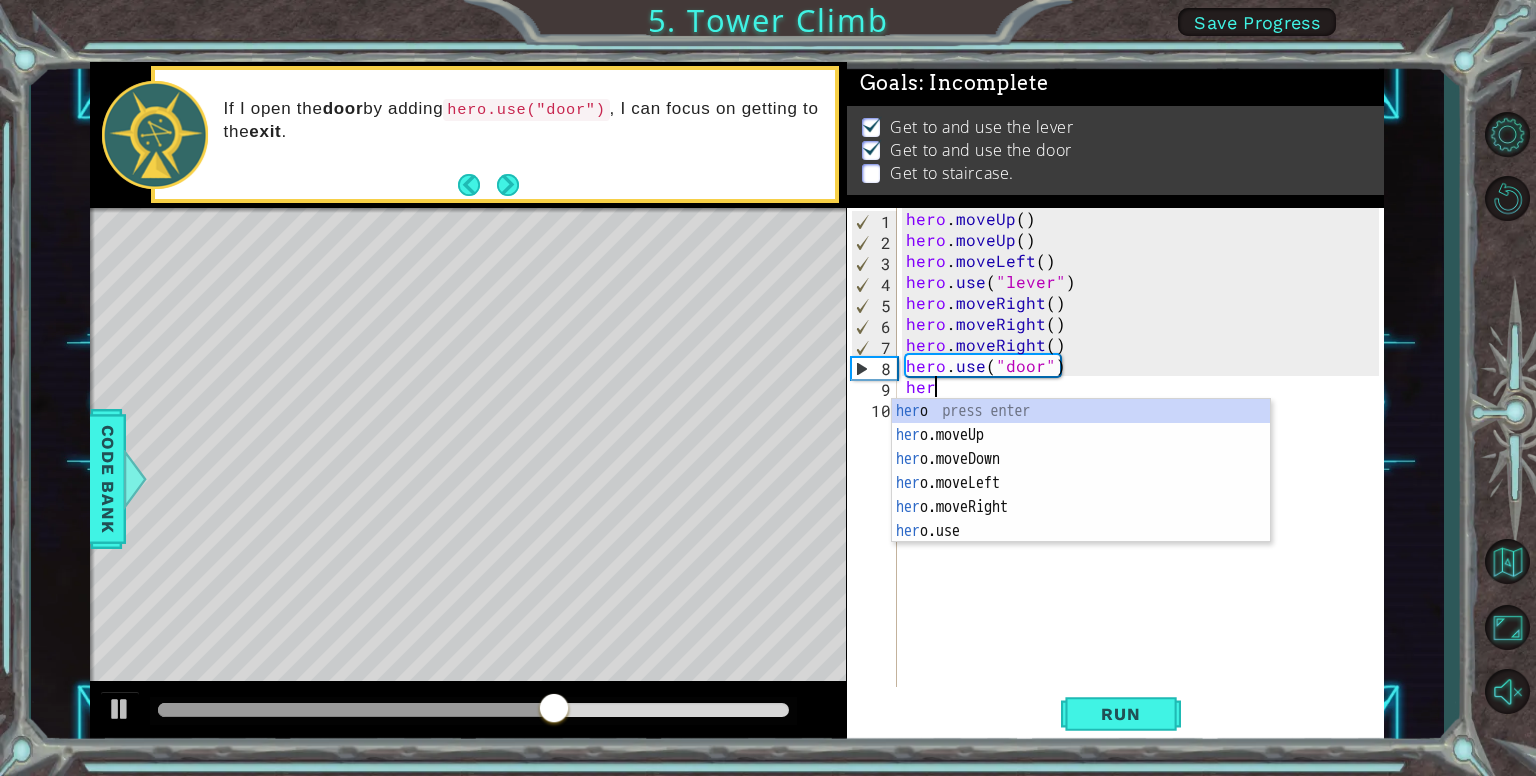 type on "hero" 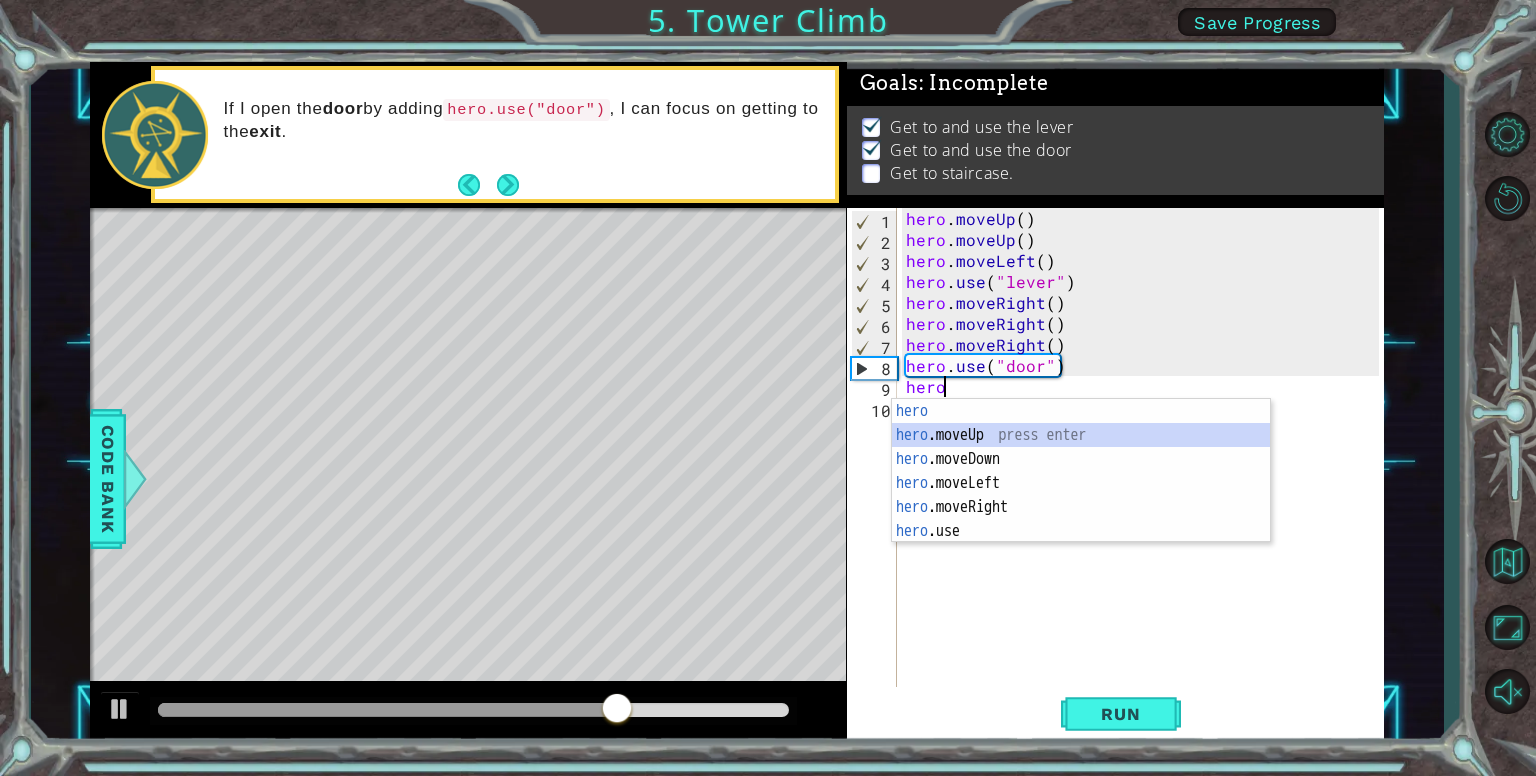 click on "hero press enter hero .moveUp press enter hero .moveDown press enter hero .moveLeft press enter hero .moveRight press enter hero .use press enter" at bounding box center [1081, 495] 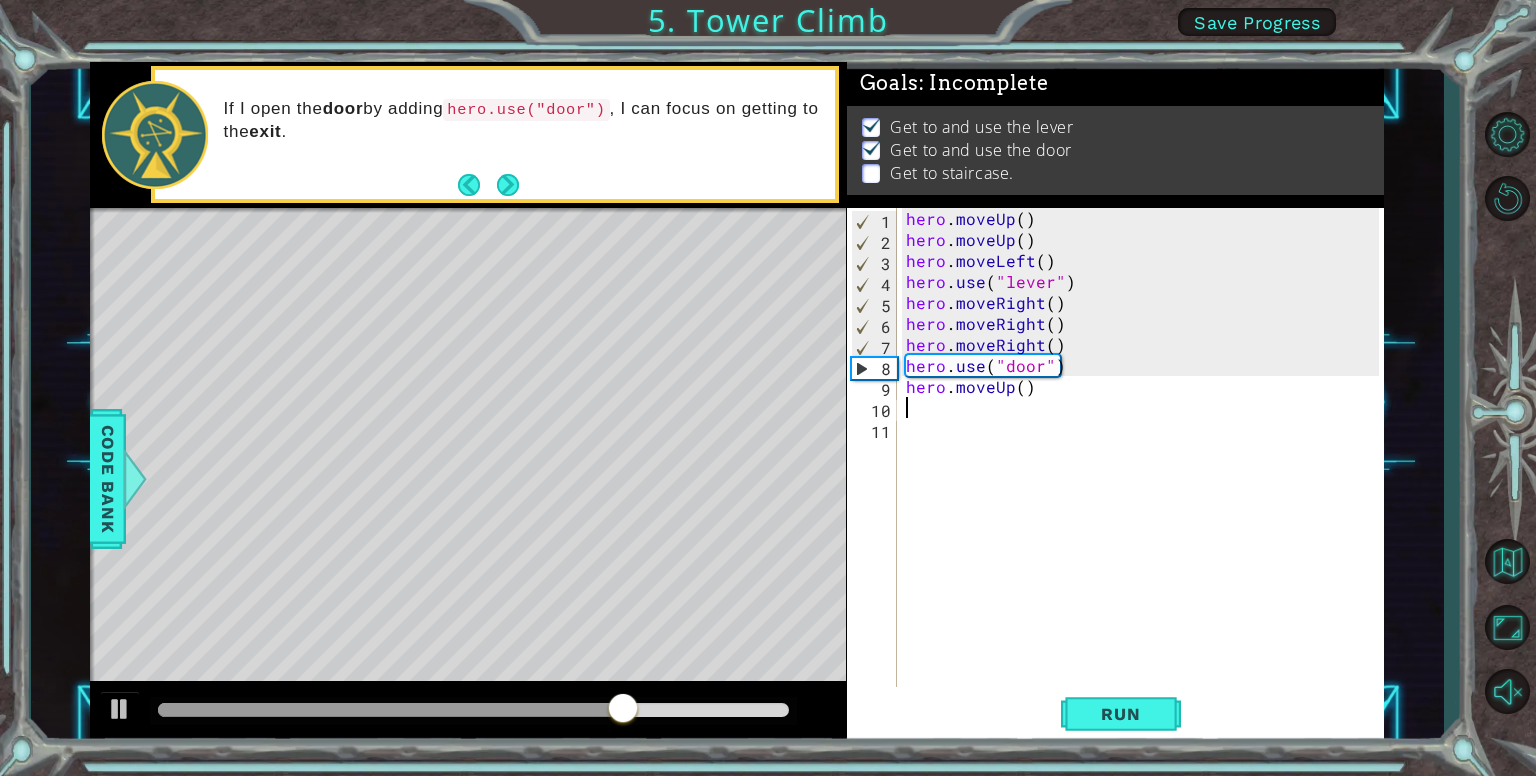 scroll, scrollTop: 0, scrollLeft: 0, axis: both 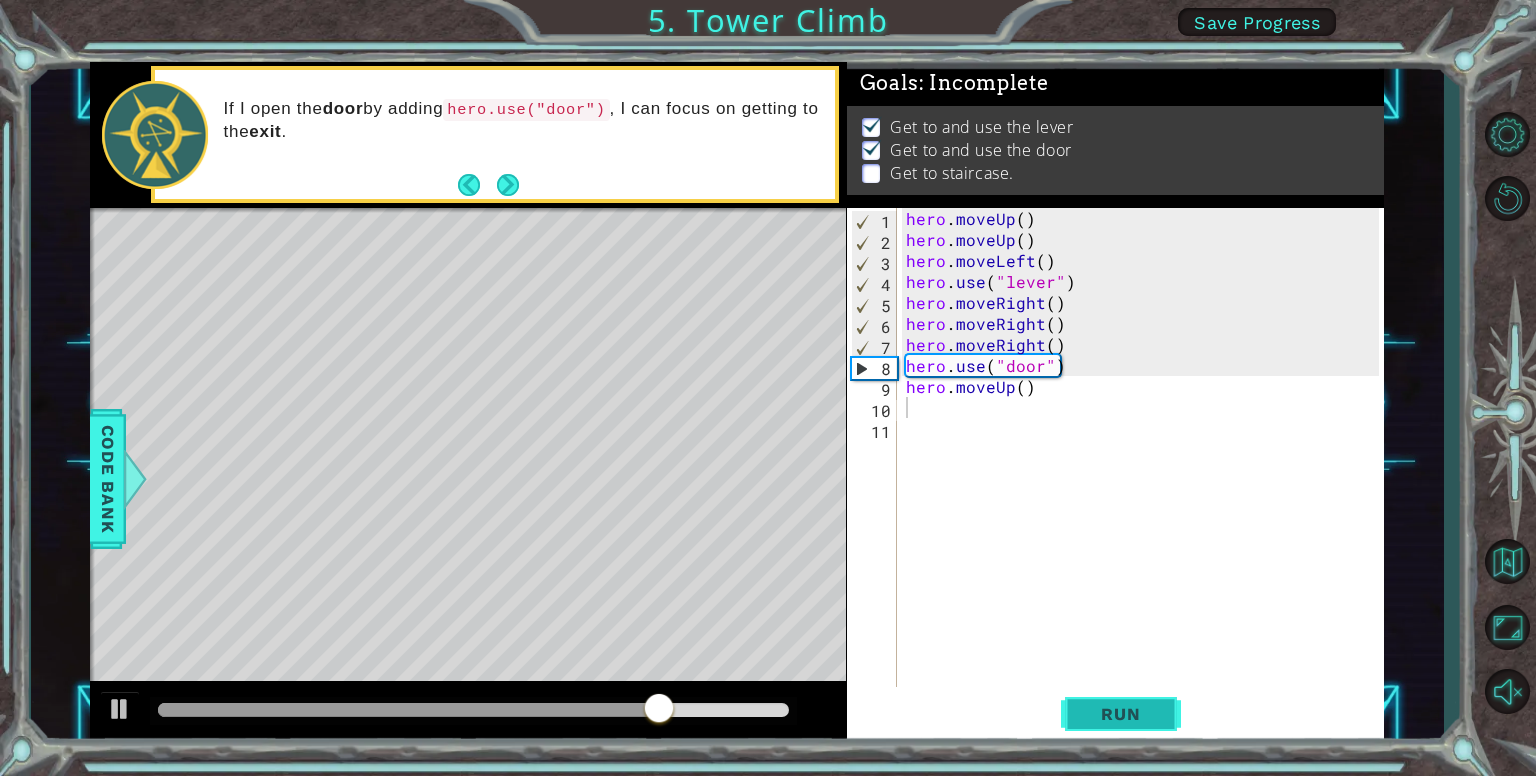 drag, startPoint x: 1139, startPoint y: 709, endPoint x: 1132, endPoint y: 701, distance: 10.630146 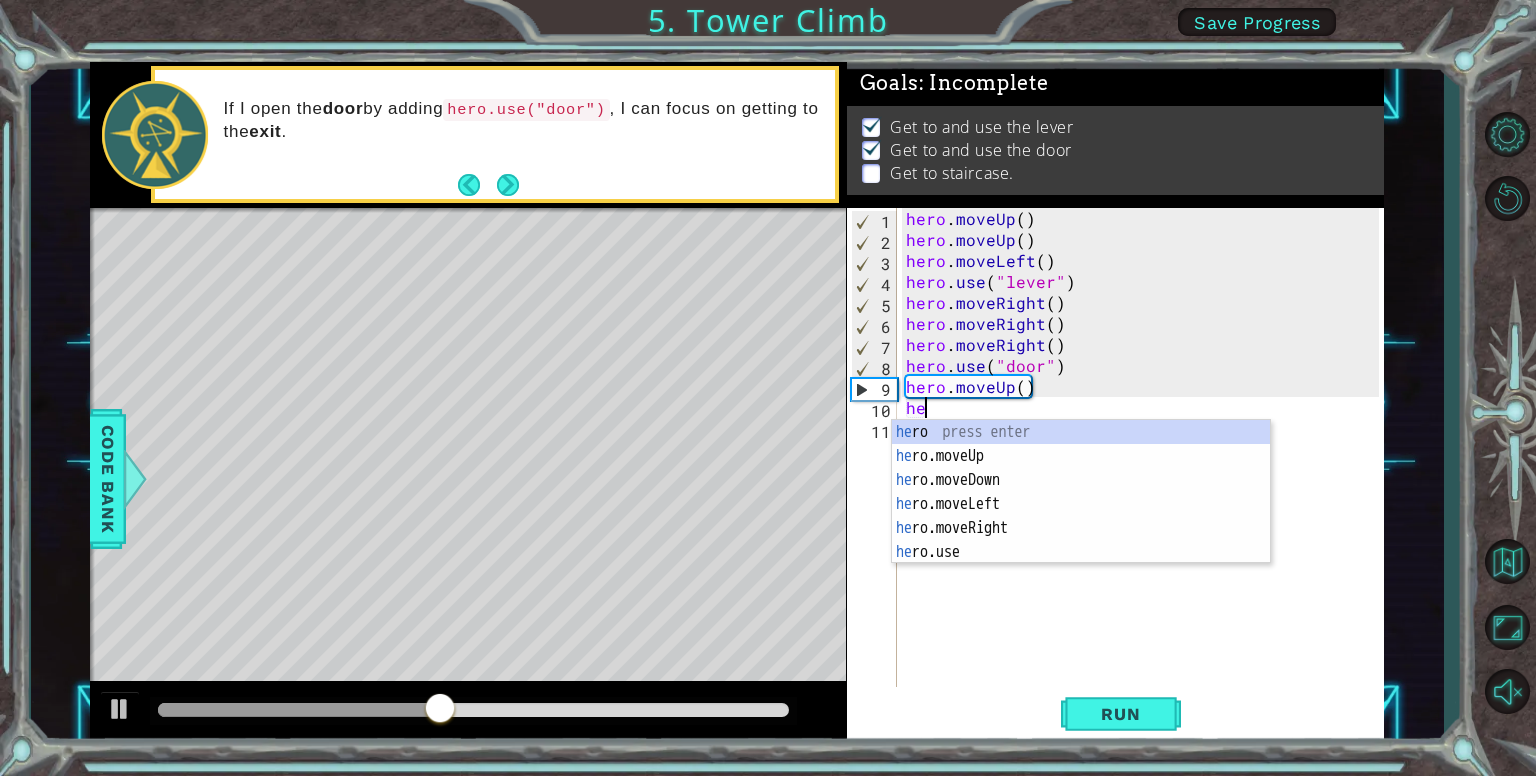 scroll, scrollTop: 0, scrollLeft: 0, axis: both 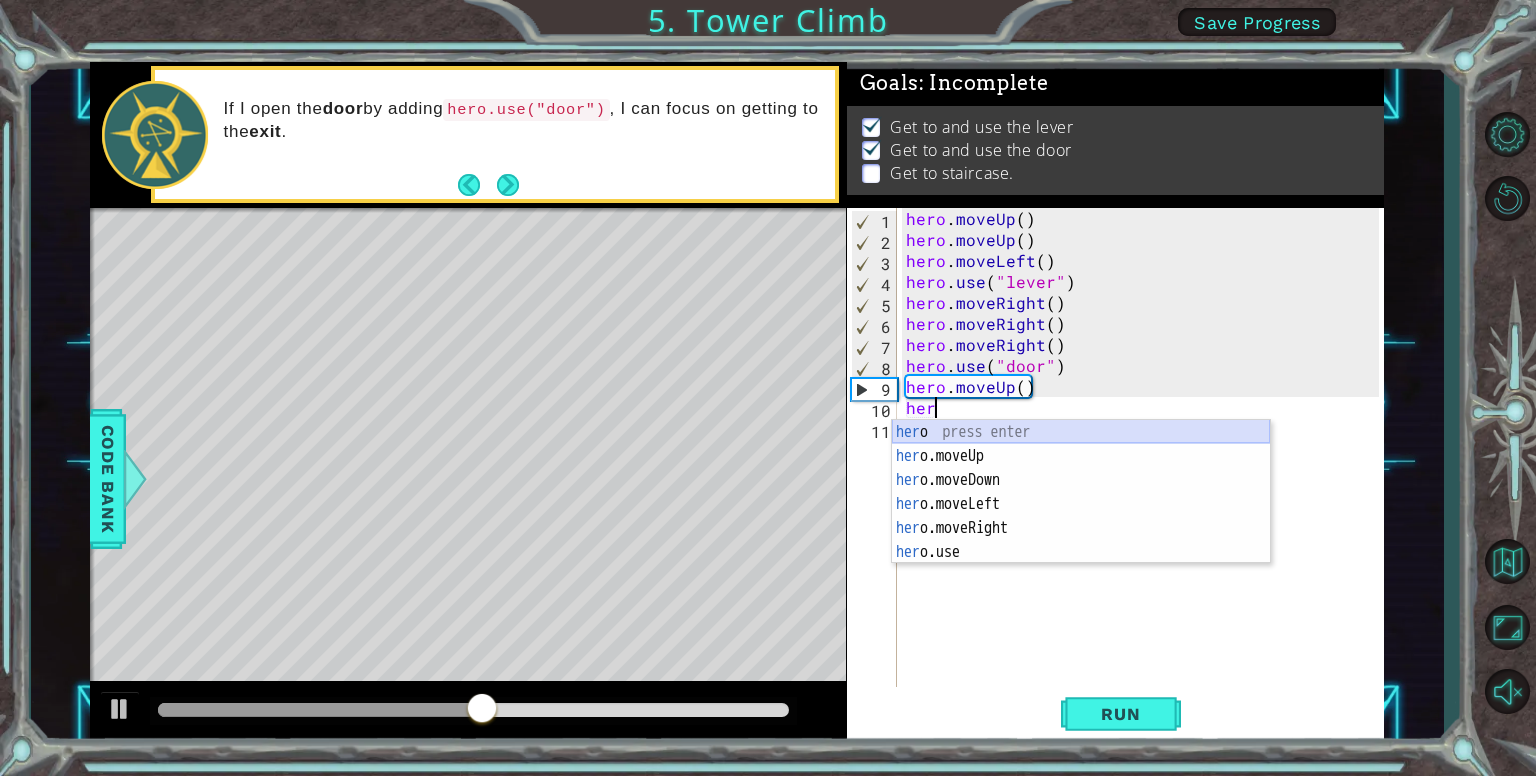 click on "her o press enter her o.moveUp press enter her o.moveDown press enter her o.moveLeft press enter her o.moveRight press enter her o.use press enter" at bounding box center [1081, 516] 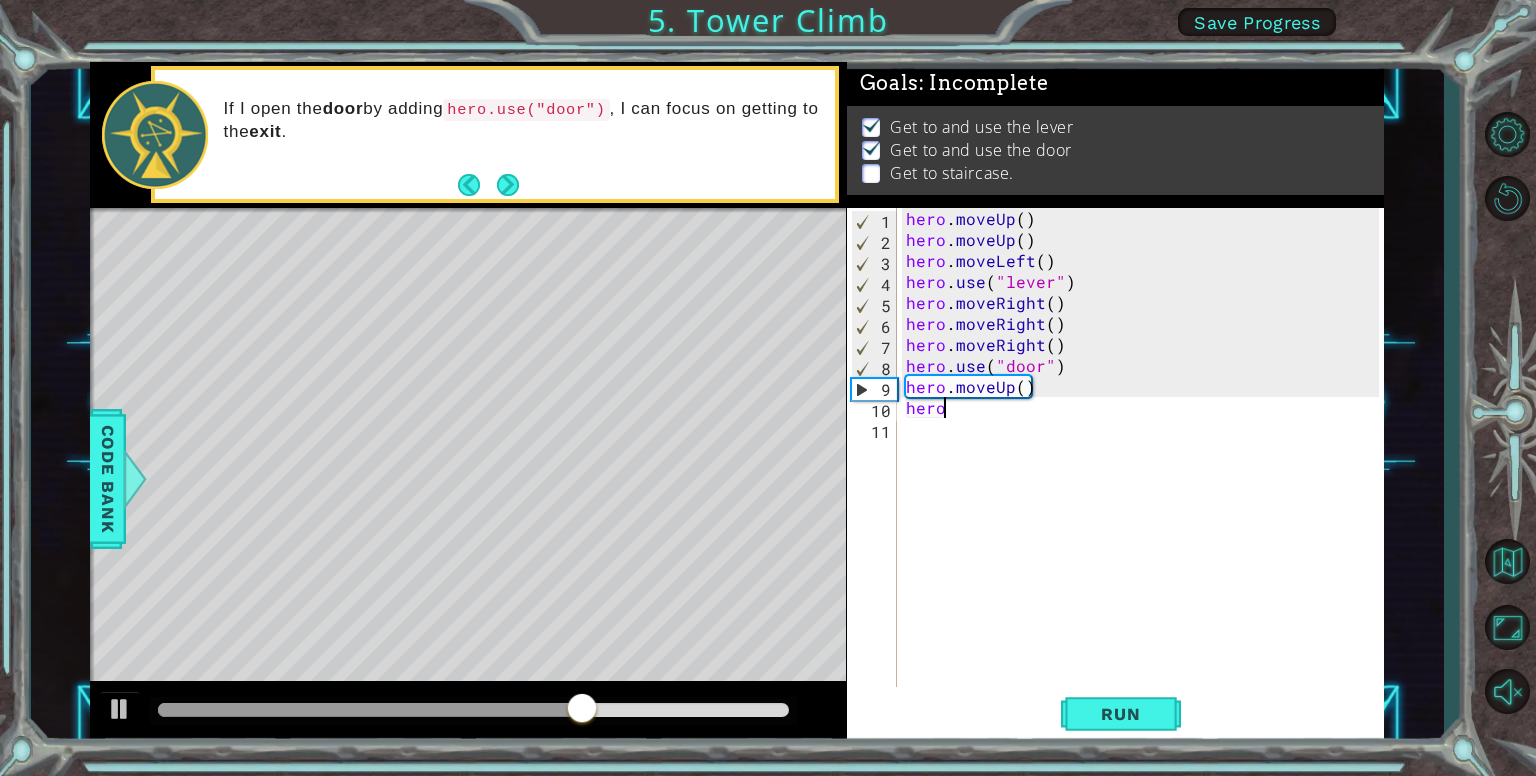 click on "hero . moveUp ( ) hero . moveUp ( ) hero . moveLeft ( ) hero . use ( "lever" ) hero . moveRight ( ) hero . moveRight ( ) hero . moveRight ( ) hero . use ( "door" ) hero . moveUp ( ) hero" at bounding box center [1145, 470] 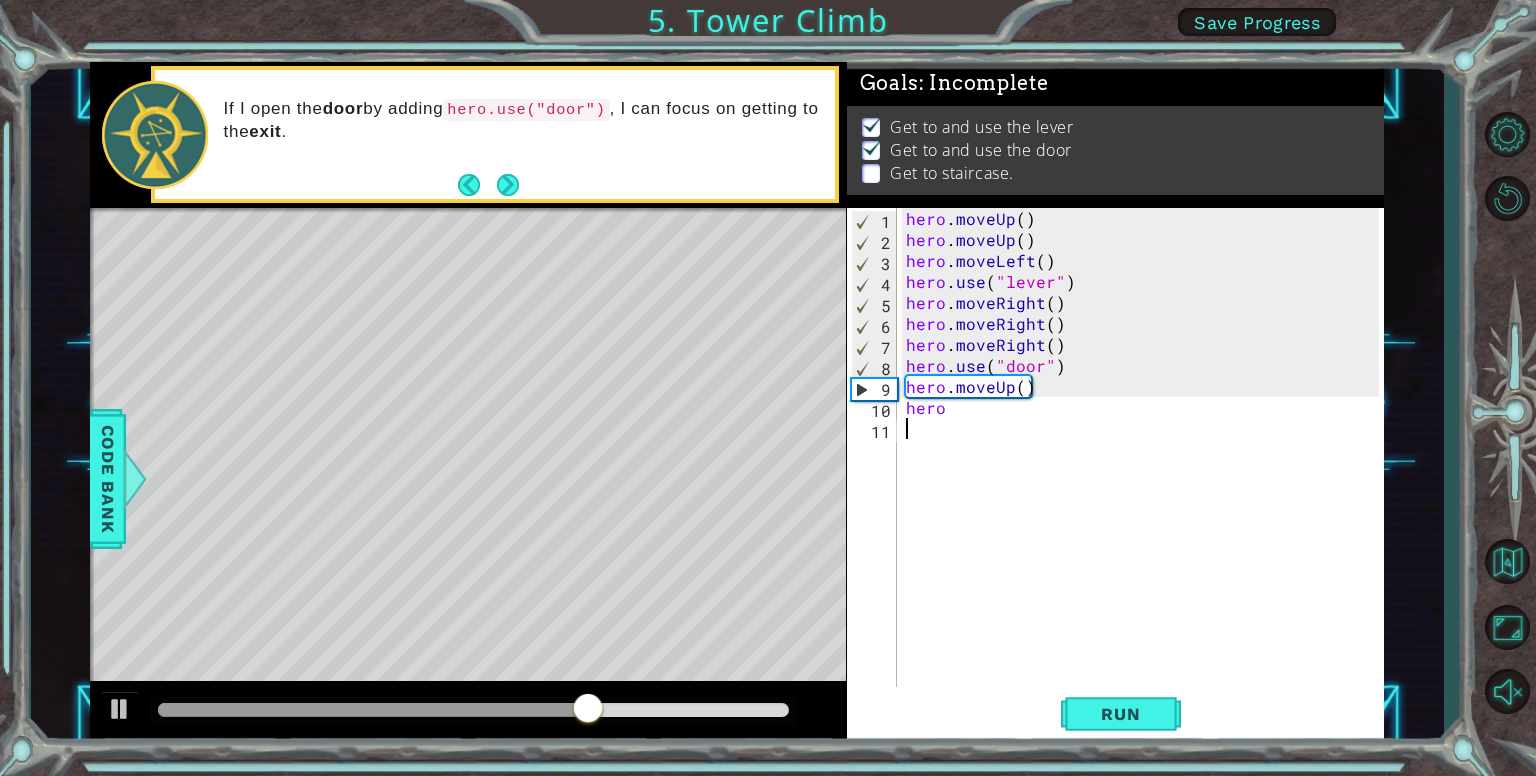 scroll, scrollTop: 0, scrollLeft: 0, axis: both 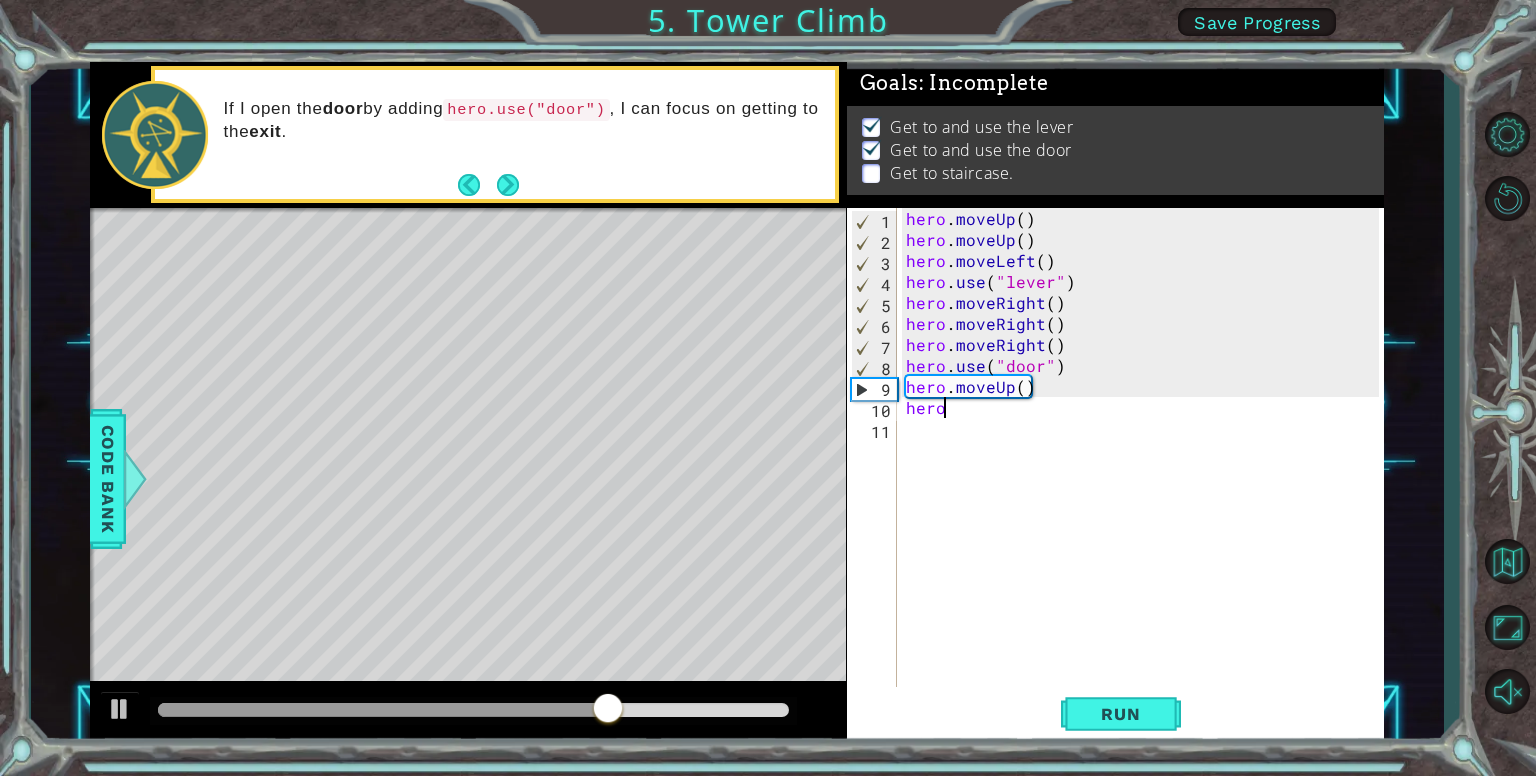 click on "hero . moveUp ( ) hero . moveUp ( ) hero . moveLeft ( ) hero . use ( "lever" ) hero . moveRight ( ) hero . moveRight ( ) hero . moveRight ( ) hero . use ( "door" ) hero . moveUp ( ) hero" at bounding box center (1145, 470) 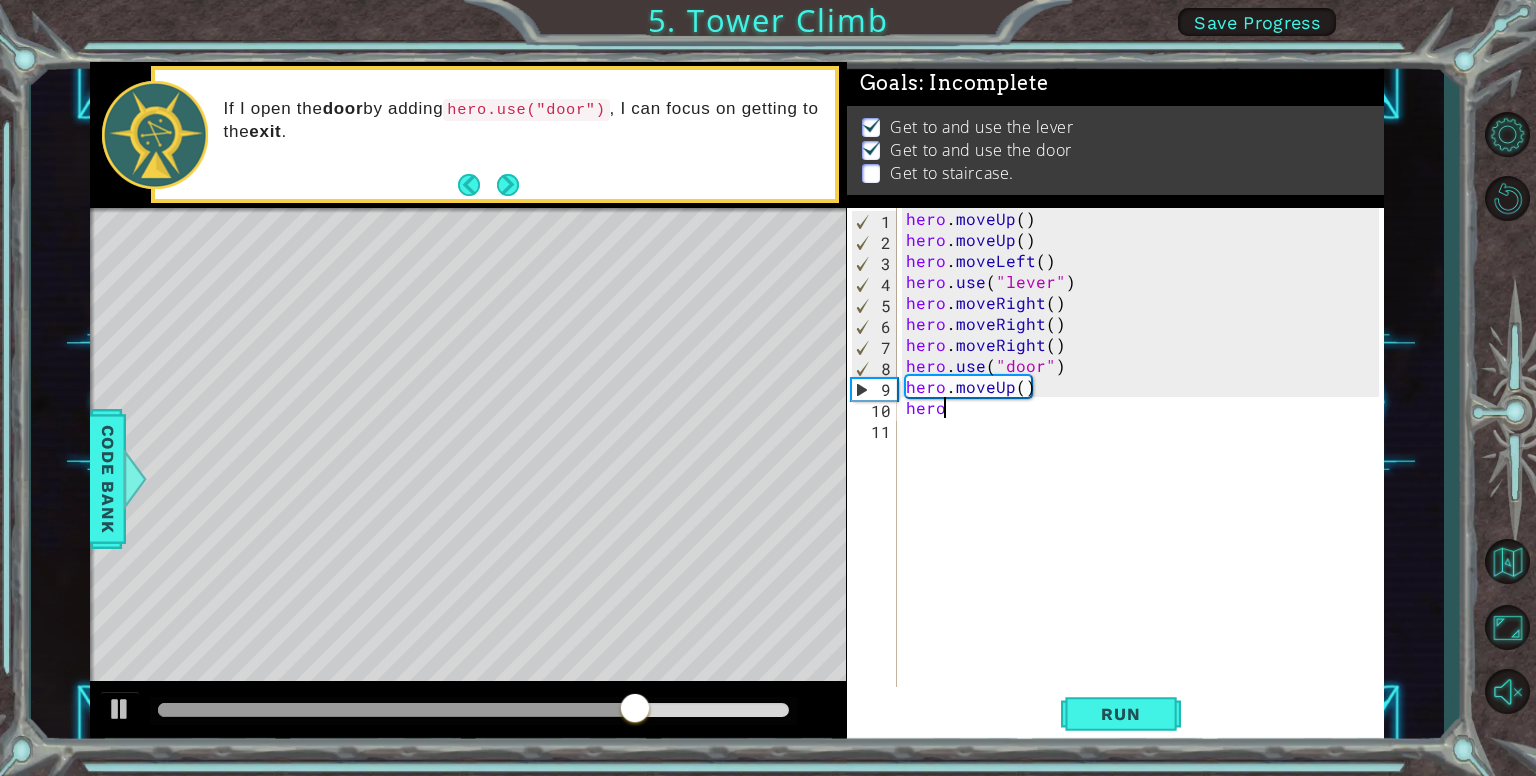 type on "hero." 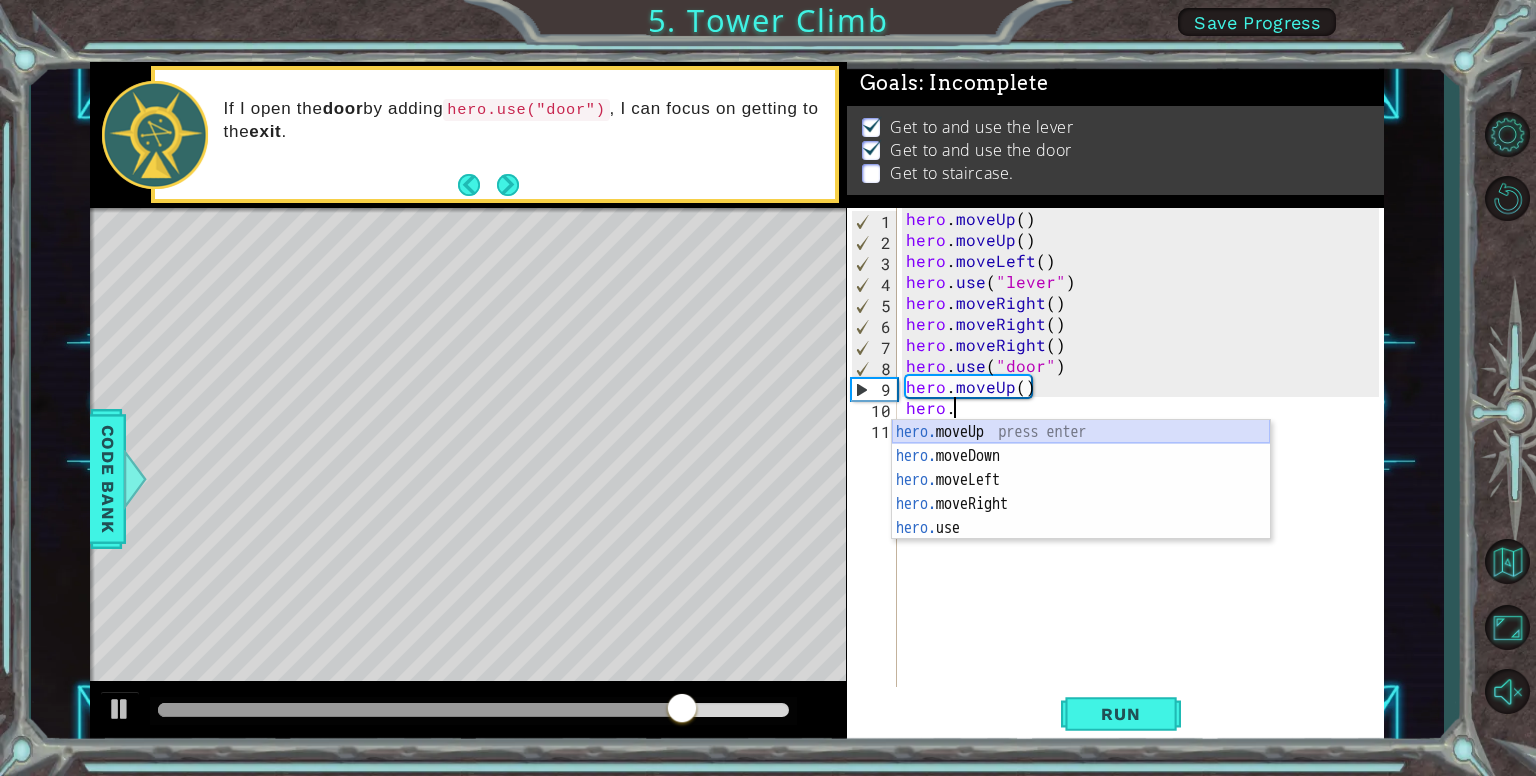 scroll, scrollTop: 0, scrollLeft: 0, axis: both 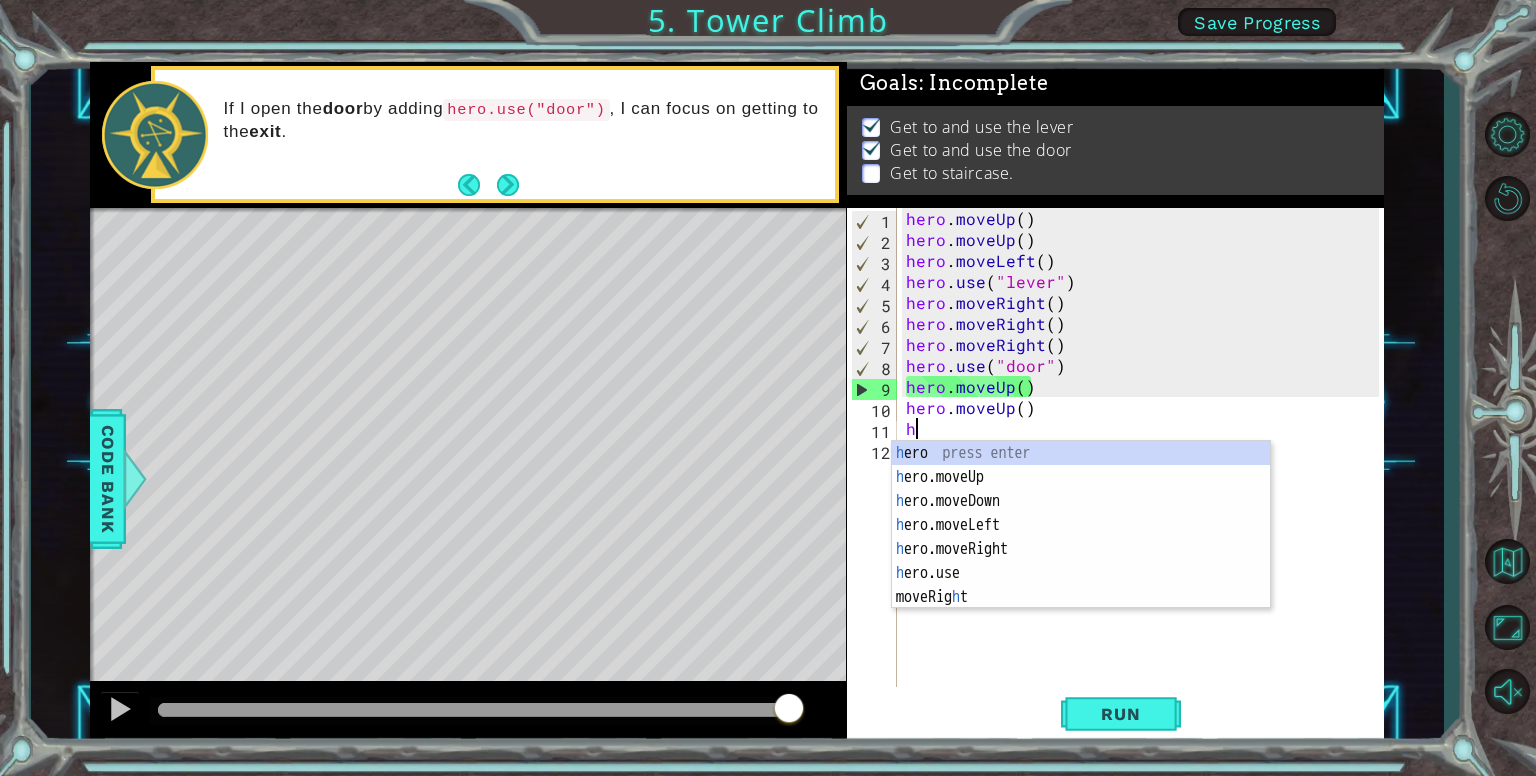 type on "he" 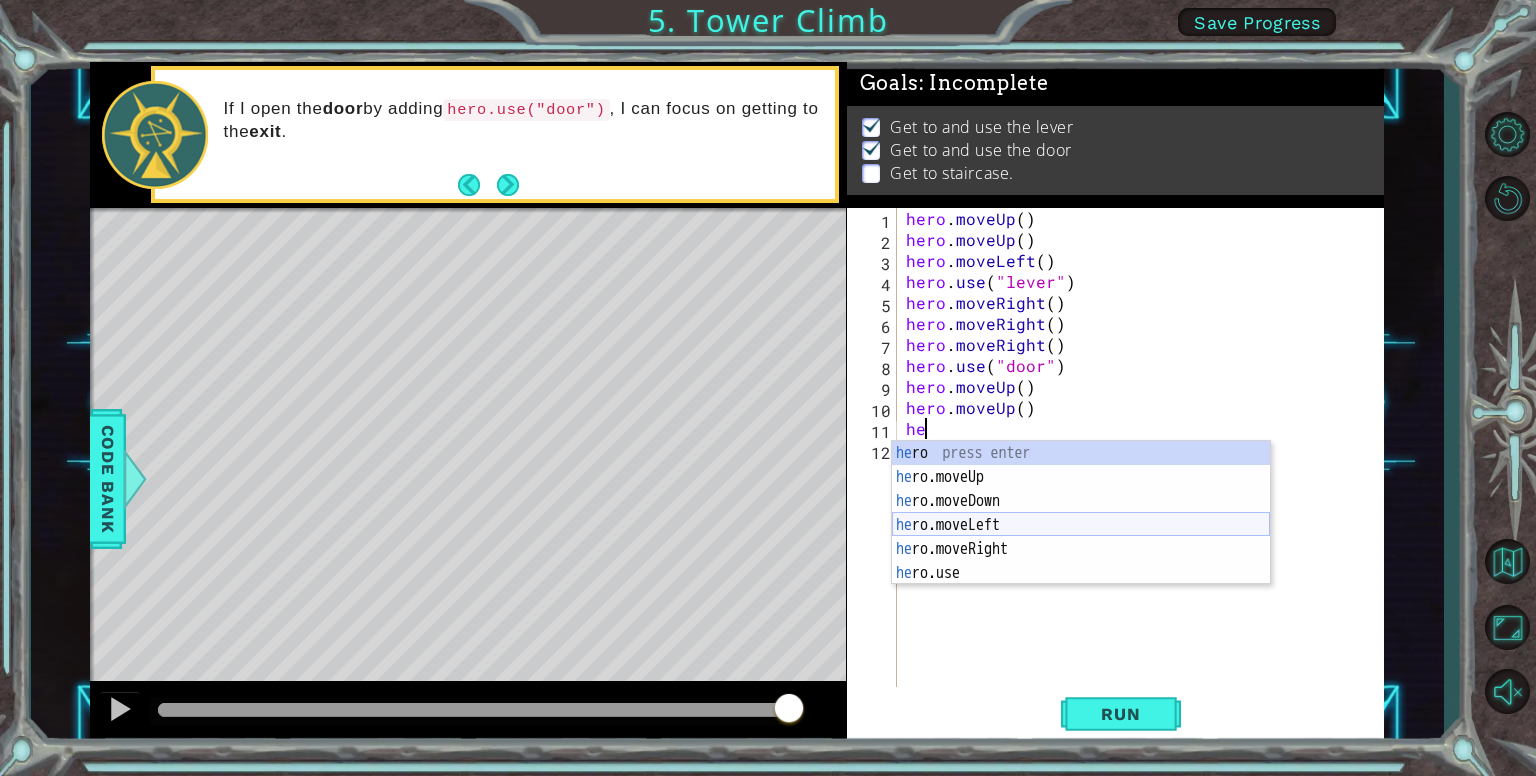 click on "he ro press enter he ro.moveUp press enter he ro.moveDown press enter he ro.moveLeft press enter he ro.moveRight press enter he ro.use press enter" at bounding box center [1081, 537] 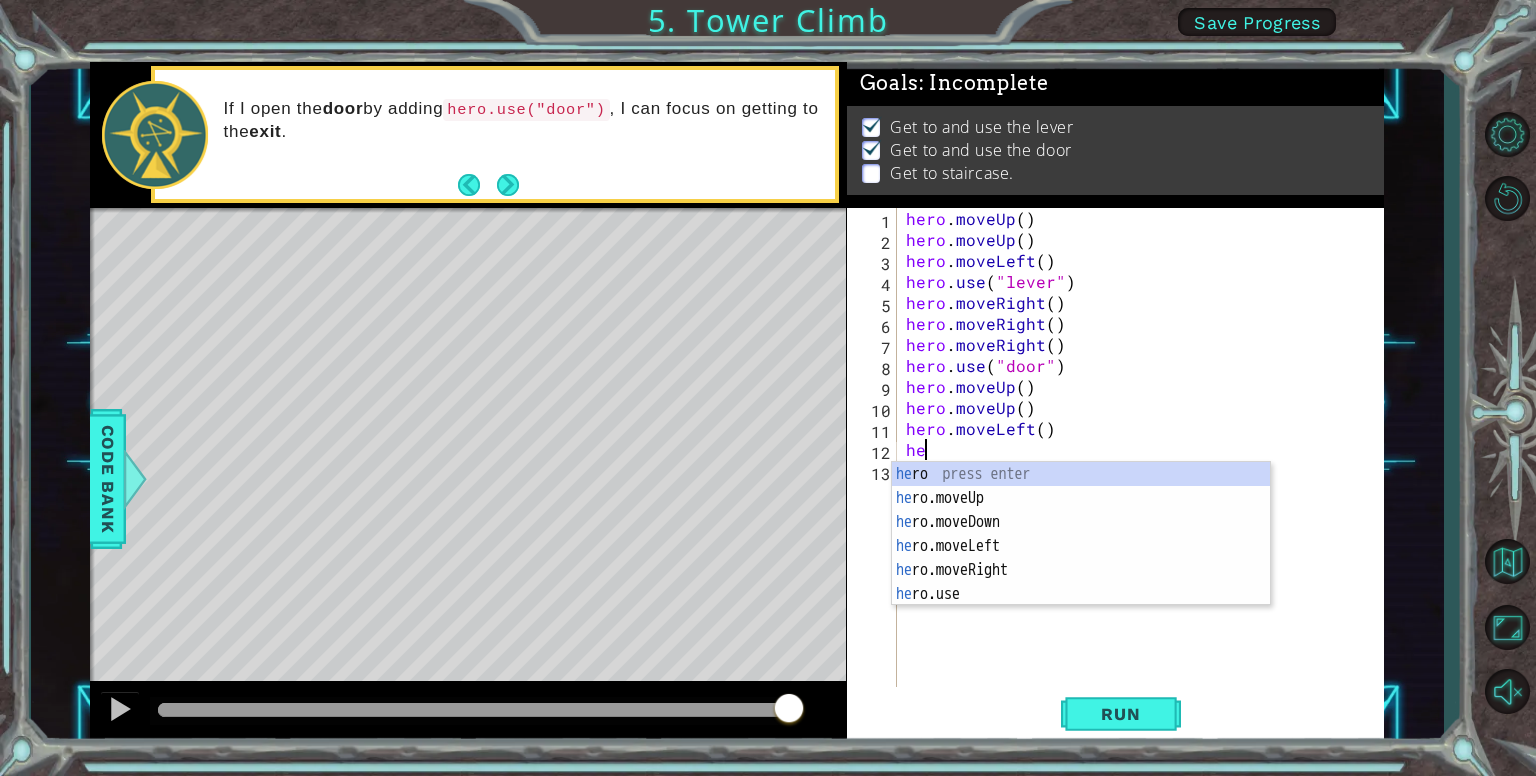 type on "her" 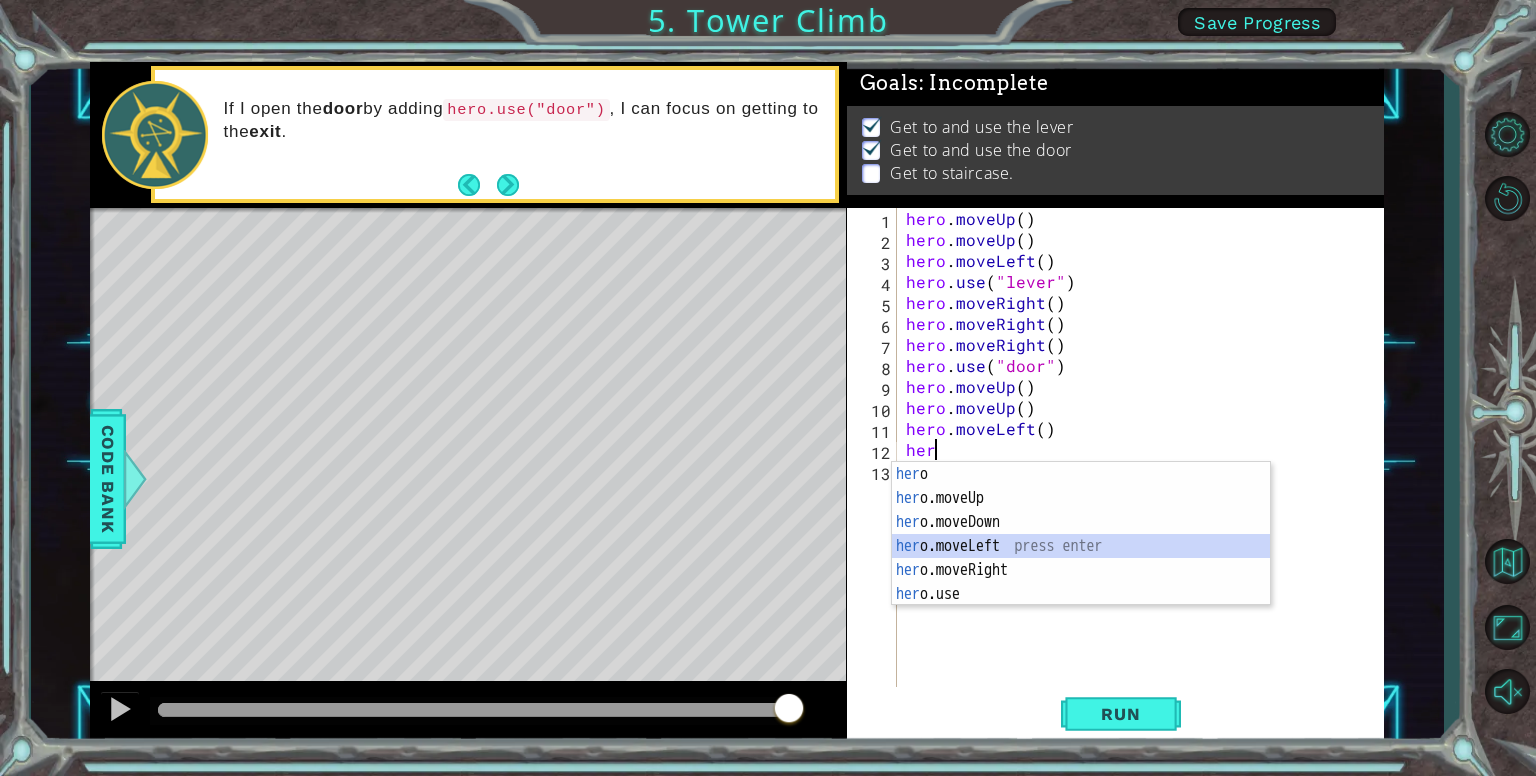 click on "her o press enter her o.moveUp press enter her o.moveDown press enter her o.moveLeft press enter her o.moveRight press enter her o.use press enter" at bounding box center [1081, 558] 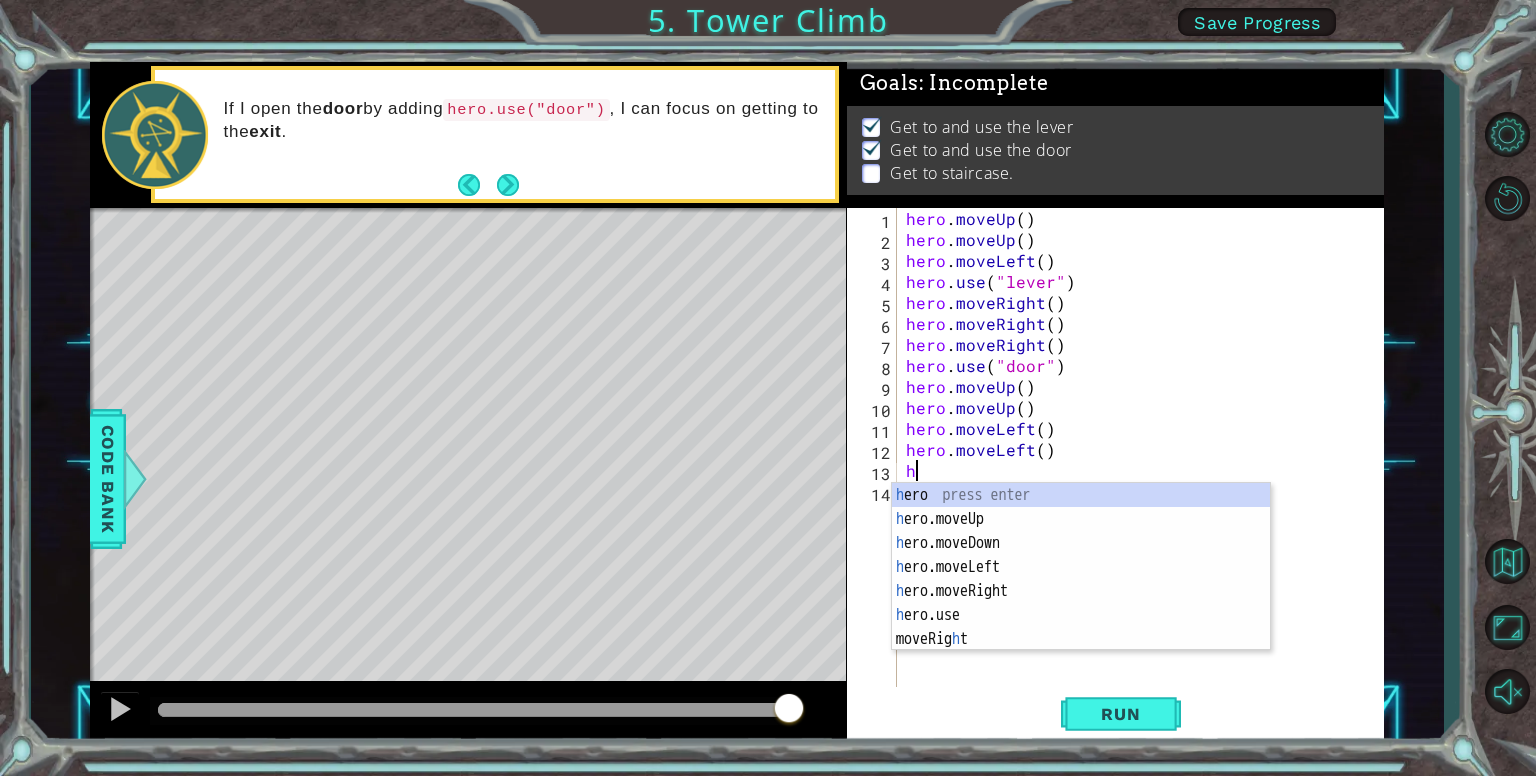 type on "he" 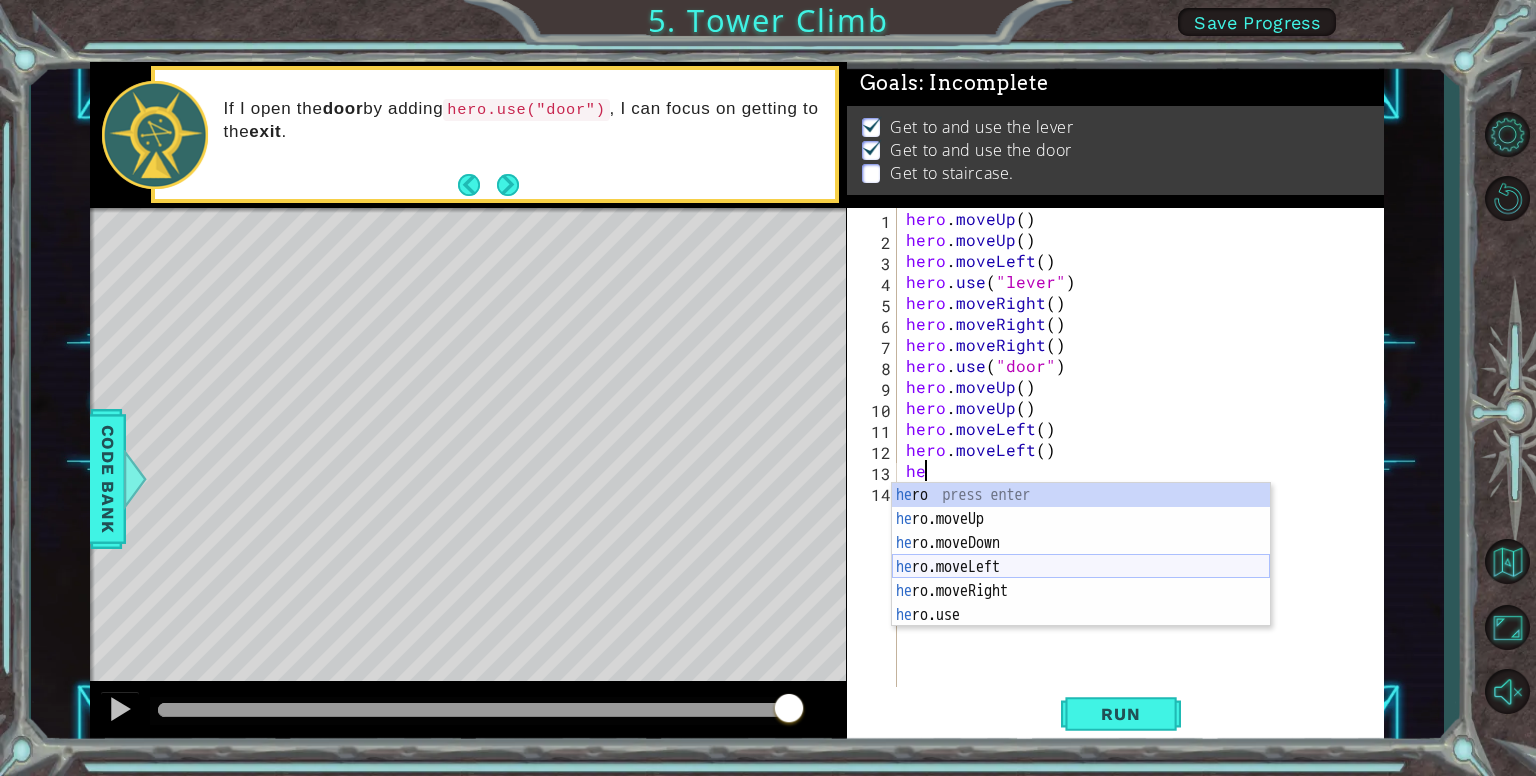 click on "he ro press enter he ro.moveUp press enter he ro.moveDown press enter he ro.moveLeft press enter he ro.moveRight press enter he ro.use press enter" at bounding box center (1081, 579) 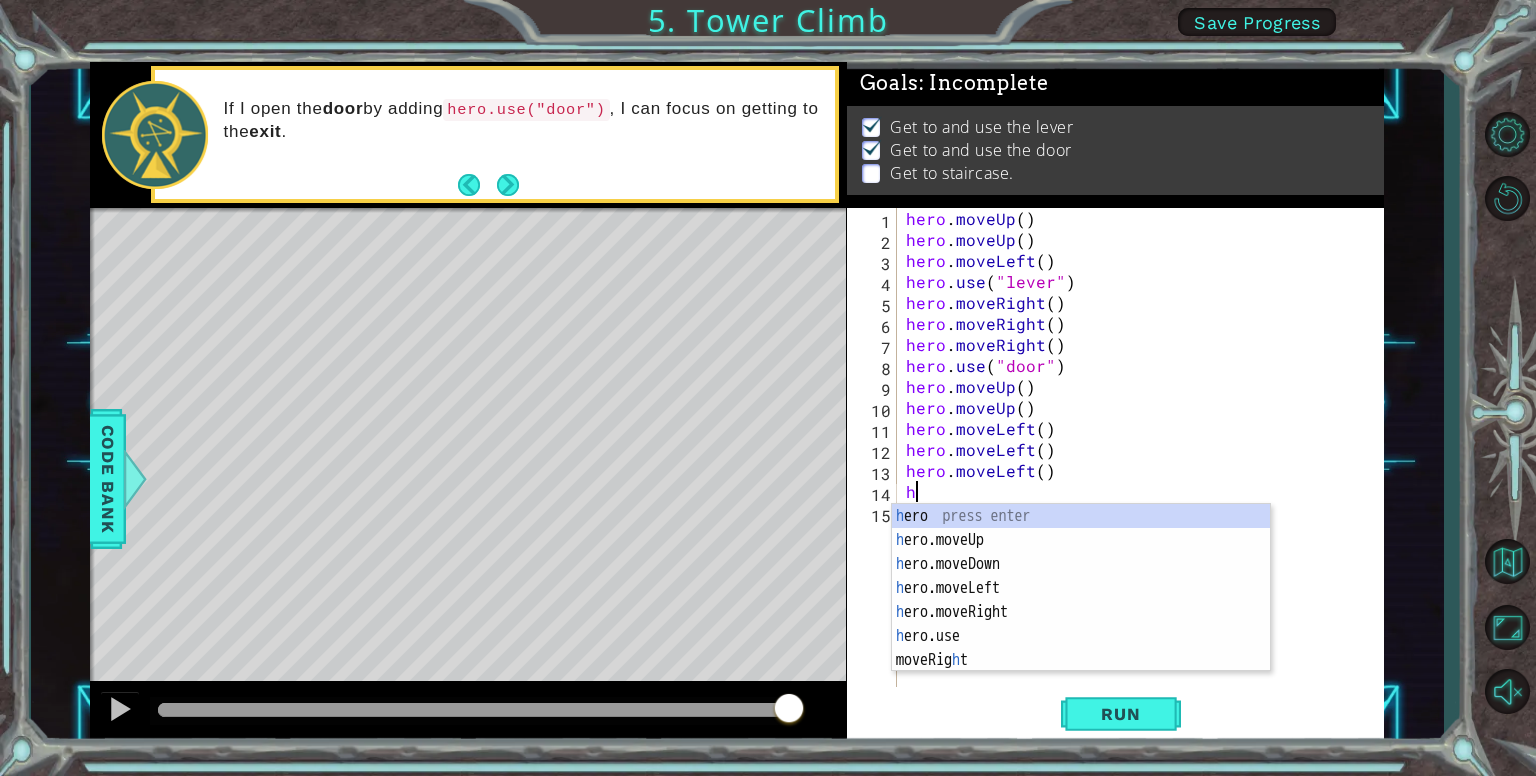 type on "he" 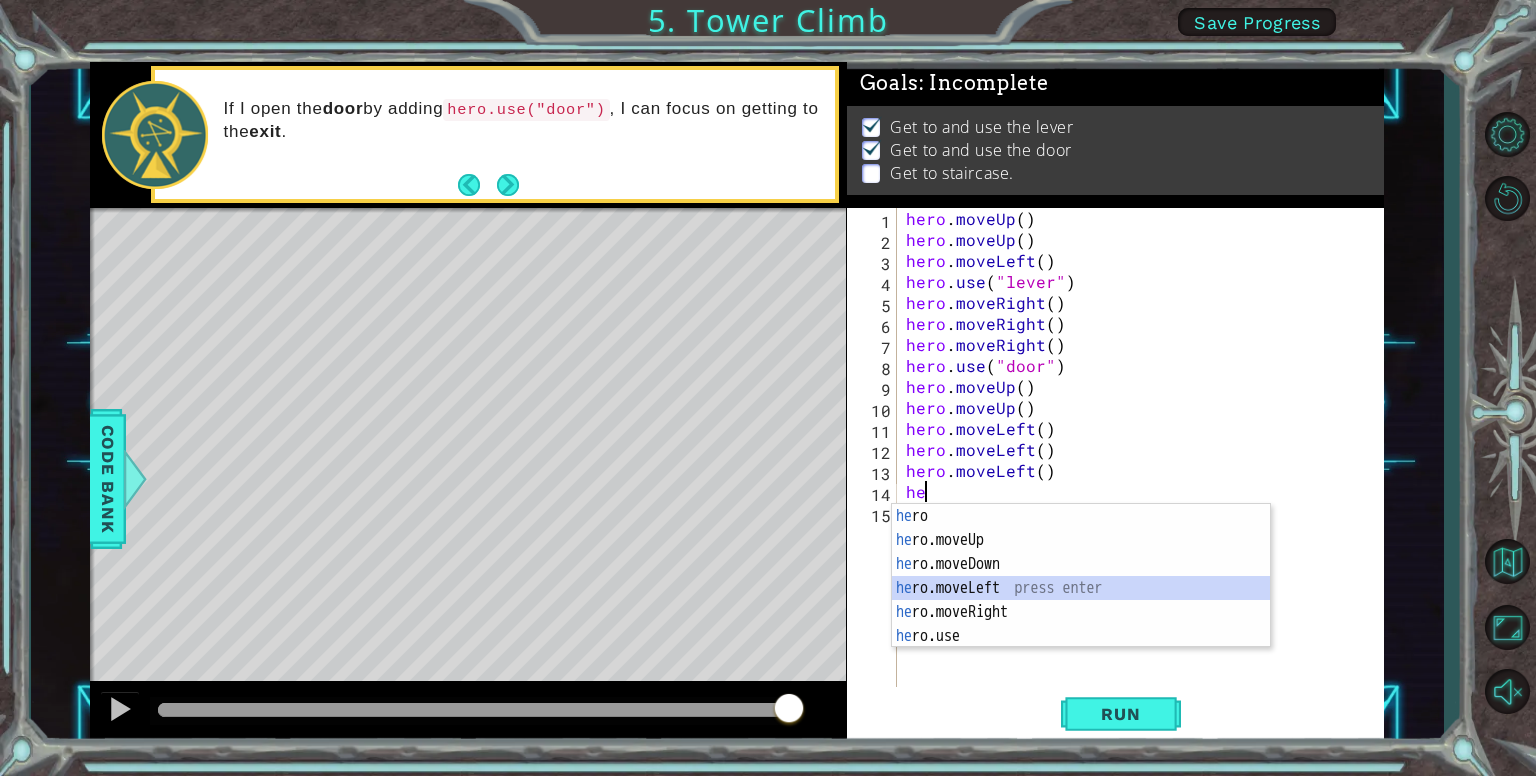 click on "he ro press enter he ro.moveUp press enter he ro.moveDown press enter he ro.moveLeft press enter he ro.moveRight press enter he ro.use press enter" at bounding box center (1081, 600) 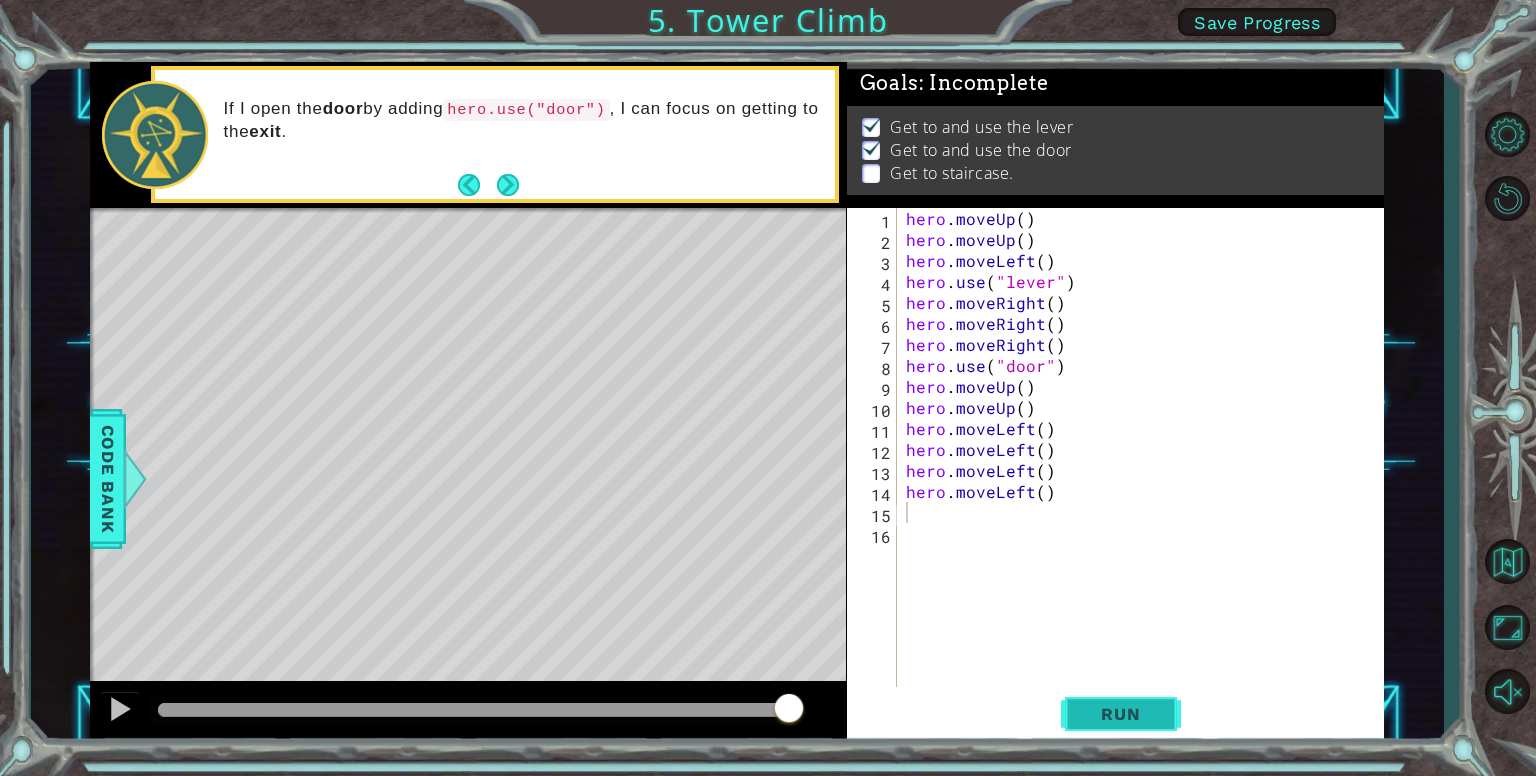 click on "Run" at bounding box center [1120, 714] 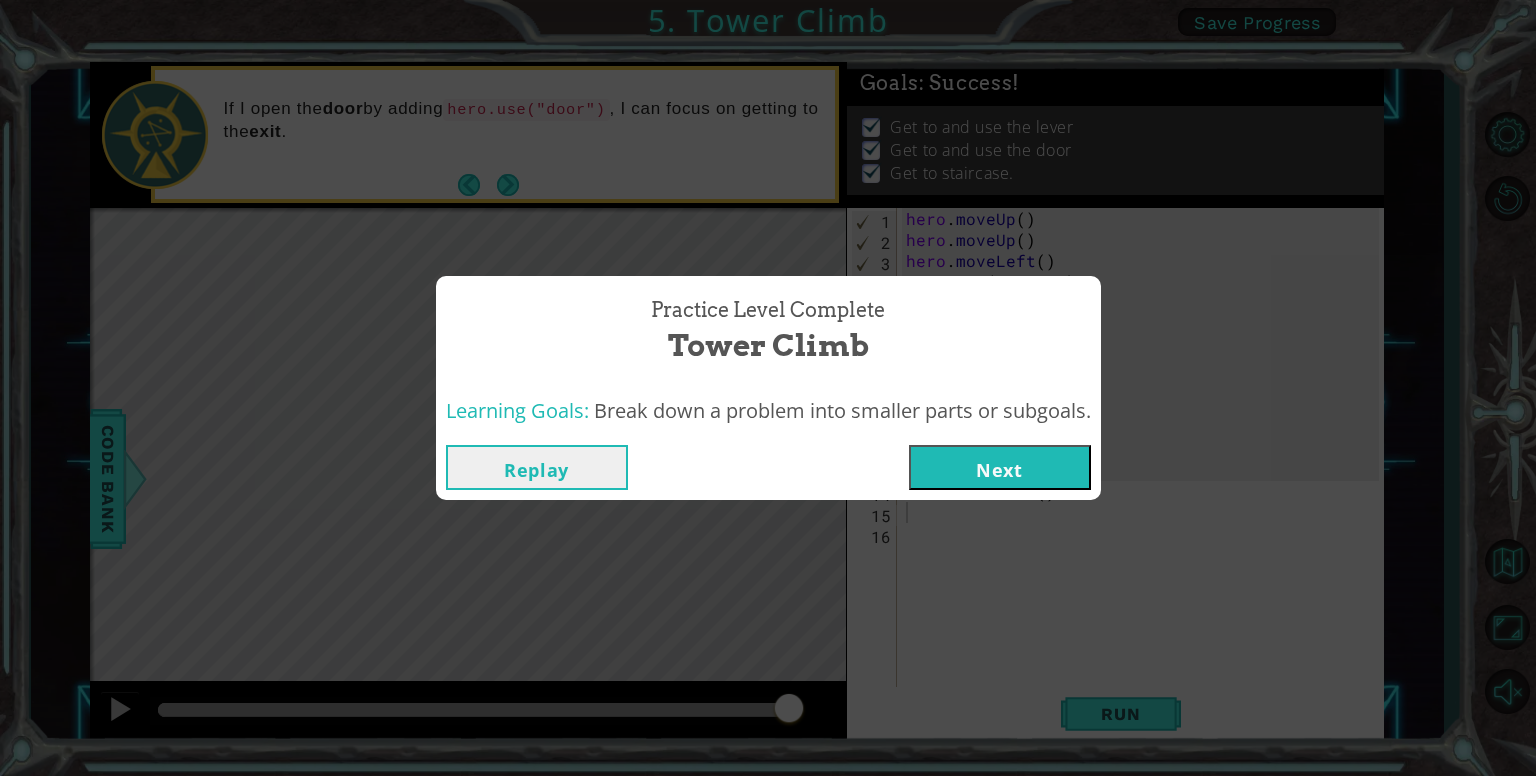 click on "Next" at bounding box center (1000, 467) 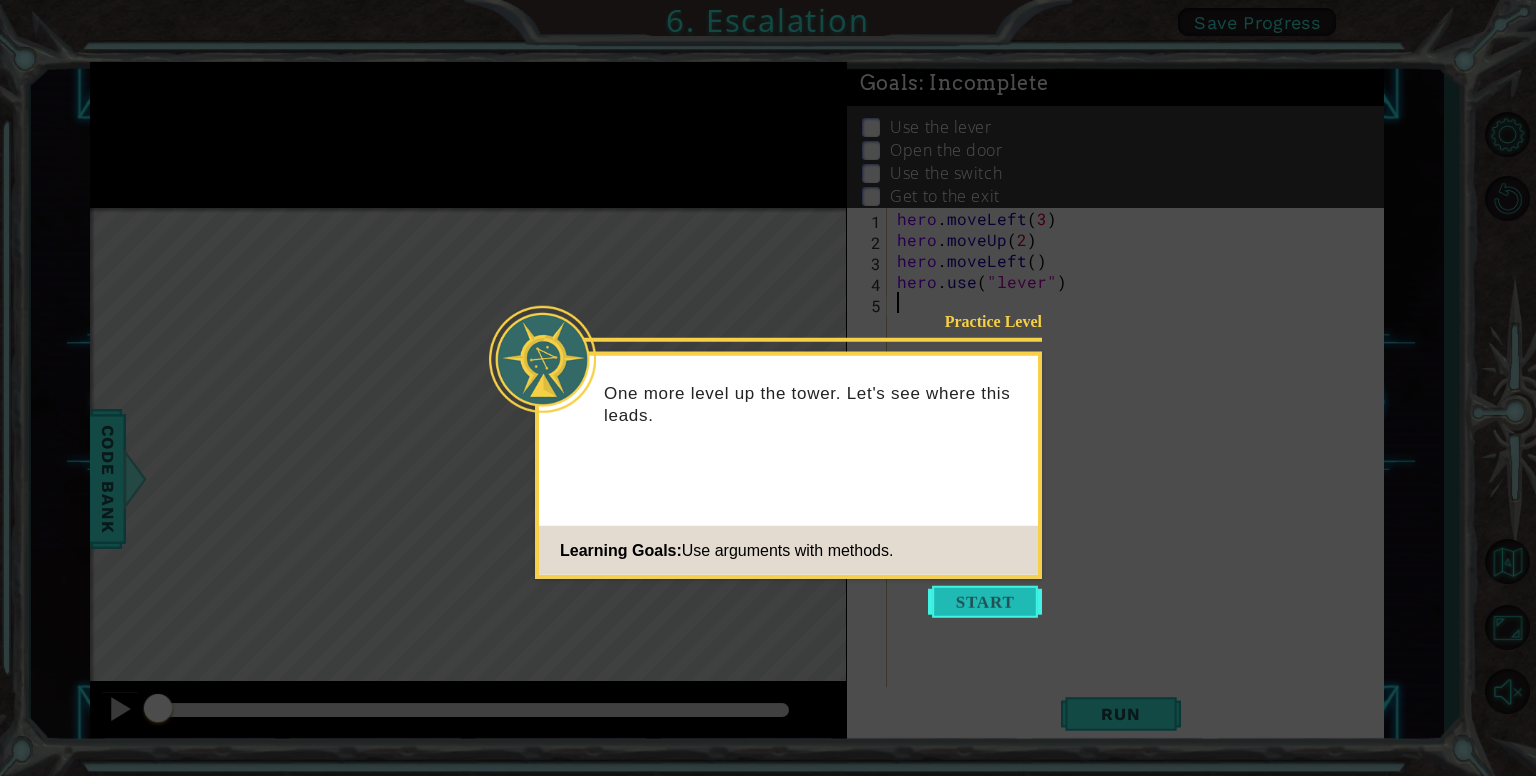 click at bounding box center (985, 602) 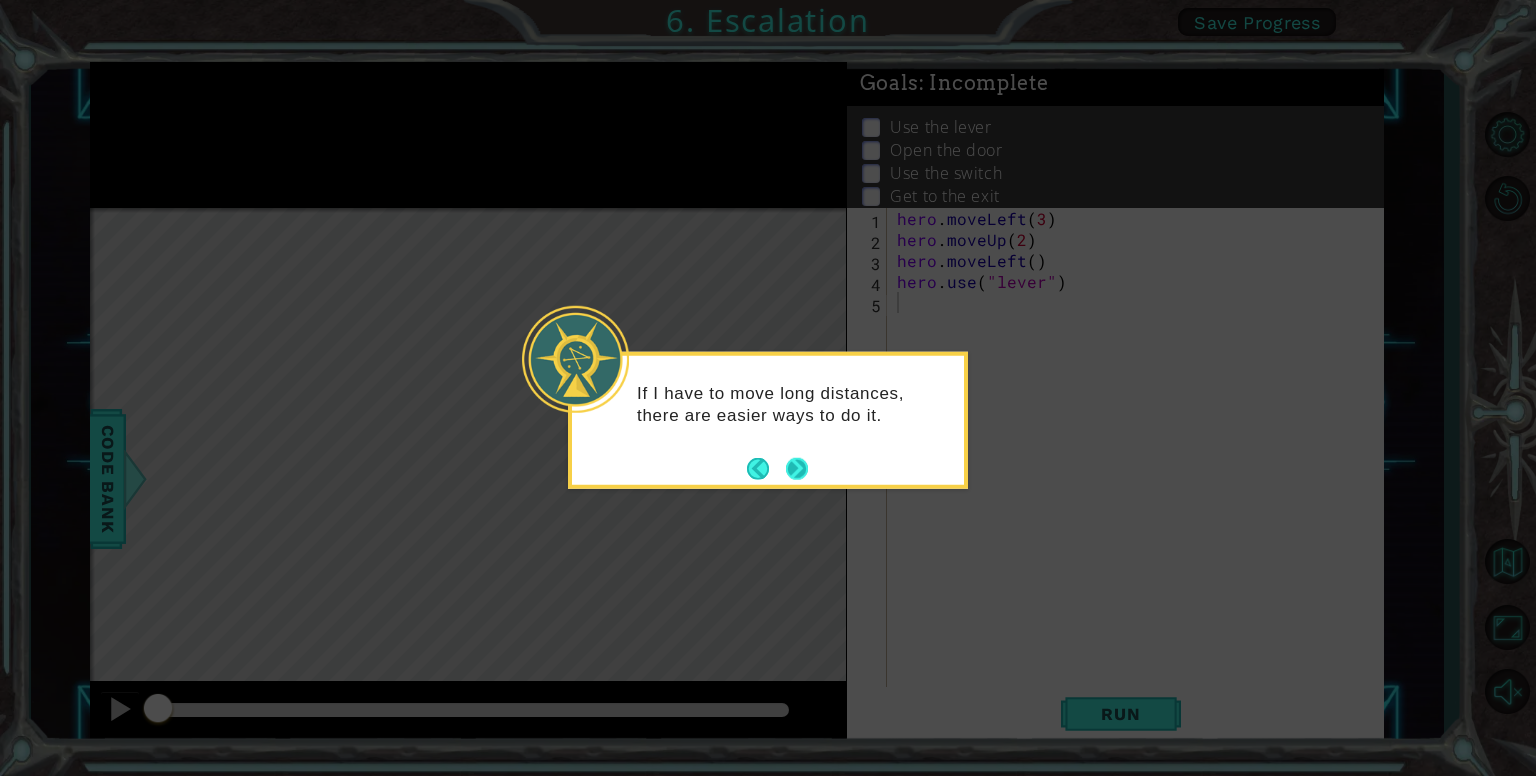 click at bounding box center [796, 468] 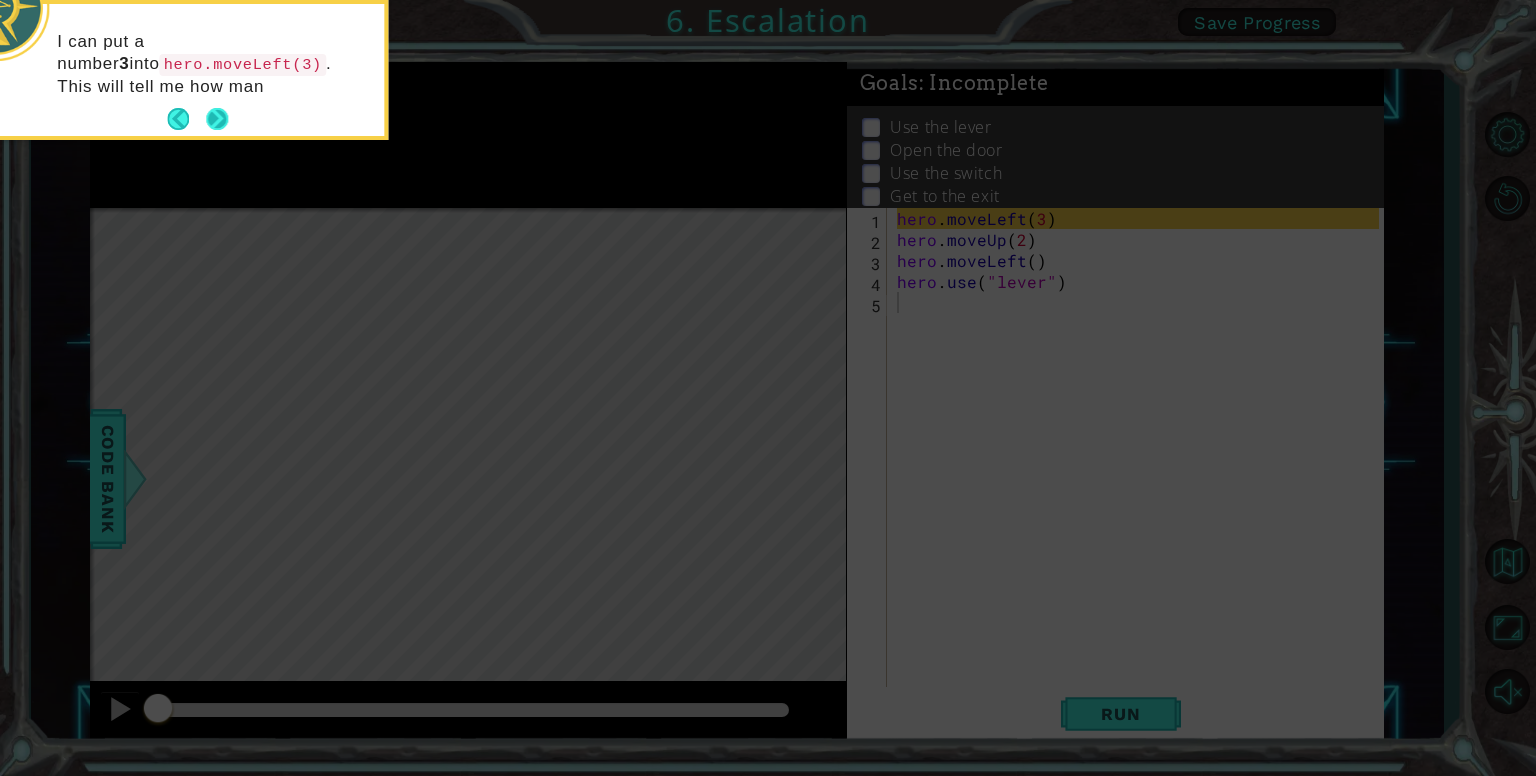 click at bounding box center (217, 119) 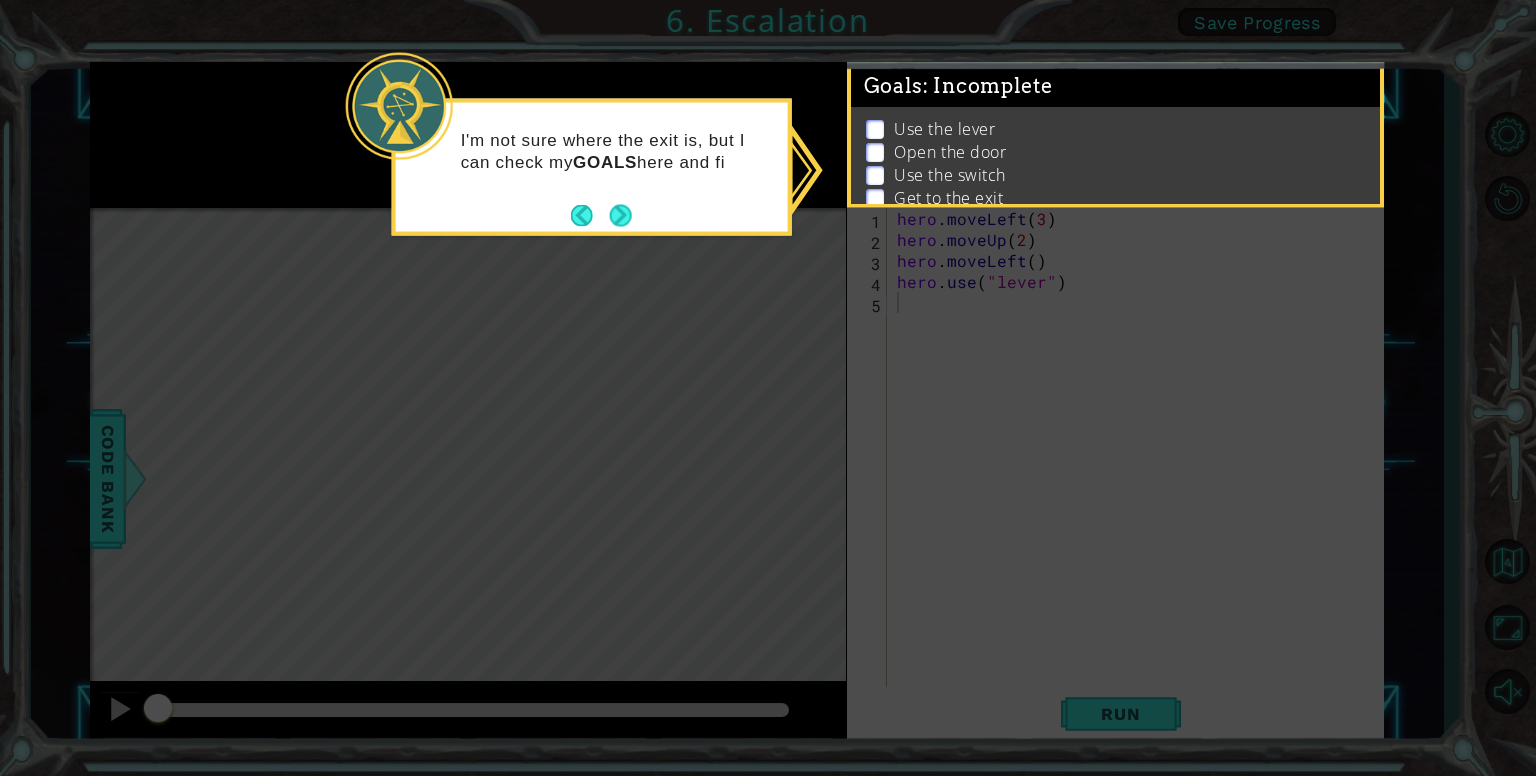 drag, startPoint x: 623, startPoint y: 206, endPoint x: 612, endPoint y: 207, distance: 11.045361 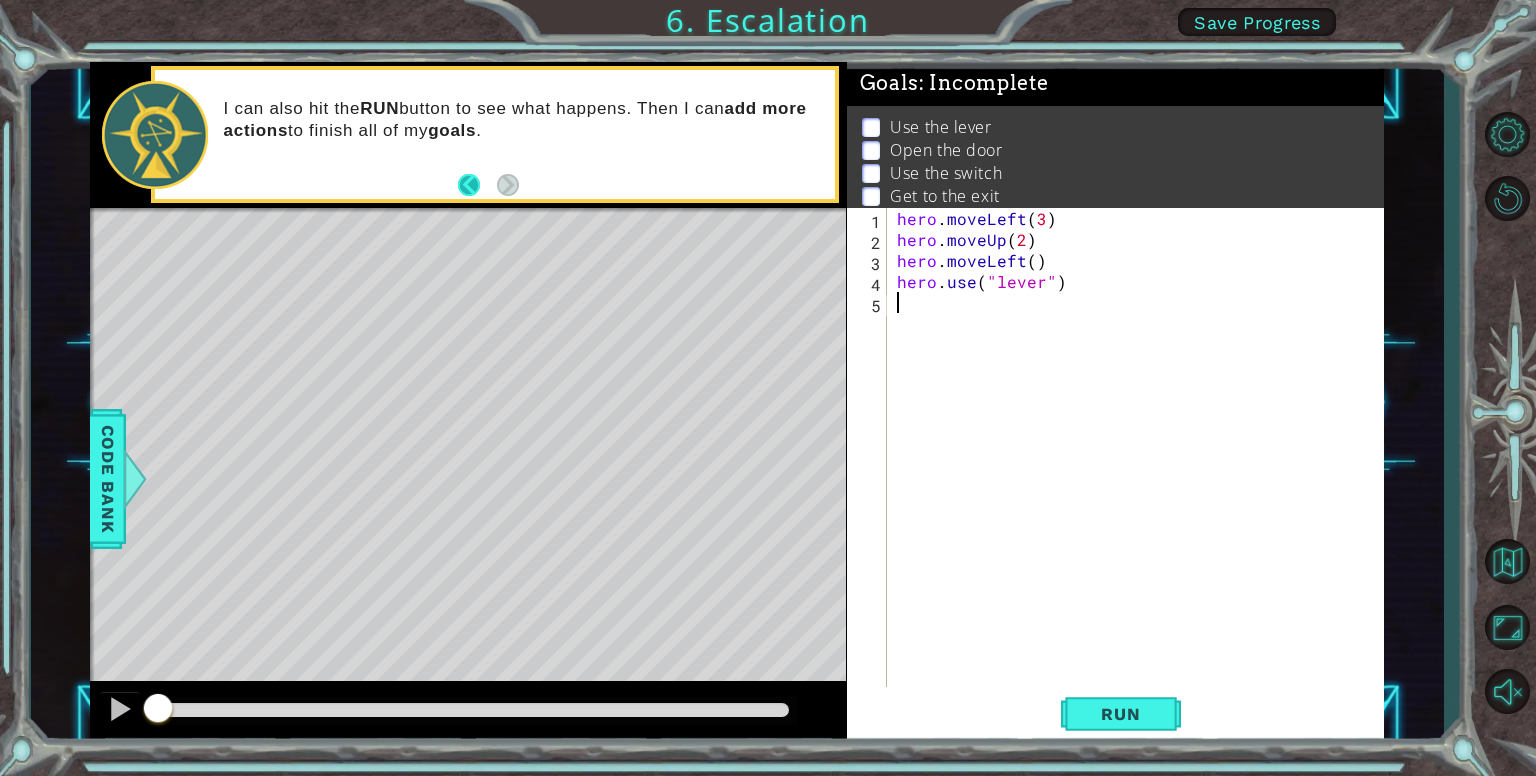 click at bounding box center [477, 185] 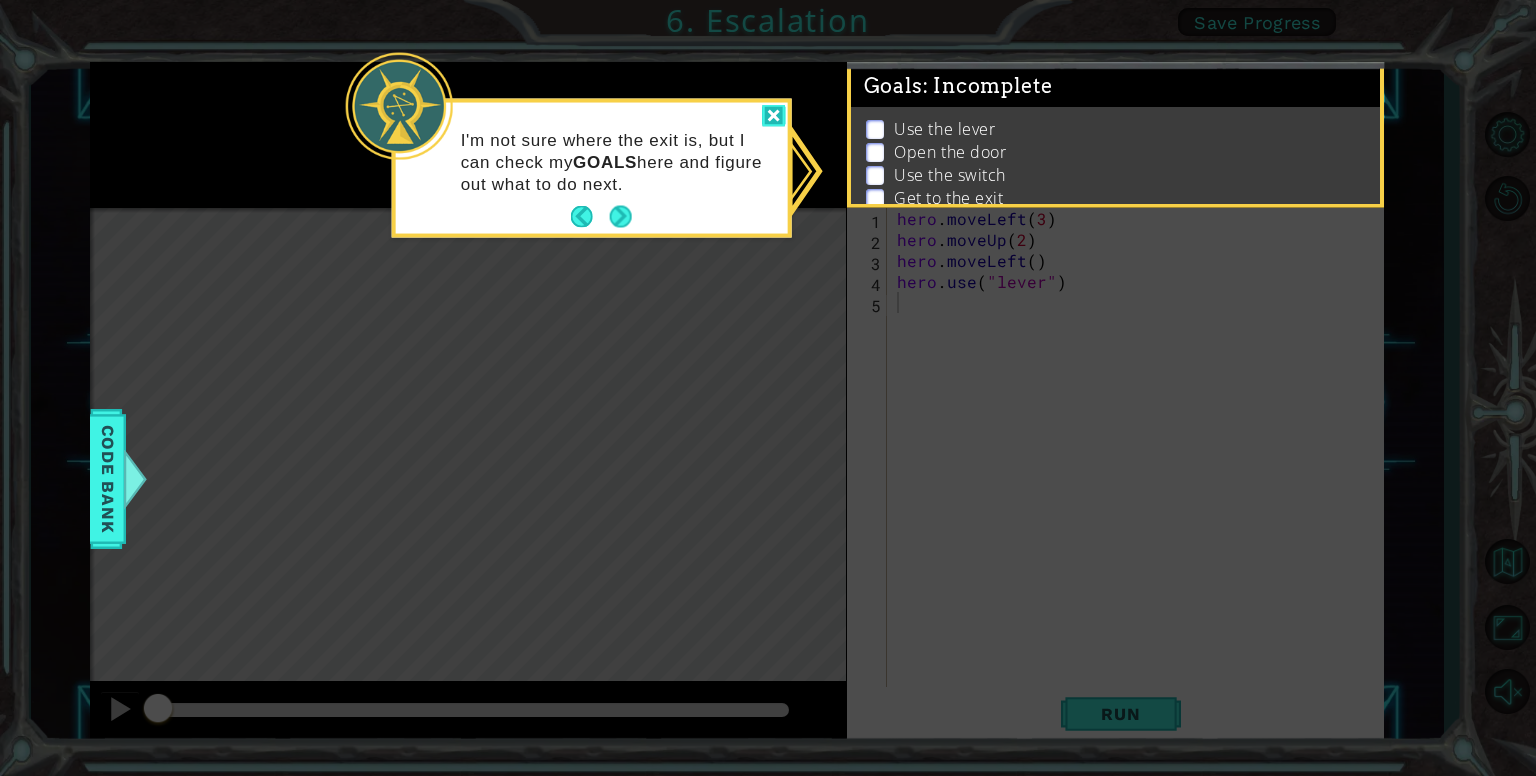click at bounding box center (774, 116) 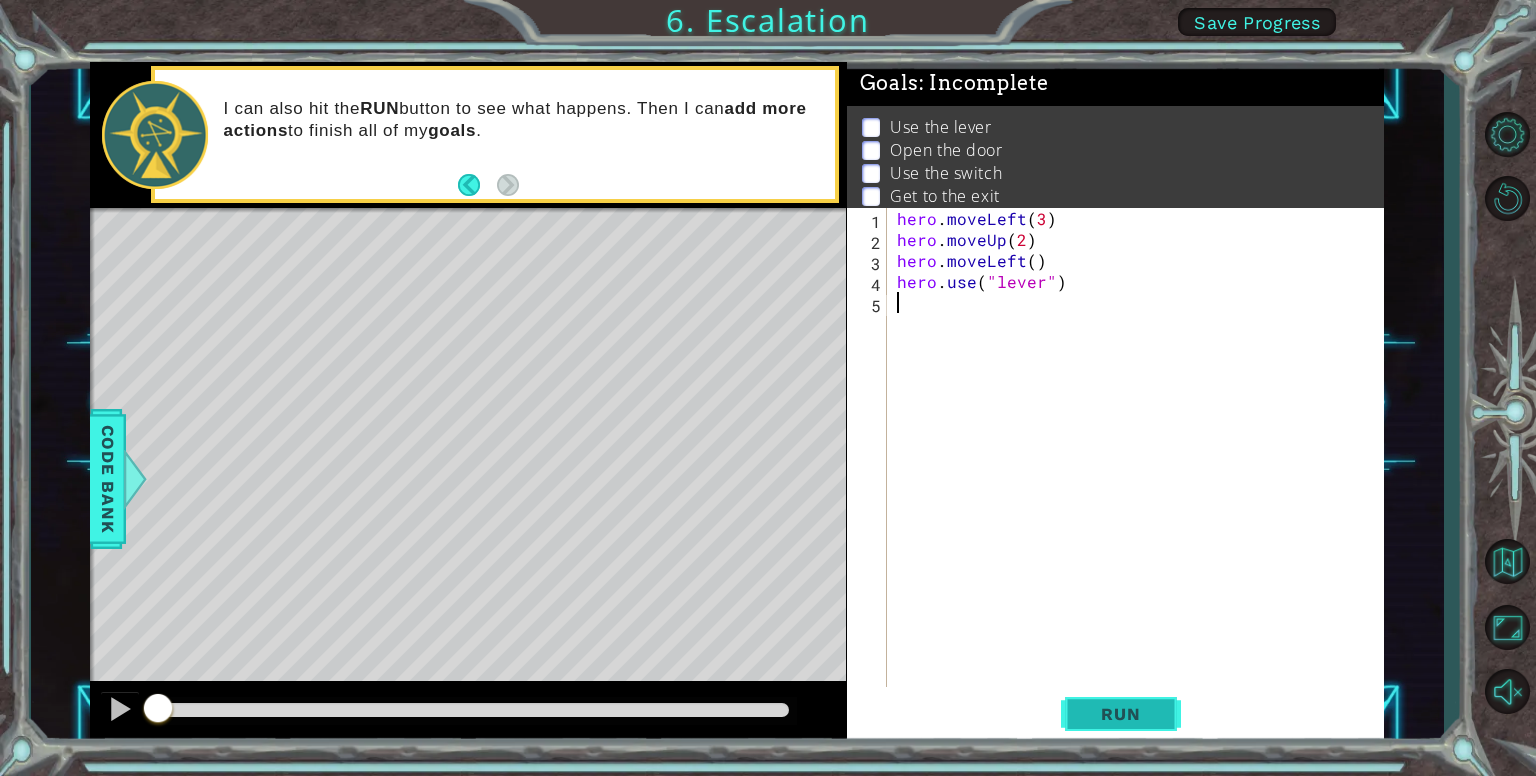 click on "Run" at bounding box center [1120, 714] 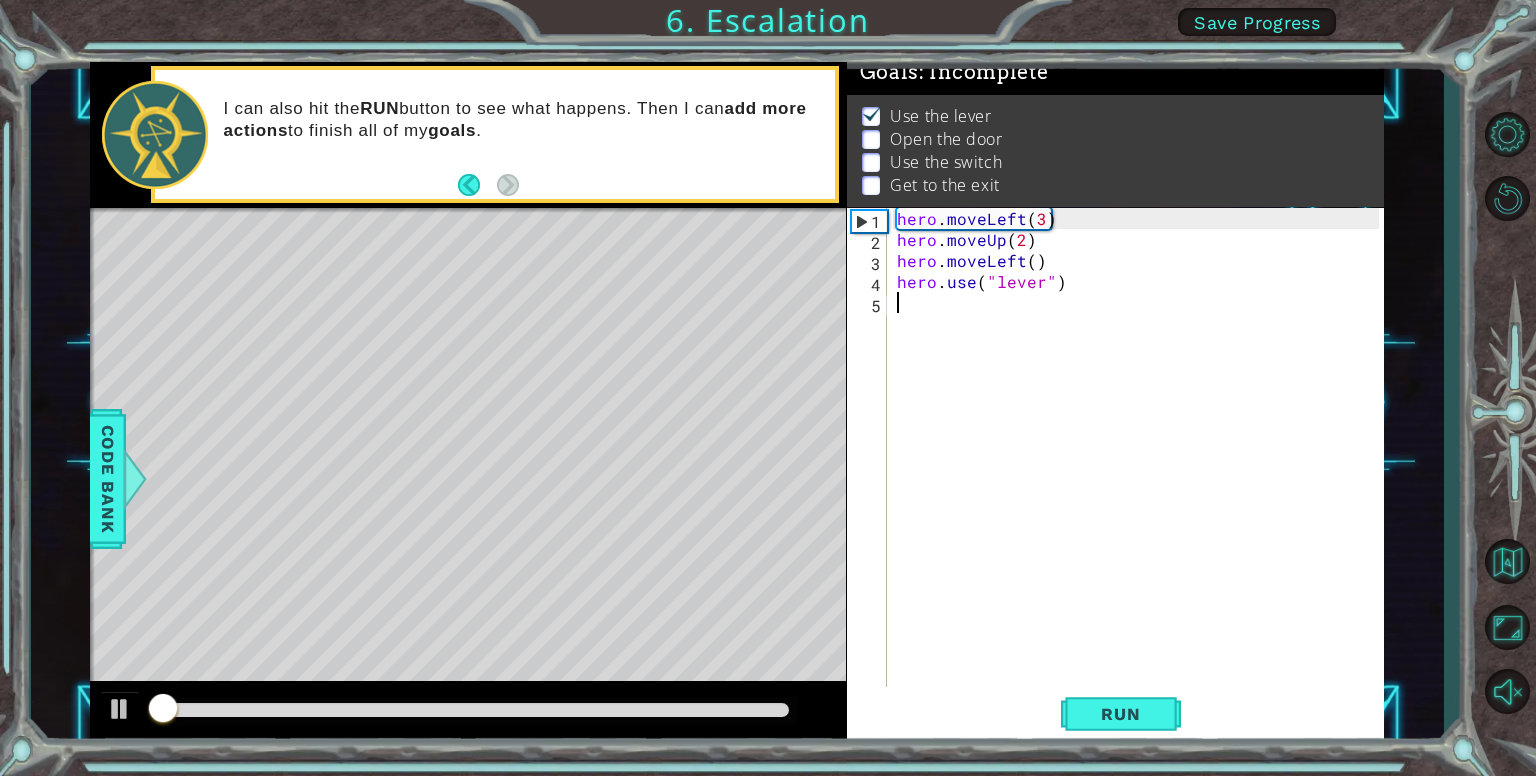 scroll, scrollTop: 18, scrollLeft: 0, axis: vertical 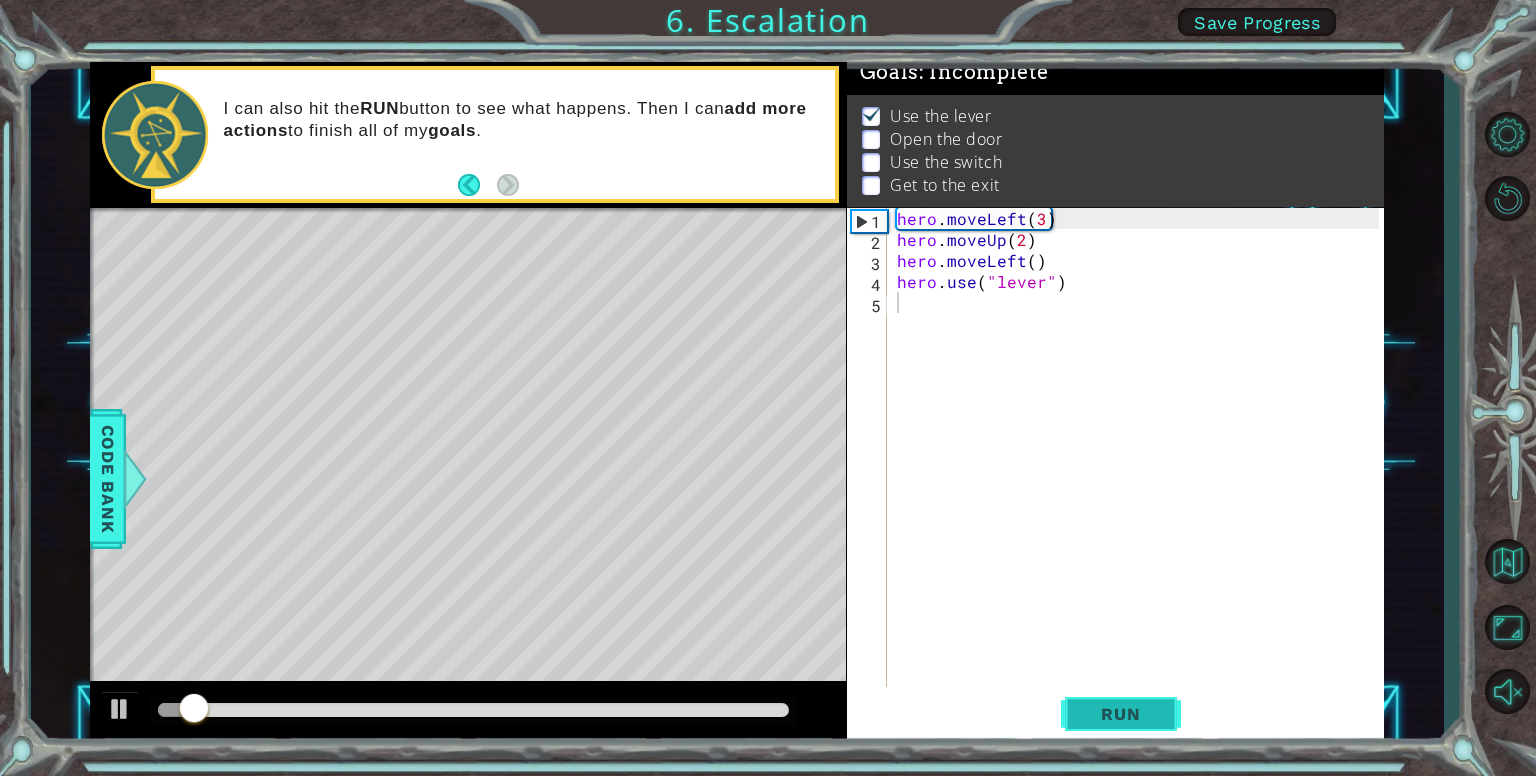 click on "Run" at bounding box center [1121, 714] 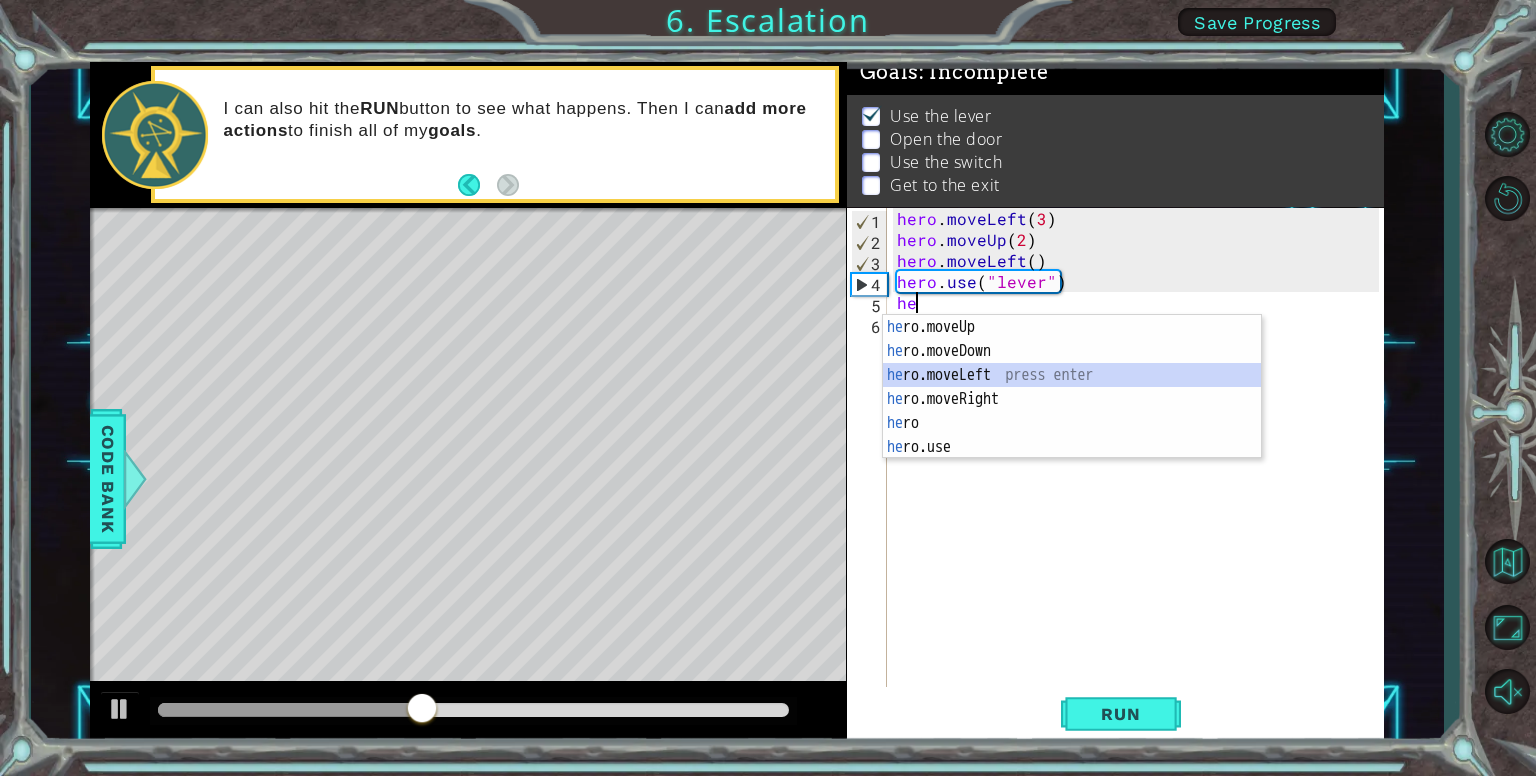 click on "he ro.moveUp press enter he ro.moveDown press enter he ro.moveLeft press enter he ro.moveRight press enter he ro press enter he ro.use press enter" at bounding box center [1072, 411] 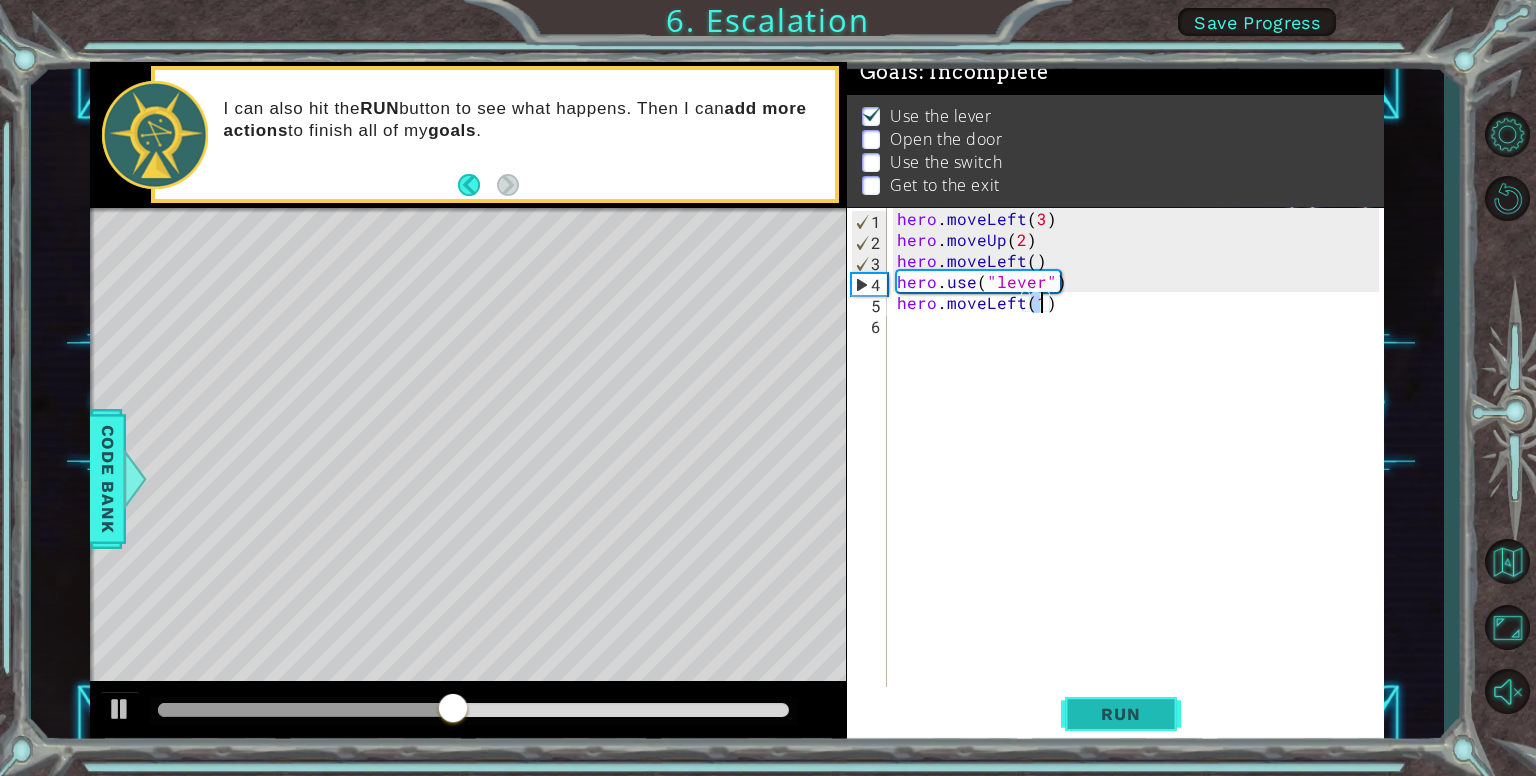 type on "hero.moveLeft(1)" 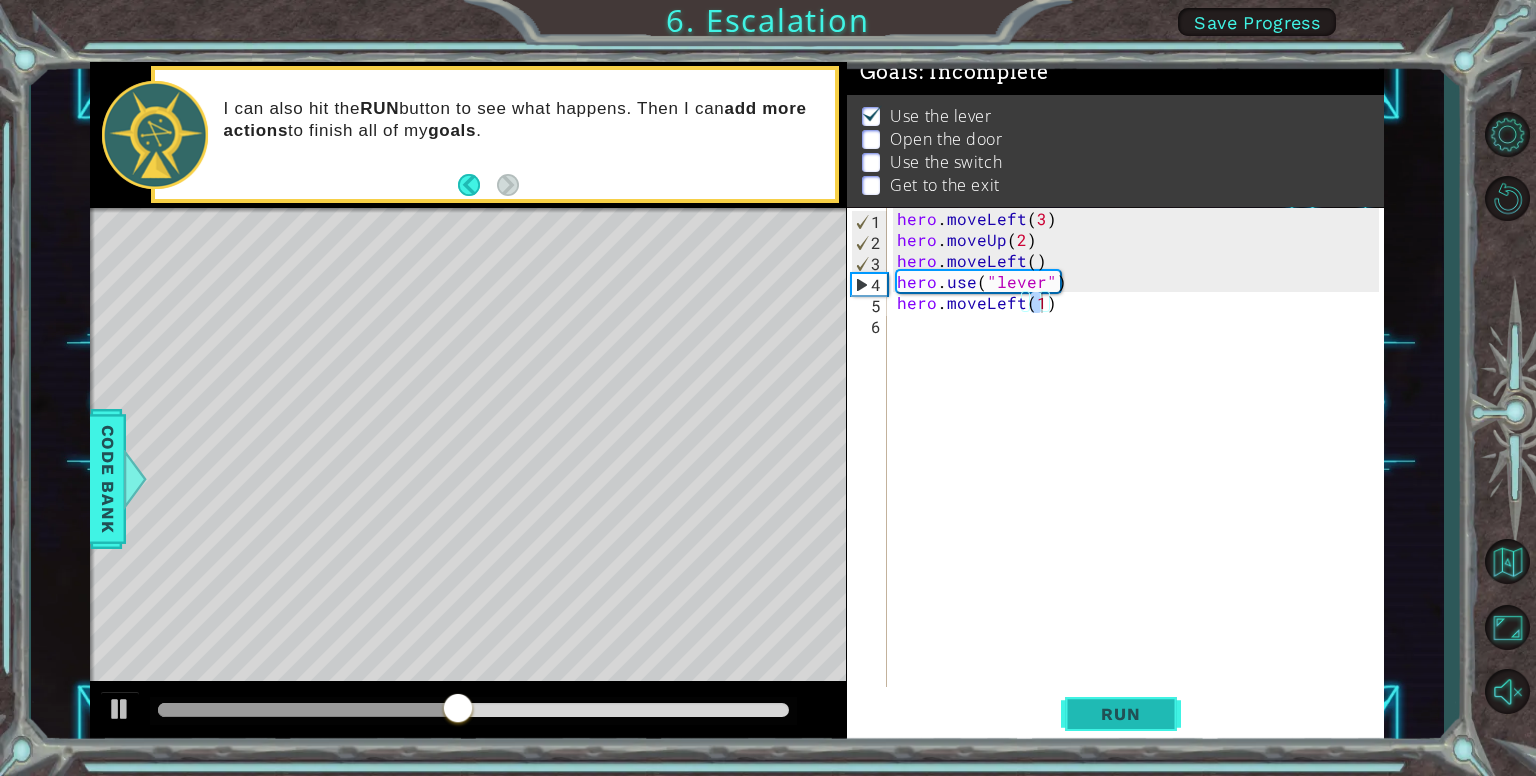 click on "Run" at bounding box center [1121, 714] 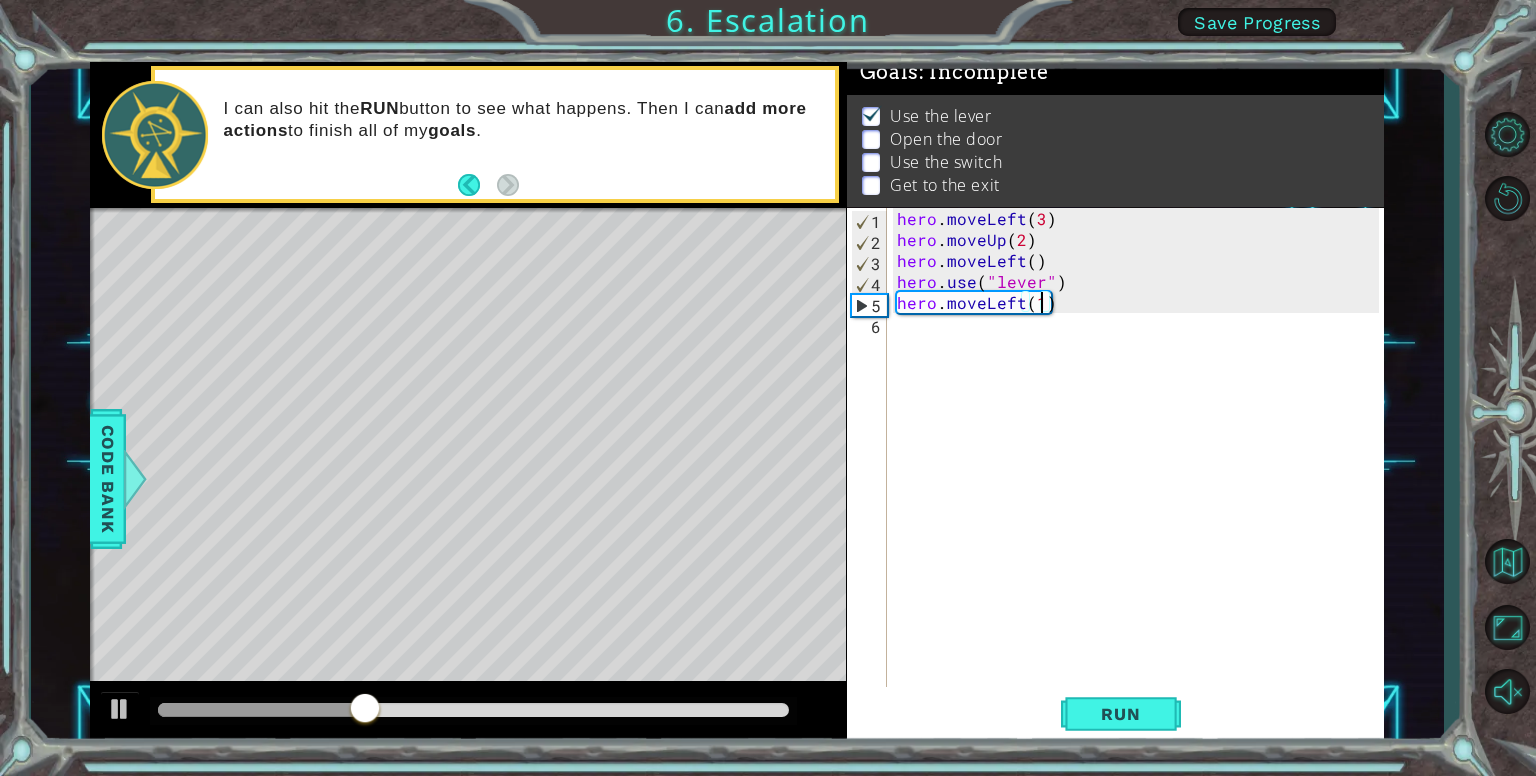 click on "hero . moveLeft ( 3 ) hero . moveUp ( 2 ) hero . moveLeft ( ) hero . use ( "lever" ) hero . moveLeft ( 1 )" at bounding box center (1141, 470) 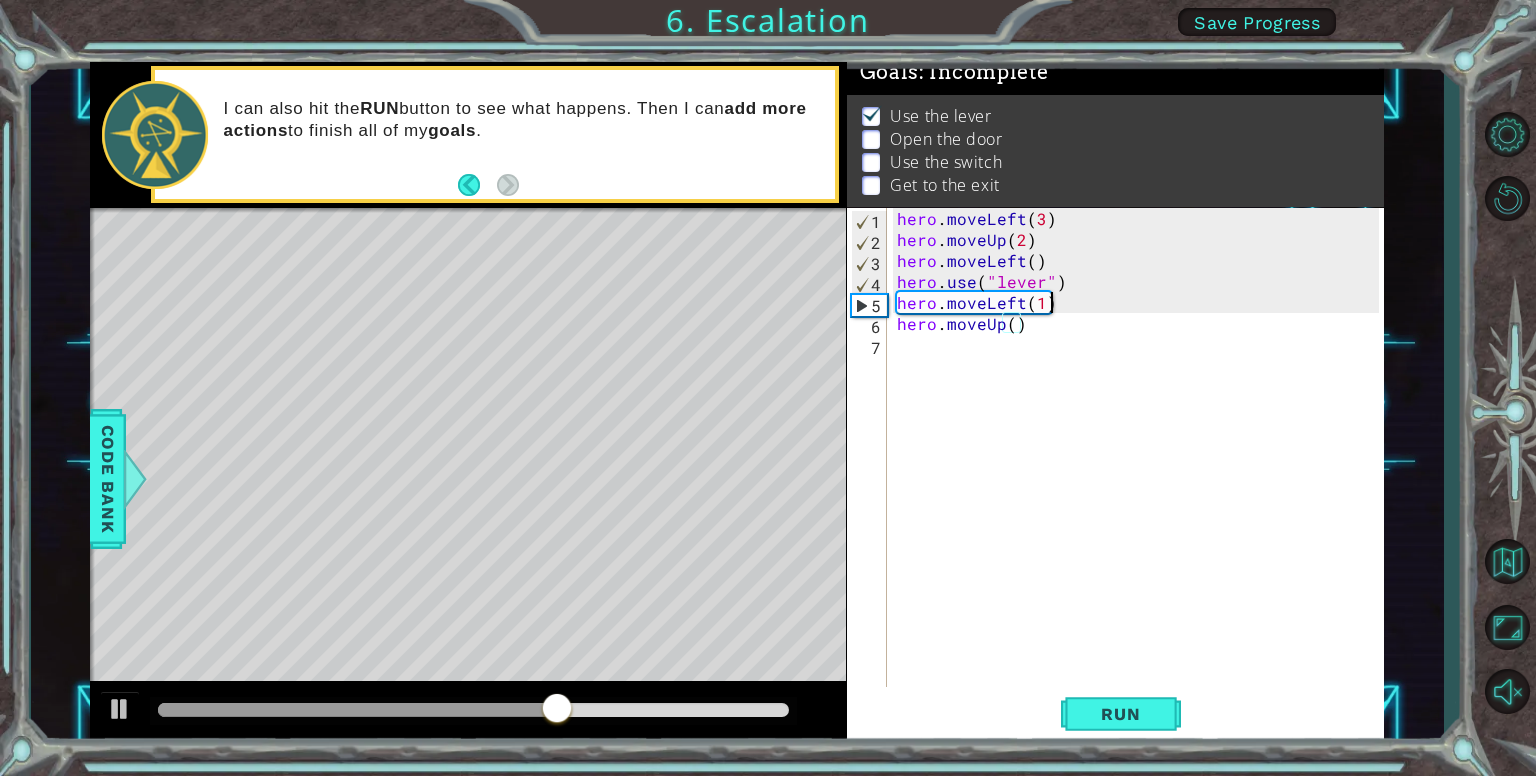 click on "hero . moveLeft ( 3 ) hero . moveUp ( 2 ) hero . moveLeft ( ) hero . use ( "lever" ) hero . moveLeft ( 1 ) hero . moveUp ( )" at bounding box center (1141, 470) 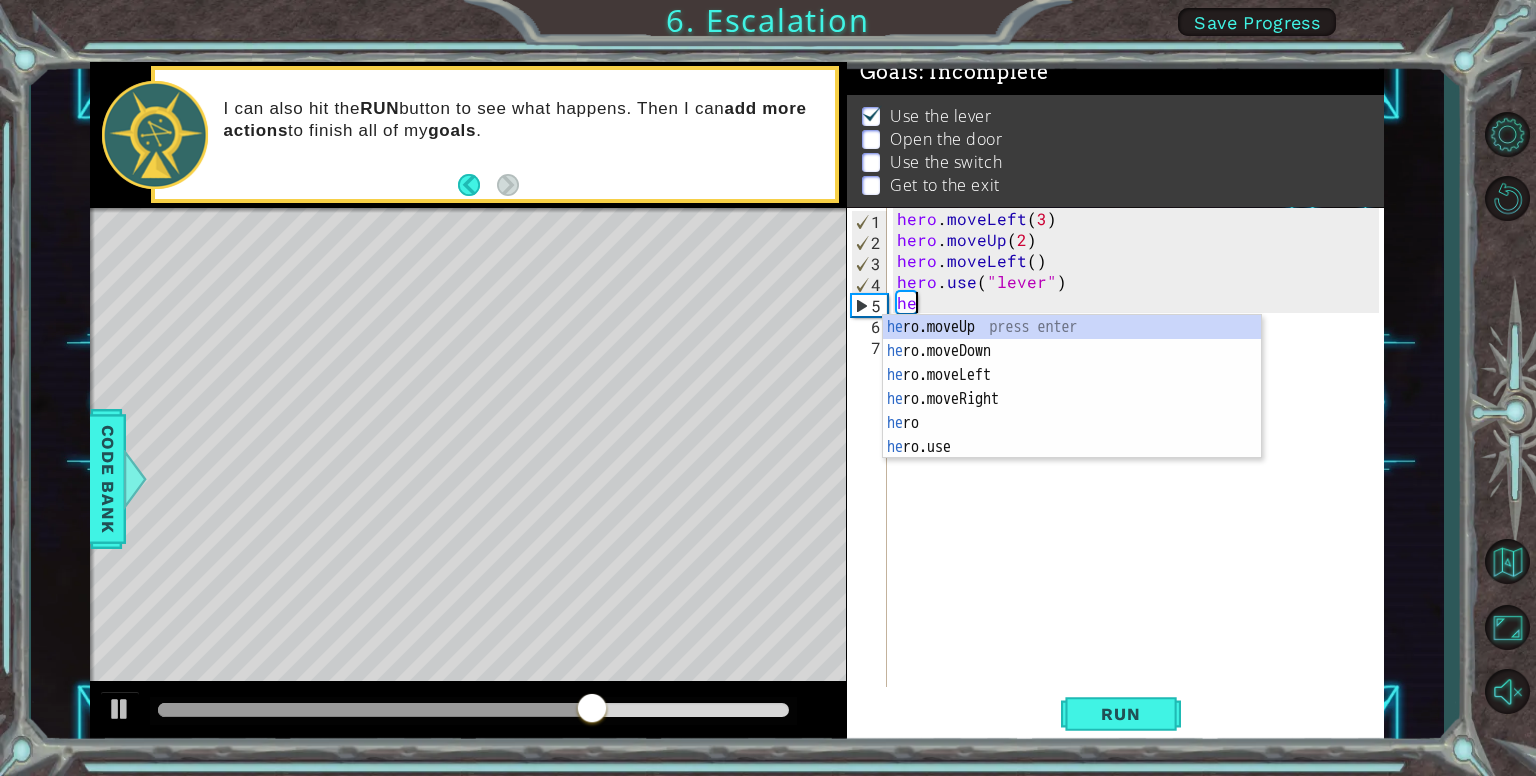 type on "h" 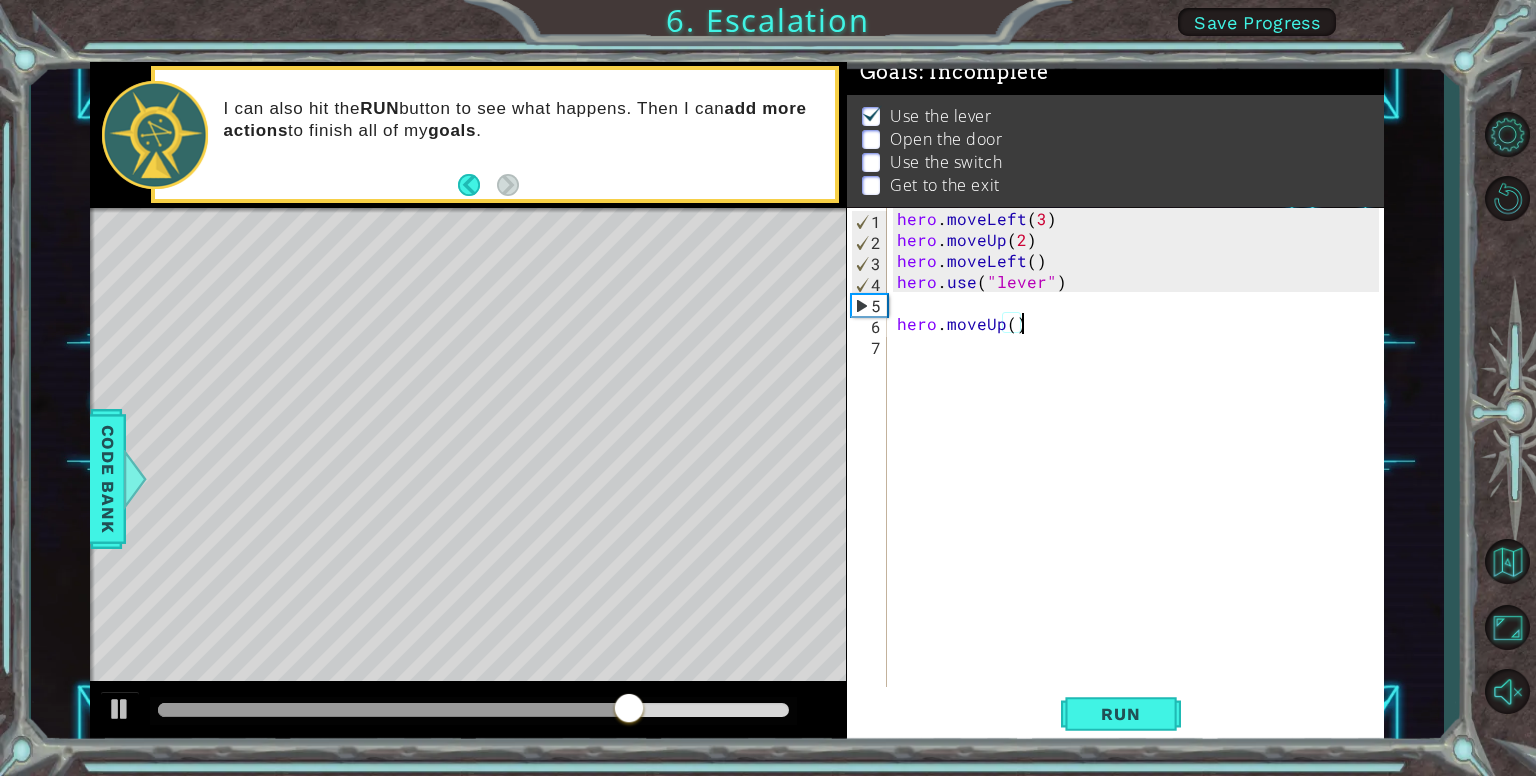 click on "hero . moveLeft ( 3 ) hero . moveUp ( 2 ) hero . moveLeft ( ) hero . use ( "lever" ) hero . moveUp ( )" at bounding box center [1141, 470] 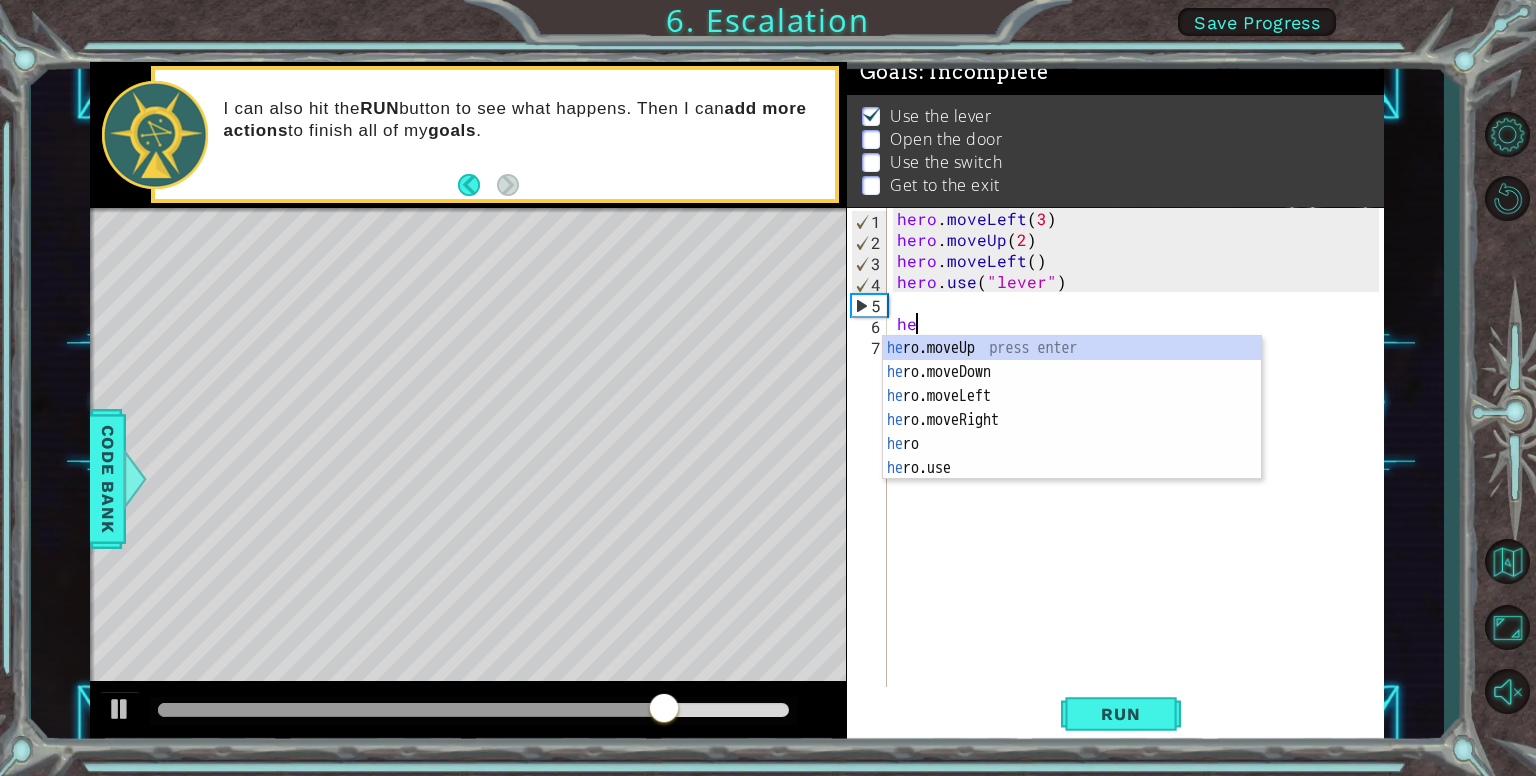 type on "h" 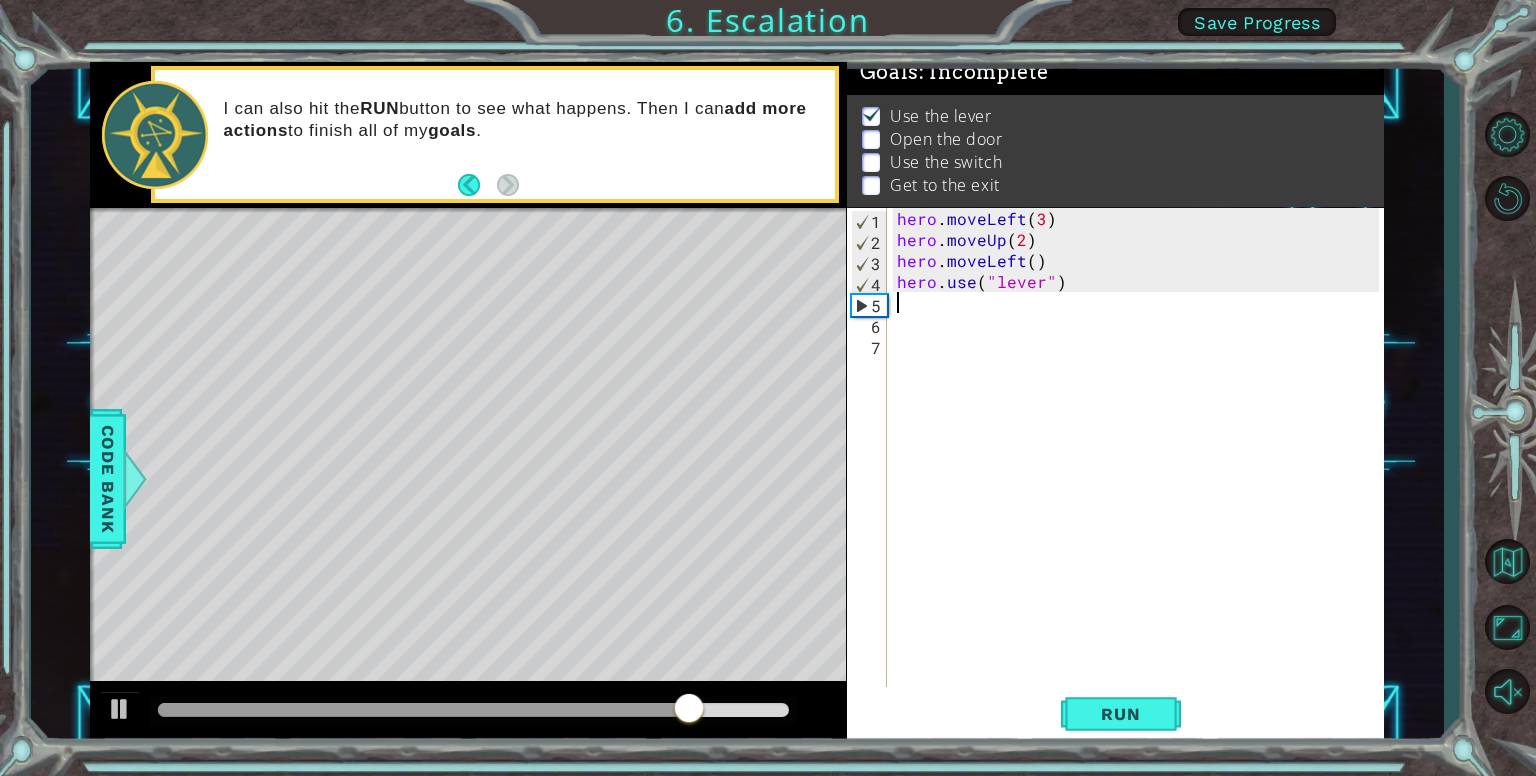 click on "hero . moveLeft ( 3 ) hero . moveUp ( 2 ) hero . moveLeft ( ) hero . use ( "lever" )" at bounding box center [1141, 470] 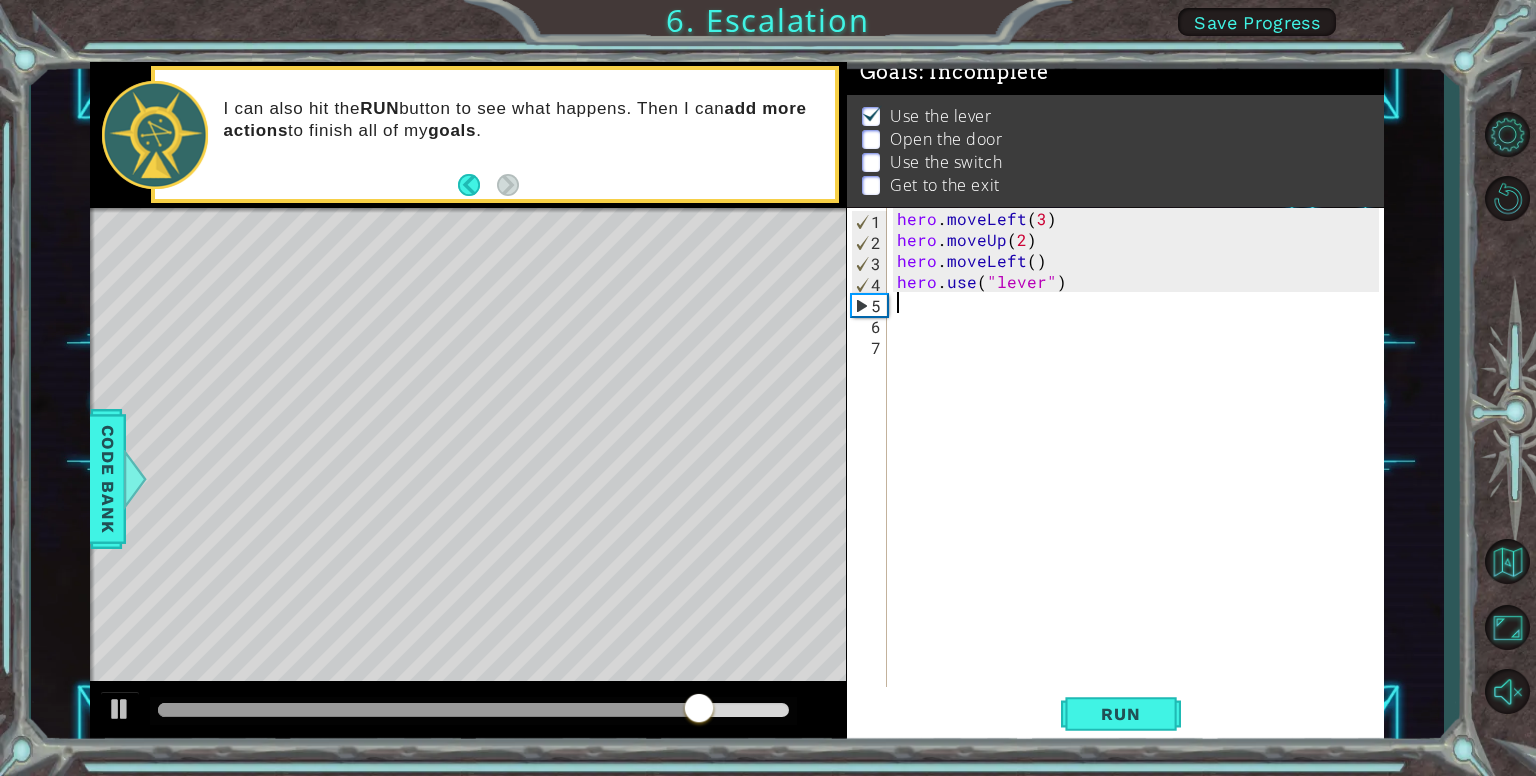 click on "hero . moveLeft ( 3 ) hero . moveUp ( 2 ) hero . moveLeft ( ) hero . use ( "lever" )" at bounding box center [1141, 470] 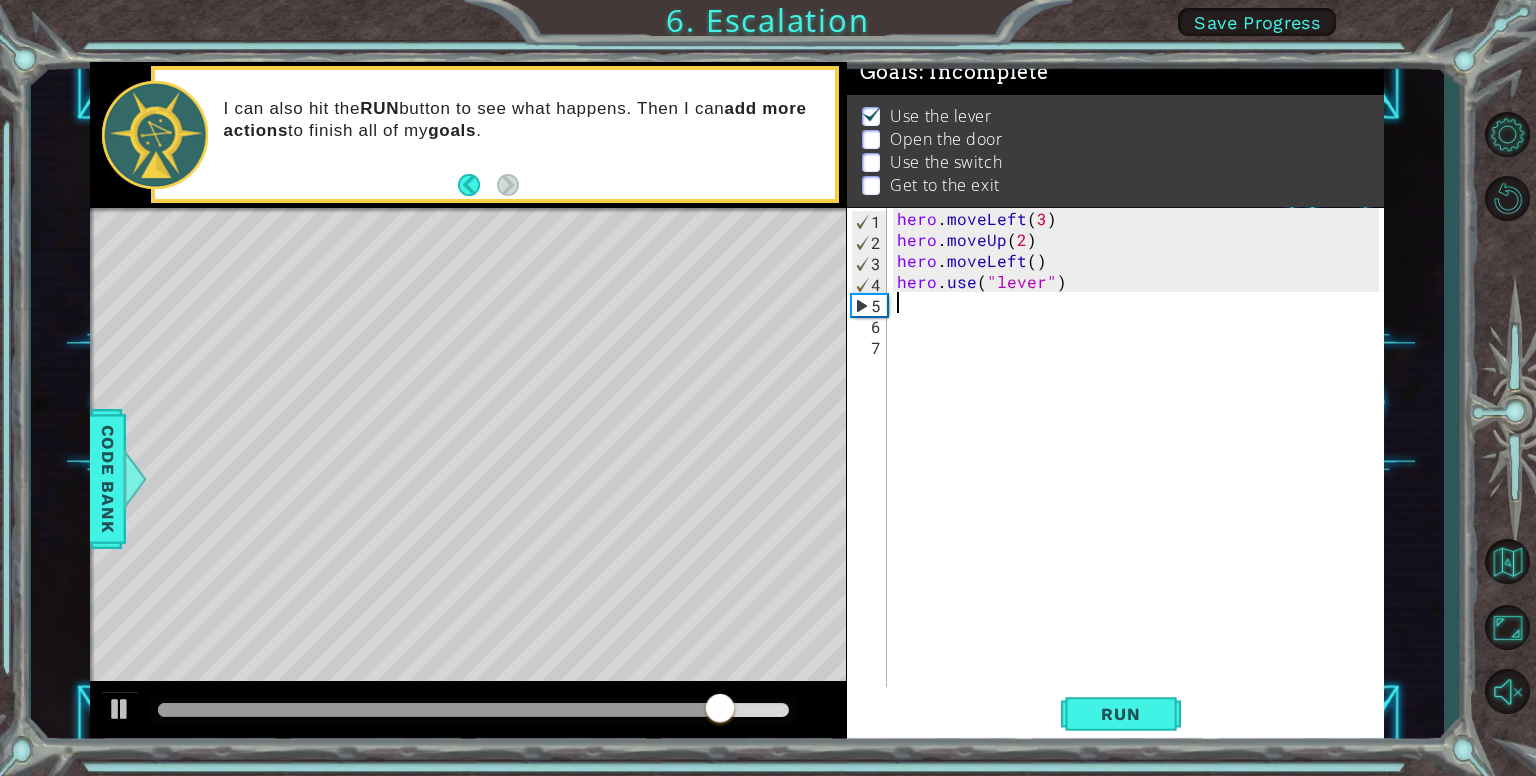 click on "hero . moveLeft ( 3 ) hero . moveUp ( 2 ) hero . moveLeft ( ) hero . use ( "lever" )" at bounding box center [1141, 470] 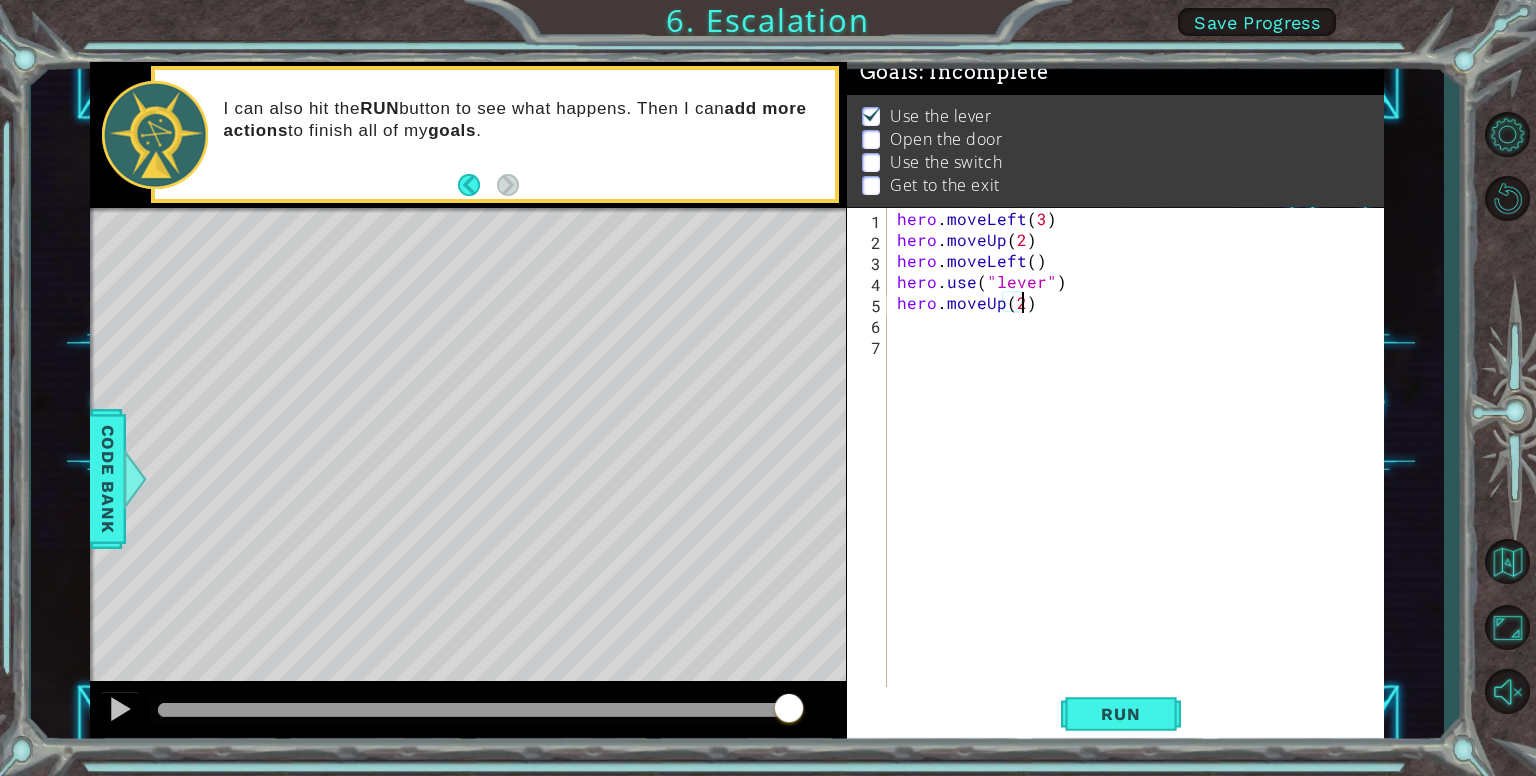 scroll, scrollTop: 0, scrollLeft: 7, axis: horizontal 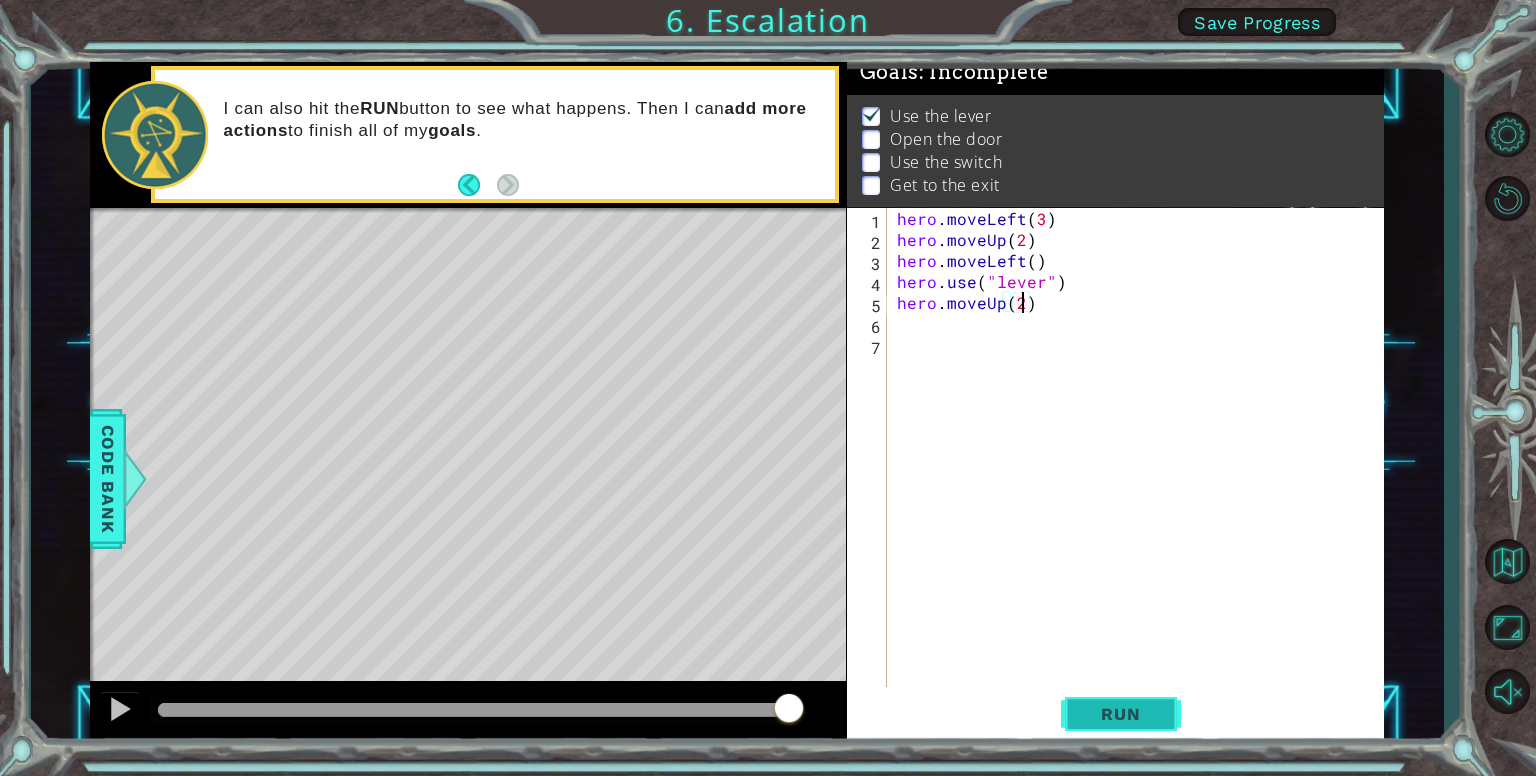 type on "hero.moveUp(2)" 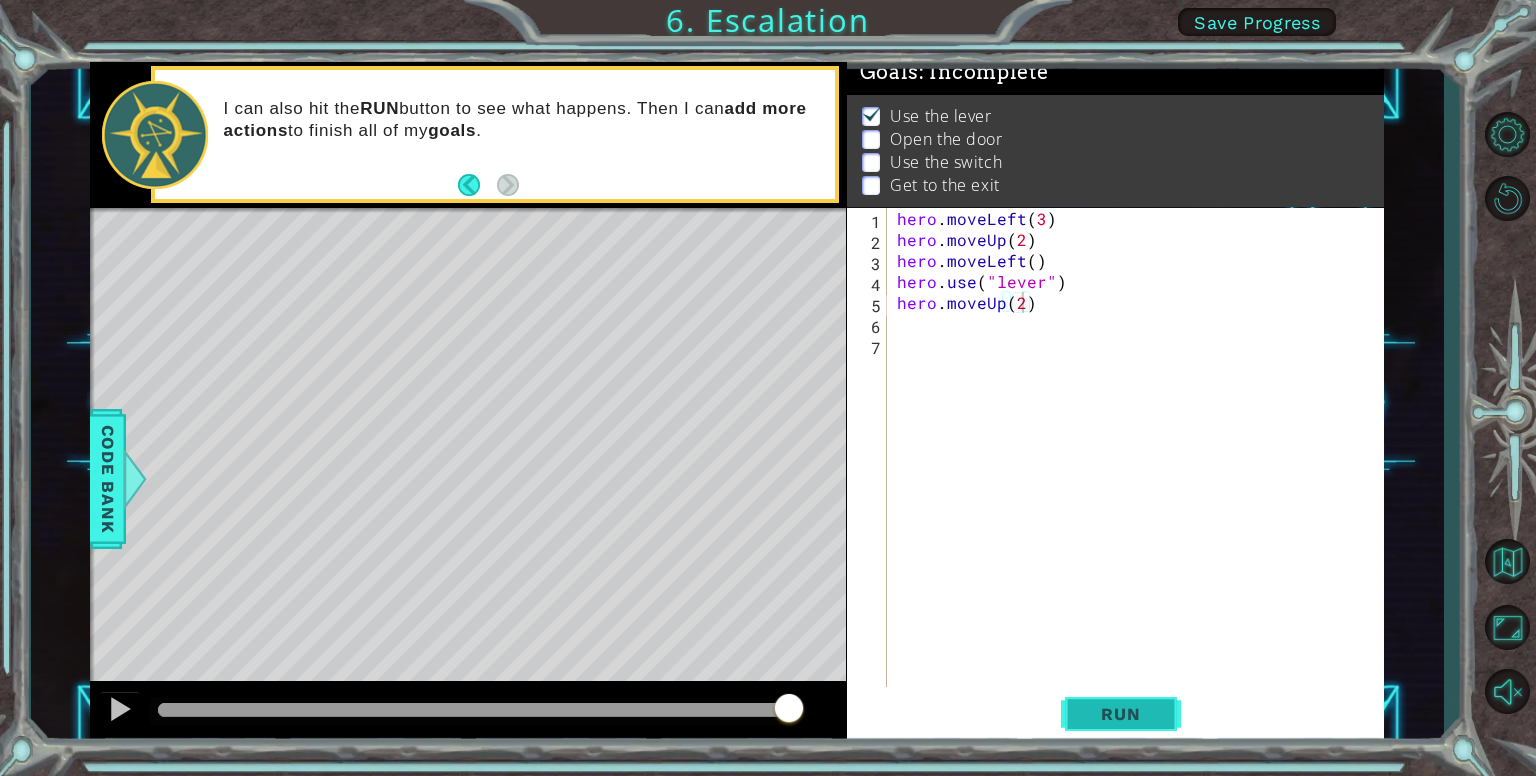 click on "Run" at bounding box center (1121, 714) 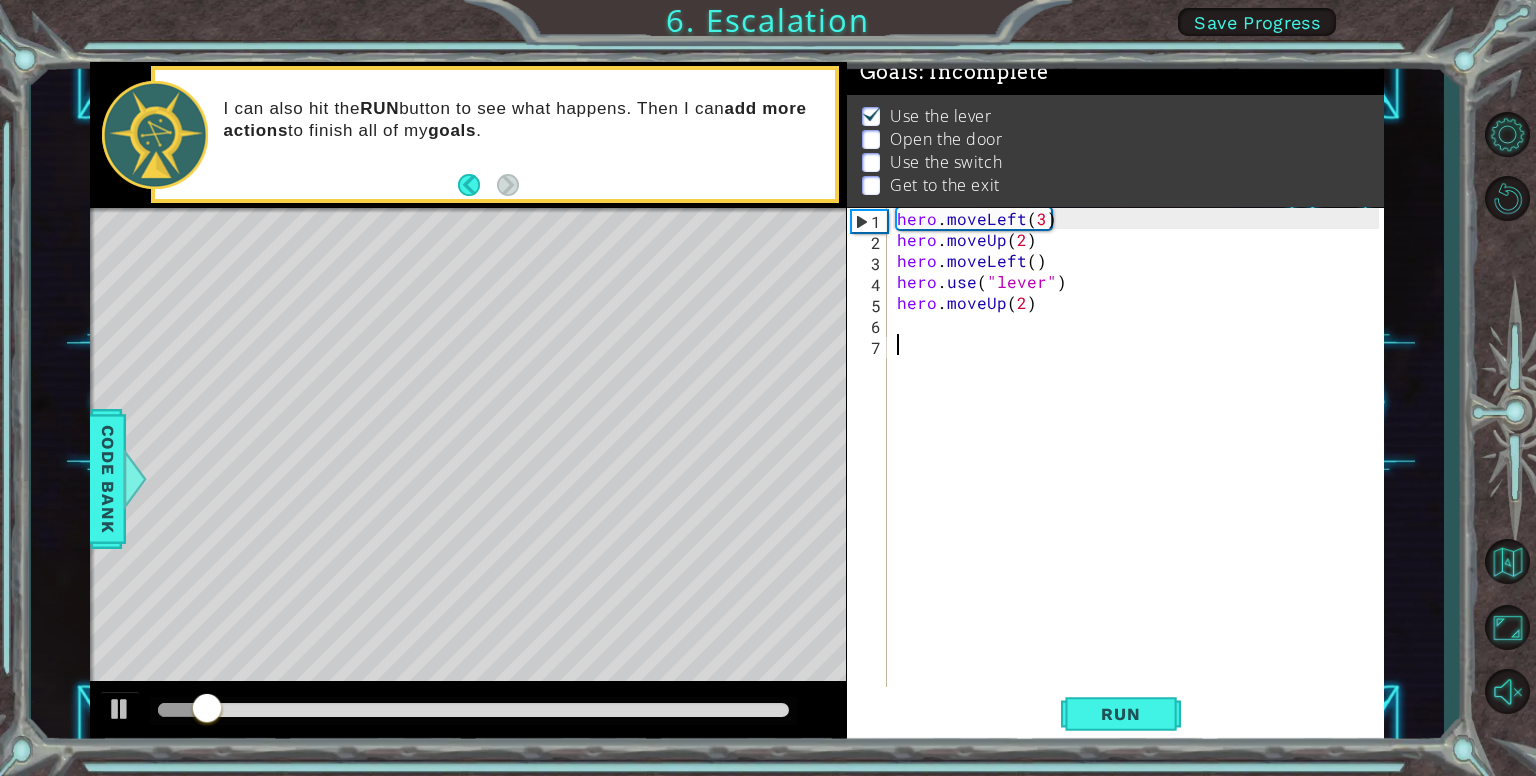 drag, startPoint x: 1082, startPoint y: 696, endPoint x: 1001, endPoint y: 493, distance: 218.56349 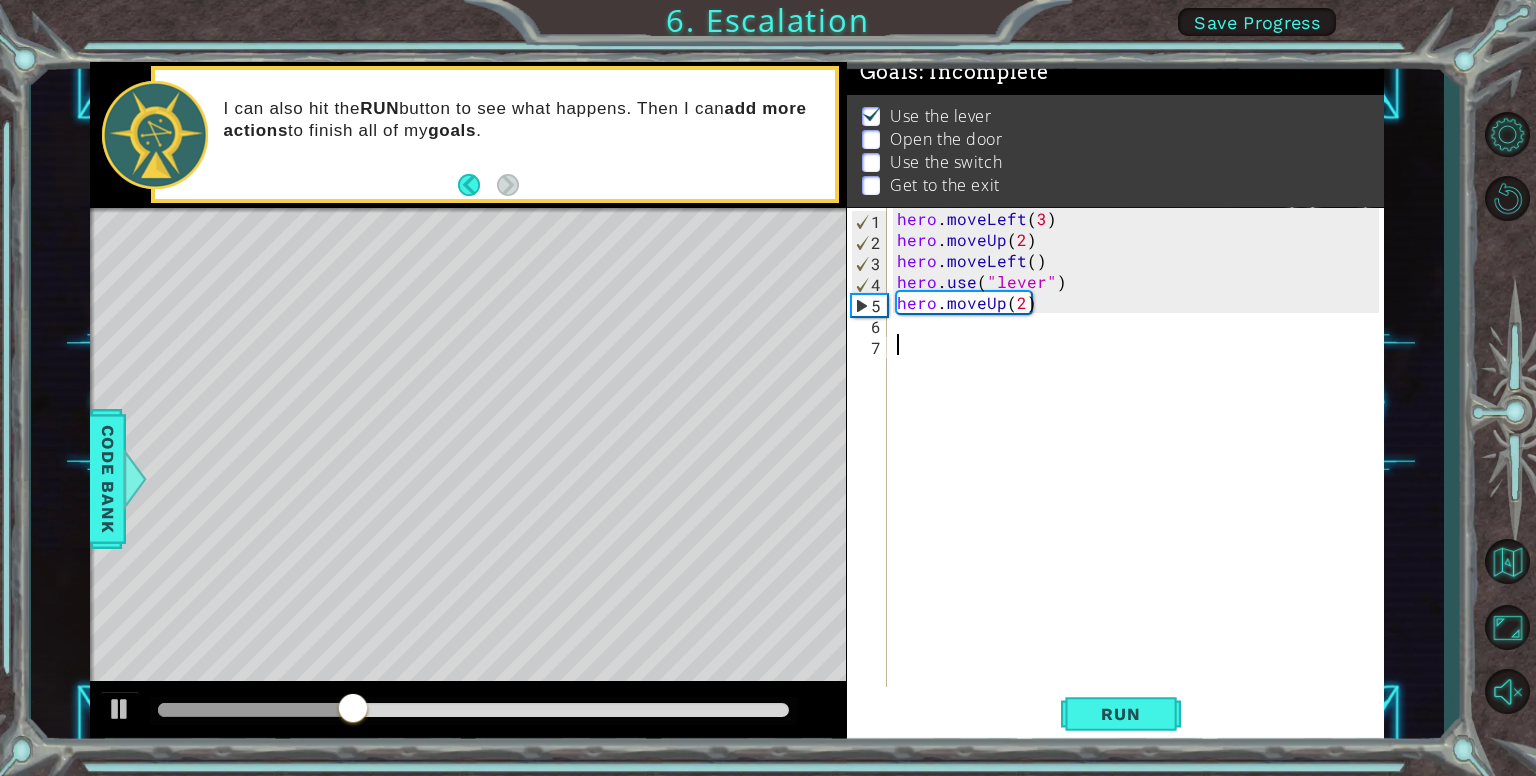 click on "hero . moveLeft ( 3 ) hero . moveUp ( 2 ) hero . moveLeft ( ) hero . use ( "lever" ) hero . moveUp ( 2 )" at bounding box center [1141, 470] 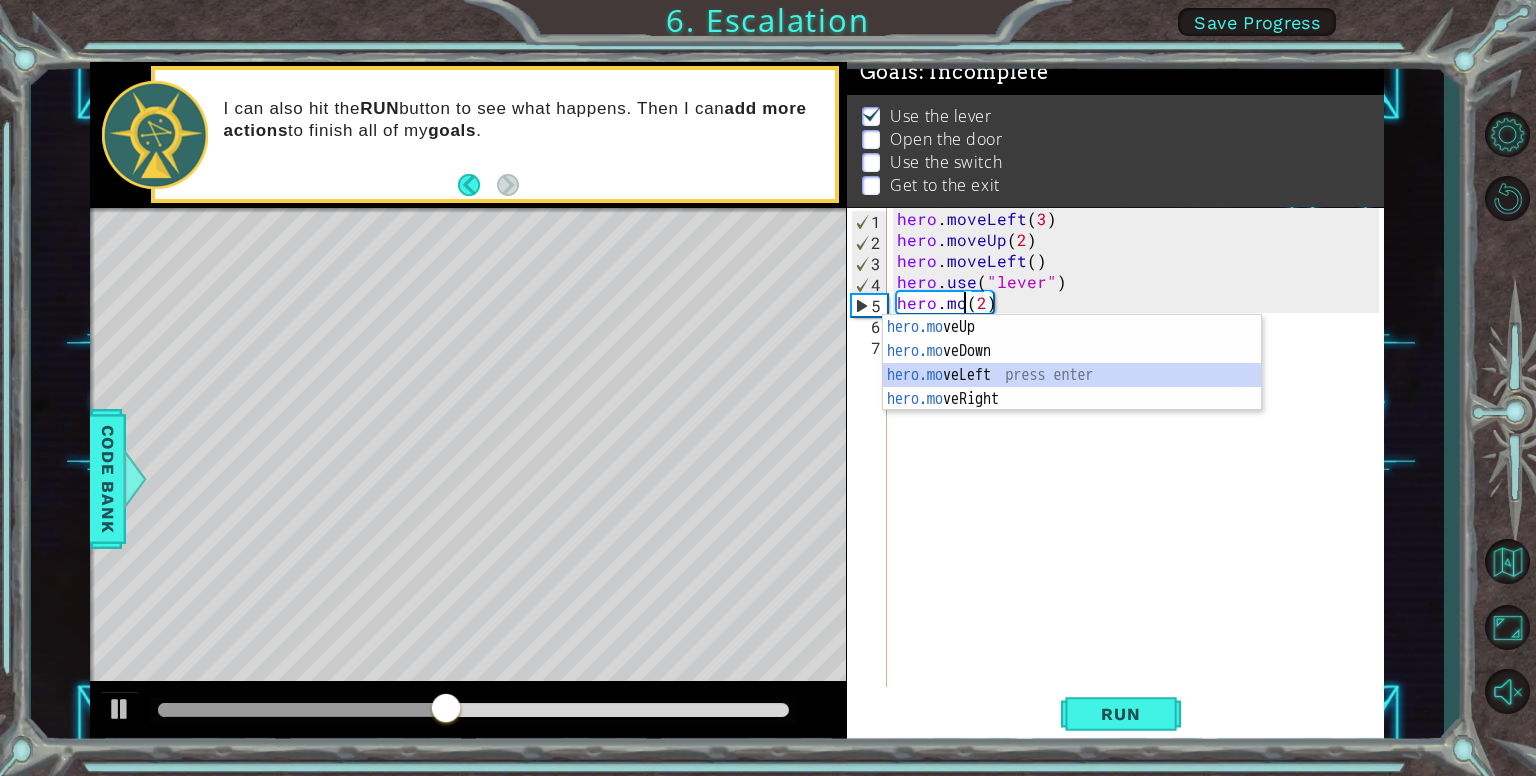 click on "hero.mo veUp press enter hero.mo veDown press enter hero.mo veLeft press enter hero.mo veRight press enter" at bounding box center (1072, 387) 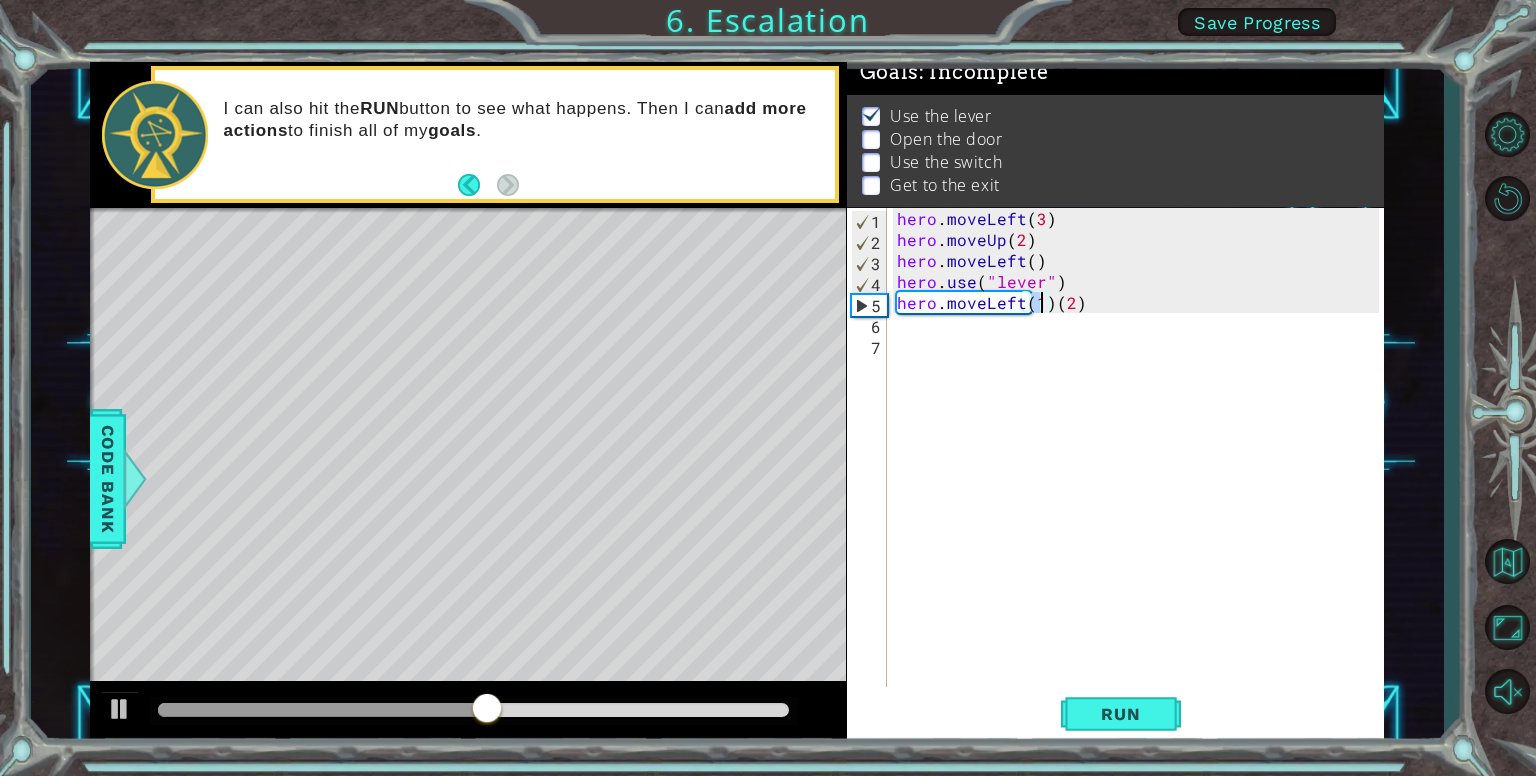 click on "hero . moveLeft ( 3 ) hero . moveUp ( 2 ) hero . moveLeft ( ) hero . use ( "lever" ) hero . moveLeft ( 1 ) ( 2 )" at bounding box center (1141, 470) 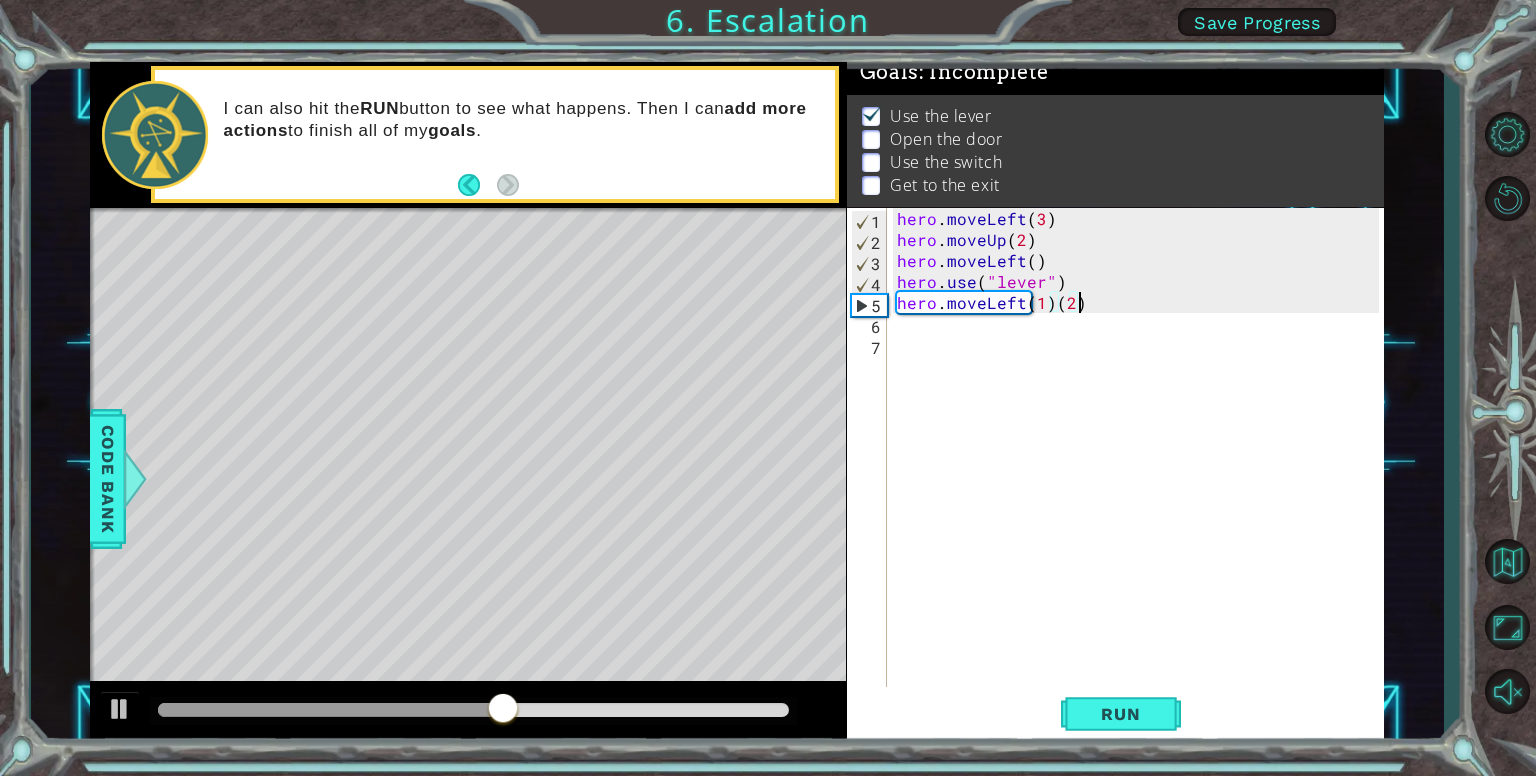 click on "hero . moveLeft ( 3 ) hero . moveUp ( 2 ) hero . moveLeft ( ) hero . use ( "lever" ) hero . moveLeft ( 1 ) ( 2 )" at bounding box center (1141, 470) 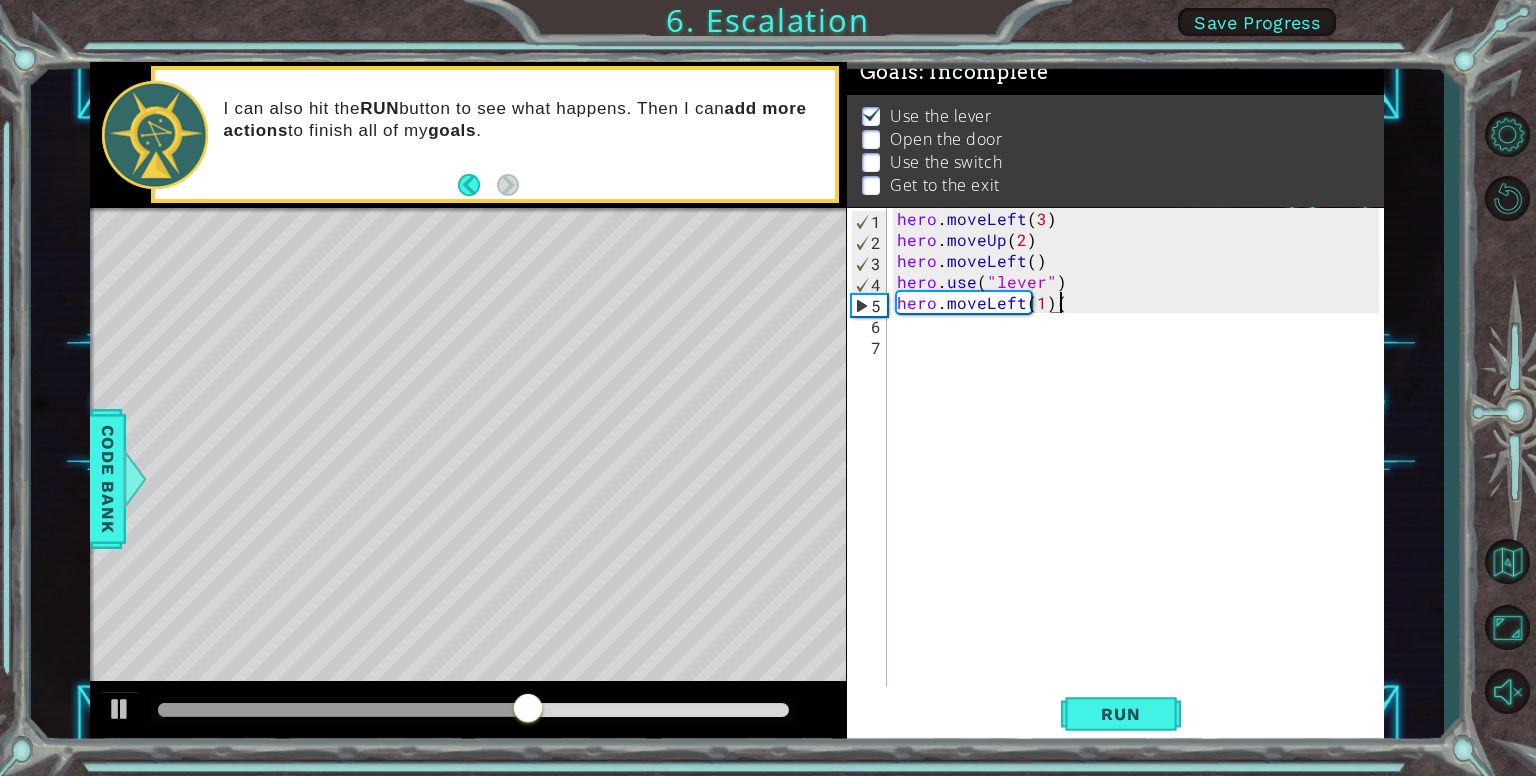 type on "hero.moveLeft(1)" 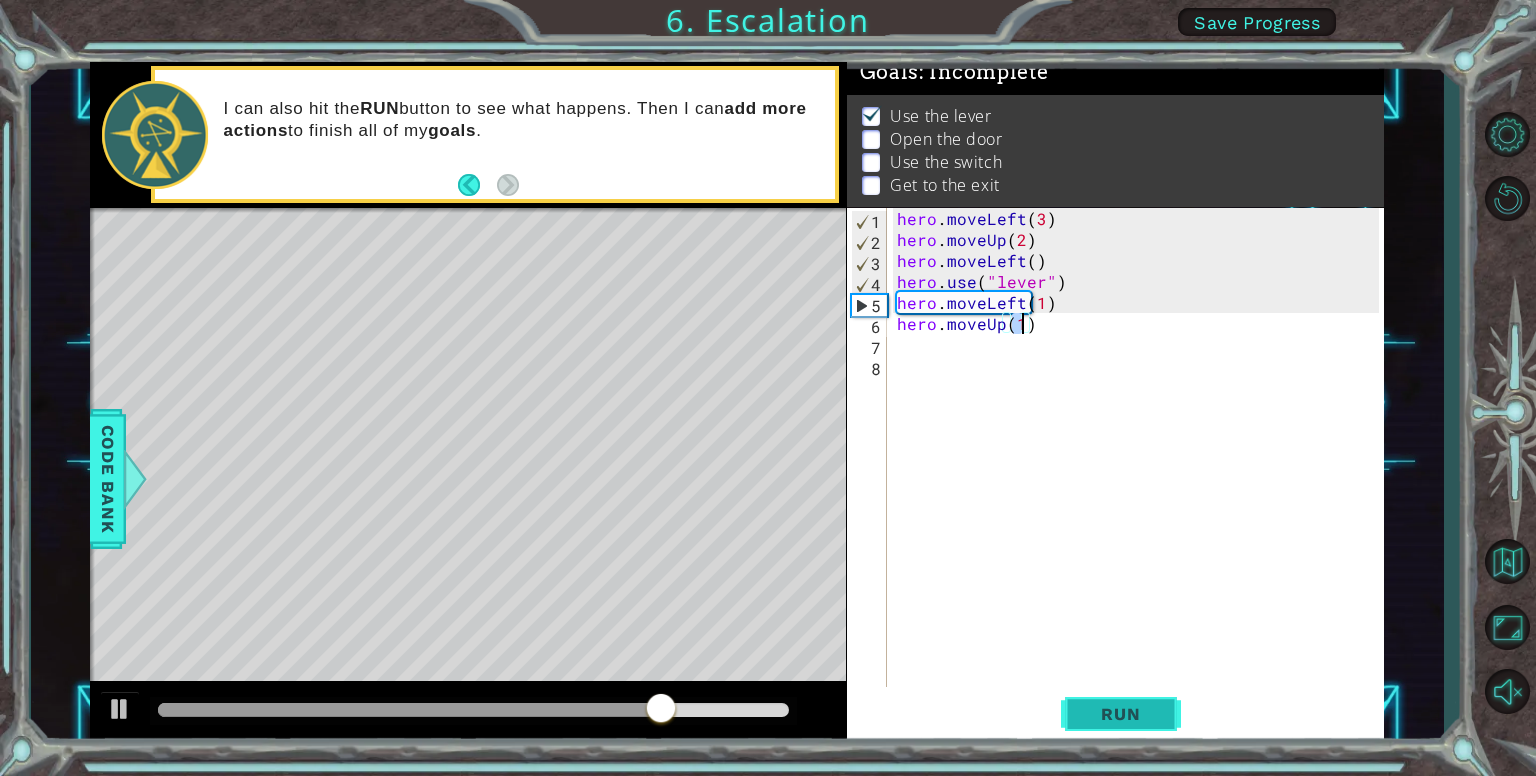 type on "hero.moveUp(1)" 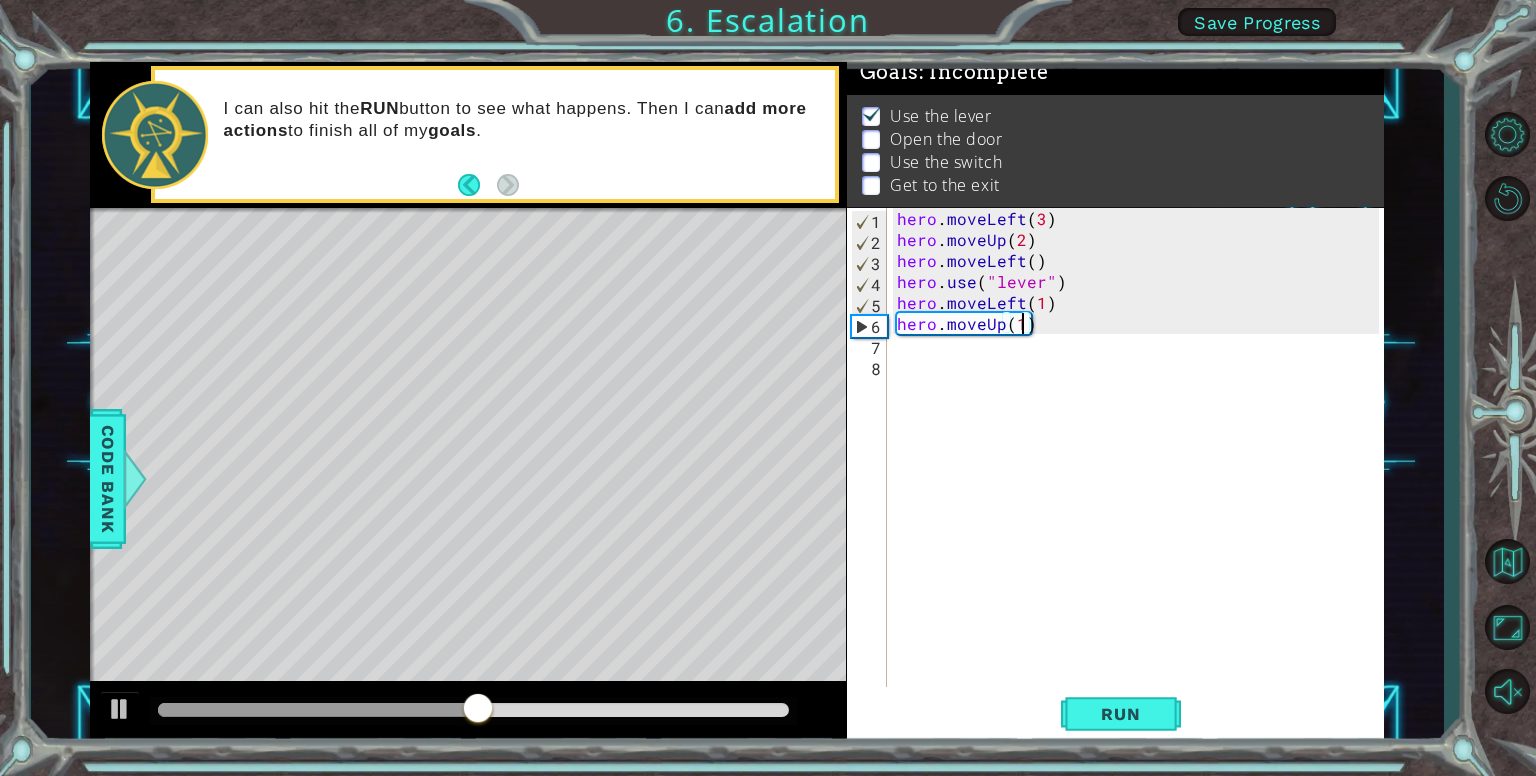 click on "hero . moveLeft ( 3 ) hero . moveUp ( 2 ) hero . moveLeft ( ) hero . use ( "lever" ) hero . moveLeft ( 1 ) hero . moveUp ( 1 )" at bounding box center (1141, 470) 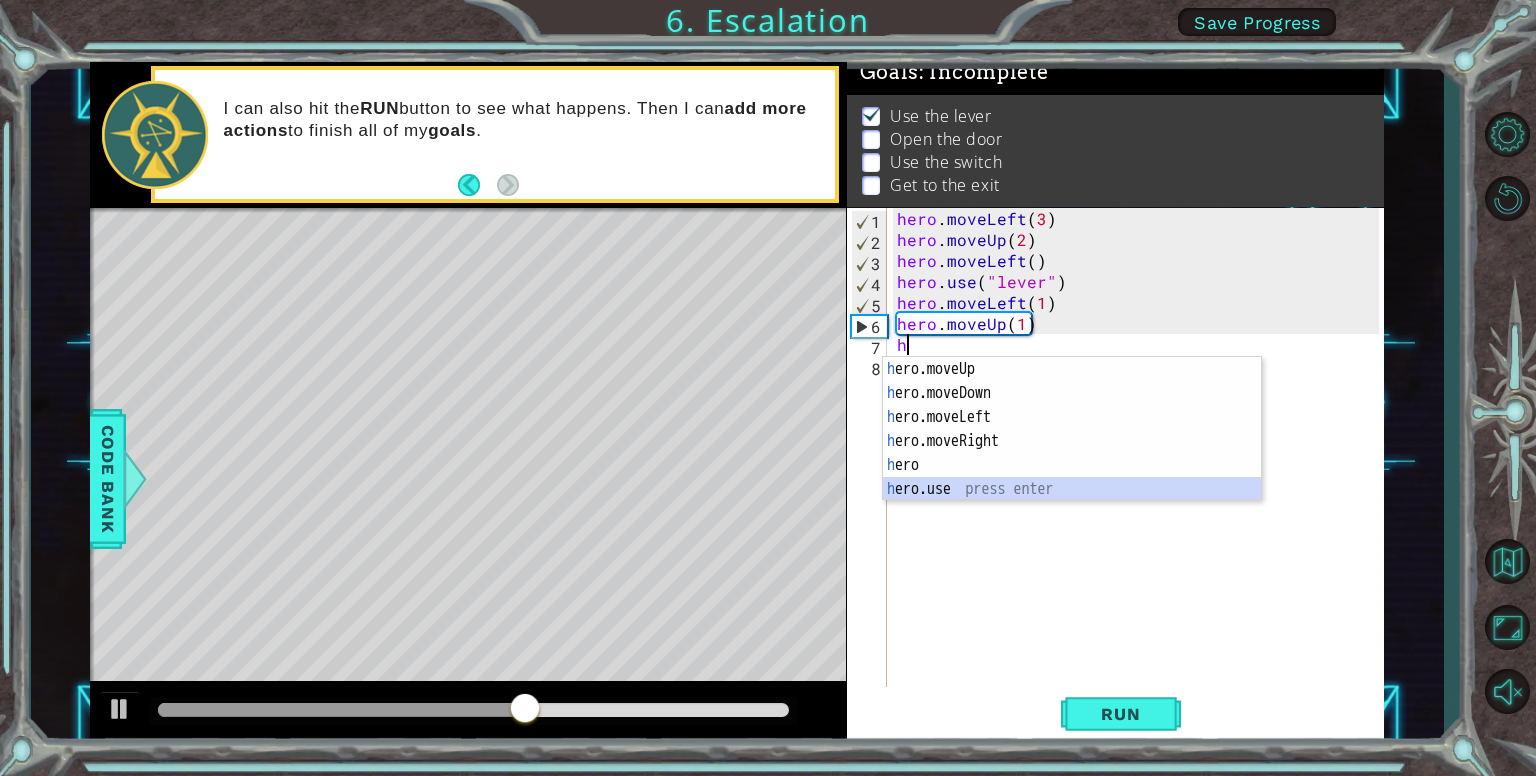 click on "h ero.moveUp press enter h ero.moveDown press enter h ero.moveLeft press enter h ero.moveRight press enter h ero press enter h ero.use press enter" at bounding box center [1072, 453] 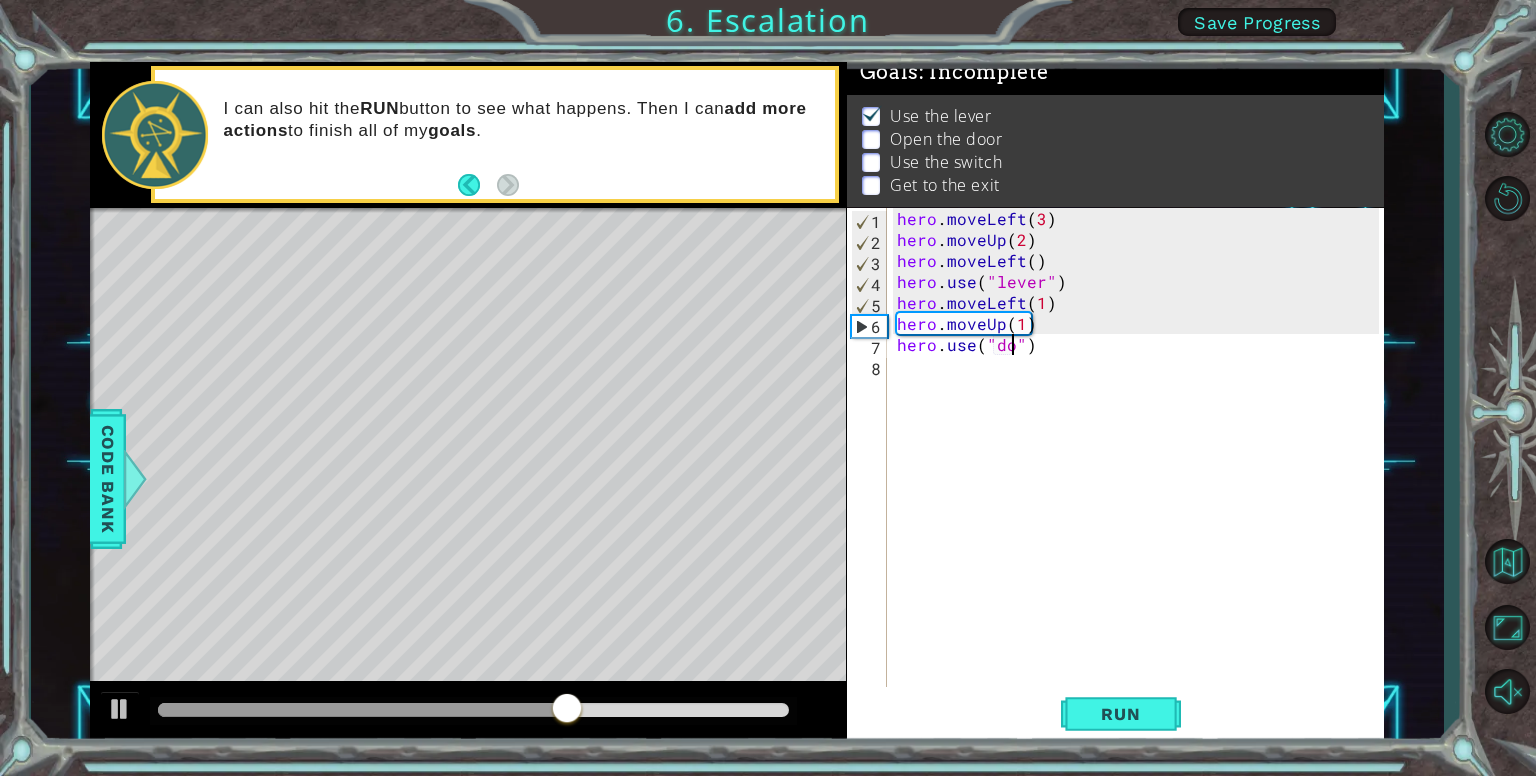 scroll, scrollTop: 0, scrollLeft: 8, axis: horizontal 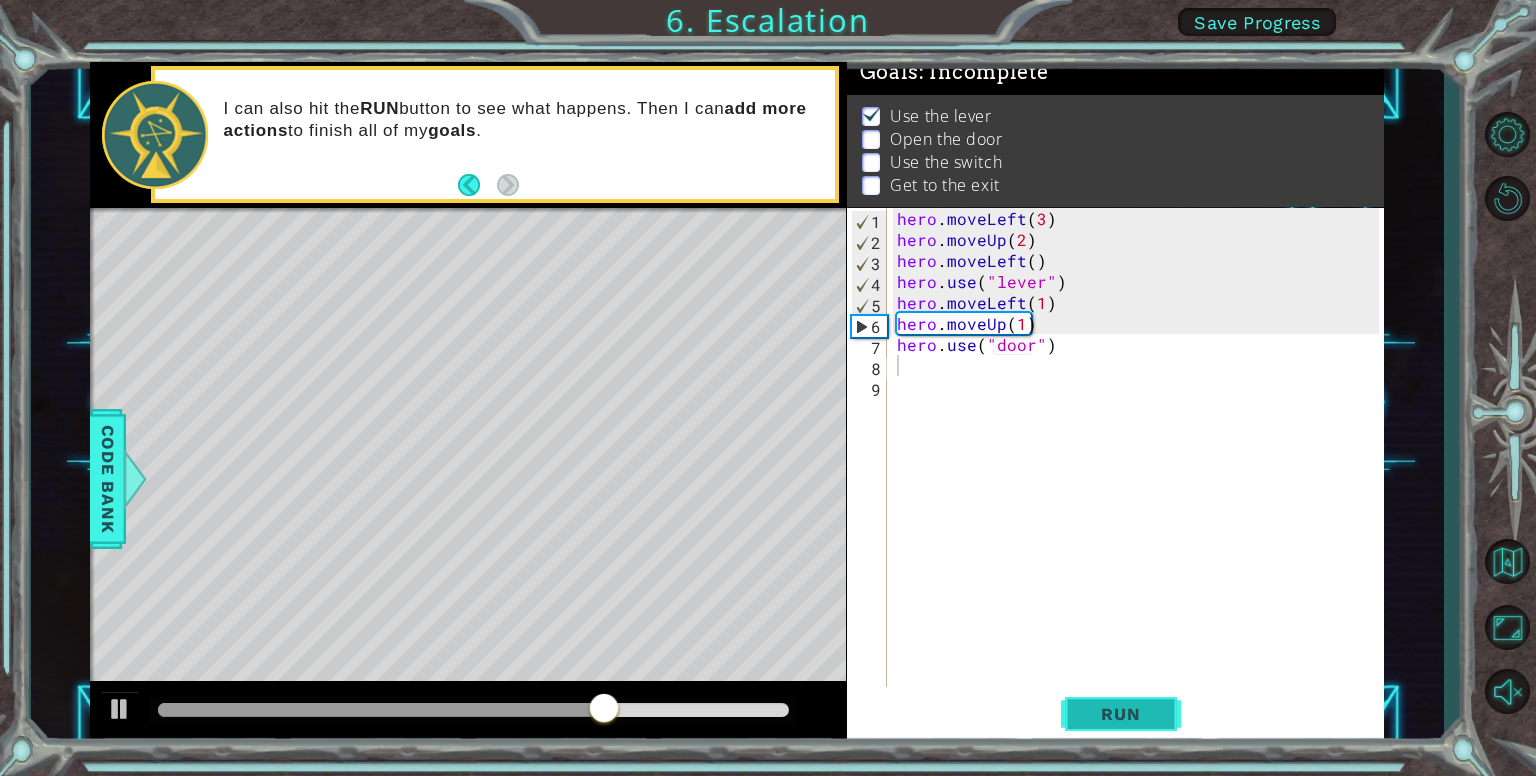 click on "Run" at bounding box center (1120, 714) 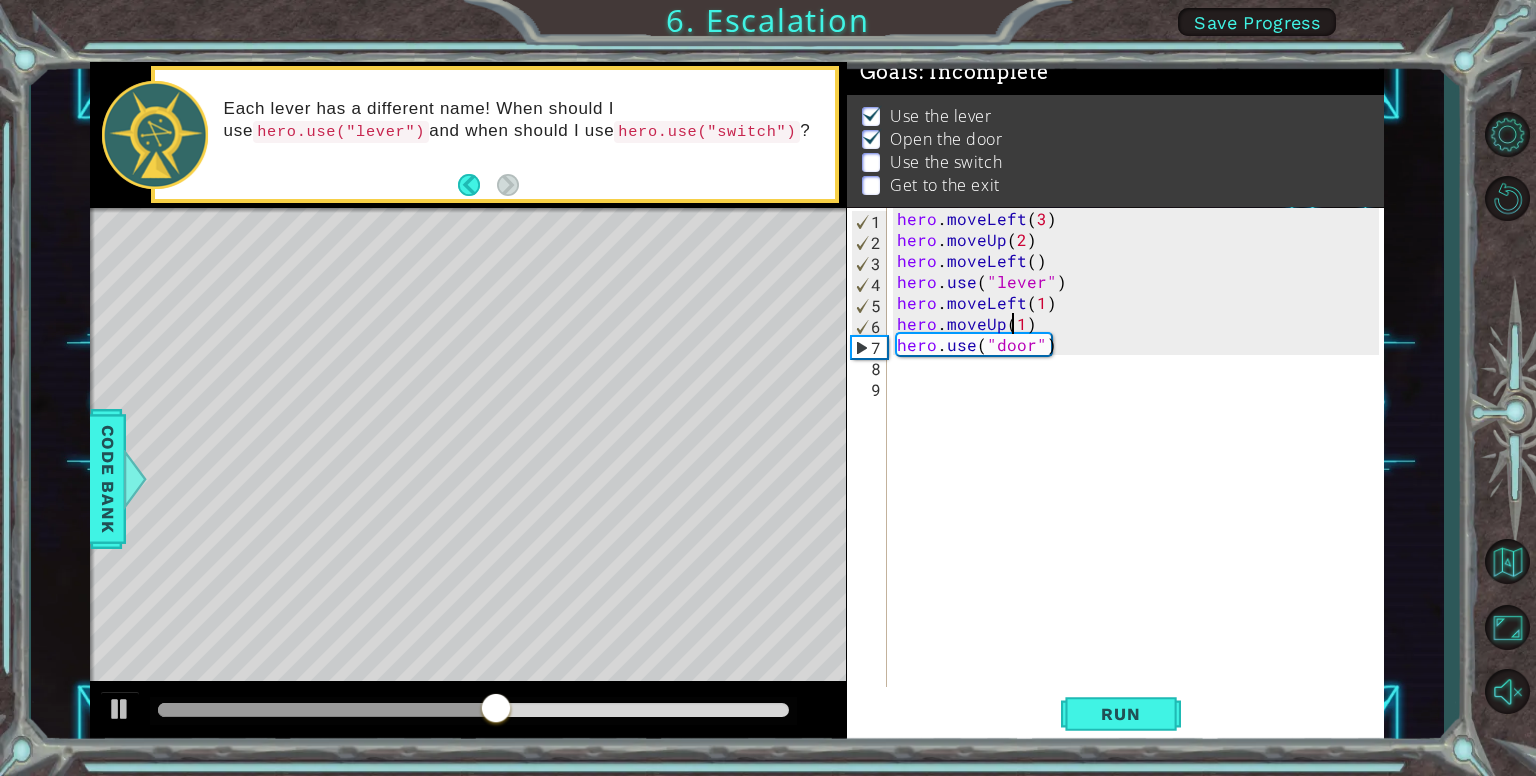 click on "hero . moveLeft ( 3 ) hero . moveUp ( 2 ) hero . moveLeft ( ) hero . use ( "lever" ) hero . moveLeft ( 1 ) hero . moveUp ( 1 ) hero . use ( "door" )" at bounding box center [1141, 470] 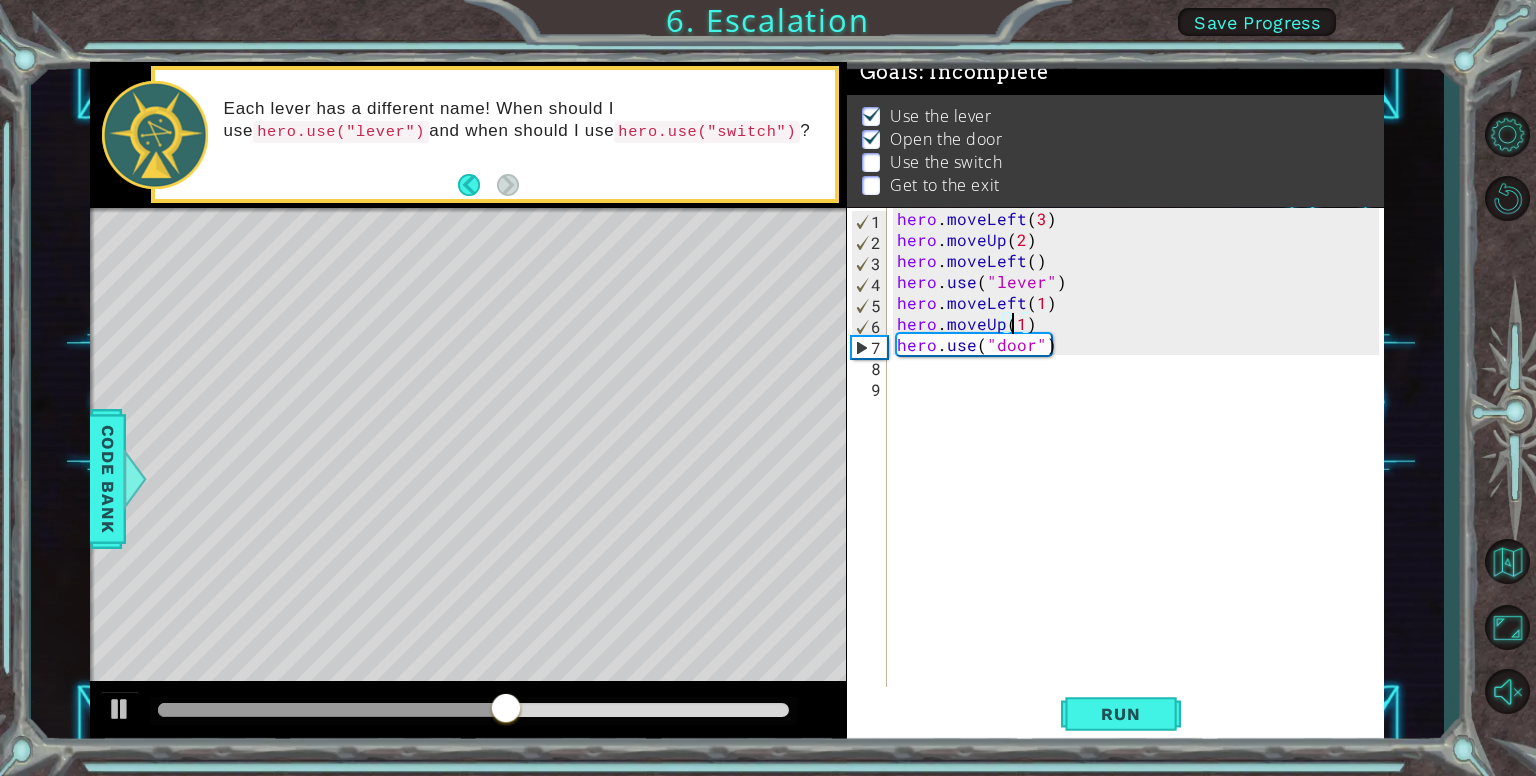 click on "hero . moveLeft ( 3 ) hero . moveUp ( 2 ) hero . moveLeft ( ) hero . use ( "lever" ) hero . moveLeft ( 1 ) hero . moveUp ( 1 ) hero . use ( "door" )" at bounding box center [1141, 470] 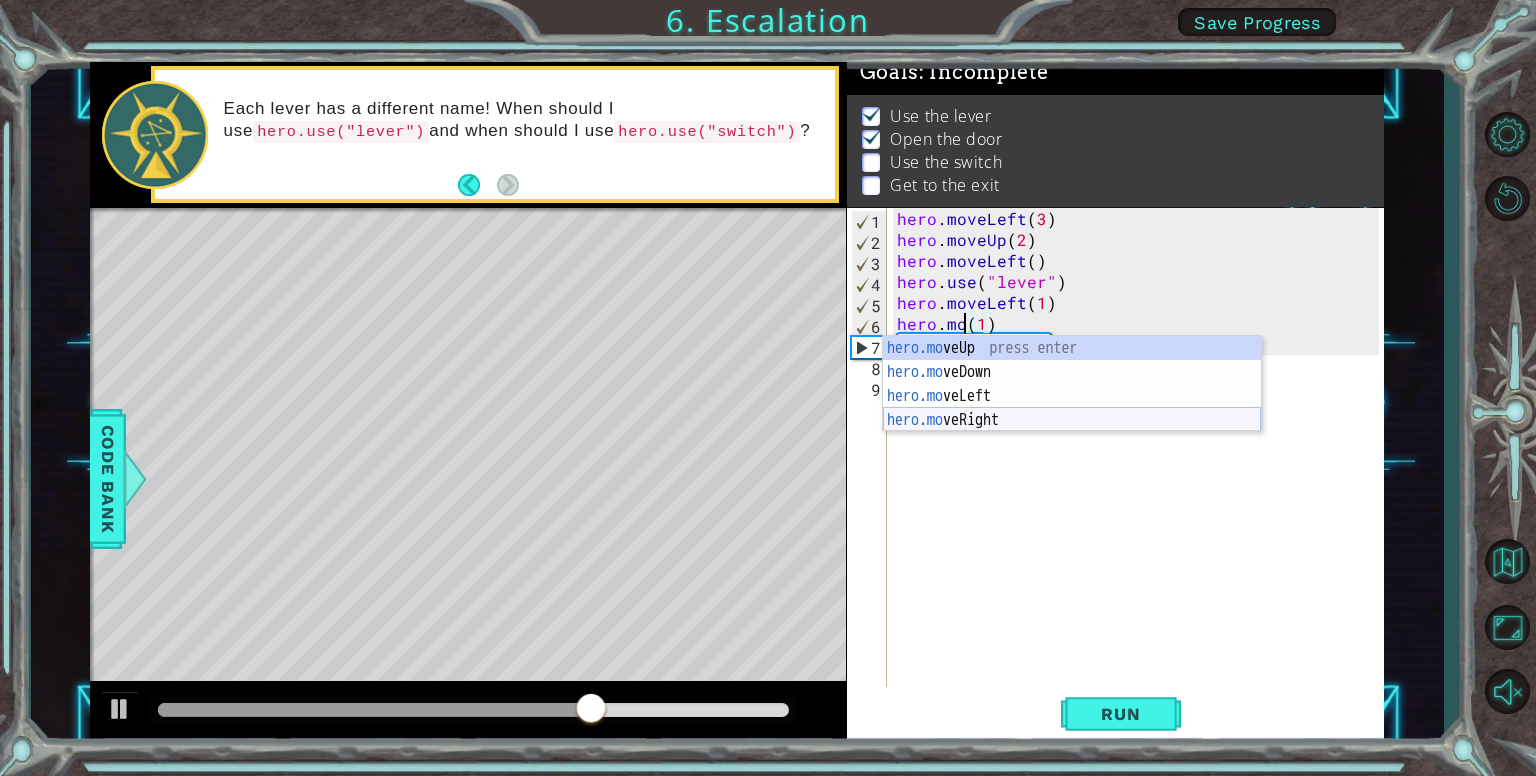 click on "hero.mo veUp press enter hero.mo veDown press enter hero.mo veLeft press enter hero.mo veRight press enter" at bounding box center [1072, 408] 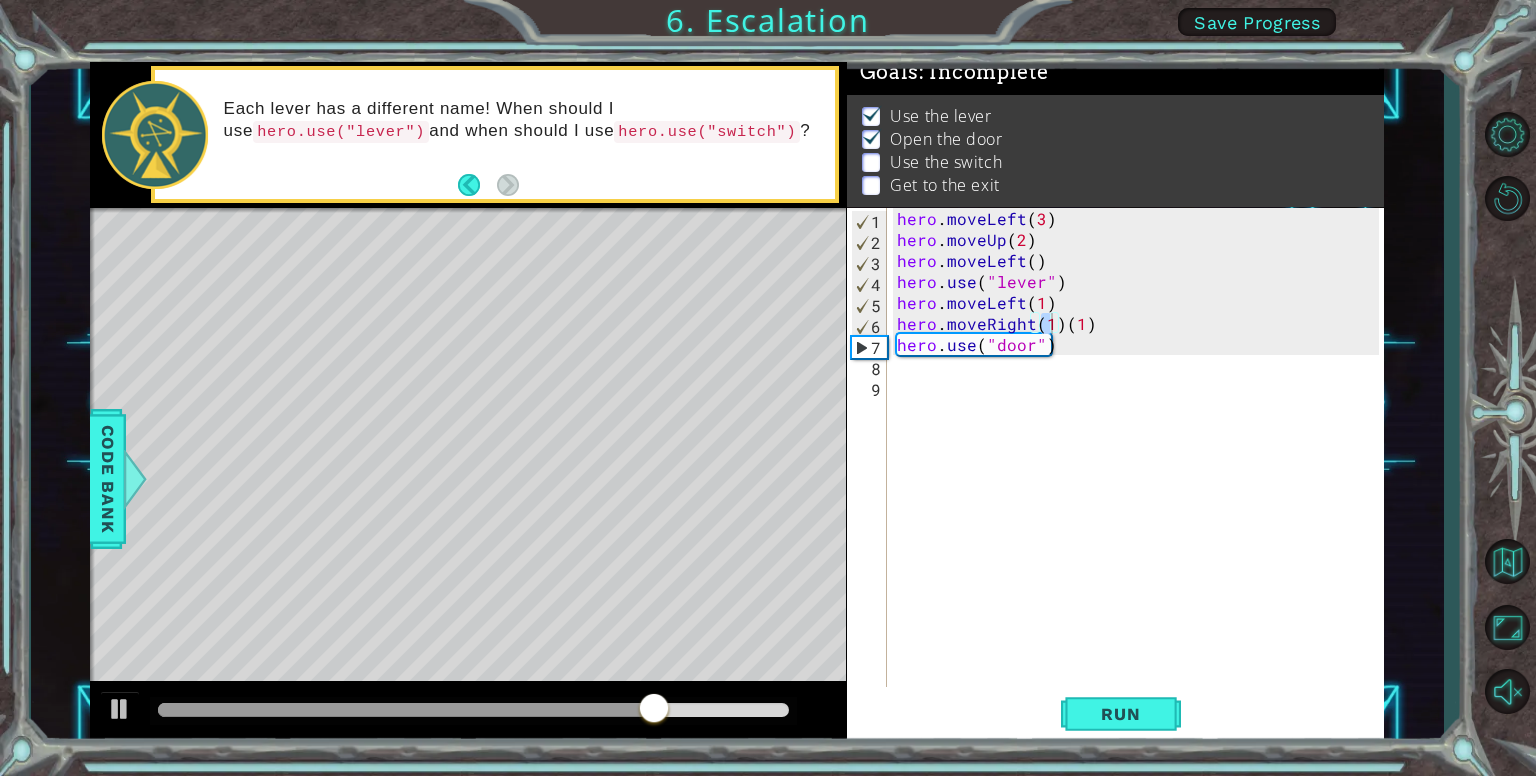 drag, startPoint x: 1106, startPoint y: 702, endPoint x: 1106, endPoint y: 676, distance: 26 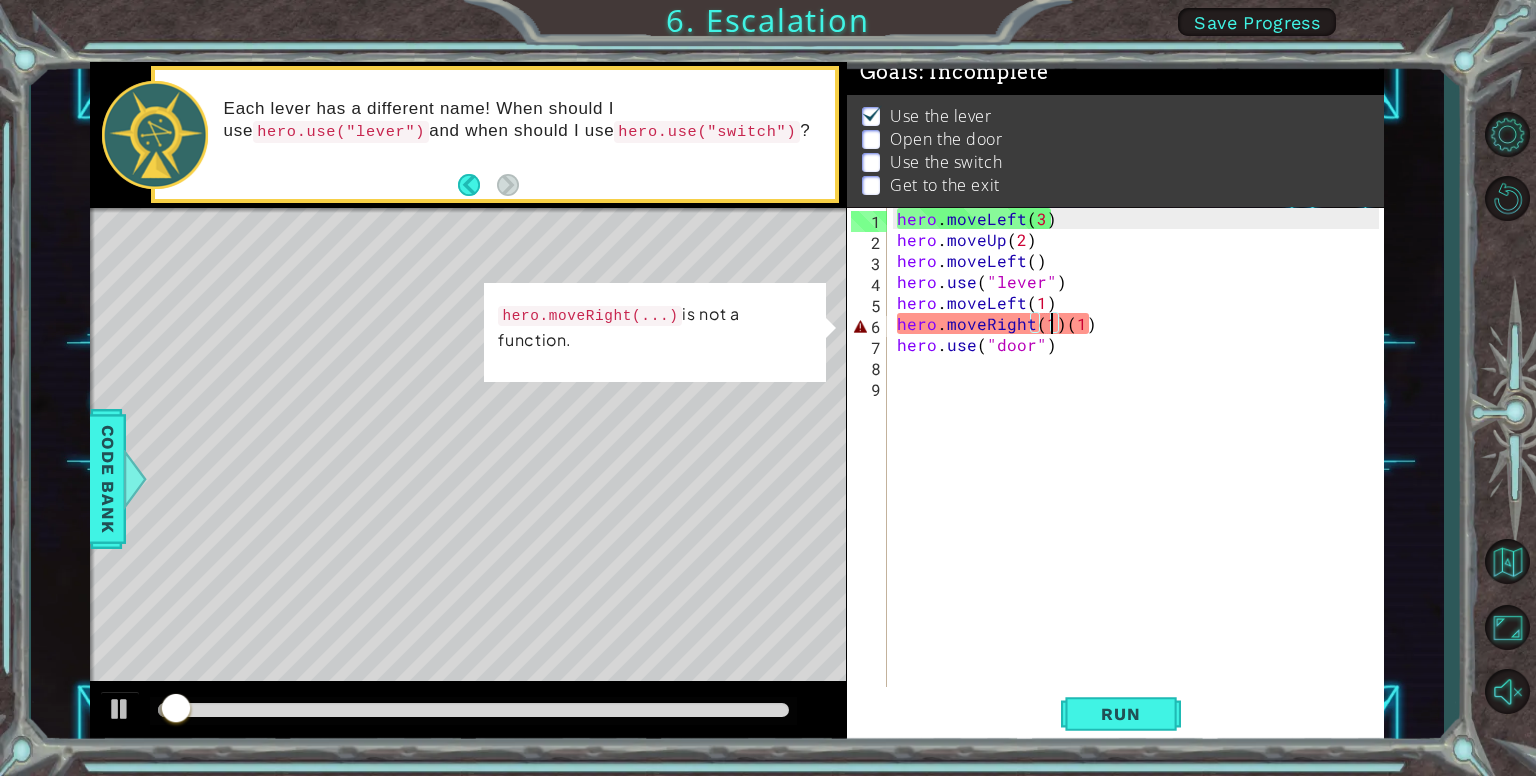 click on "hero . moveLeft ( 3 ) hero . moveUp ( 2 ) hero . moveLeft ( ) hero . use ( "lever" ) hero . moveLeft ( 1 ) hero . moveRight ( 1 ) ( 1 ) hero . use ( "door" )" at bounding box center (1141, 470) 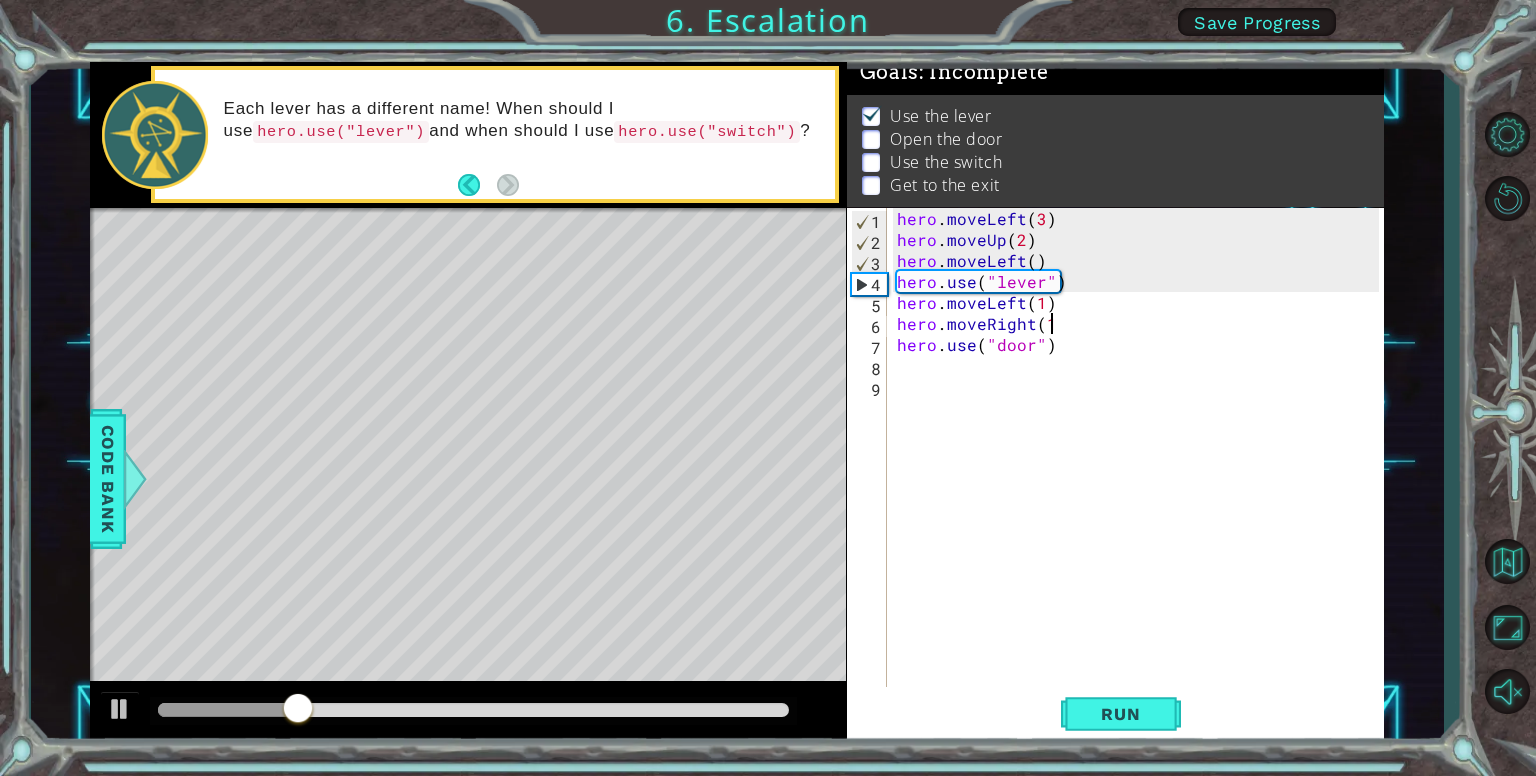 scroll, scrollTop: 0, scrollLeft: 8, axis: horizontal 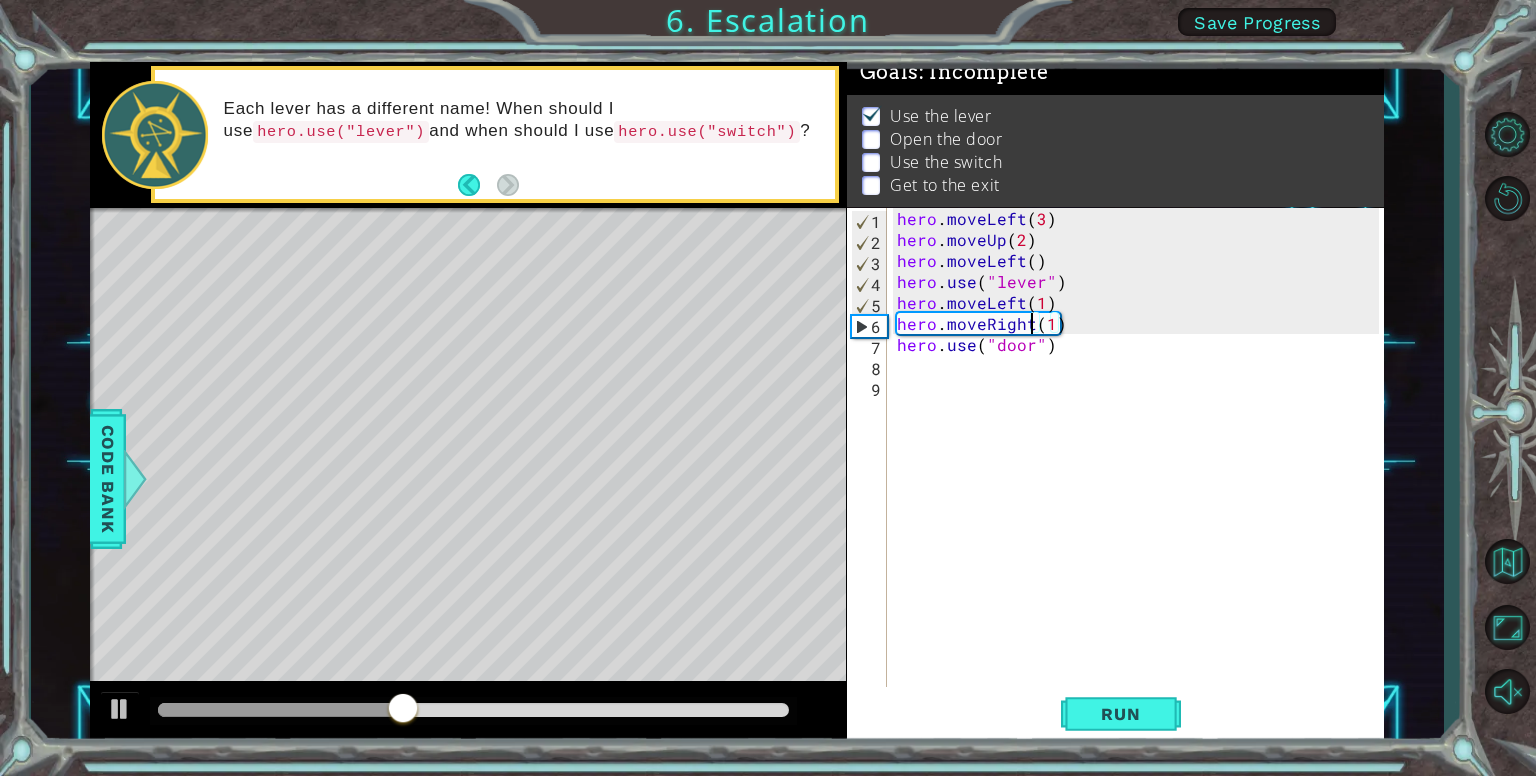 click on "hero . moveLeft ( 3 ) hero . moveUp ( 2 ) hero . moveLeft ( ) hero . use ( "lever" ) hero . moveLeft ( 1 ) hero . moveRight ( 1 ) hero . use ( "door" )" at bounding box center (1141, 470) 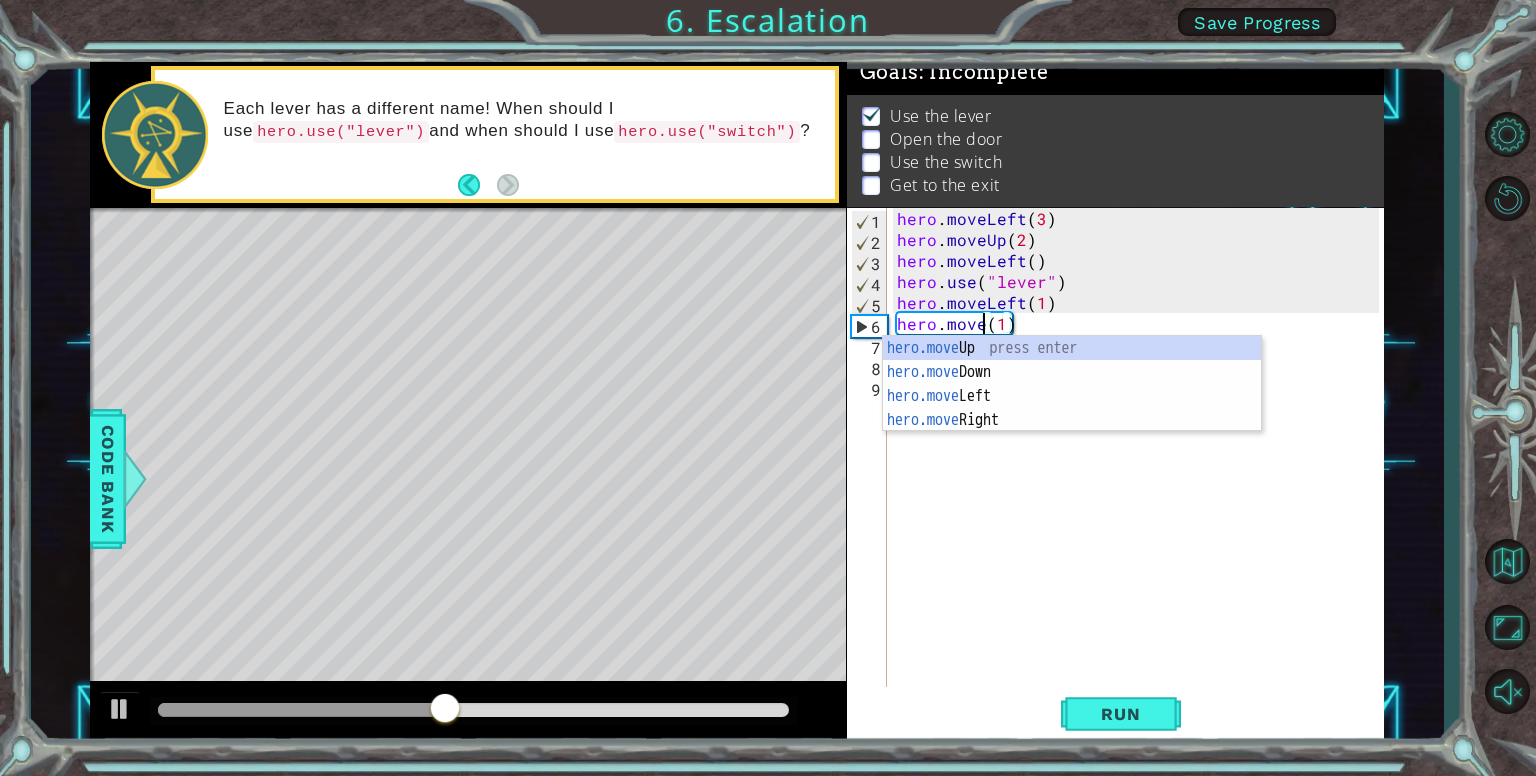 scroll, scrollTop: 0, scrollLeft: 5, axis: horizontal 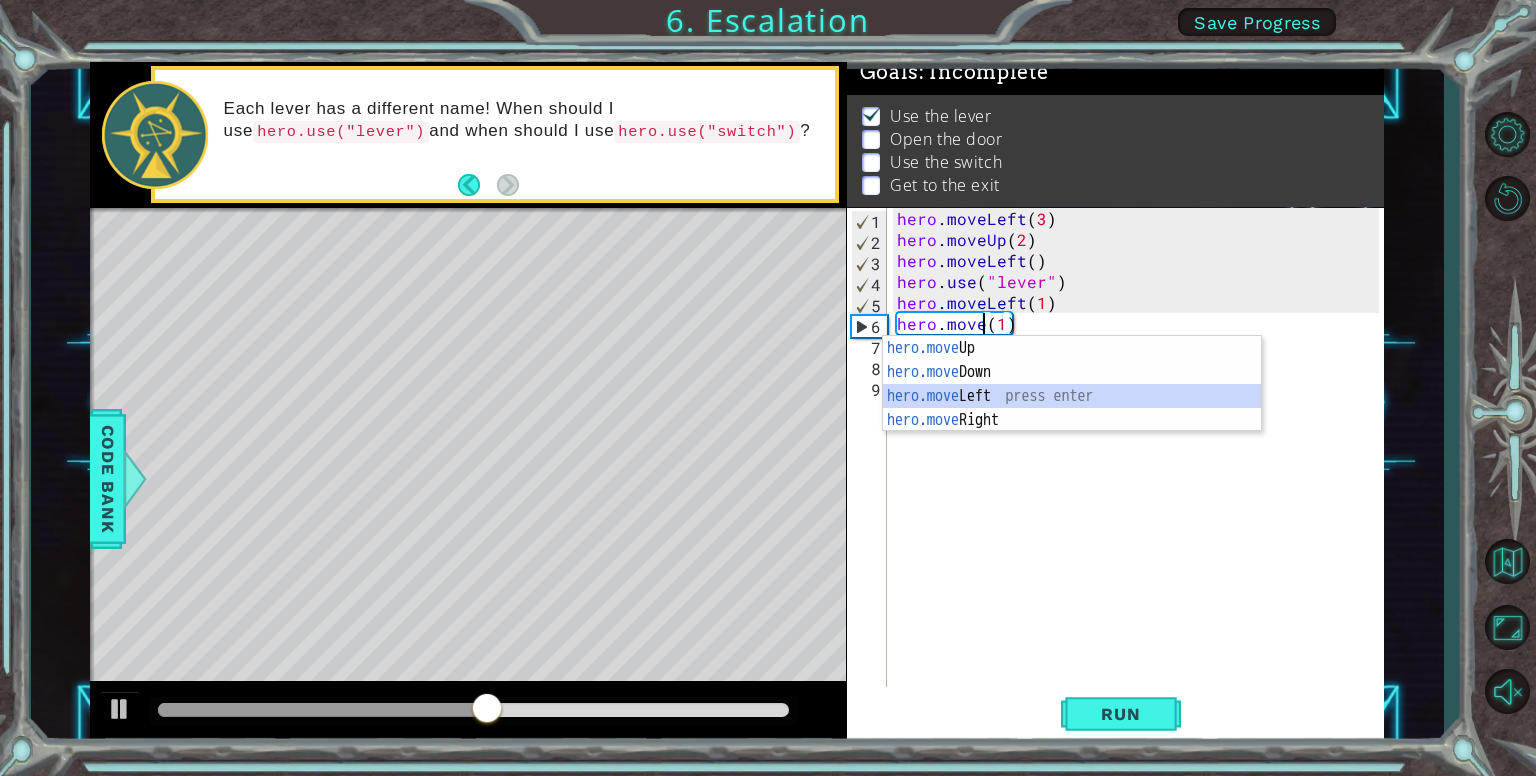 click on "hero.move Up press enter hero.move Down press enter hero.move Left press enter hero.move Right press enter" at bounding box center [1072, 408] 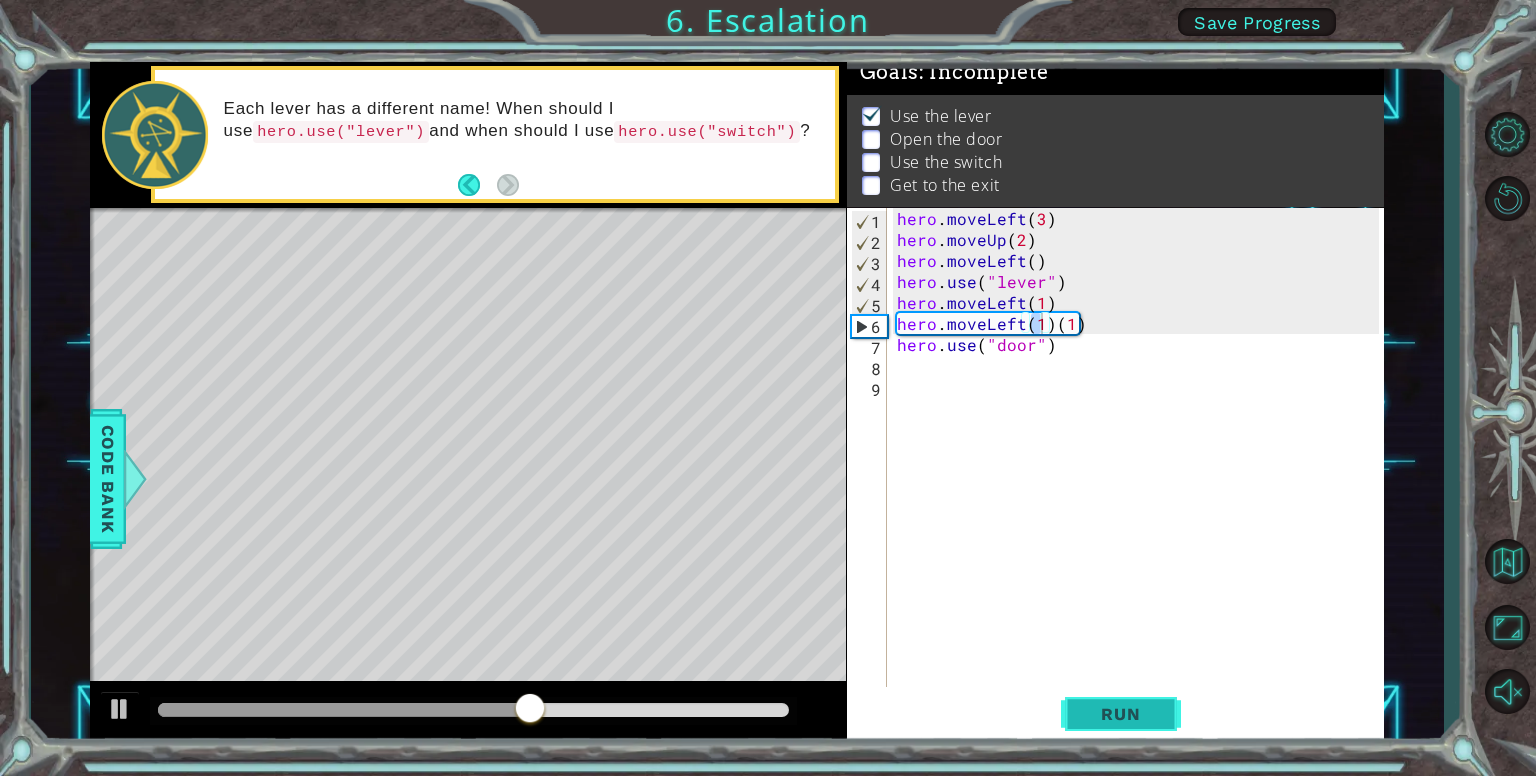 click on "Run" at bounding box center (1121, 714) 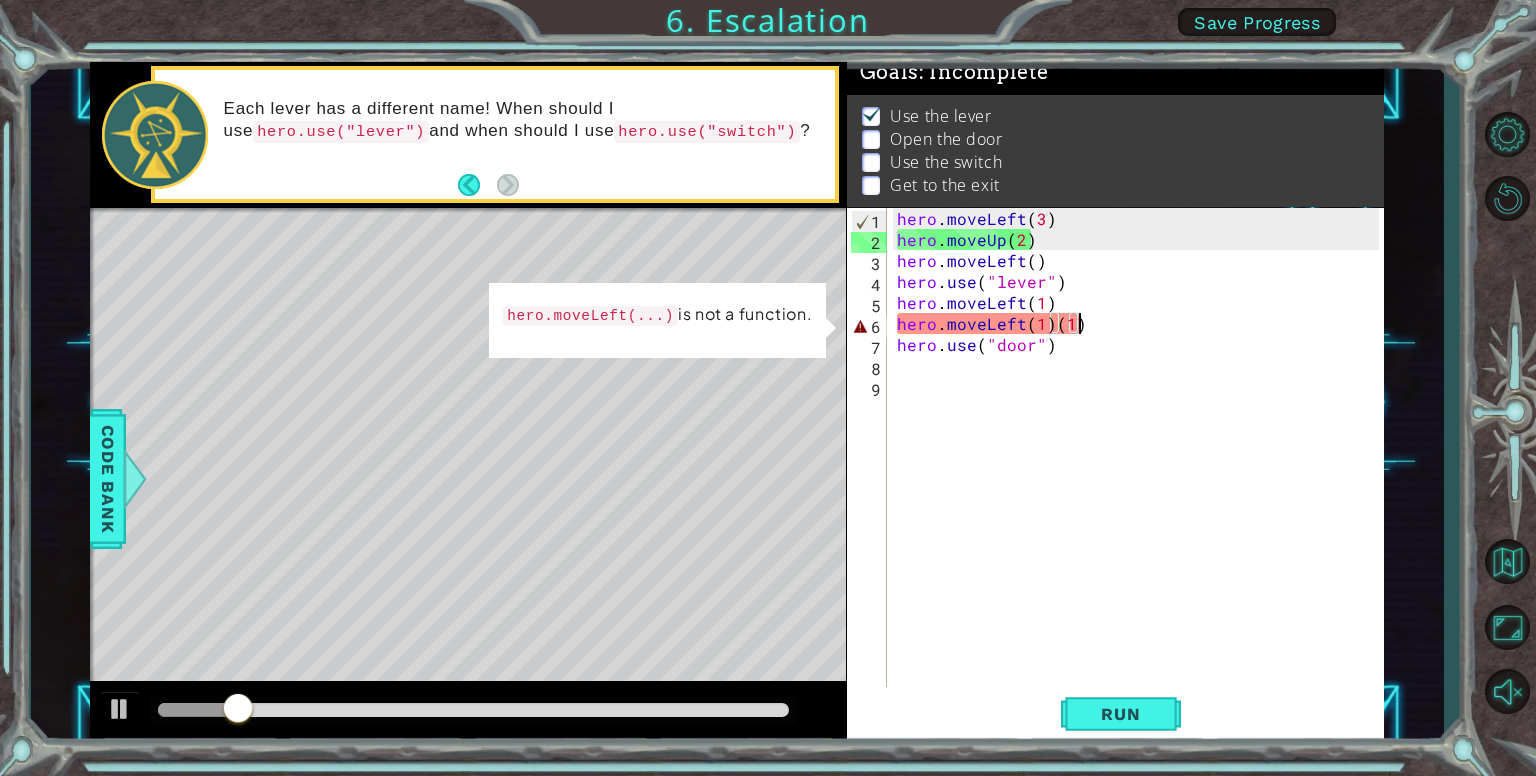 click on "hero . moveLeft ( 3 ) hero . moveUp ( 2 ) hero . moveLeft ( ) hero . use ( "lever" ) hero . moveLeft ( 1 ) hero . moveLeft ( 1 ) ( 1 ) hero . use ( "door" )" at bounding box center (1141, 470) 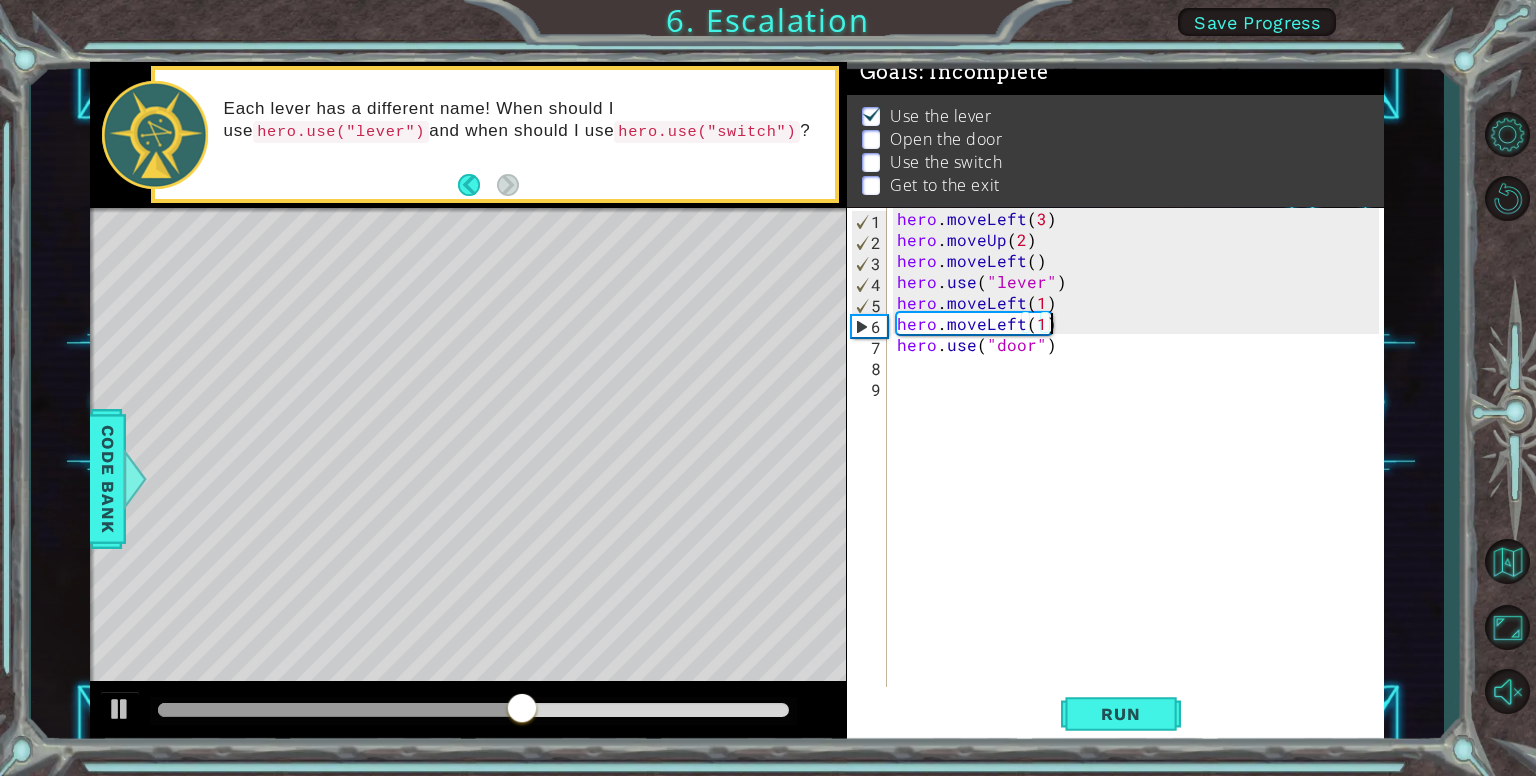 click on "hero . moveLeft ( 3 ) hero . moveUp ( 2 ) hero . moveLeft ( ) hero . use ( "lever" ) hero . moveLeft ( 1 ) hero . moveLeft ( 1 ) hero . use ( "door" )" at bounding box center [1141, 470] 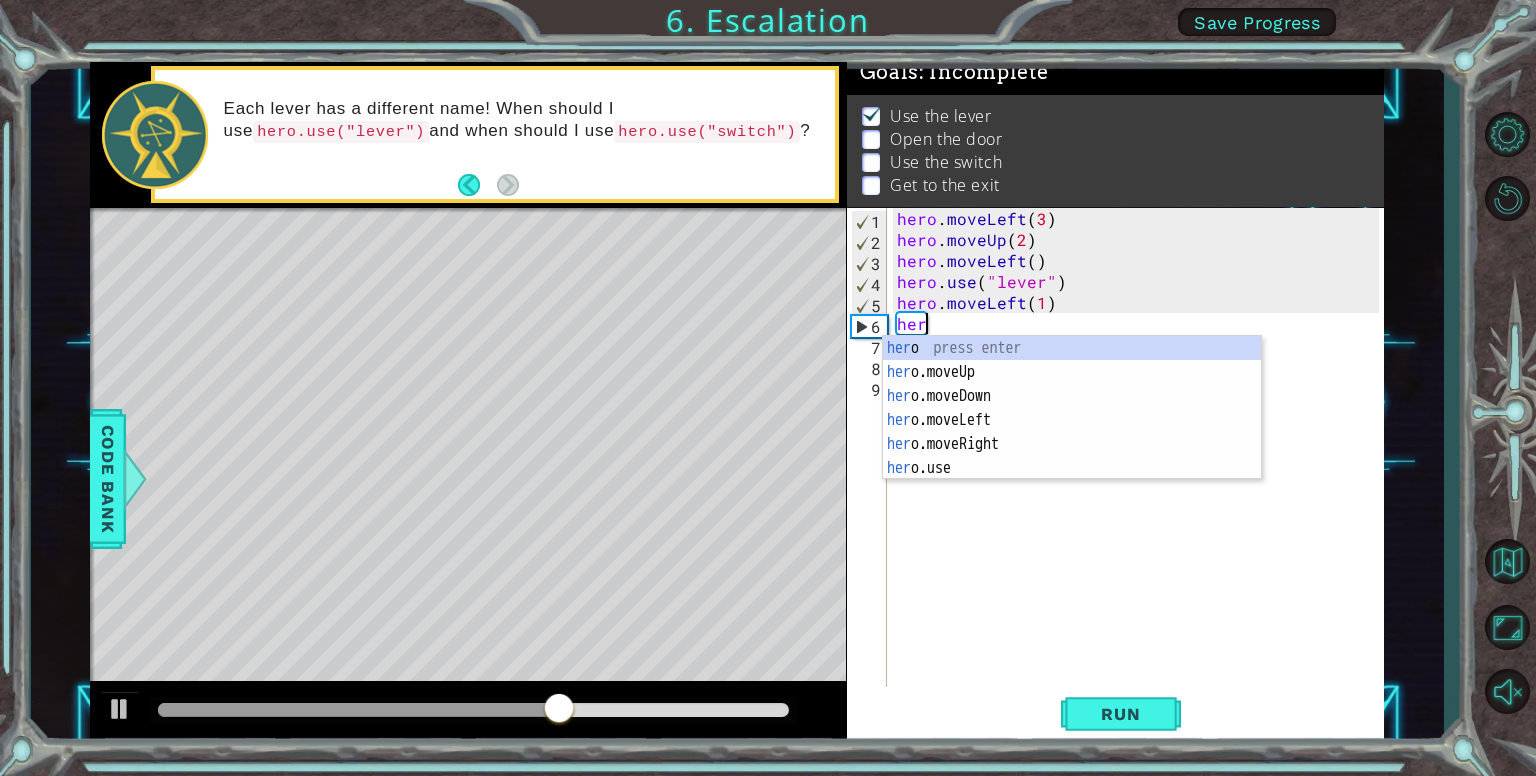 scroll, scrollTop: 0, scrollLeft: 0, axis: both 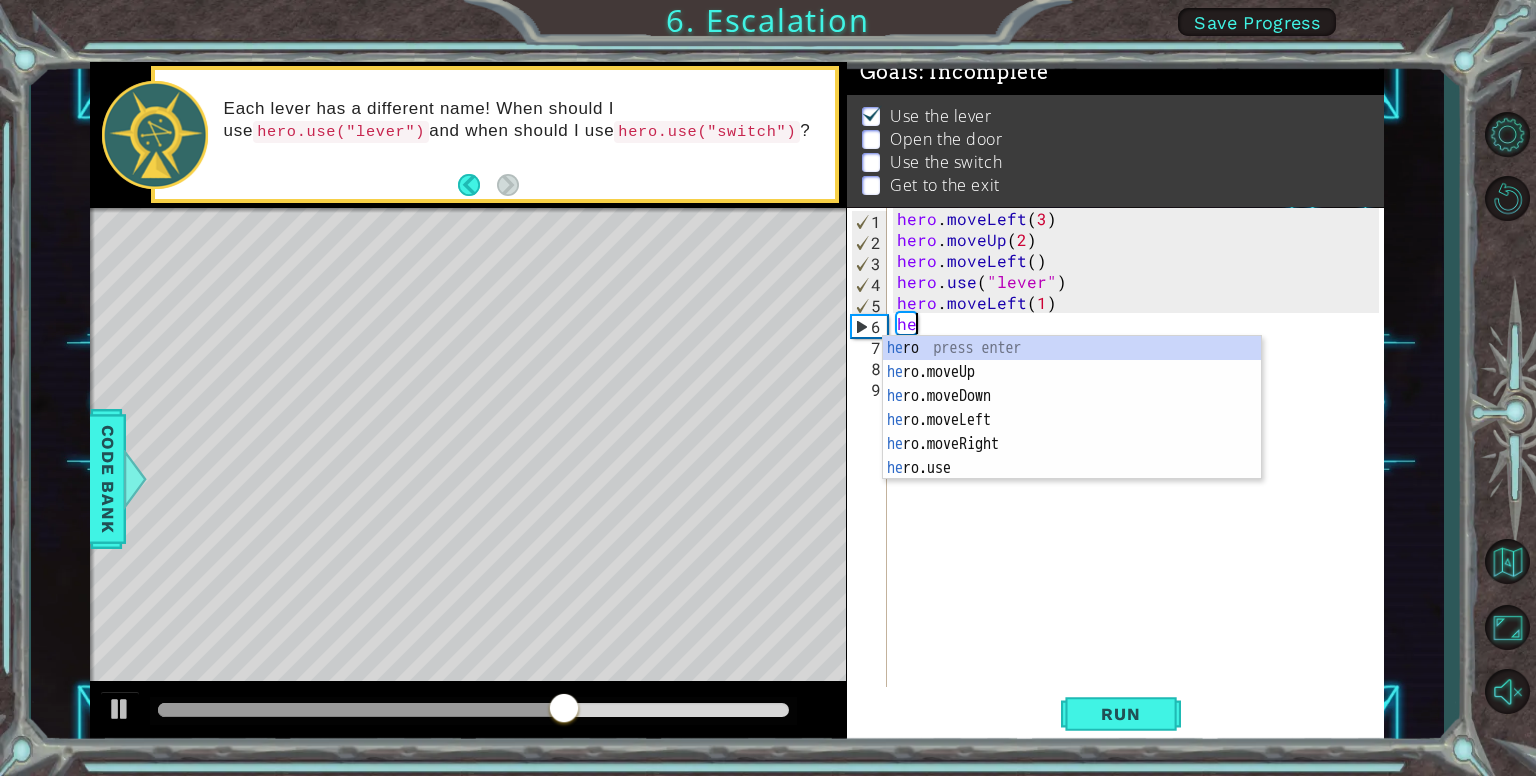 type on "h" 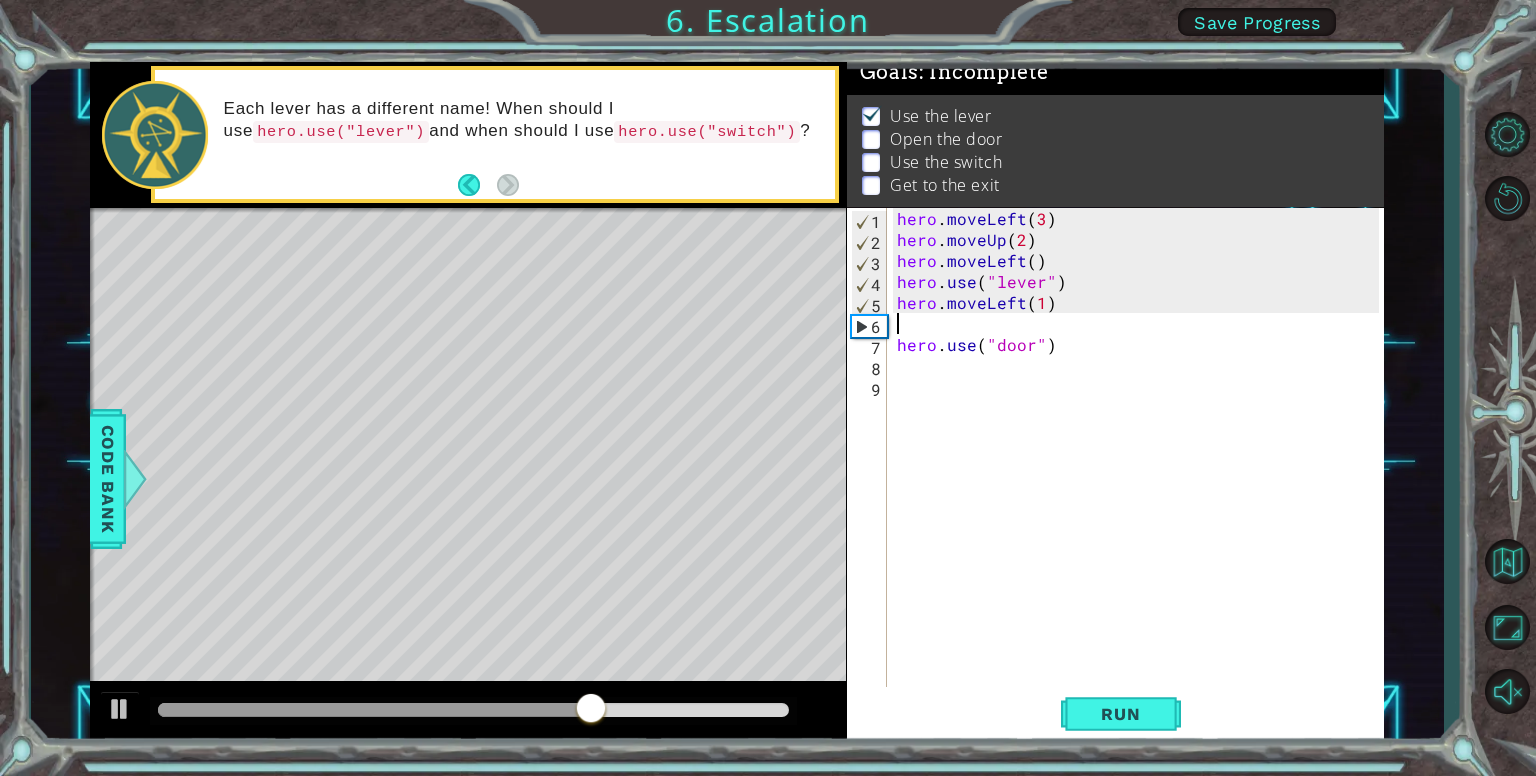 click on "hero . moveLeft ( 3 ) hero . moveUp ( 2 ) hero . moveLeft ( ) hero . use ( "lever" ) hero . moveLeft ( 1 ) hero . use ( "door" )" at bounding box center (1141, 470) 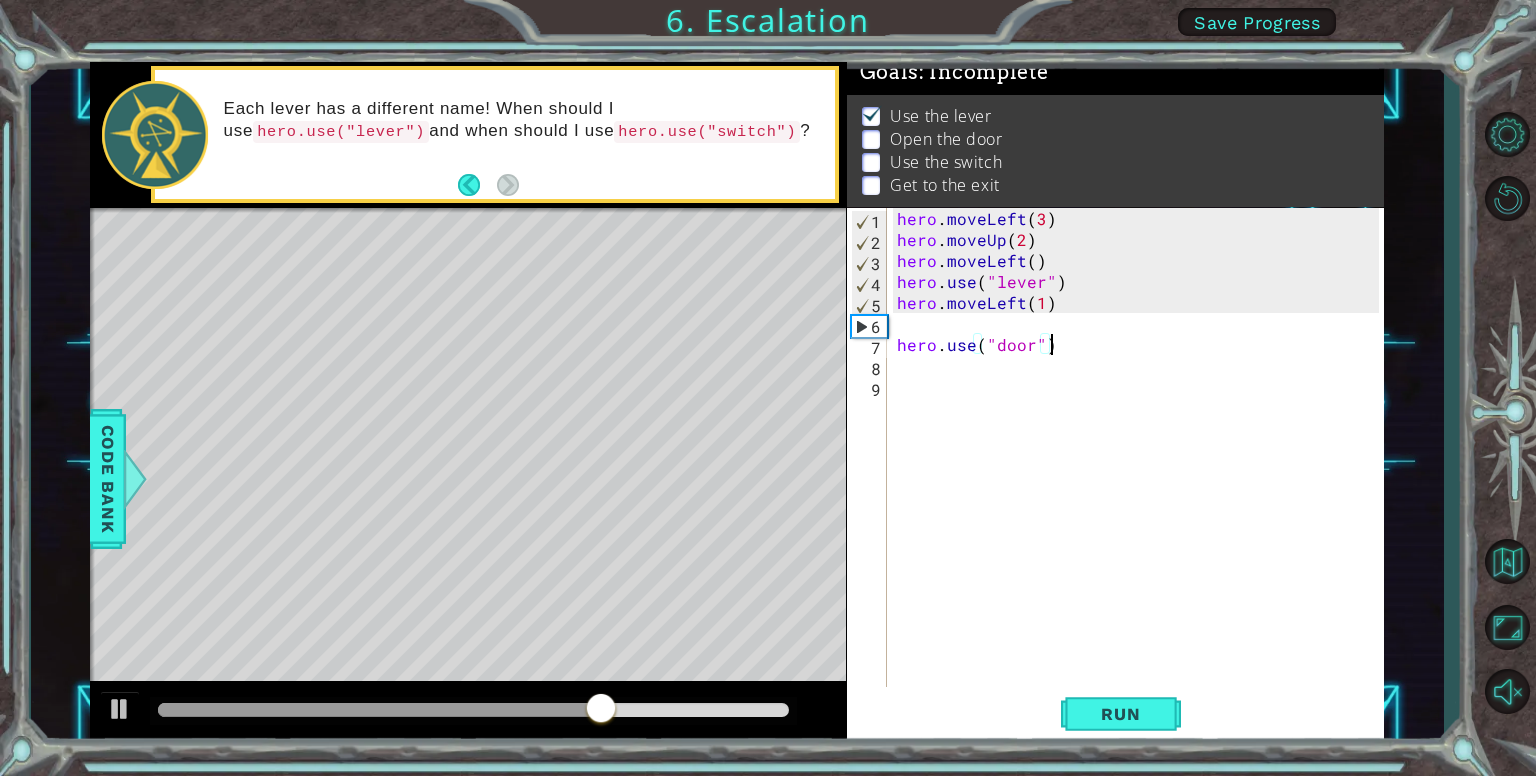 click on "hero . moveLeft ( 3 ) hero . moveUp ( 2 ) hero . moveLeft ( ) hero . use ( "lever" ) hero . moveLeft ( 1 ) hero . use ( "door" )" at bounding box center [1141, 470] 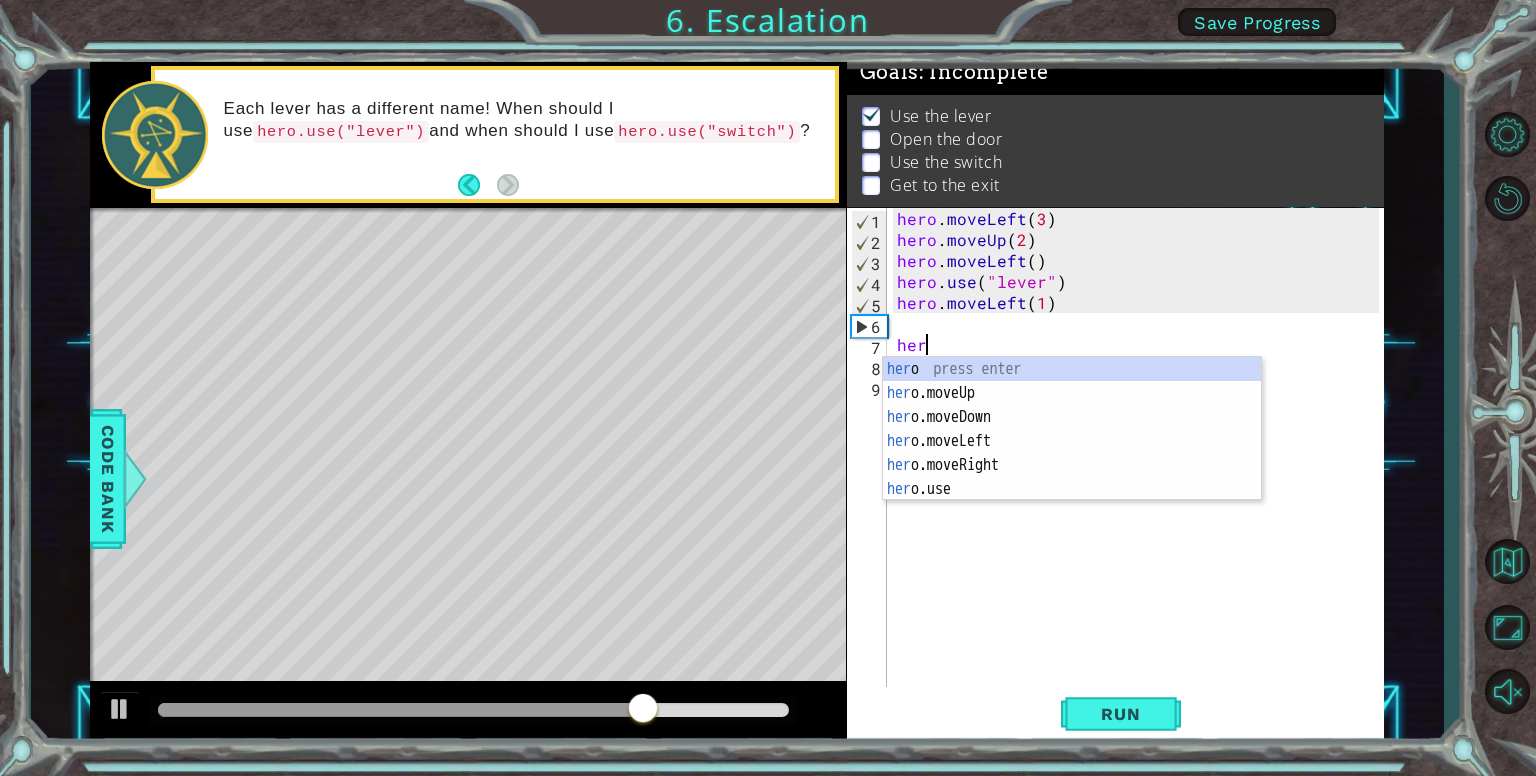 type on "h" 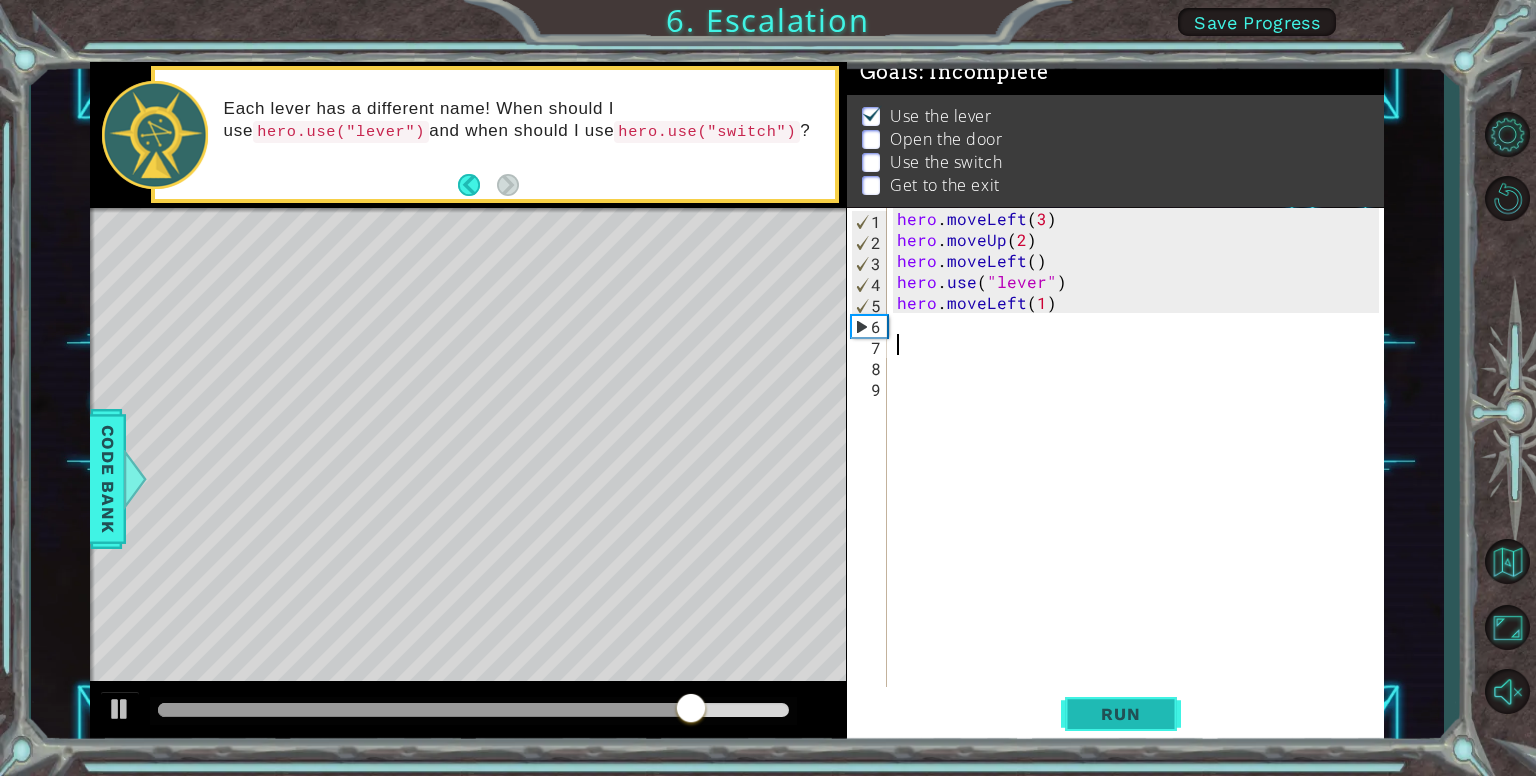 click on "Run" at bounding box center (1120, 714) 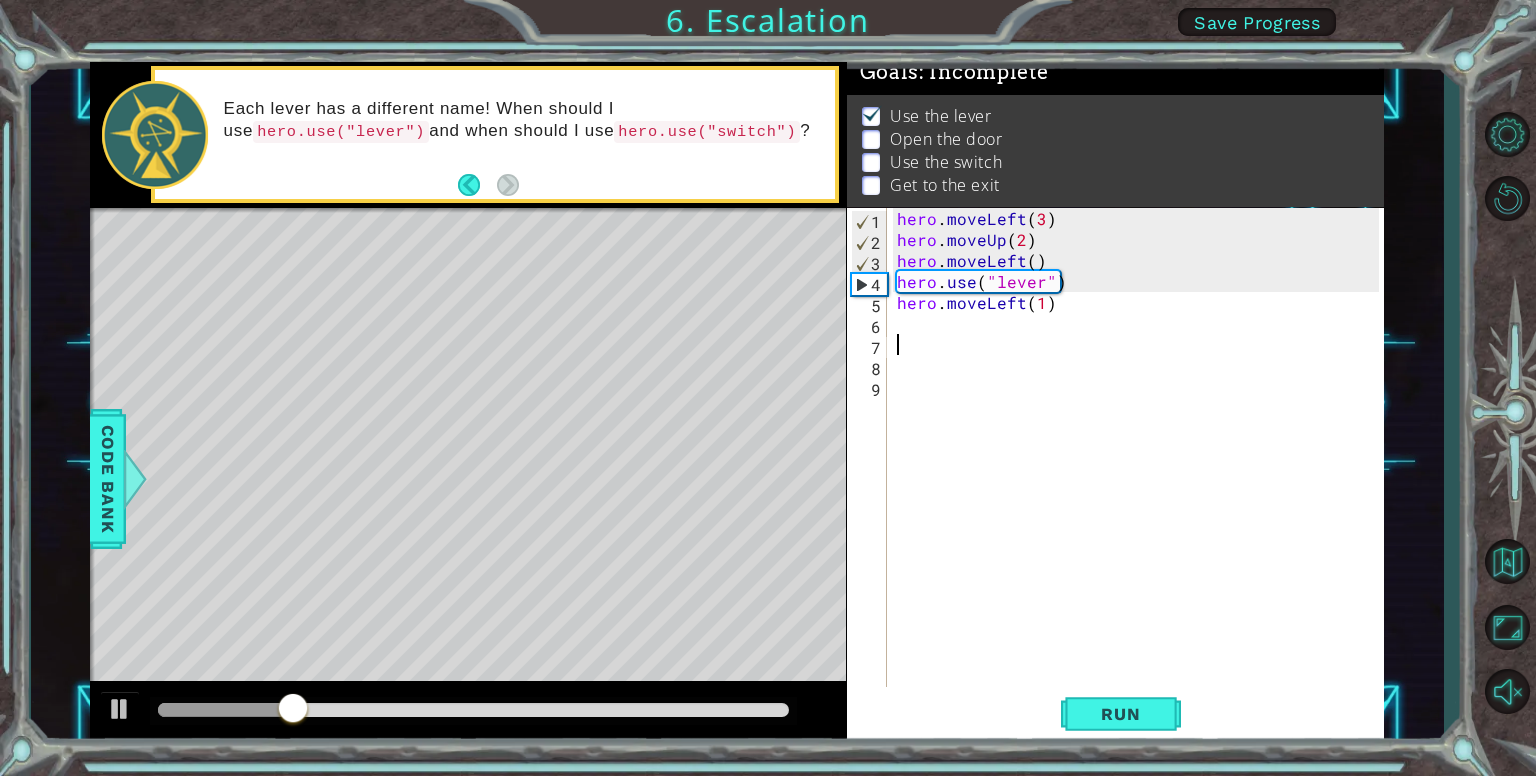 click on "hero . moveLeft ( 3 ) hero . moveUp ( 2 ) hero . moveLeft ( ) hero . use ( "lever" ) hero . moveLeft ( 1 )" at bounding box center (1141, 470) 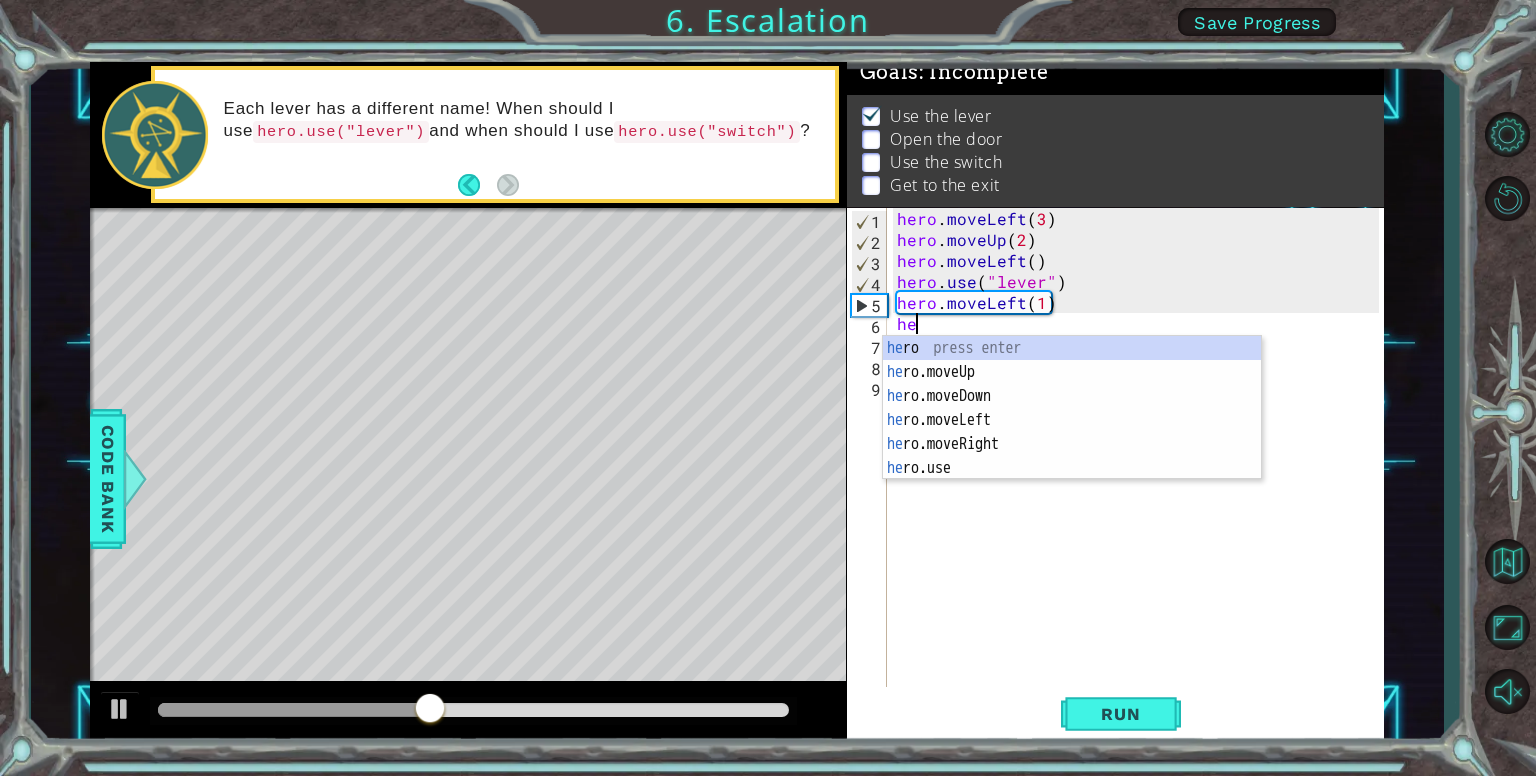 scroll, scrollTop: 0, scrollLeft: 0, axis: both 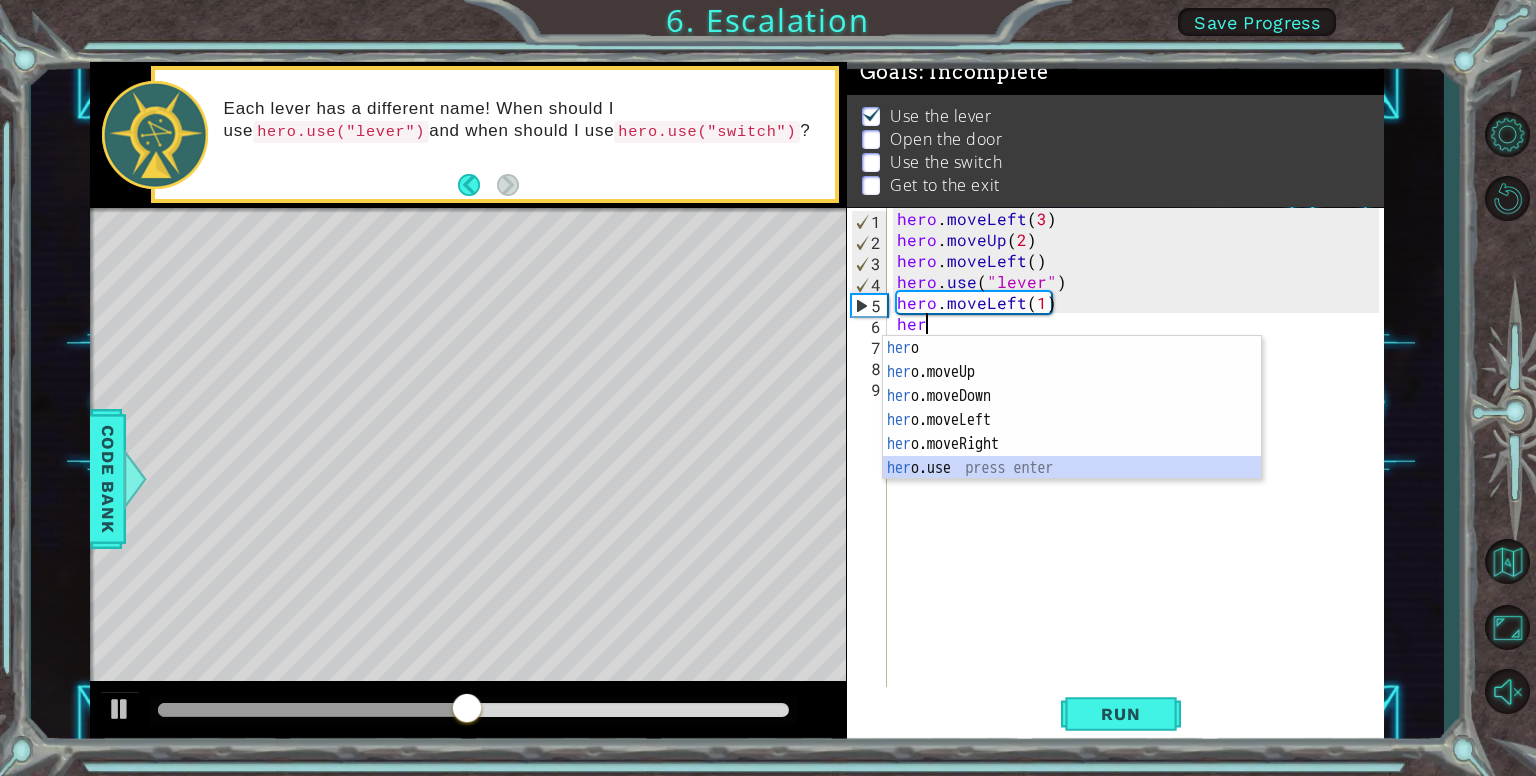 drag, startPoint x: 922, startPoint y: 464, endPoint x: 934, endPoint y: 461, distance: 12.369317 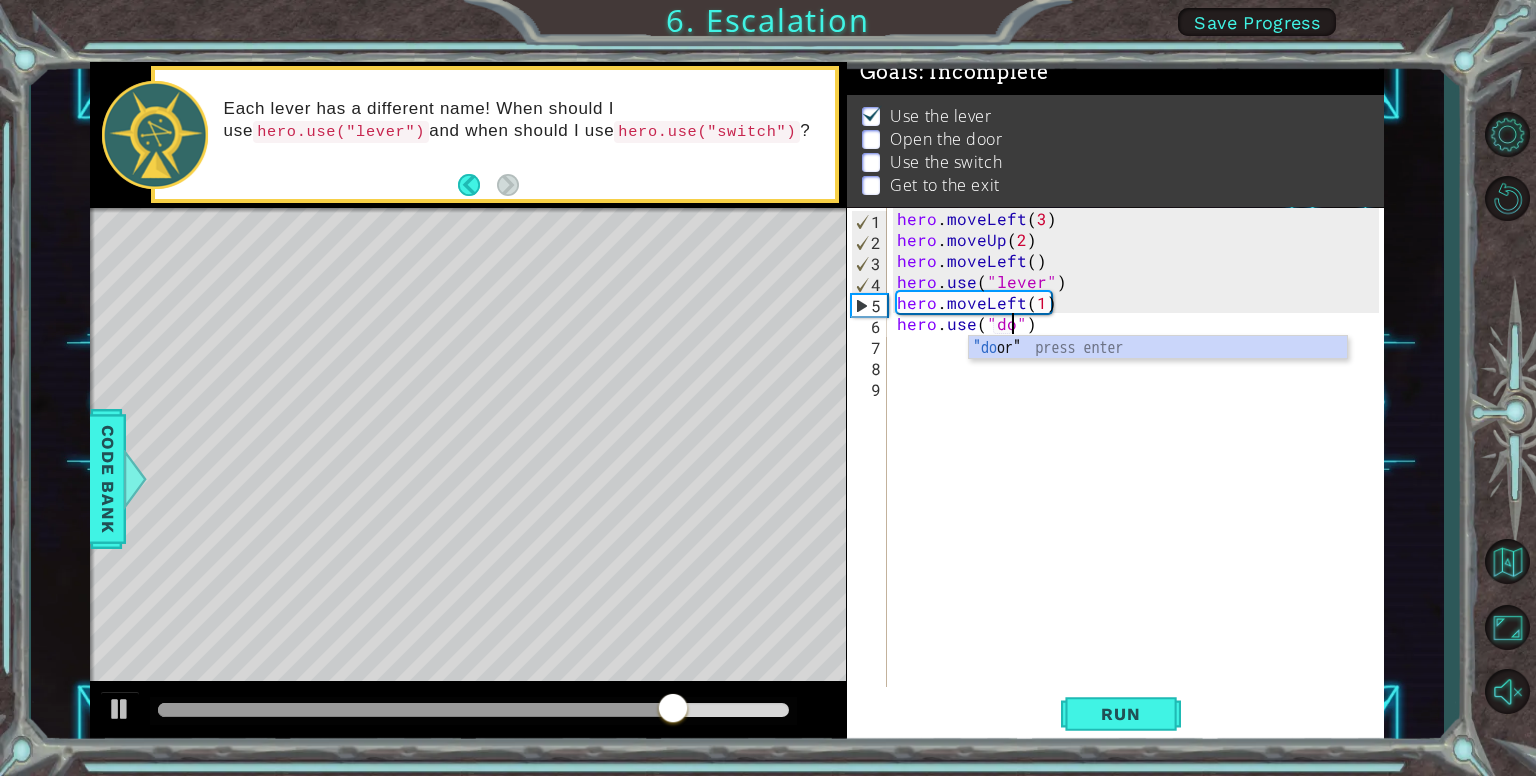 scroll, scrollTop: 0, scrollLeft: 8, axis: horizontal 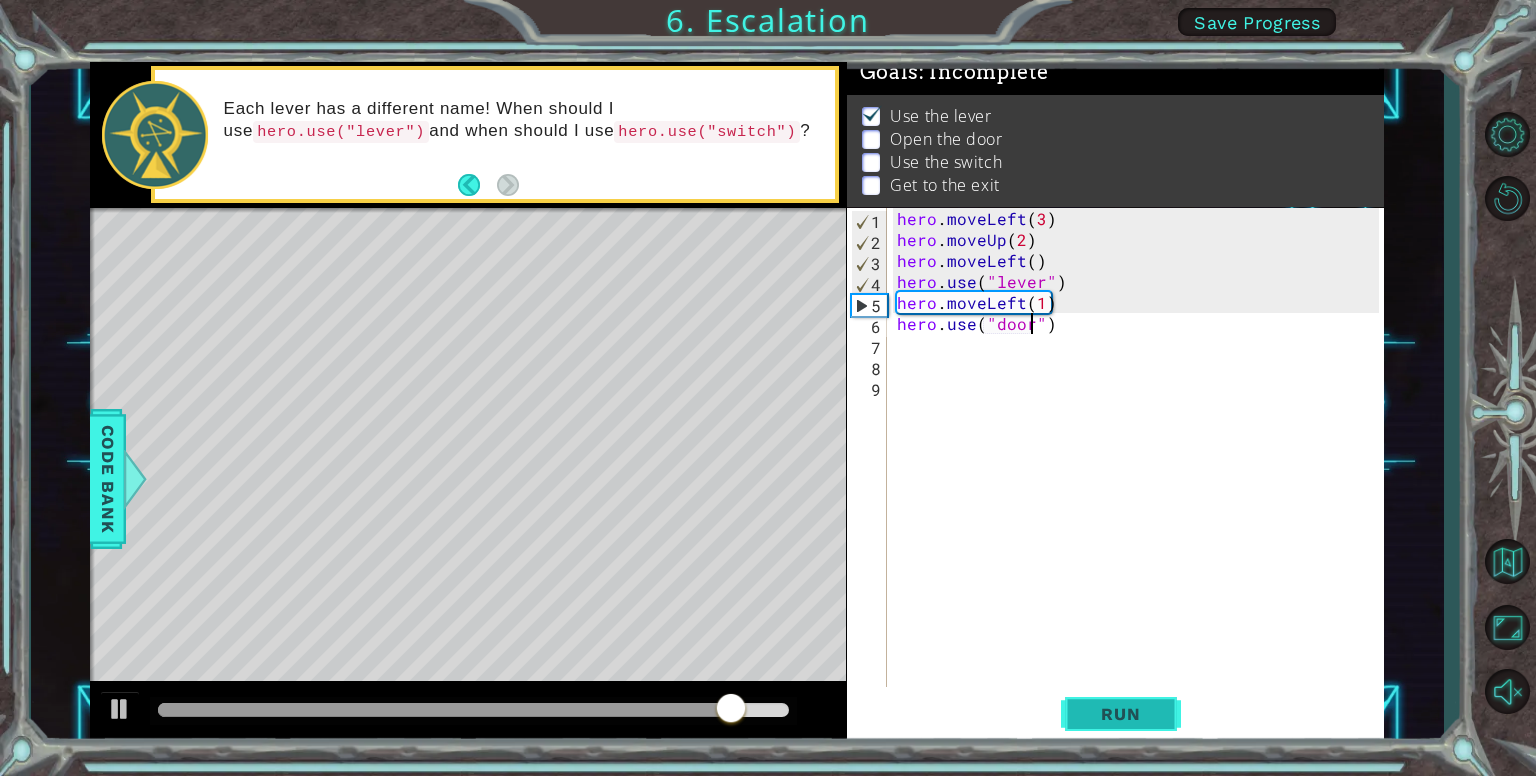 type on "hero.use("door")" 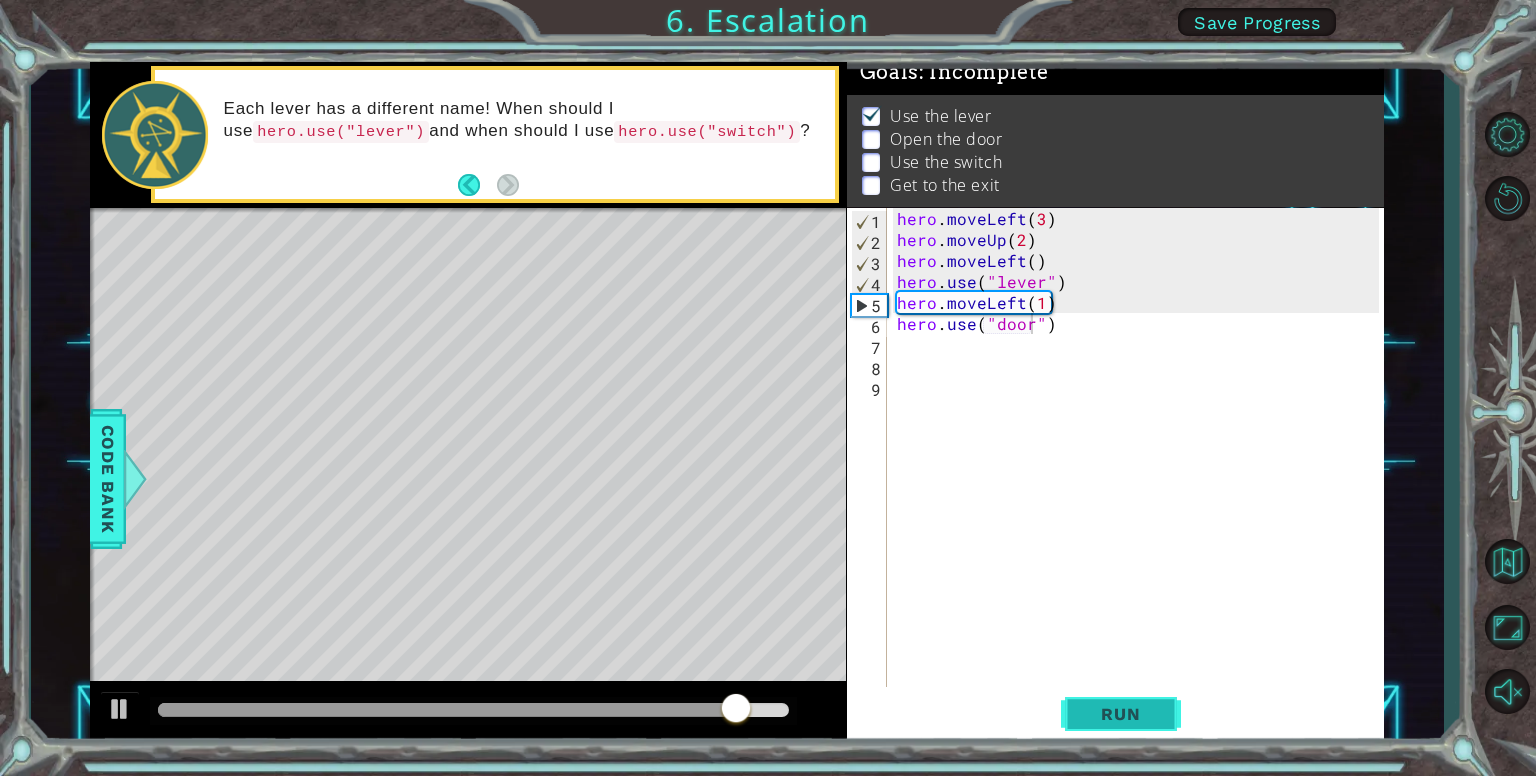 click on "Run" at bounding box center (1121, 714) 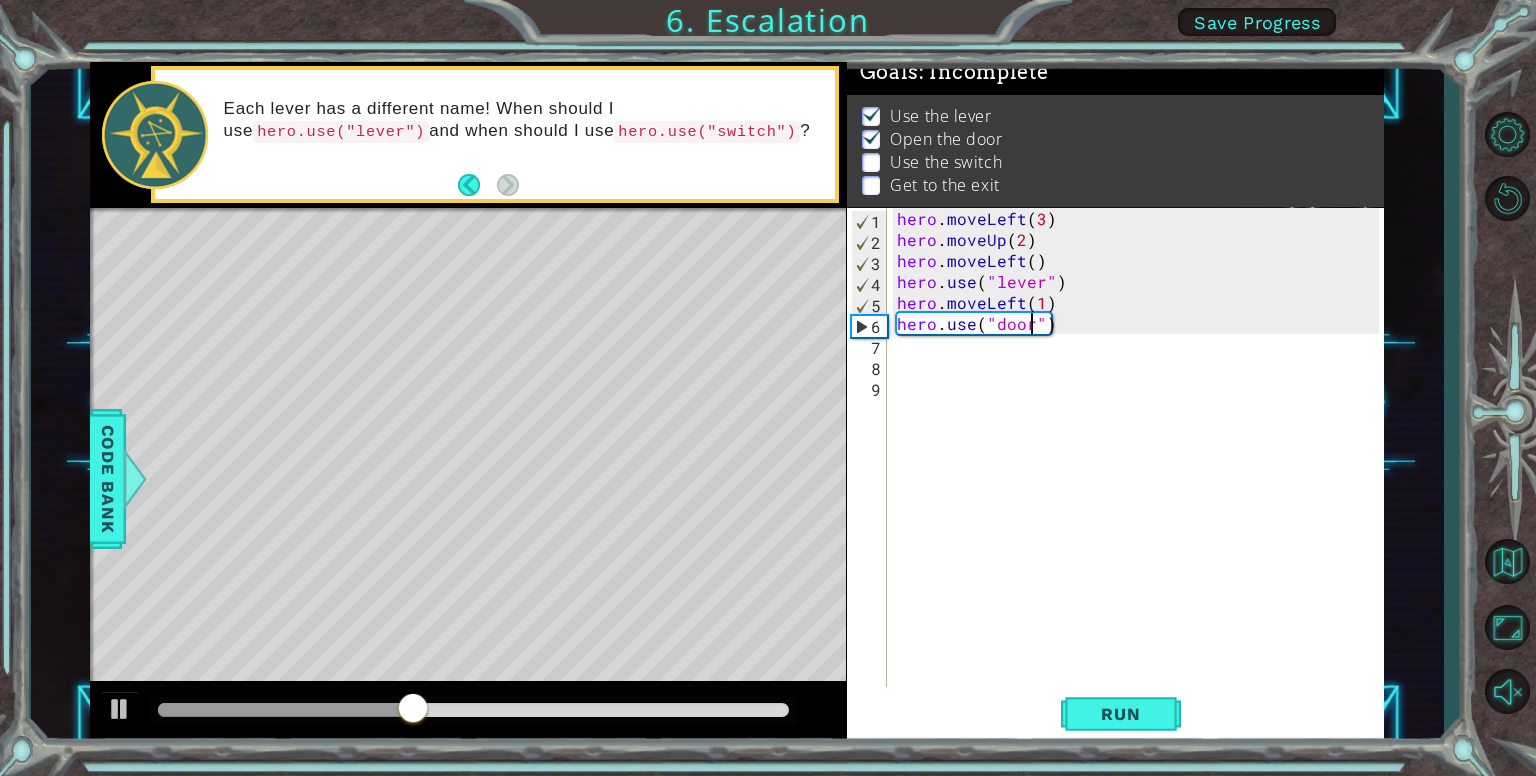 click on "hero . moveLeft ( 3 ) hero . moveUp ( 2 ) hero . moveLeft ( ) hero . use ( "lever" ) hero . moveLeft ( 1 ) hero . use ( "door" )" at bounding box center (1141, 470) 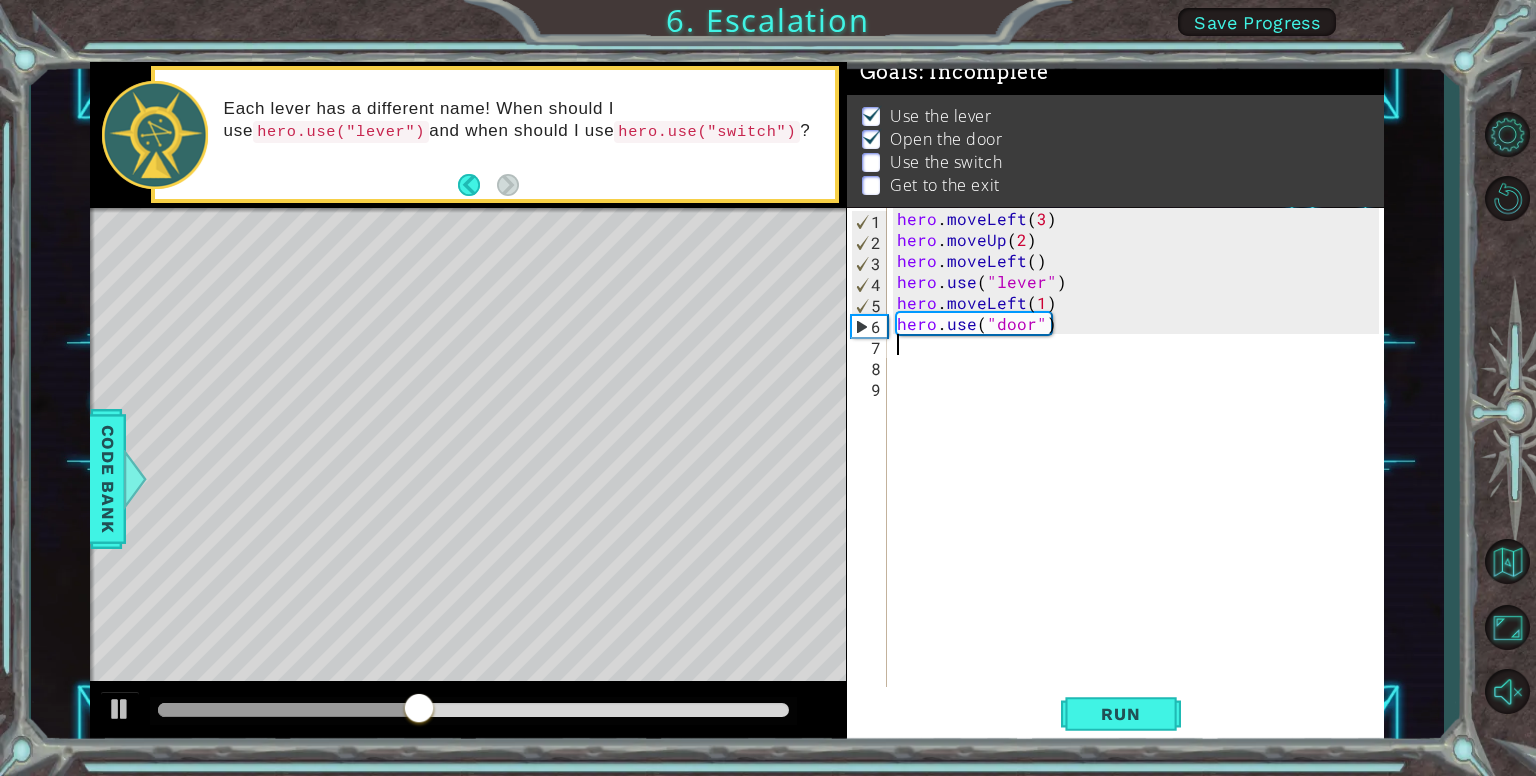 scroll, scrollTop: 0, scrollLeft: 0, axis: both 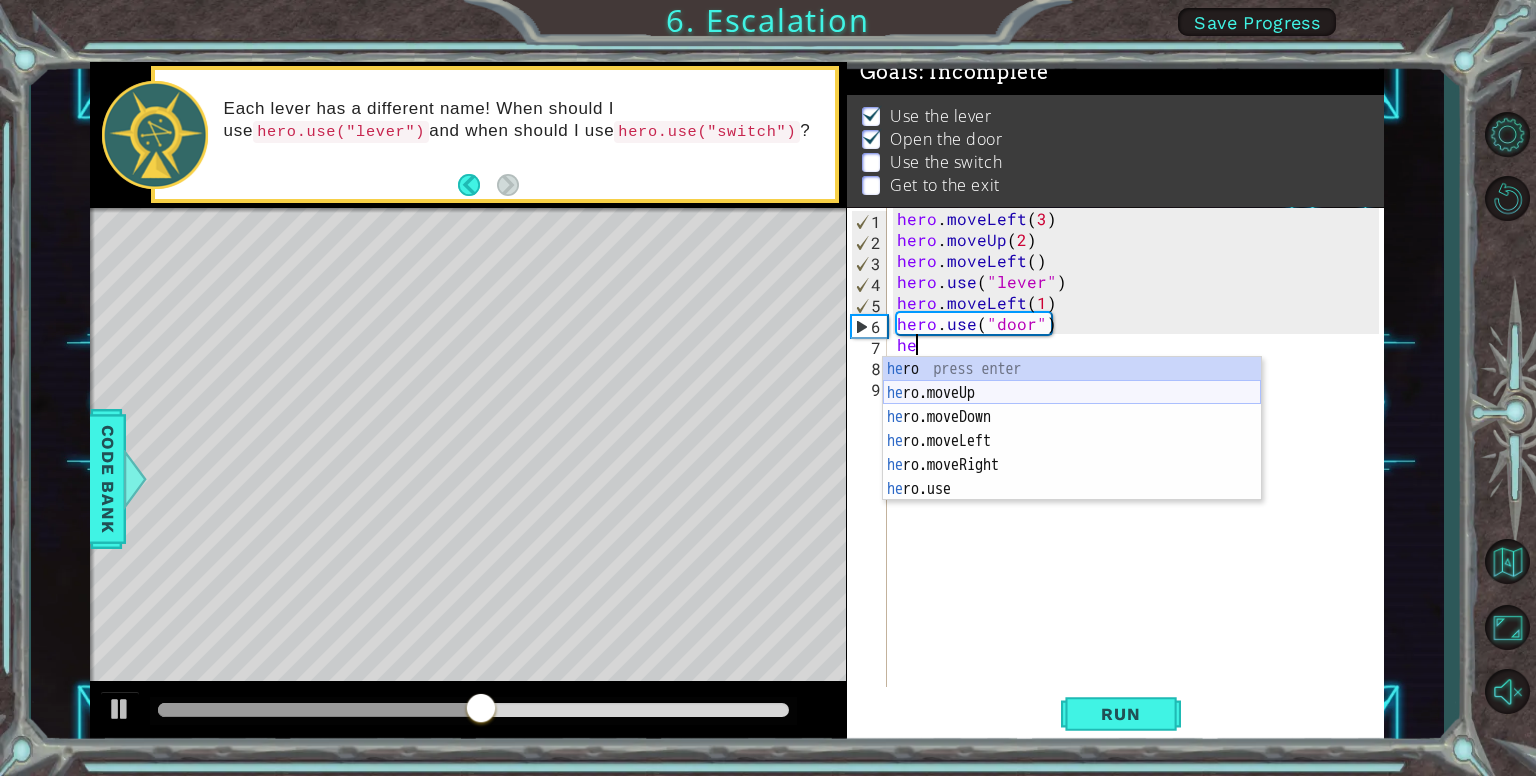 click on "he ro press enter he ro.moveUp press enter he ro.moveDown press enter he ro.moveLeft press enter he ro.moveRight press enter he ro.use press enter" at bounding box center [1072, 453] 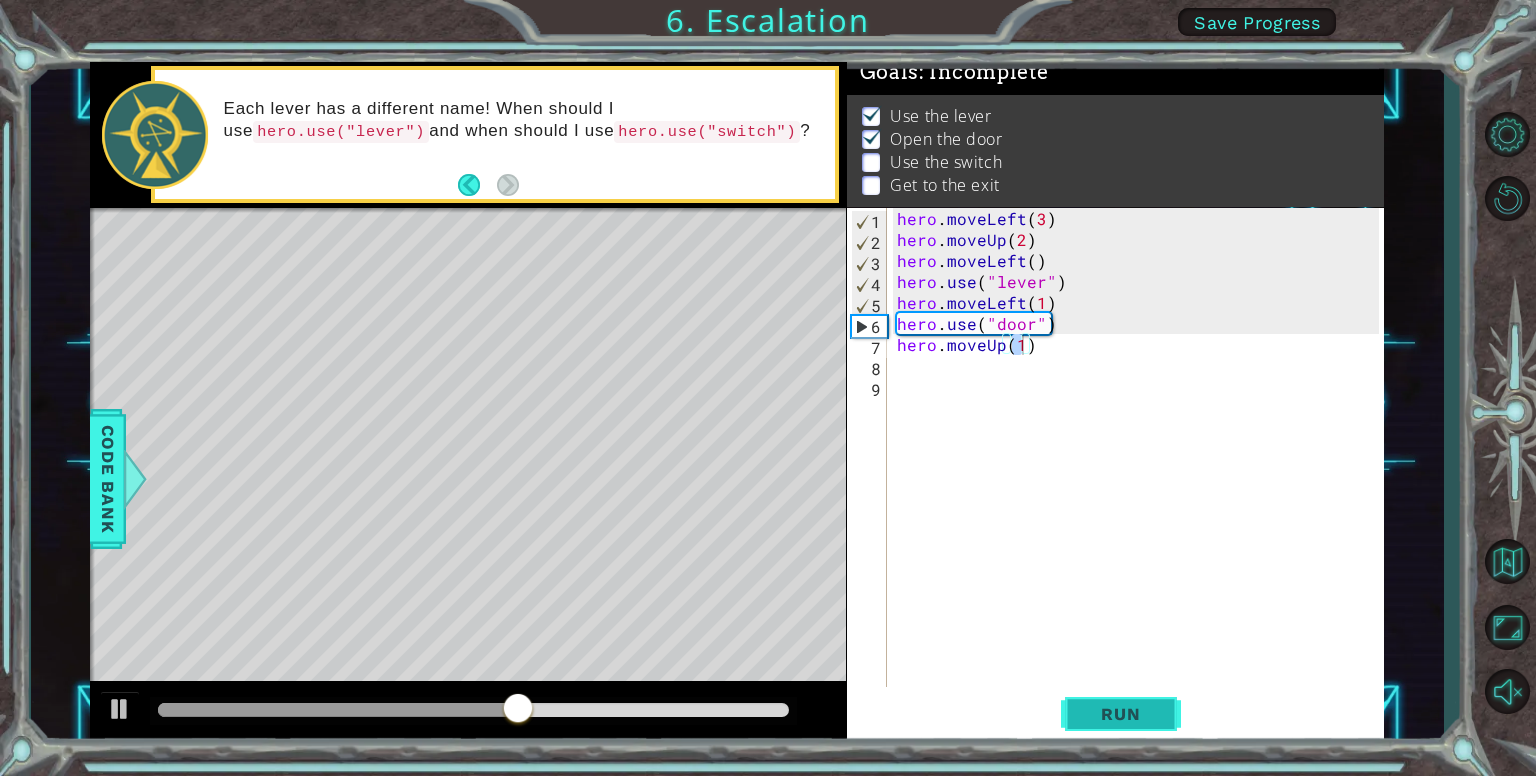 click on "Run" at bounding box center [1120, 714] 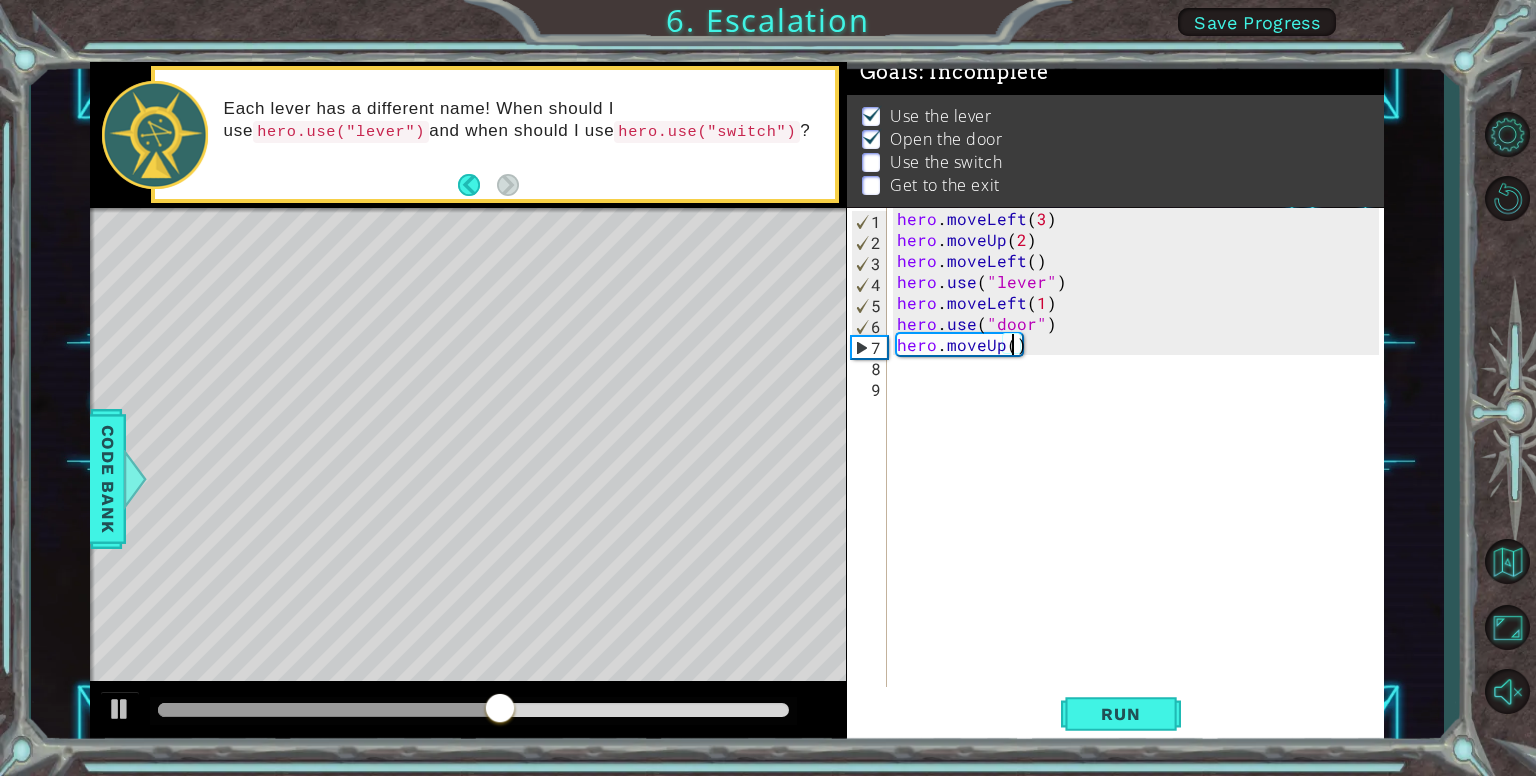 scroll, scrollTop: 0, scrollLeft: 7, axis: horizontal 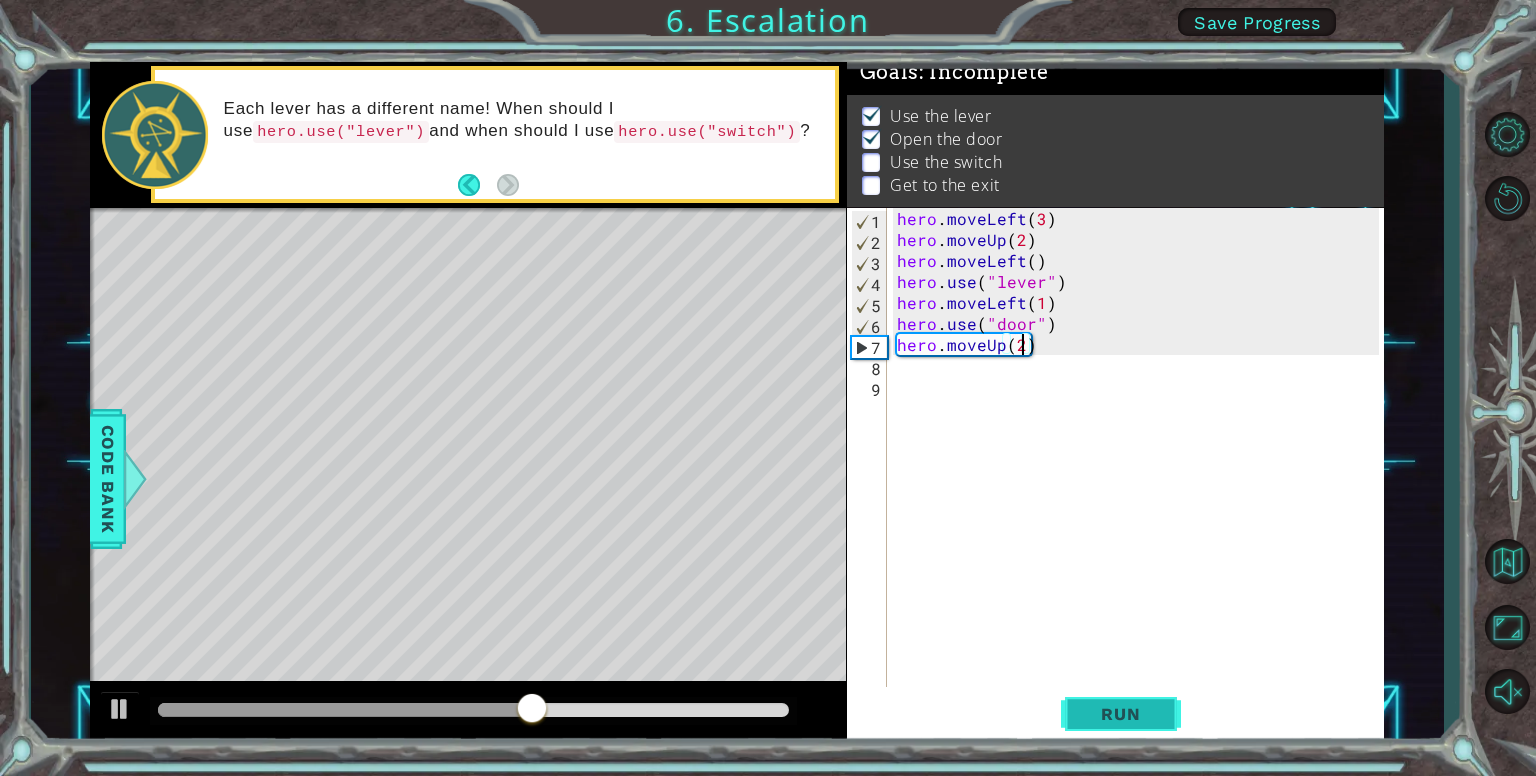 type on "hero.moveUp(2)" 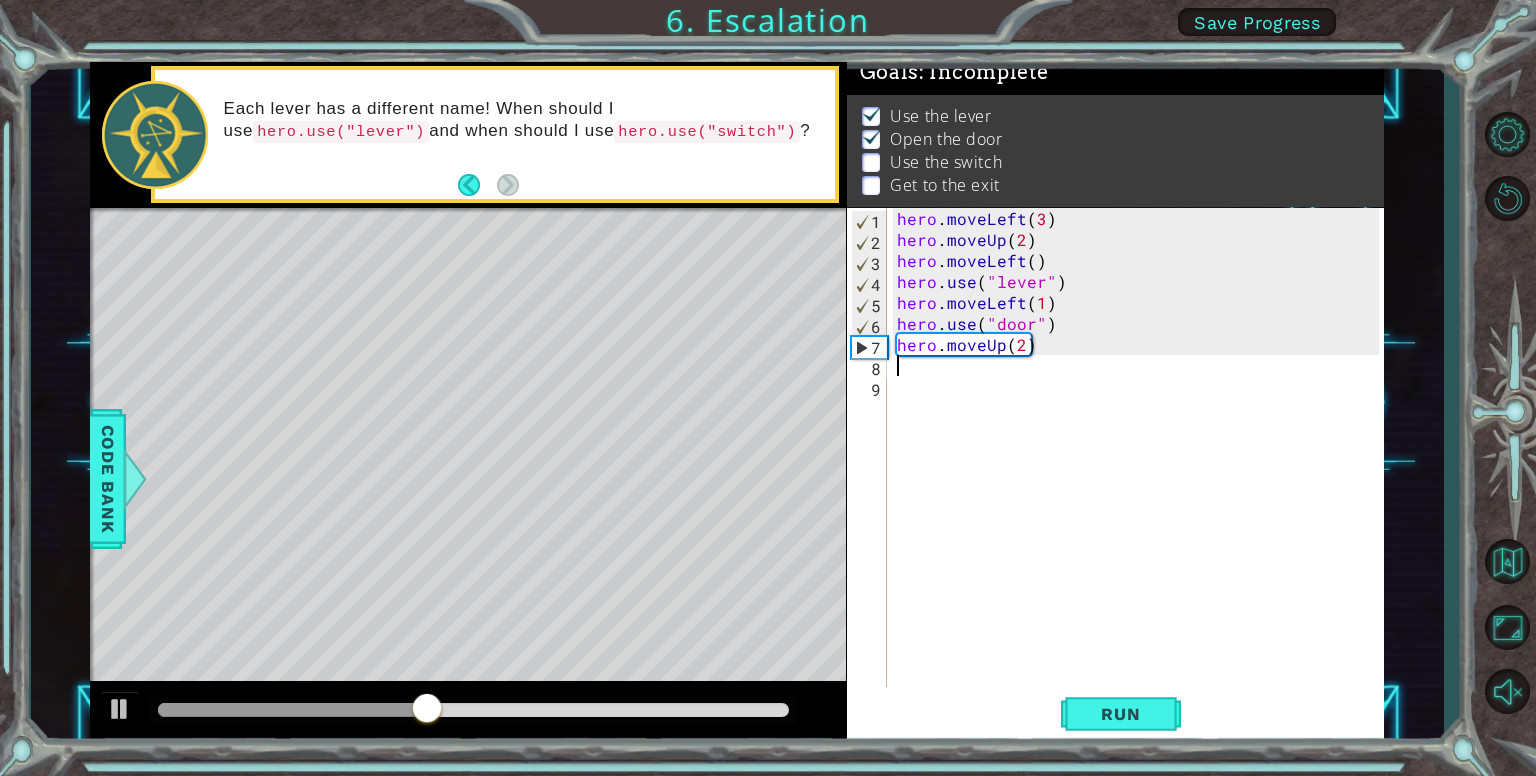 click on "hero . moveLeft ( 3 ) hero . moveUp ( 2 ) hero . moveLeft ( ) hero . use ( "lever" ) hero . moveLeft ( 1 ) hero . use ( "door" ) hero . moveUp ( 2 )" at bounding box center (1141, 470) 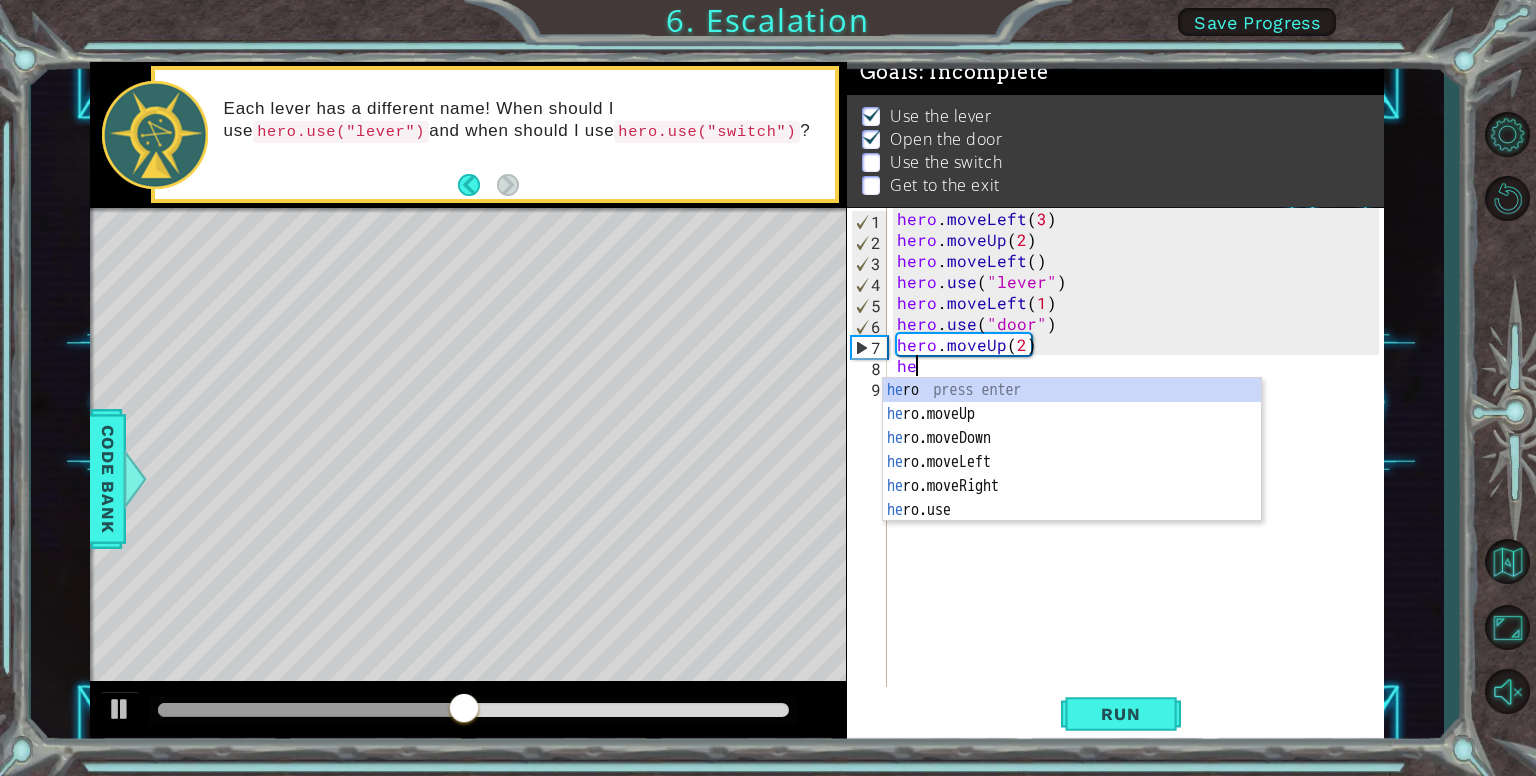 scroll, scrollTop: 0, scrollLeft: 0, axis: both 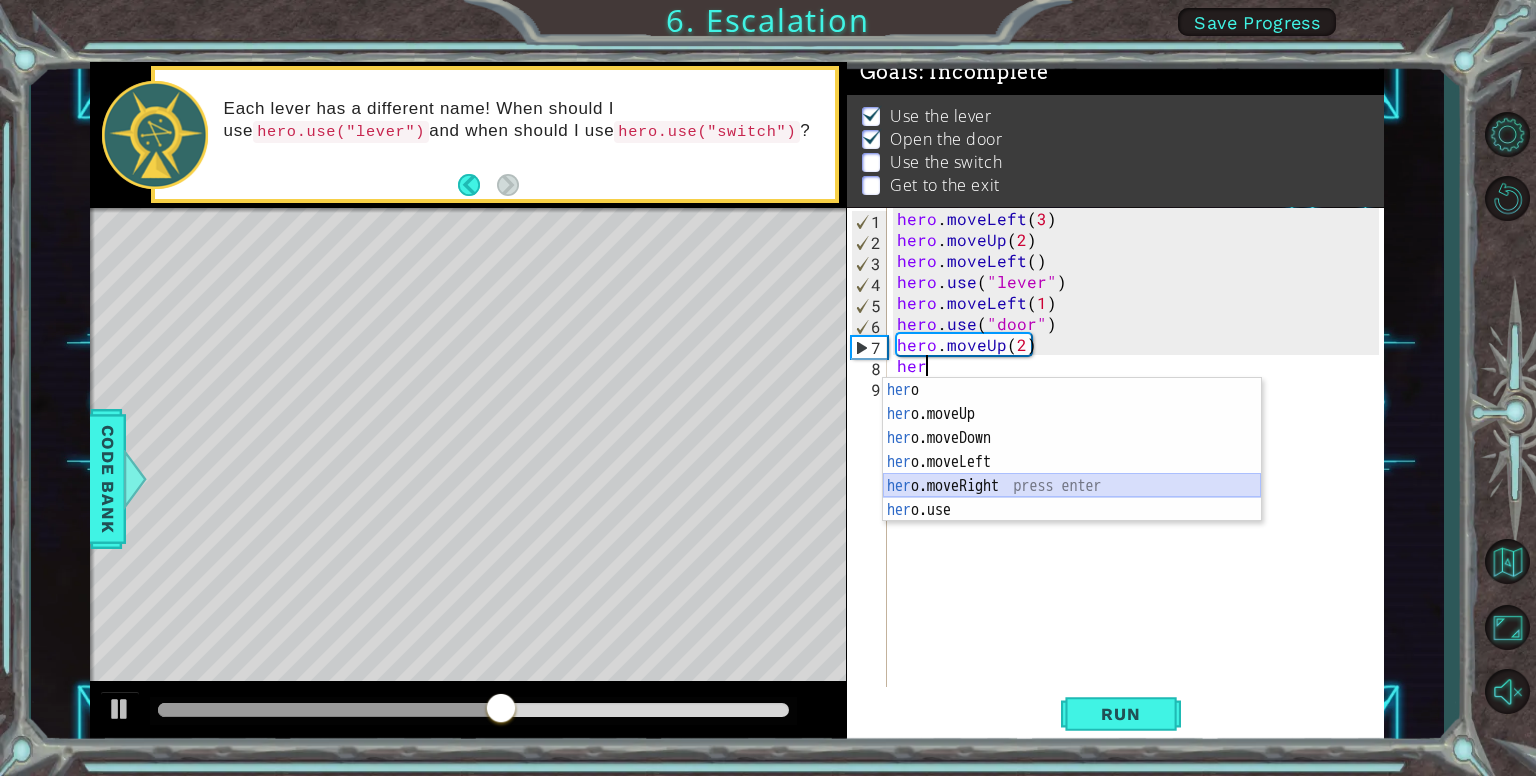 click on "her o press enter her o.moveUp press enter her o.moveDown press enter her o.moveLeft press enter her o.moveRight press enter her o.use press enter" at bounding box center (1072, 474) 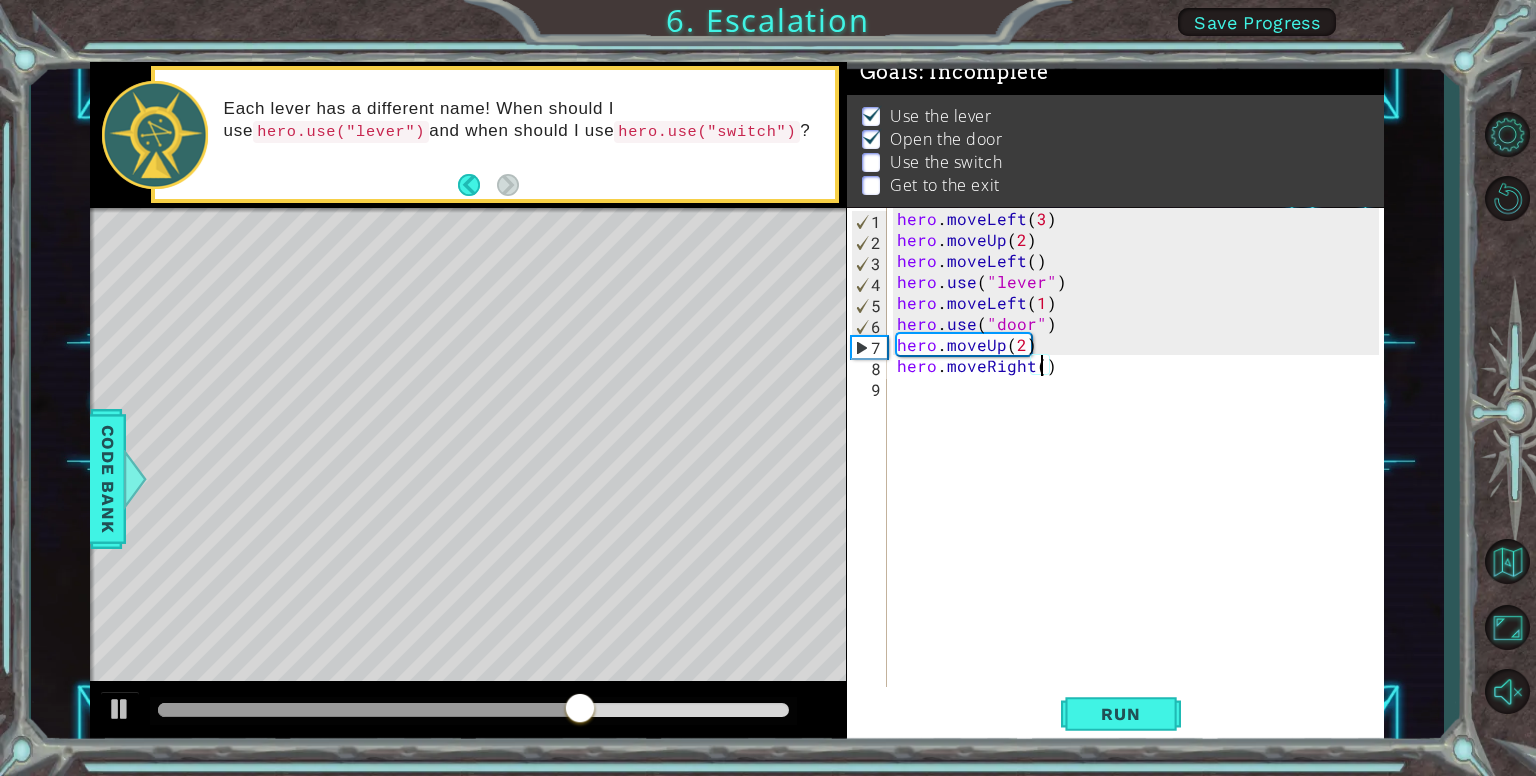 type on "hero.moveRight(2)" 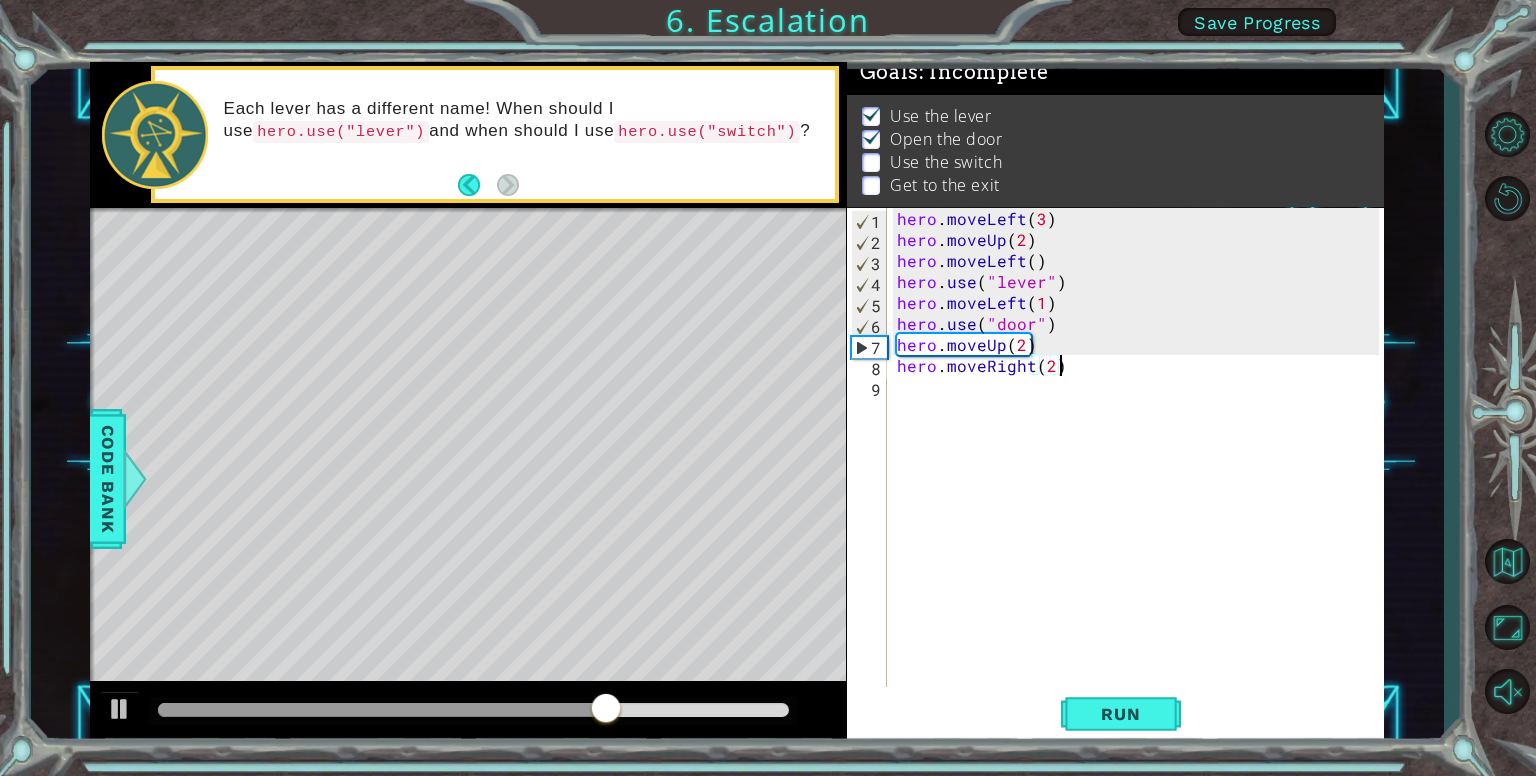 click on "hero . moveLeft ( 3 ) hero . moveUp ( 2 ) hero . moveLeft ( ) hero . use ( "lever" ) hero . moveLeft ( 1 ) hero . use ( "door" ) hero . moveUp ( 2 ) hero . moveRight ( 2 )" at bounding box center [1141, 470] 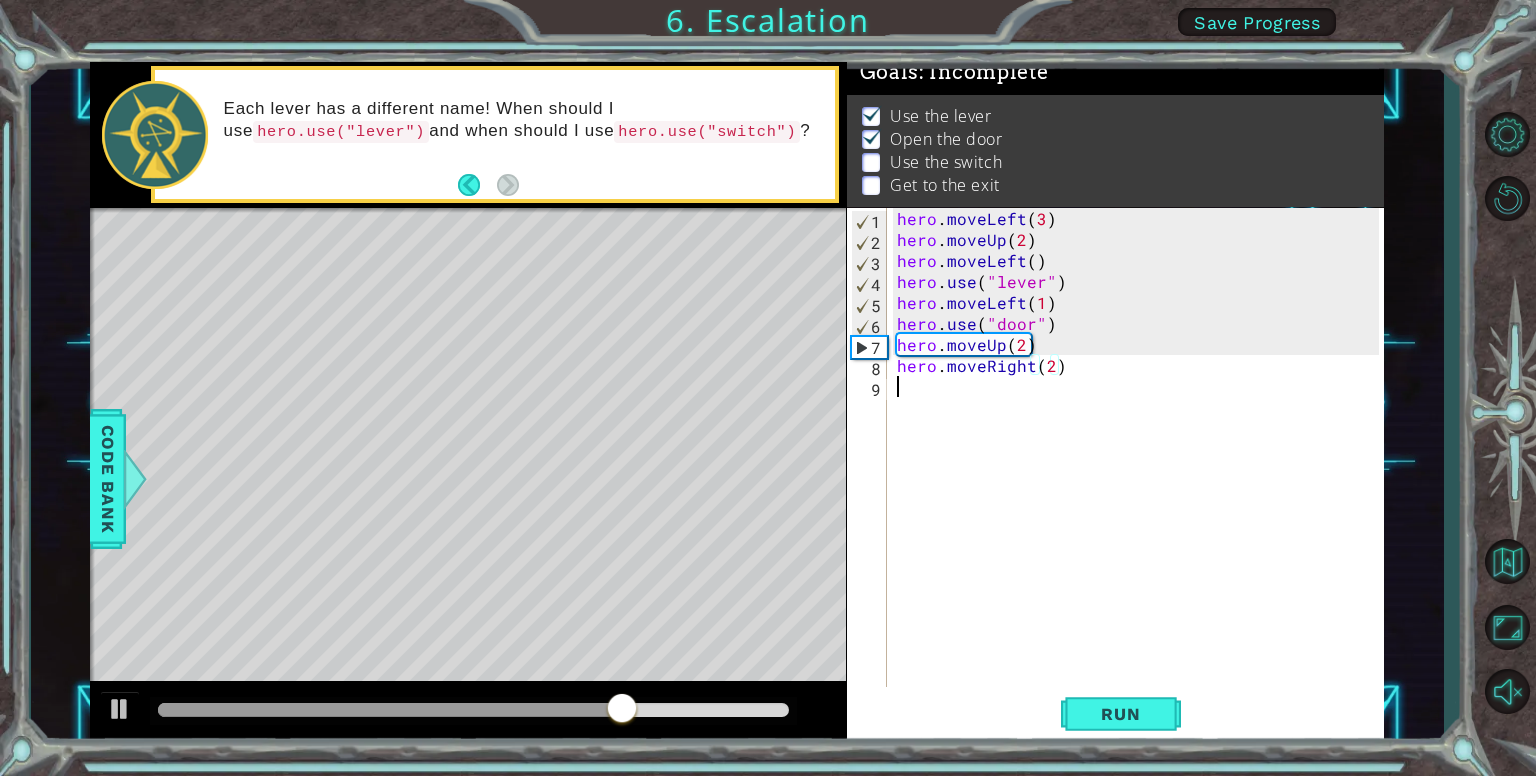 click on "hero . moveLeft ( 3 ) hero . moveUp ( 2 ) hero . moveLeft ( ) hero . use ( "lever" ) hero . moveLeft ( 1 ) hero . use ( "door" ) hero . moveUp ( 2 ) hero . moveRight ( 2 )" at bounding box center (1141, 470) 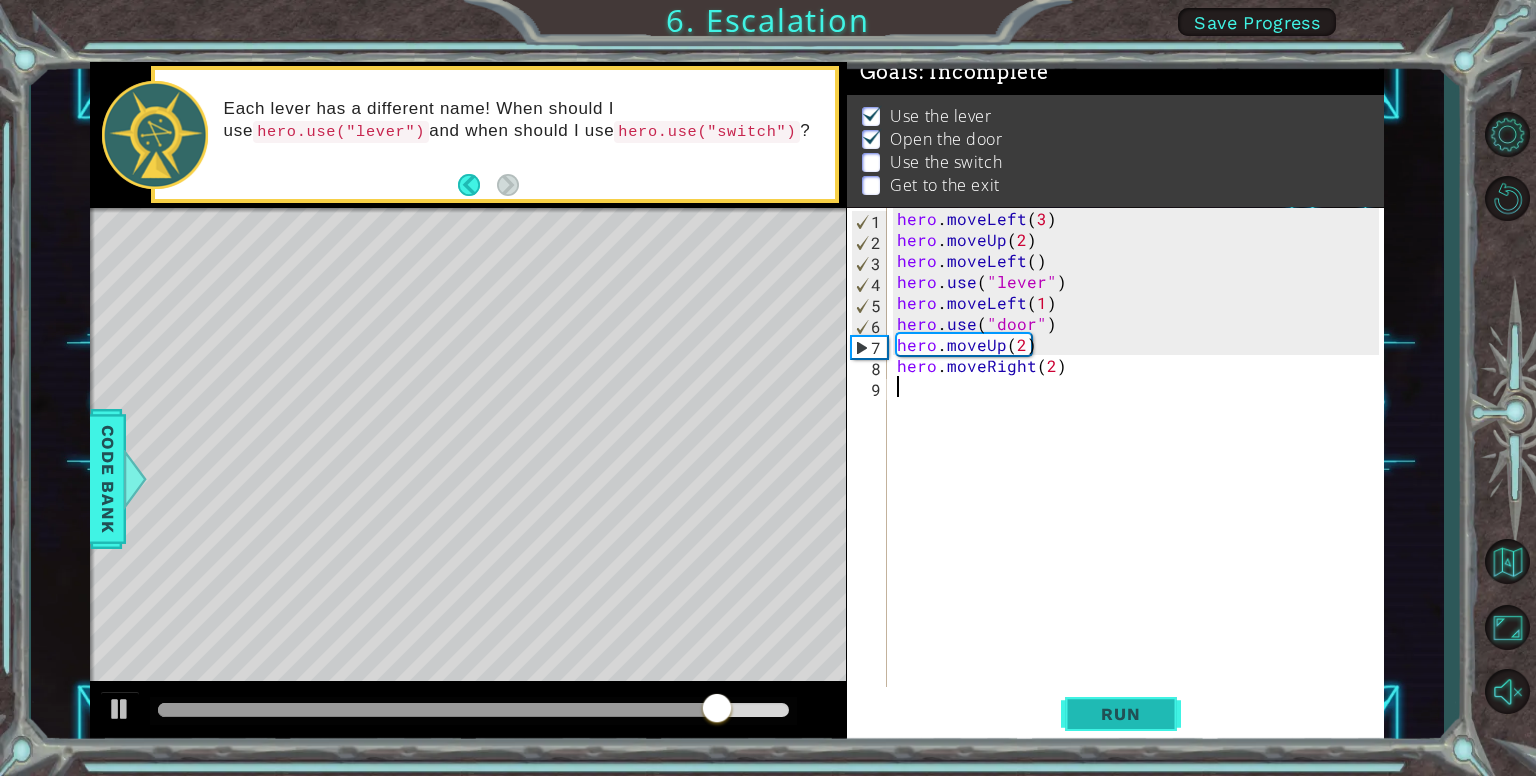 click on "Run" at bounding box center [1121, 714] 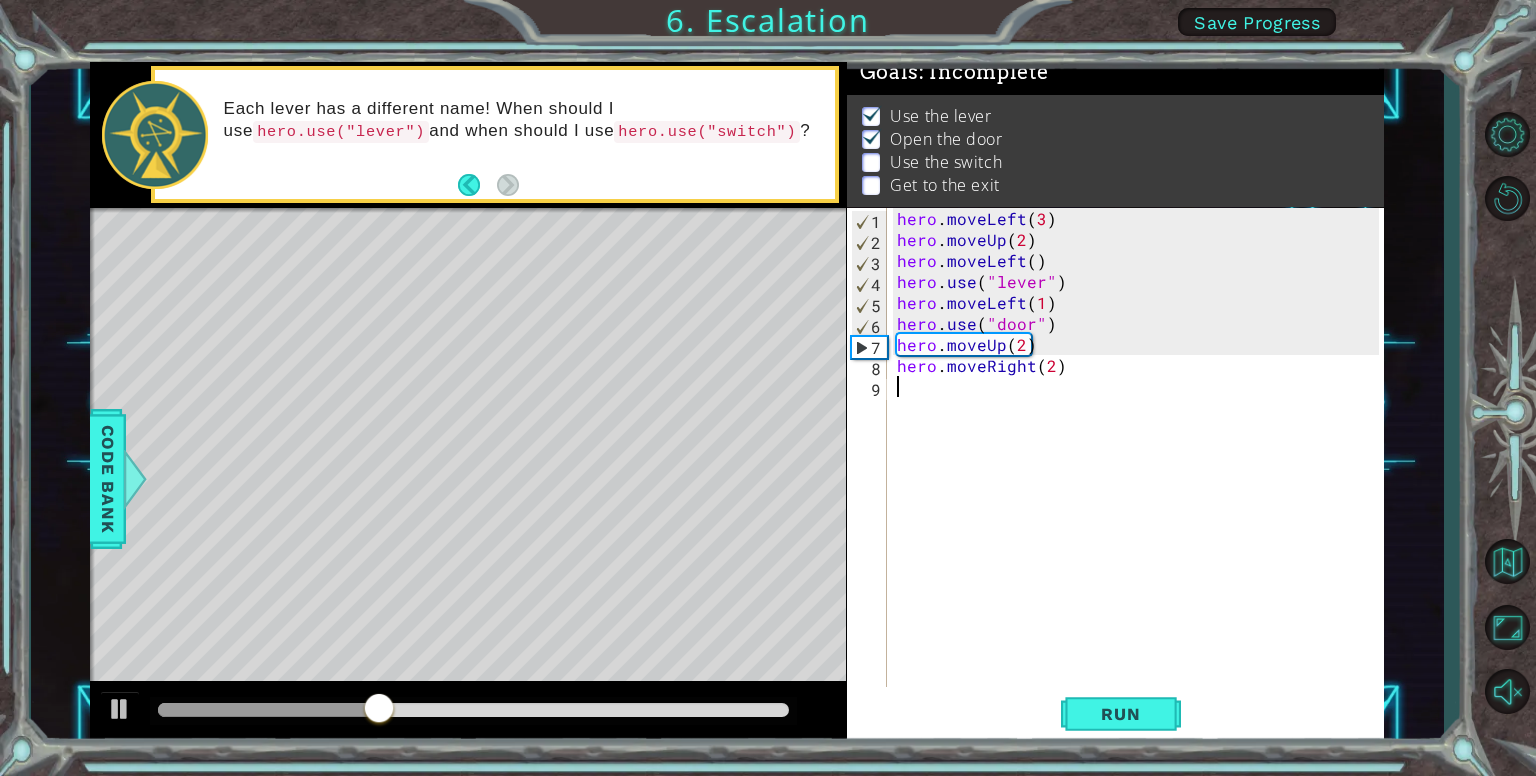 click on "hero . moveLeft ( 3 ) hero . moveUp ( 2 ) hero . moveLeft ( ) hero . use ( "lever" ) hero . moveLeft ( 1 ) hero . use ( "door" ) hero . moveUp ( 2 ) hero . moveRight ( 2 )" at bounding box center [1141, 470] 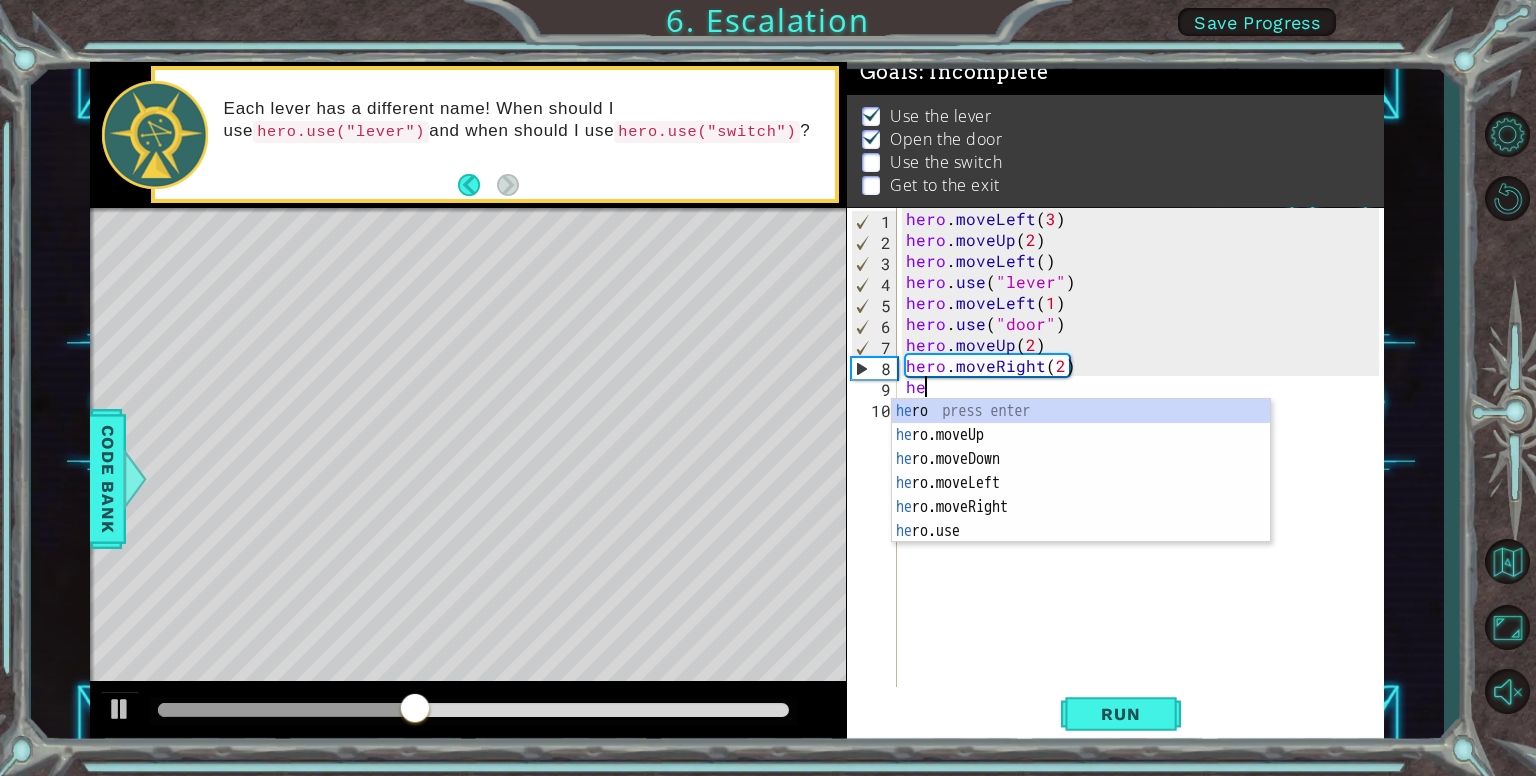 scroll, scrollTop: 0, scrollLeft: 0, axis: both 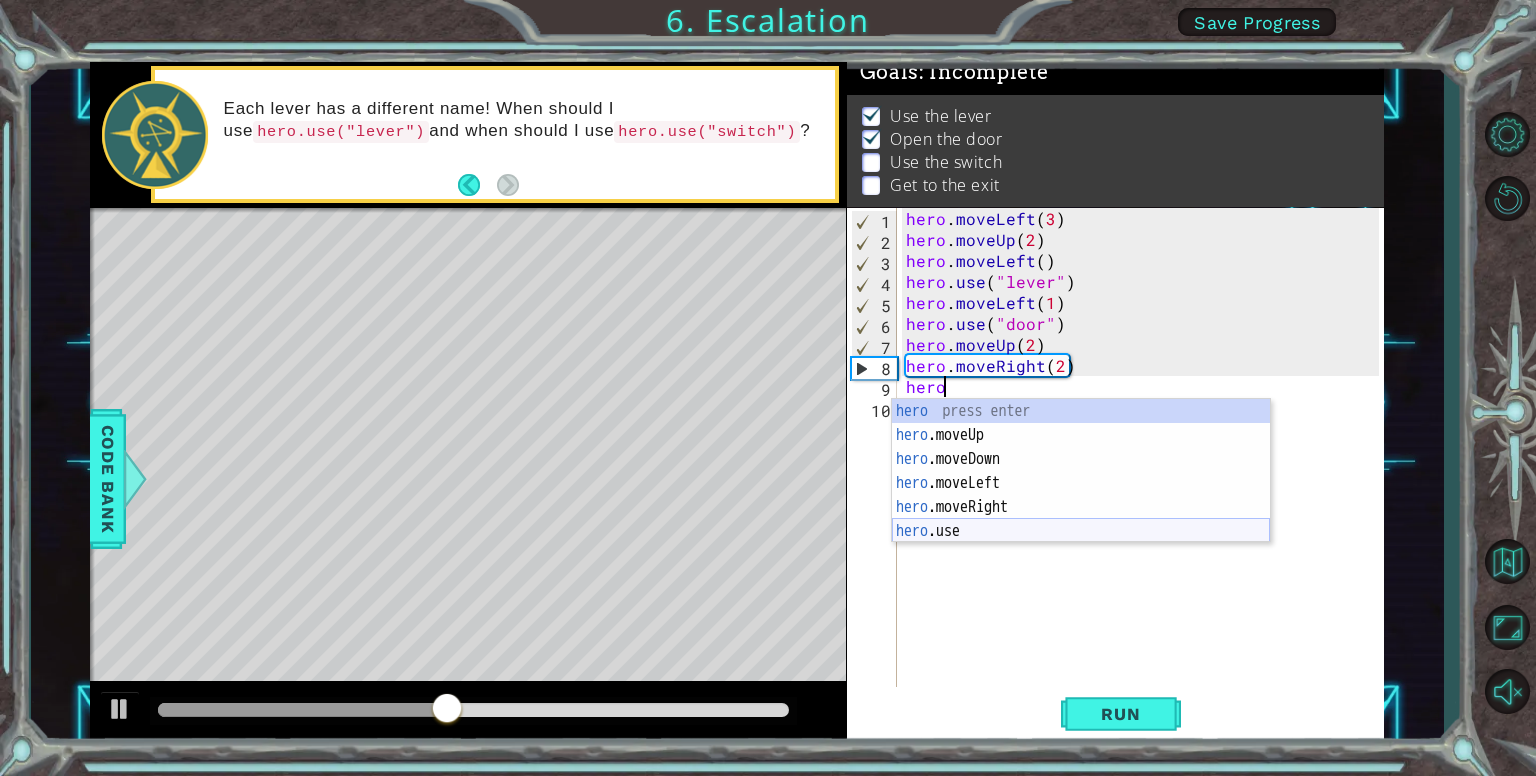 click on "hero press enter hero .moveUp press enter hero .moveDown press enter hero .moveLeft press enter hero .moveRight press enter hero .use press enter" at bounding box center [1081, 495] 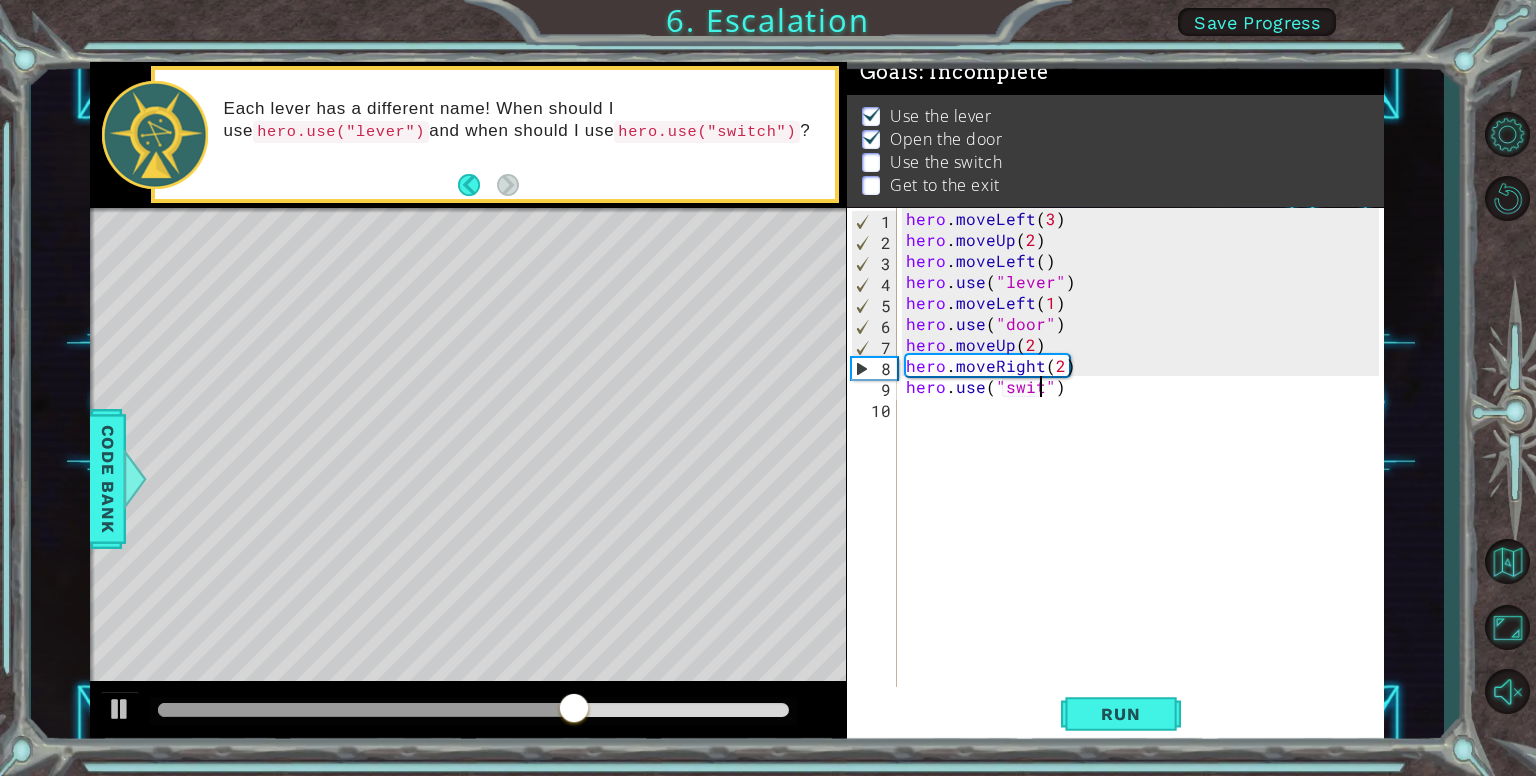 scroll, scrollTop: 0, scrollLeft: 8, axis: horizontal 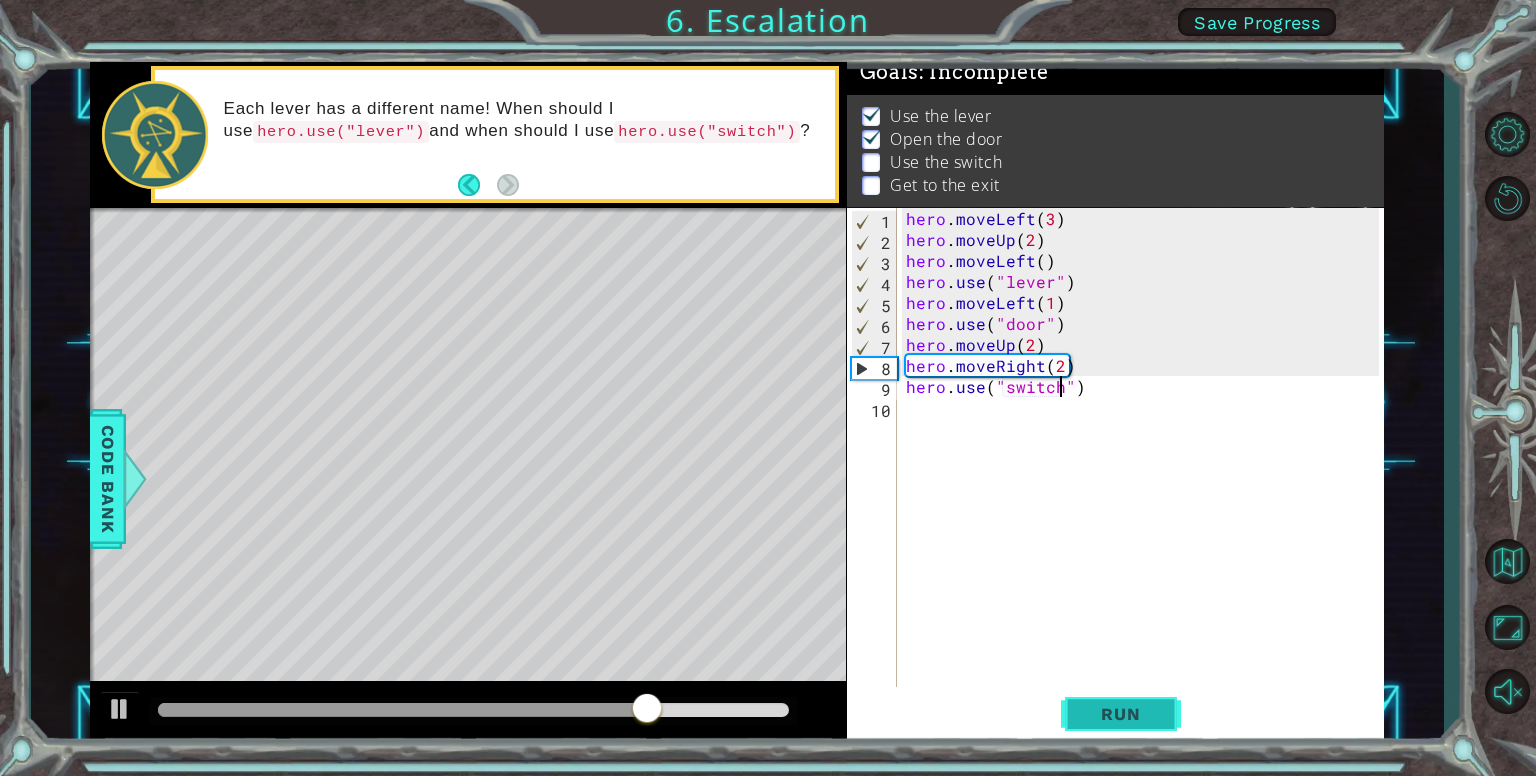 type on "hero.use("switch")" 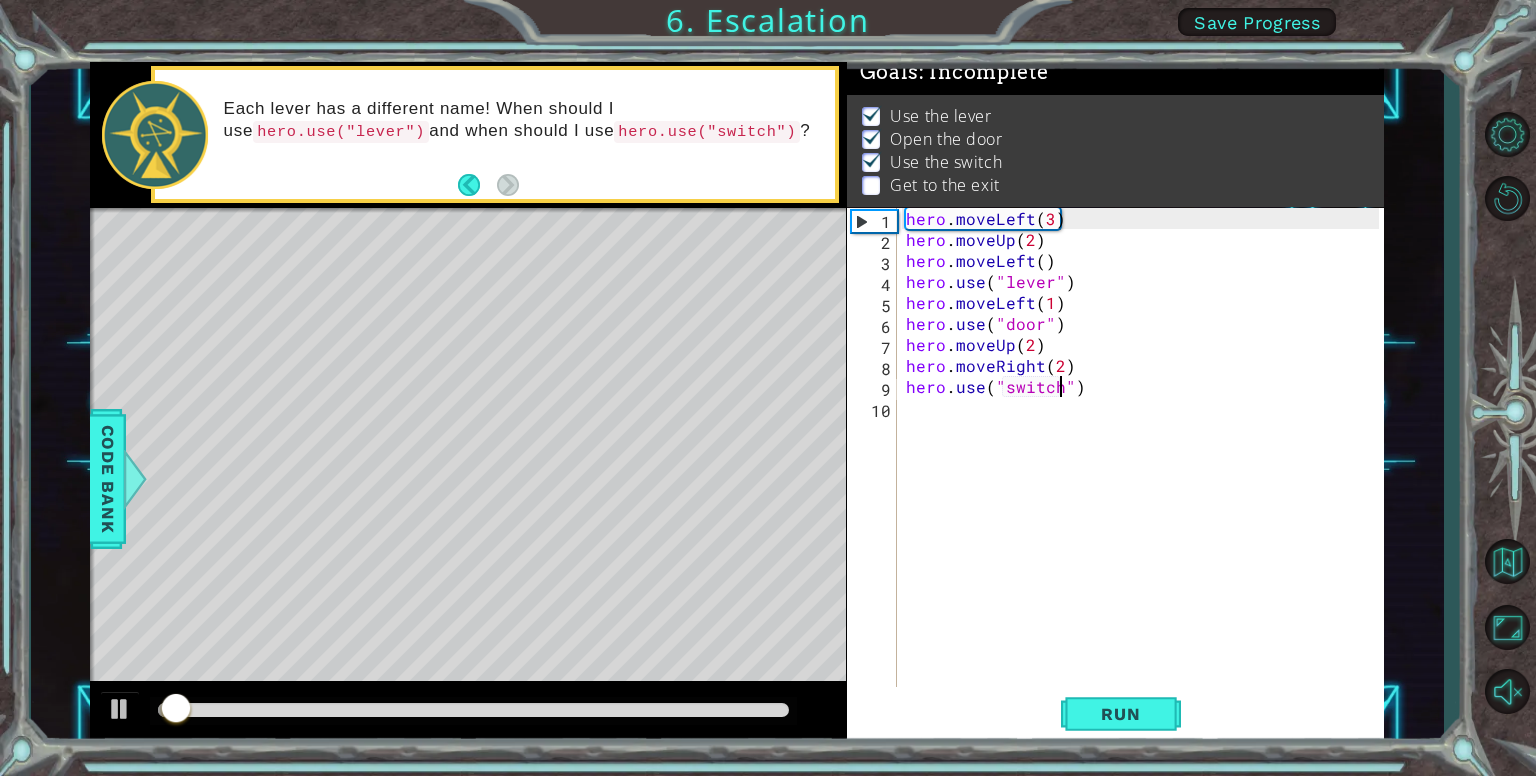 click on "hero . moveLeft ( 3 ) hero . moveUp ( 2 ) hero . moveLeft ( ) hero . use ( "lever" ) hero . moveLeft ( 1 ) hero . use ( "door" ) hero . moveUp ( 2 ) hero . moveRight ( 2 ) hero . use ( "switch" )" at bounding box center [1145, 470] 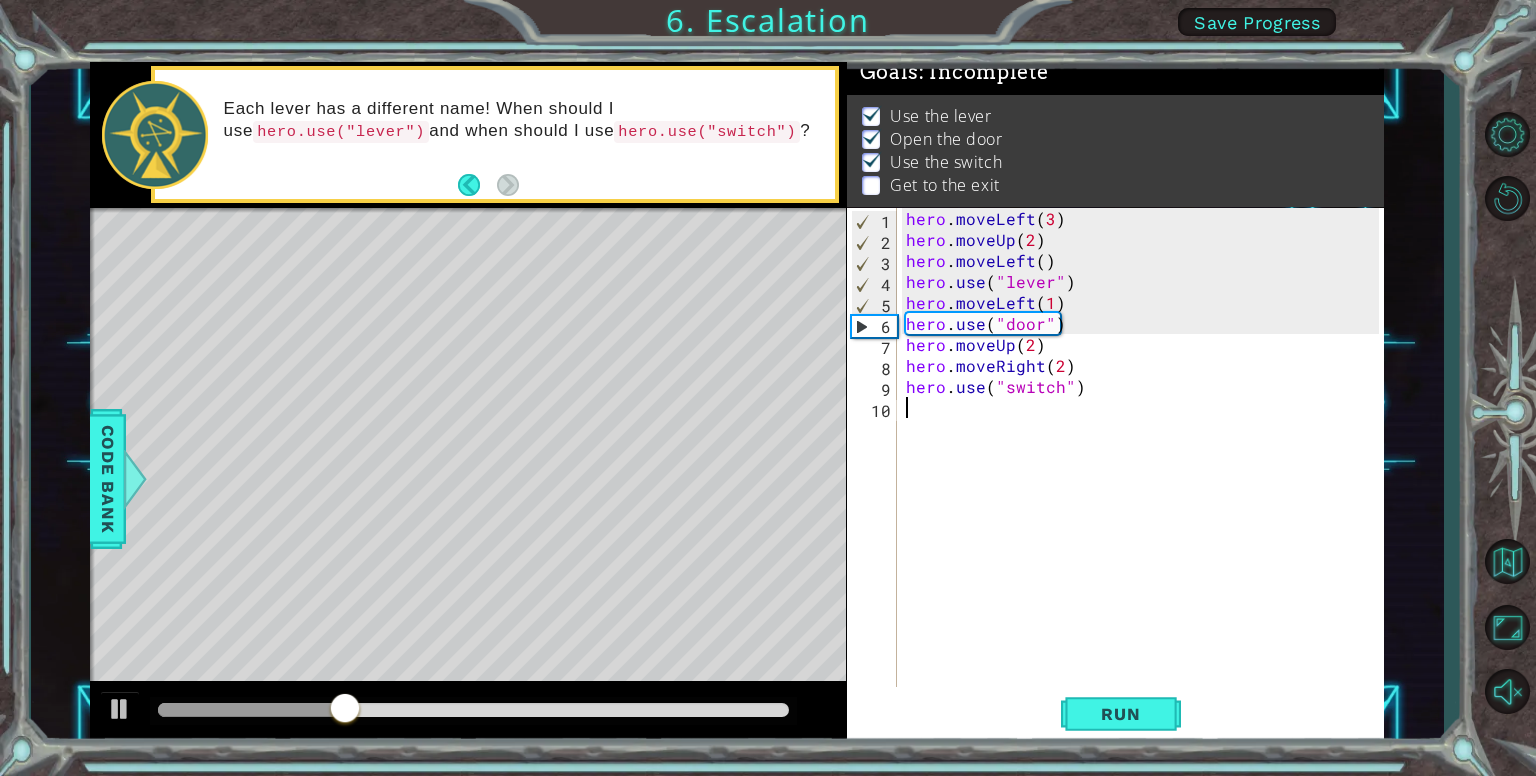 click on "hero . moveLeft ( 3 ) hero . moveUp ( 2 ) hero . moveLeft ( ) hero . use ( "lever" ) hero . moveLeft ( 1 ) hero . use ( "door" ) hero . moveUp ( 2 ) hero . moveRight ( 2 ) hero . use ( "switch" )" at bounding box center [1145, 470] 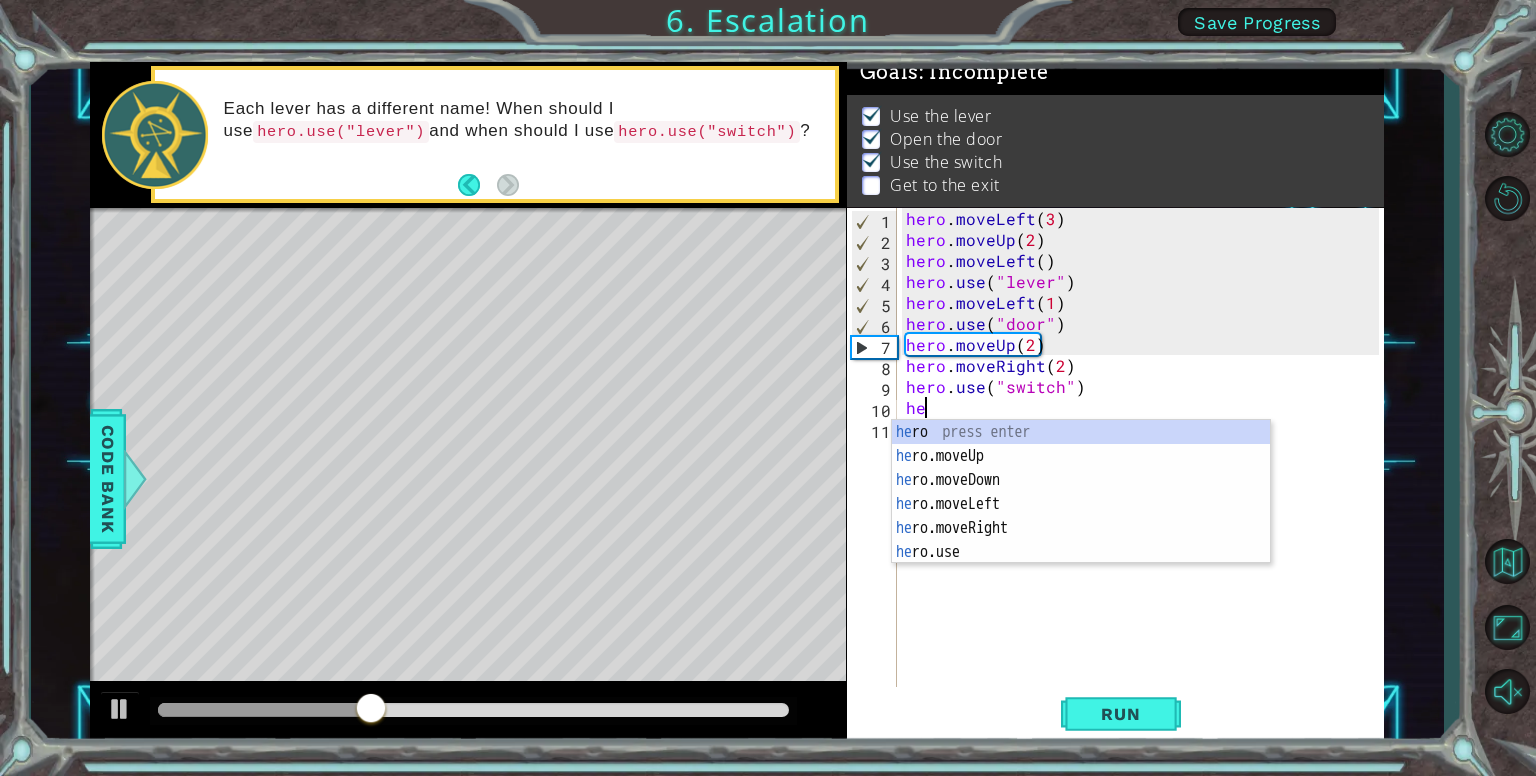 scroll, scrollTop: 0, scrollLeft: 0, axis: both 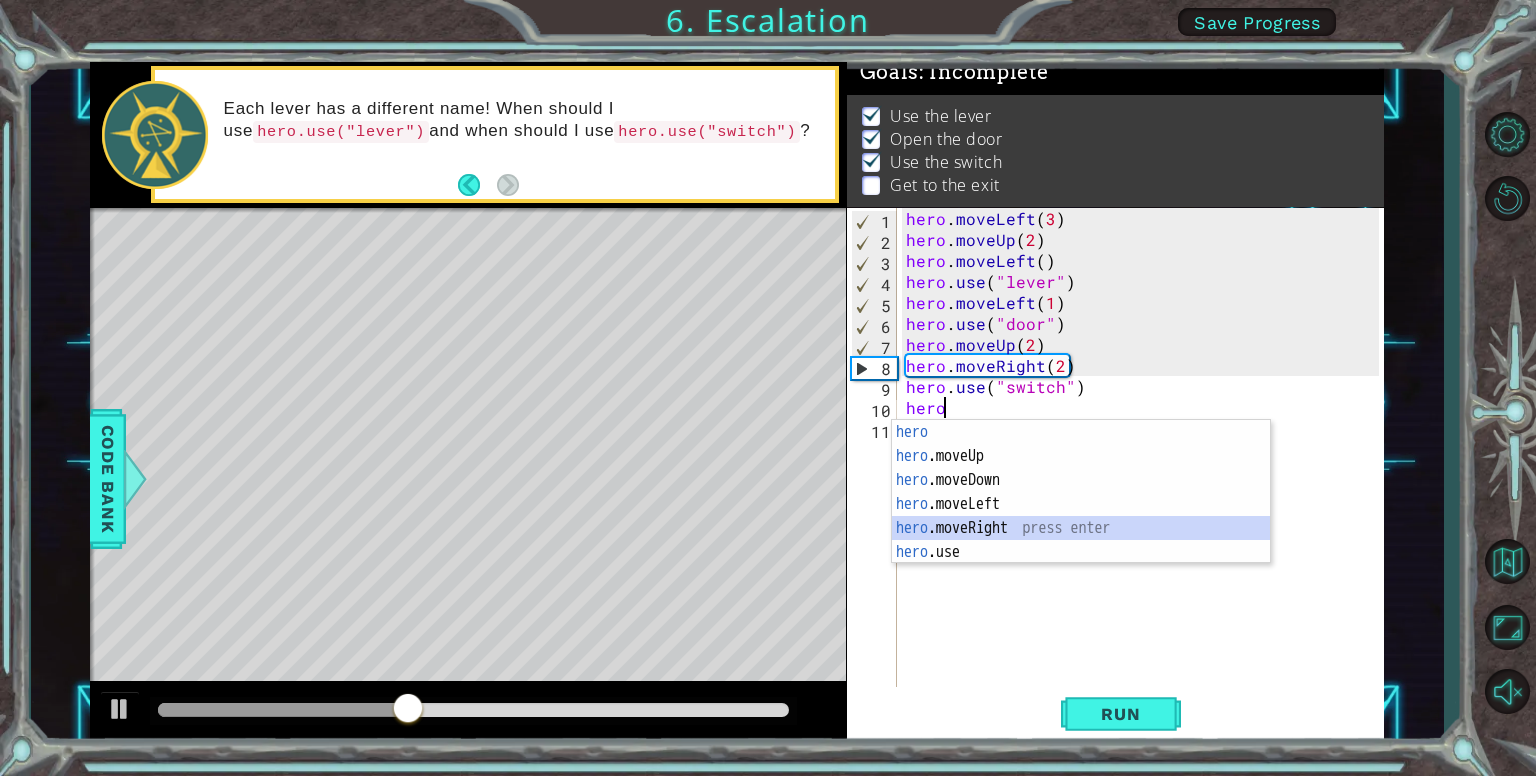 click on "hero press enter hero .moveUp press enter hero .moveDown press enter hero .moveLeft press enter hero .moveRight press enter hero .use press enter" at bounding box center [1081, 516] 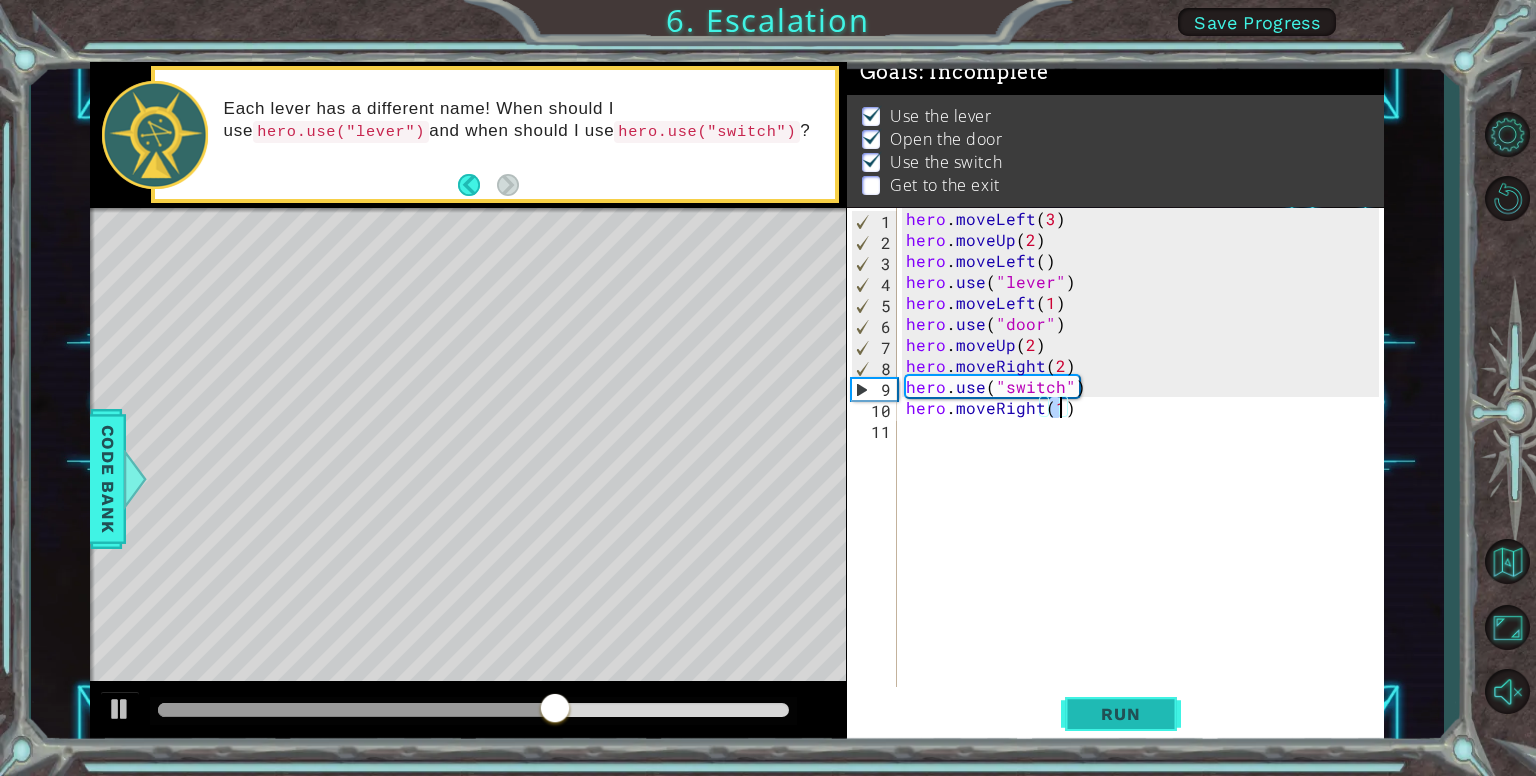 type on "hero.moveRight(1)" 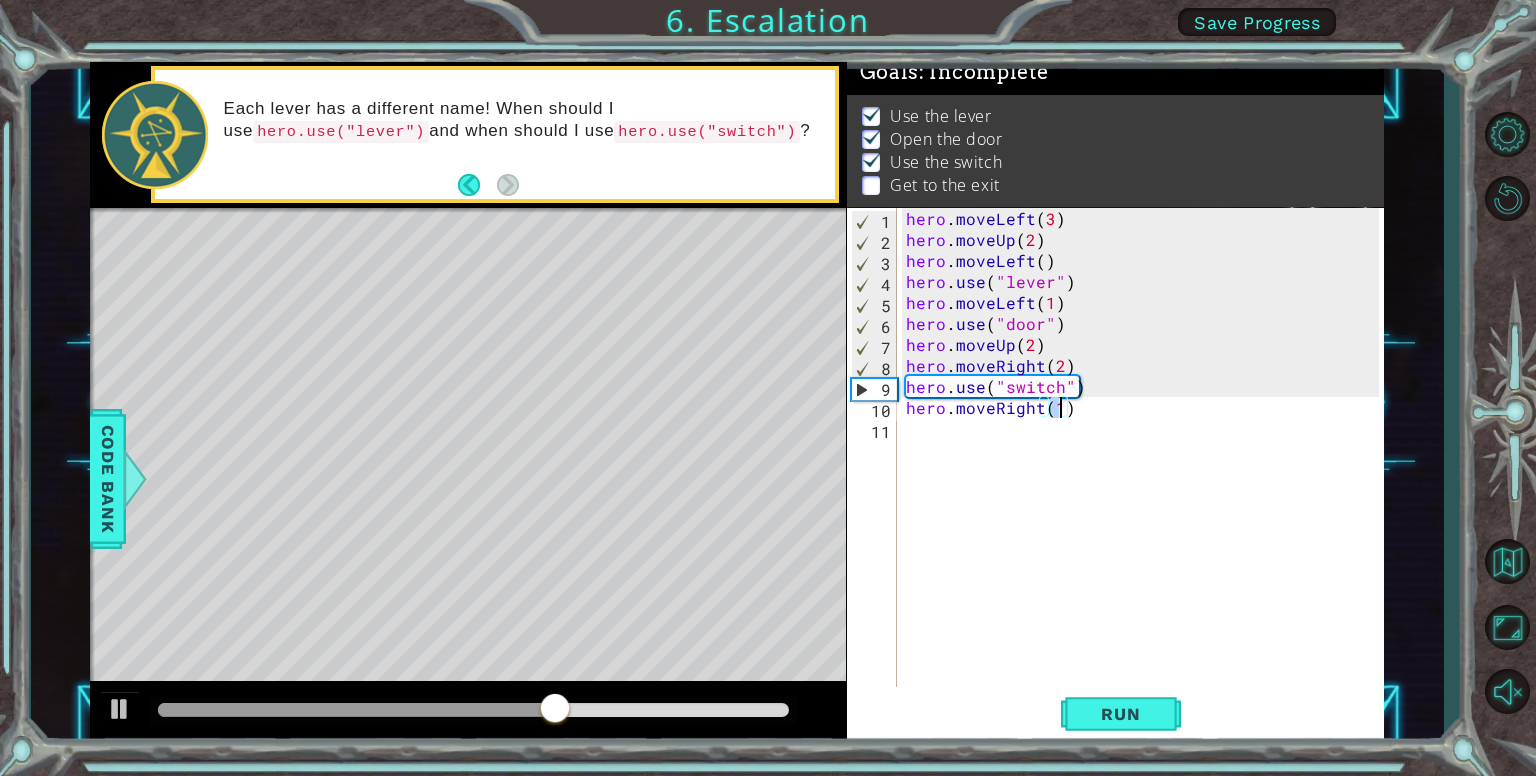 drag, startPoint x: 1094, startPoint y: 707, endPoint x: 1098, endPoint y: 675, distance: 32.24903 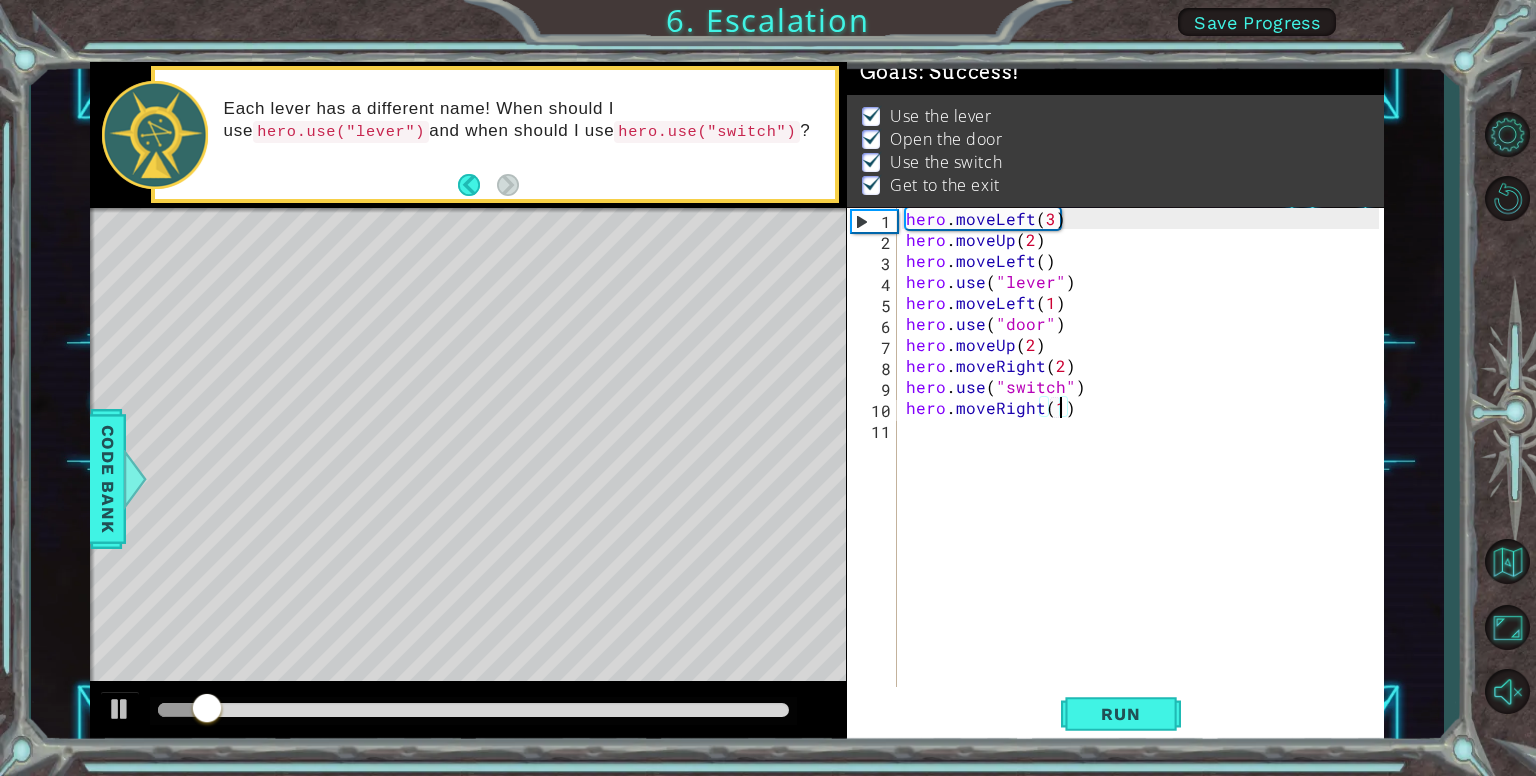 click on "hero . moveLeft ( 3 ) hero . moveUp ( 2 ) hero . moveLeft ( ) hero . use ( "lever" ) hero . moveLeft ( 1 ) hero . use ( "door" ) hero . moveUp ( 2 ) hero . moveRight ( 2 ) hero . use ( "switch" ) hero . moveRight ( 1 )" at bounding box center [1145, 470] 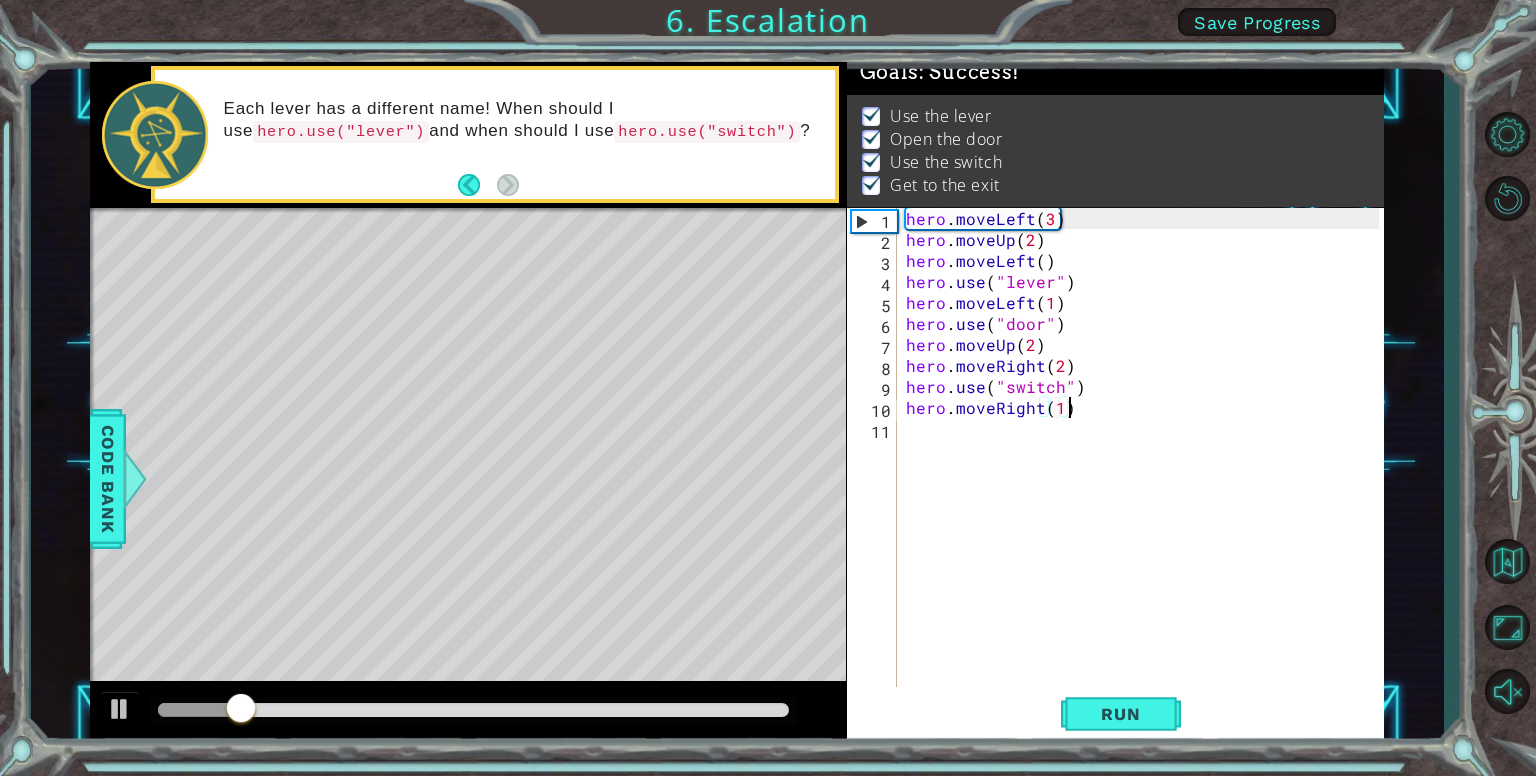 click on "hero . moveLeft ( 3 ) hero . moveUp ( 2 ) hero . moveLeft ( ) hero . use ( "lever" ) hero . moveLeft ( 1 ) hero . use ( "door" ) hero . moveUp ( 2 ) hero . moveRight ( 2 ) hero . use ( "switch" ) hero . moveRight ( 1 )" at bounding box center [1145, 470] 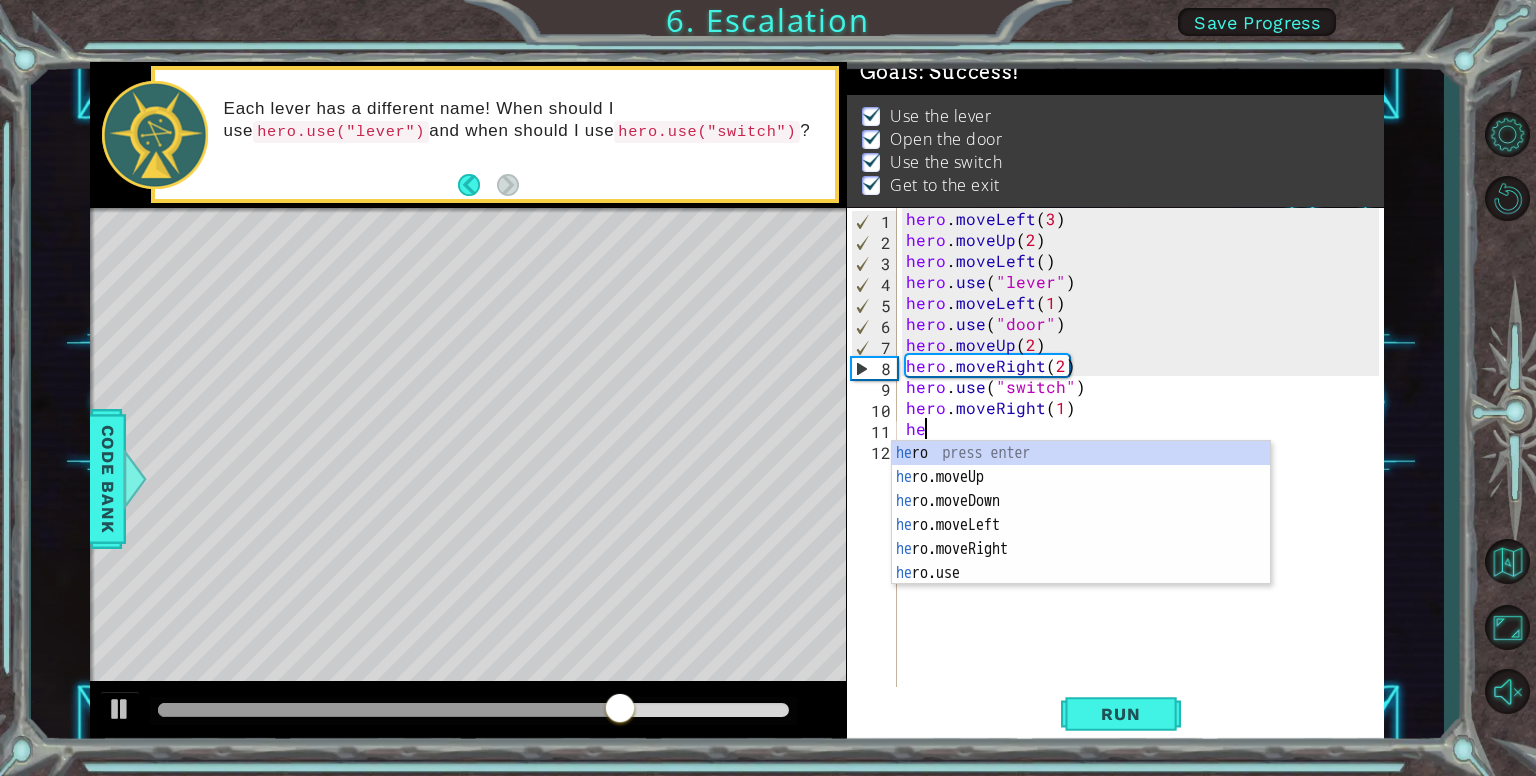 scroll, scrollTop: 0, scrollLeft: 0, axis: both 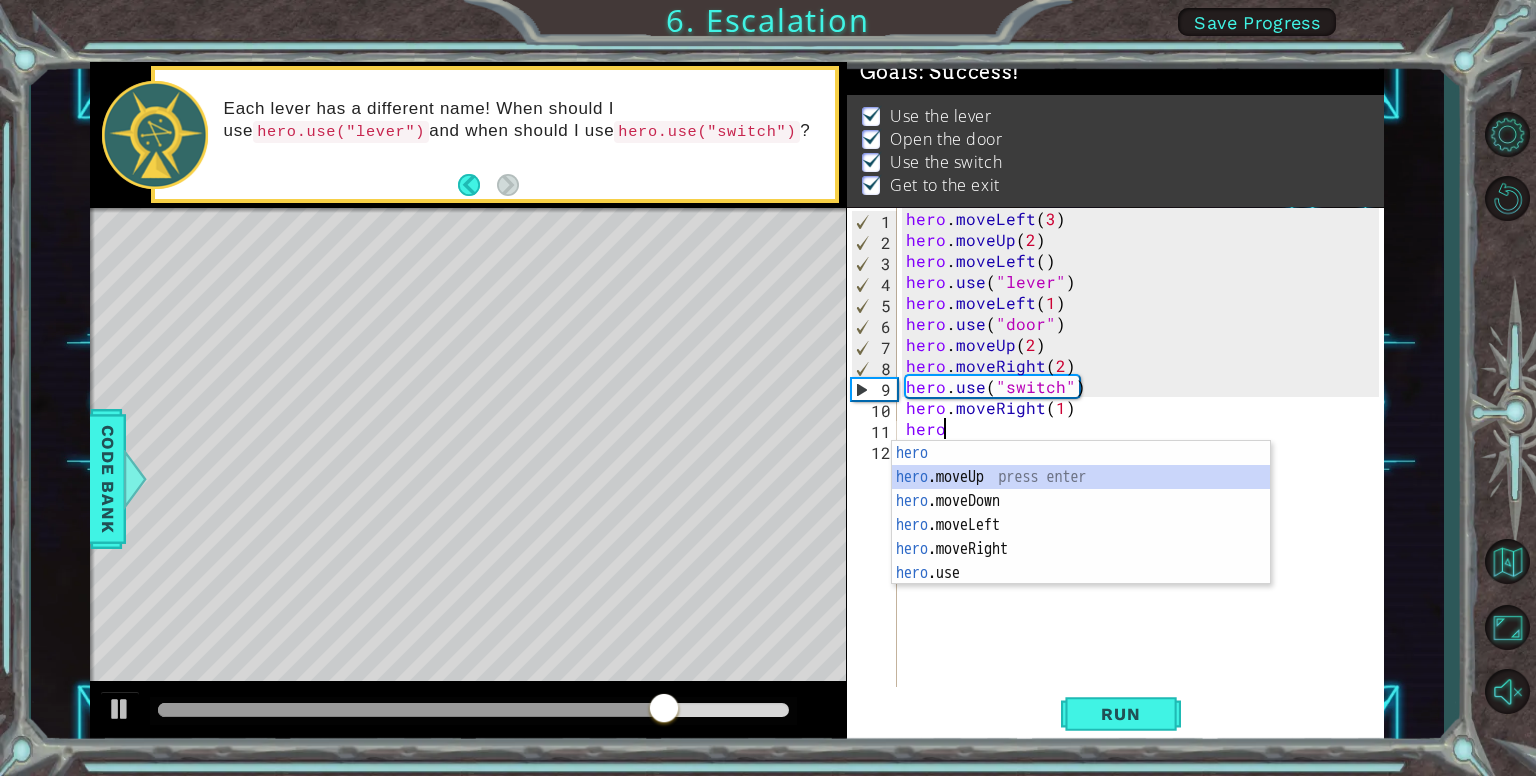 click on "hero press enter hero .moveUp press enter hero .moveDown press enter hero .moveLeft press enter hero .moveRight press enter hero .use press enter" at bounding box center (1081, 537) 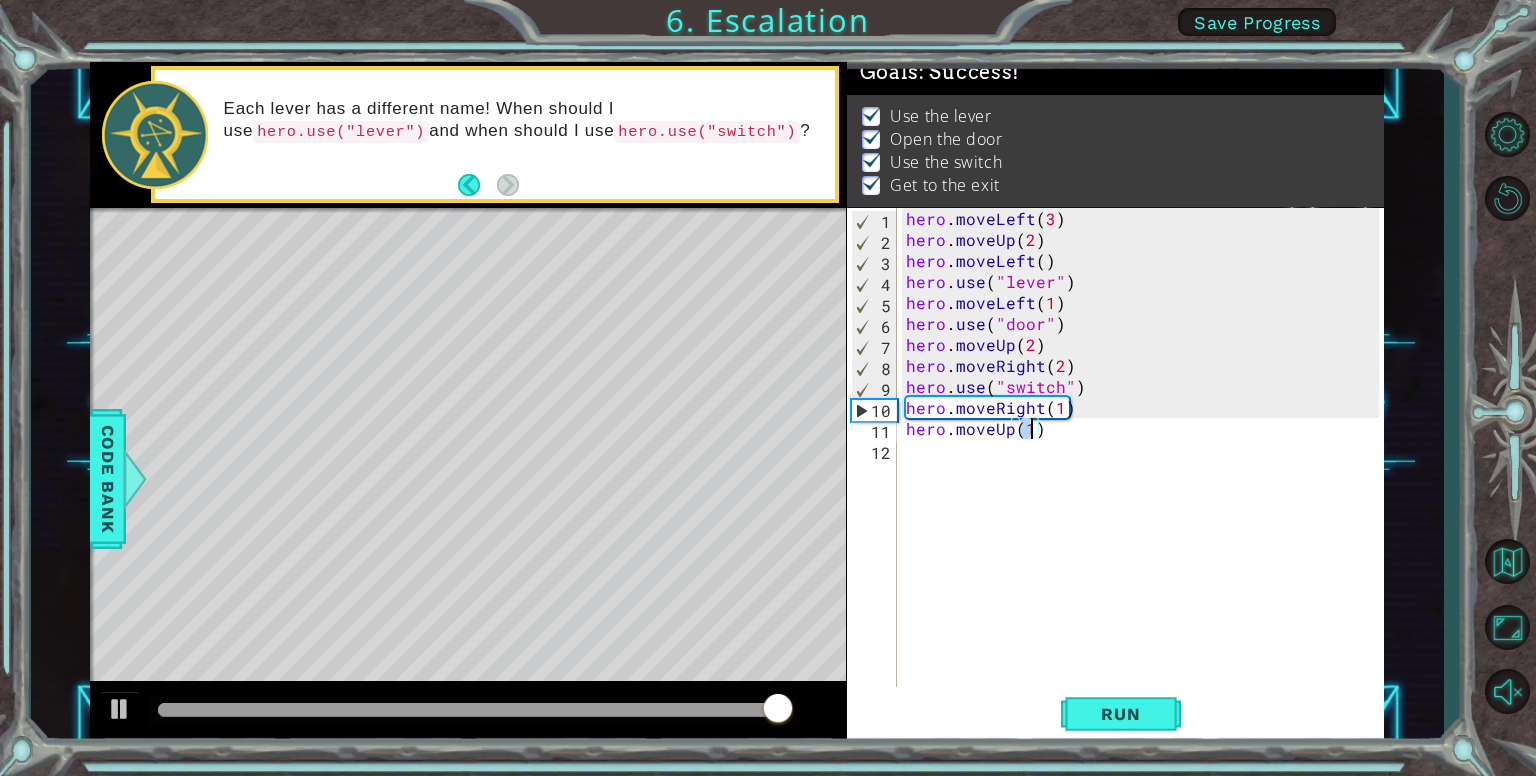 type on "hero.moveUp(1)" 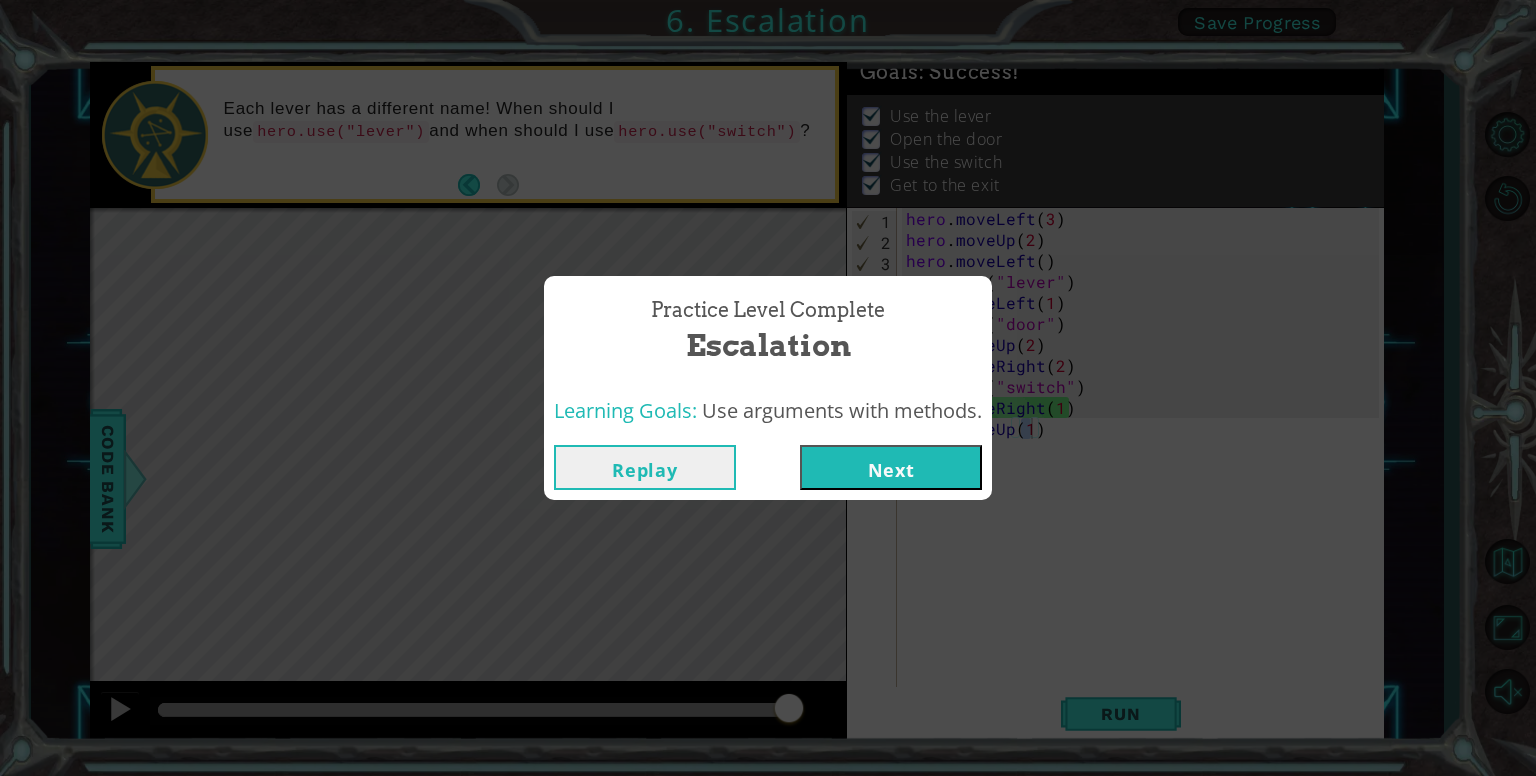 click on "Next" at bounding box center (891, 467) 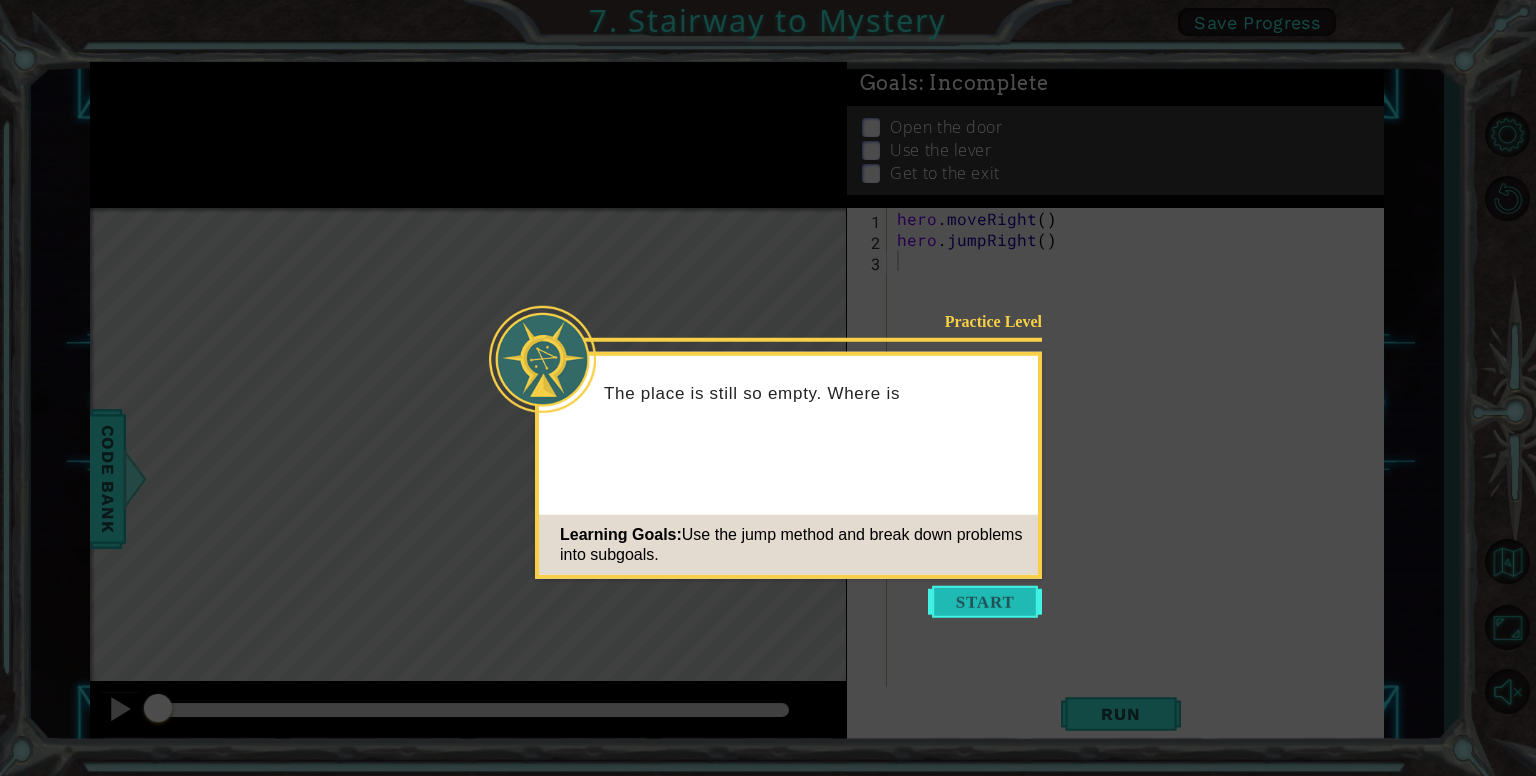 click at bounding box center (985, 602) 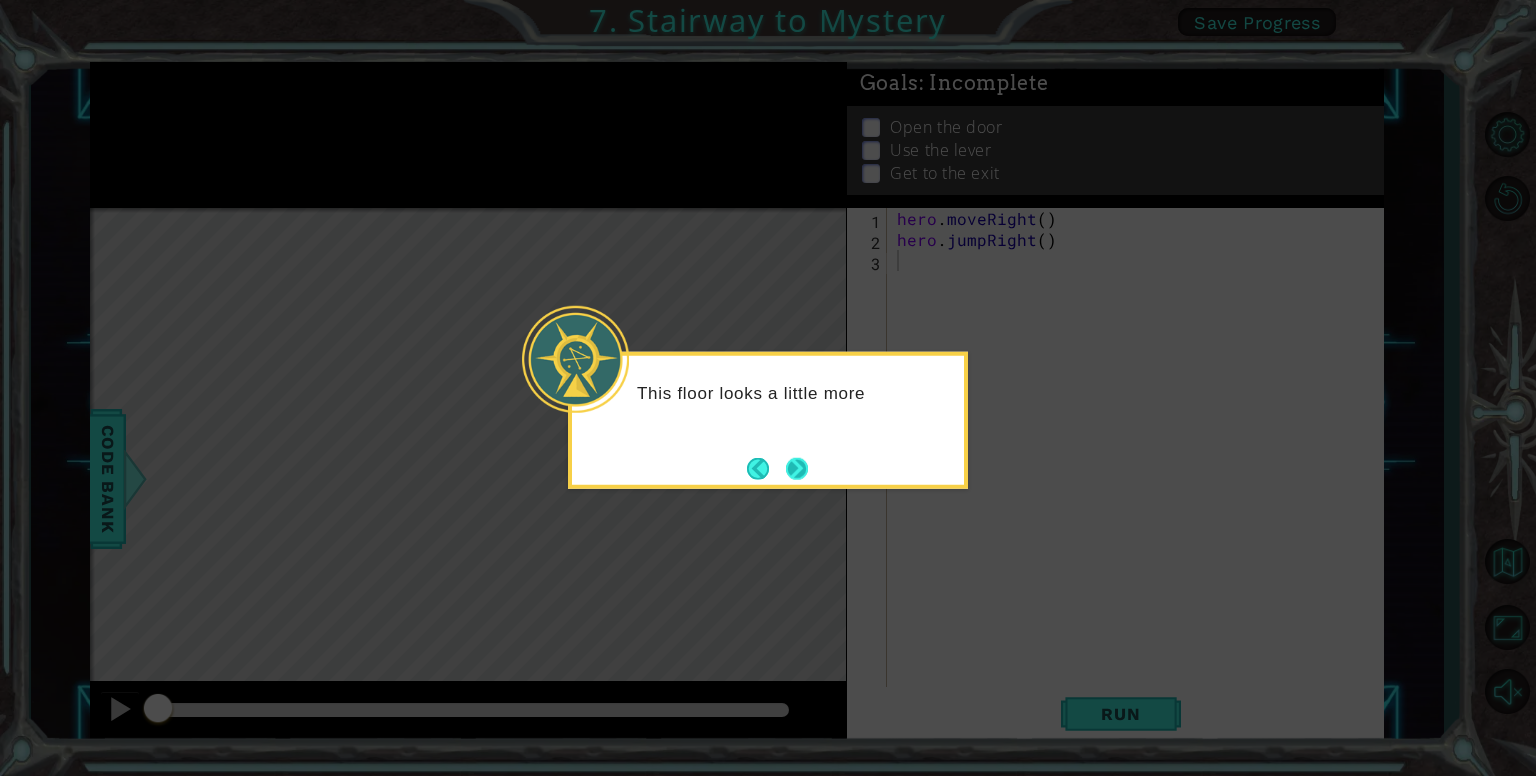 click at bounding box center [797, 468] 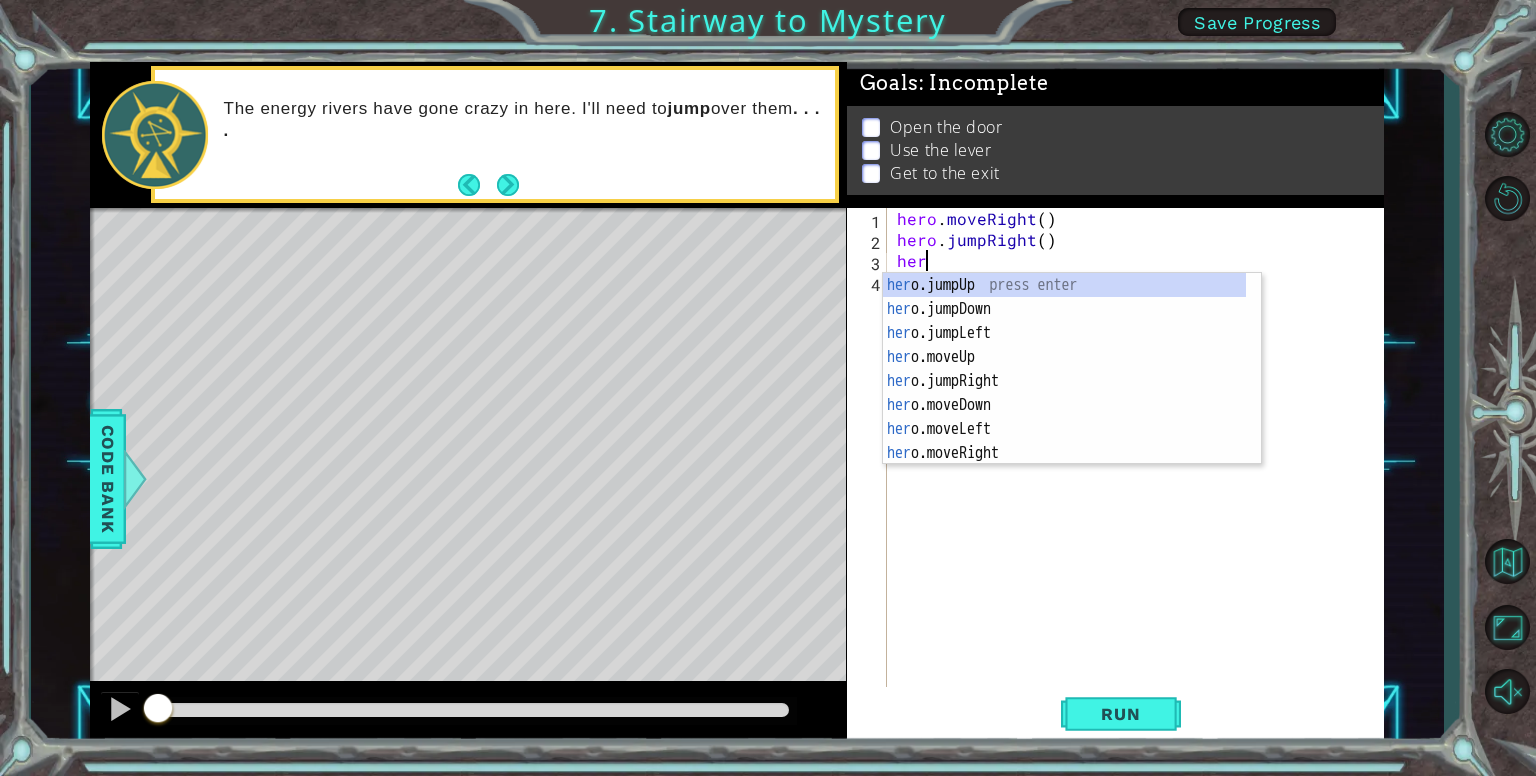 scroll, scrollTop: 0, scrollLeft: 0, axis: both 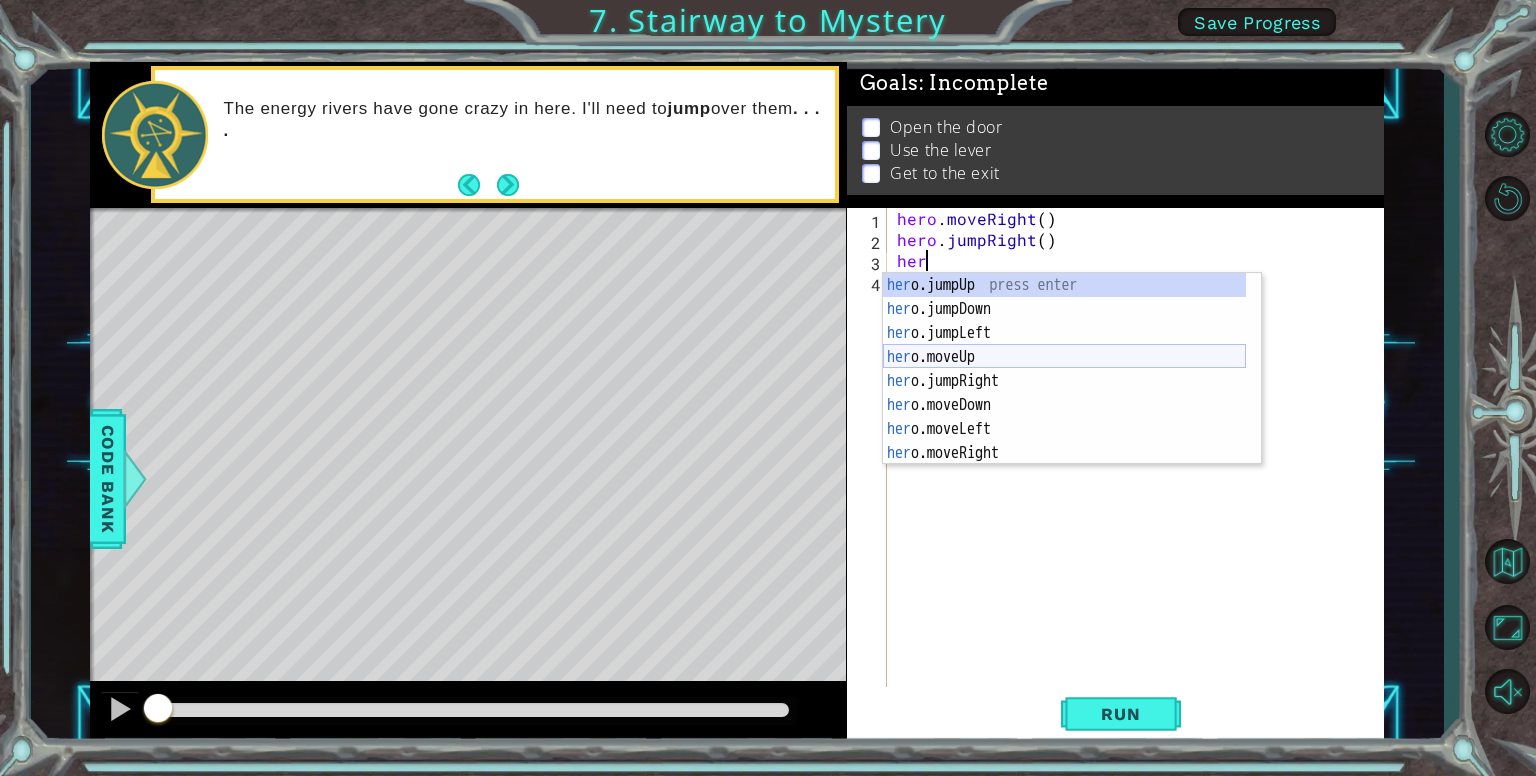 click on "her o.jumpUp press enter her o.jumpDown press enter her o.jumpLeft press enter her o.moveUp press enter her o.jumpRight press enter her o.moveDown press enter her o.moveLeft press enter her o.moveRight press enter her o.use press enter" at bounding box center (1064, 393) 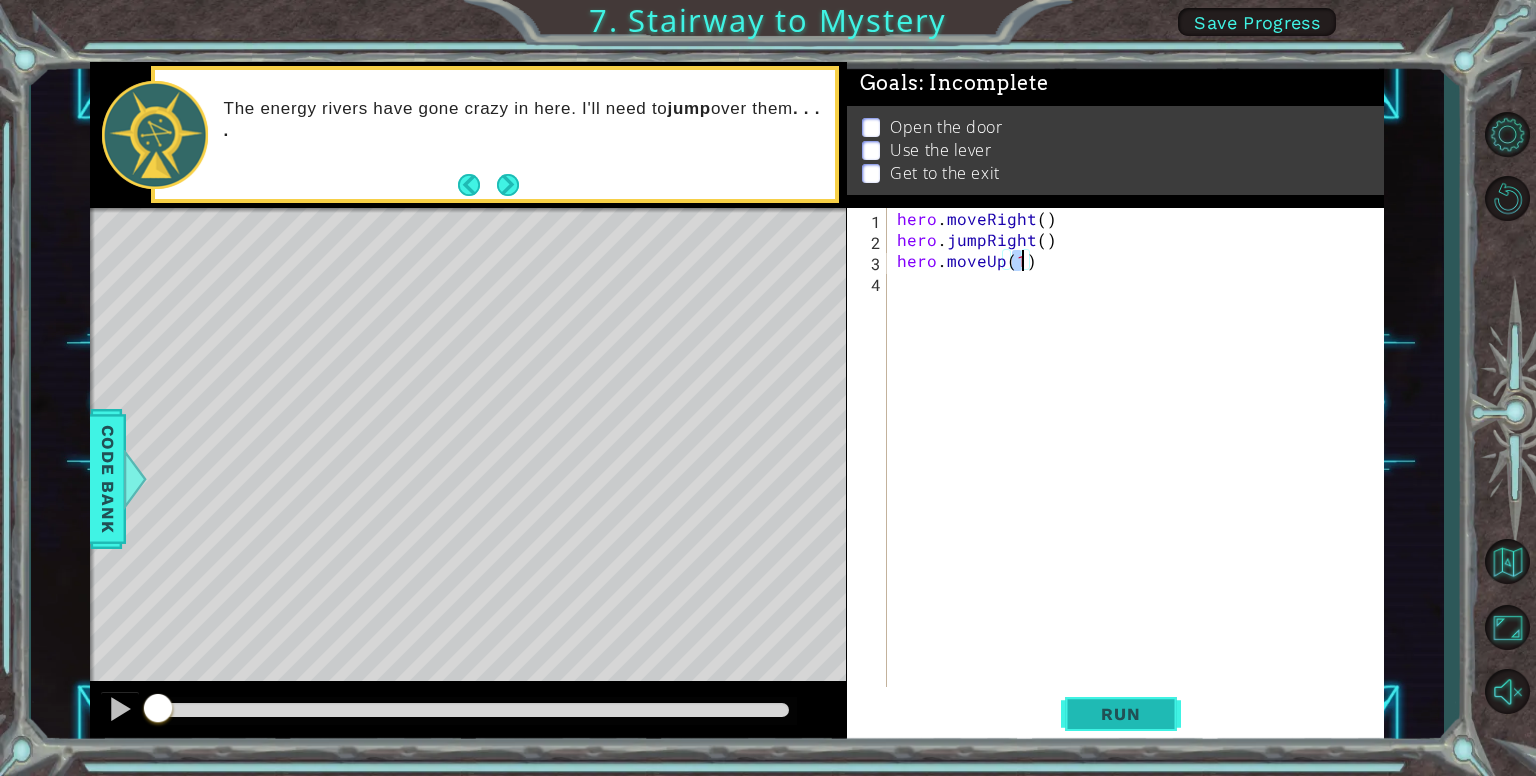 type on "hero.moveUp(1)" 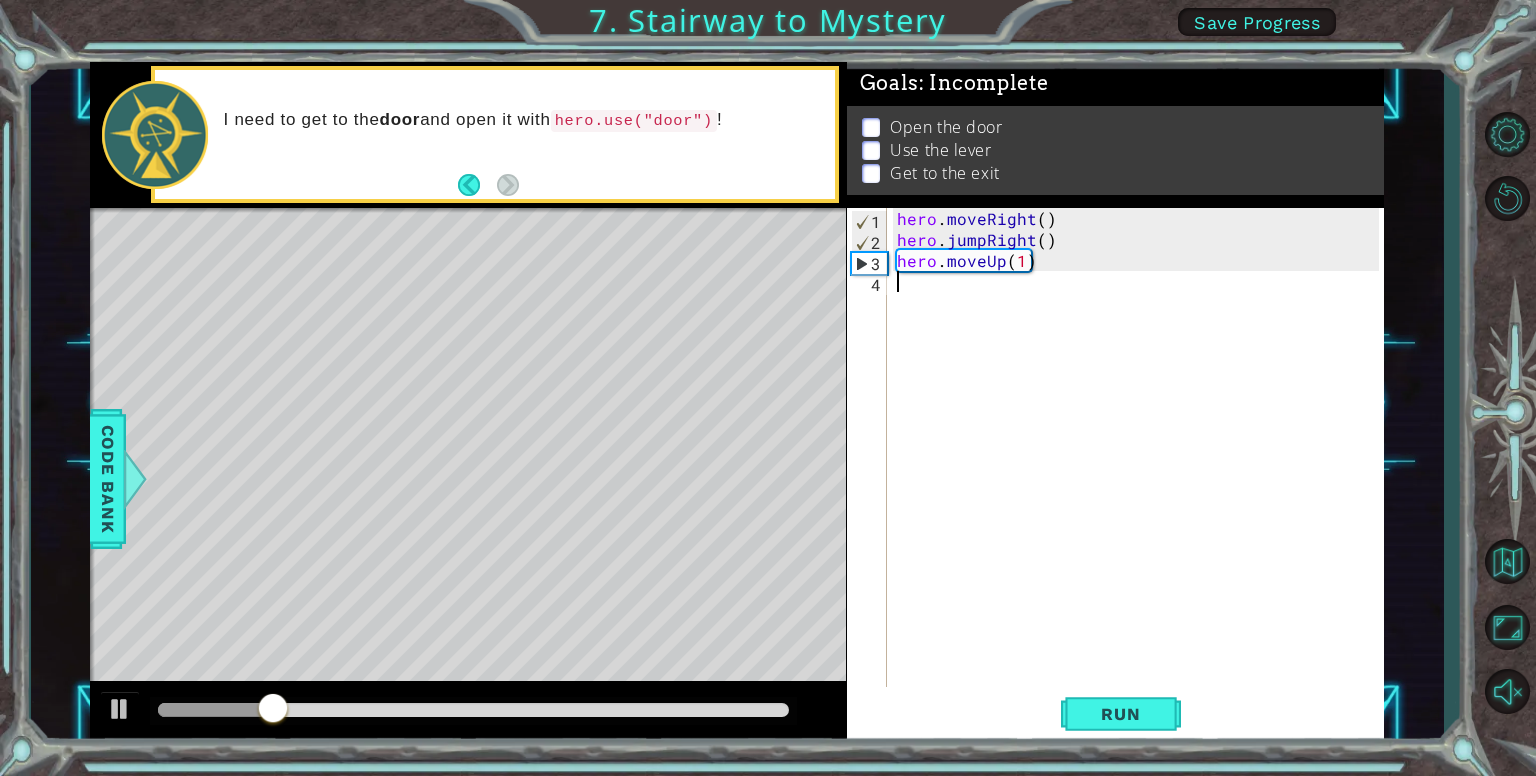 click on "hero . moveRight ( ) hero . jumpRight ( ) hero . moveUp ( 1 )" at bounding box center (1141, 470) 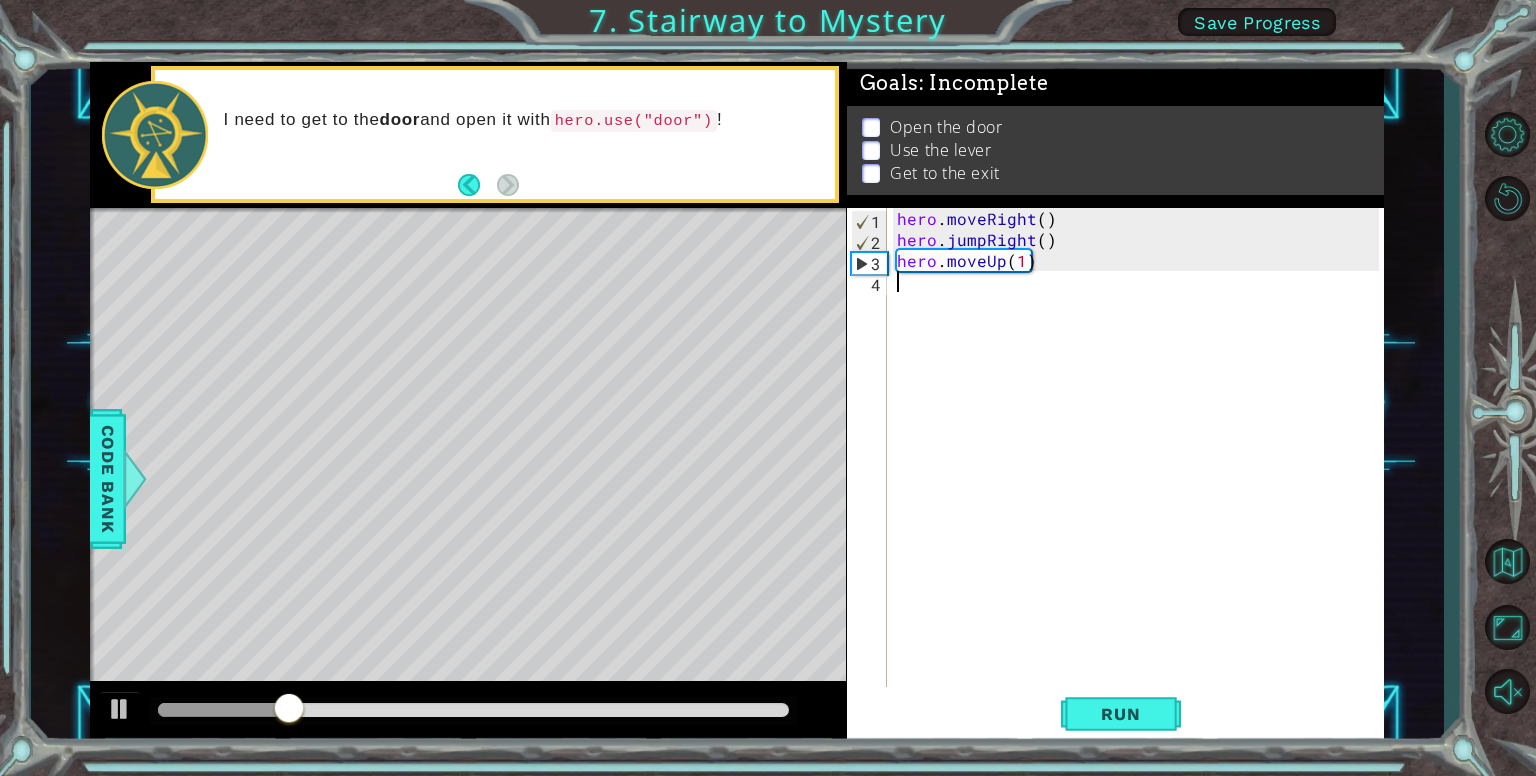 type on "e" 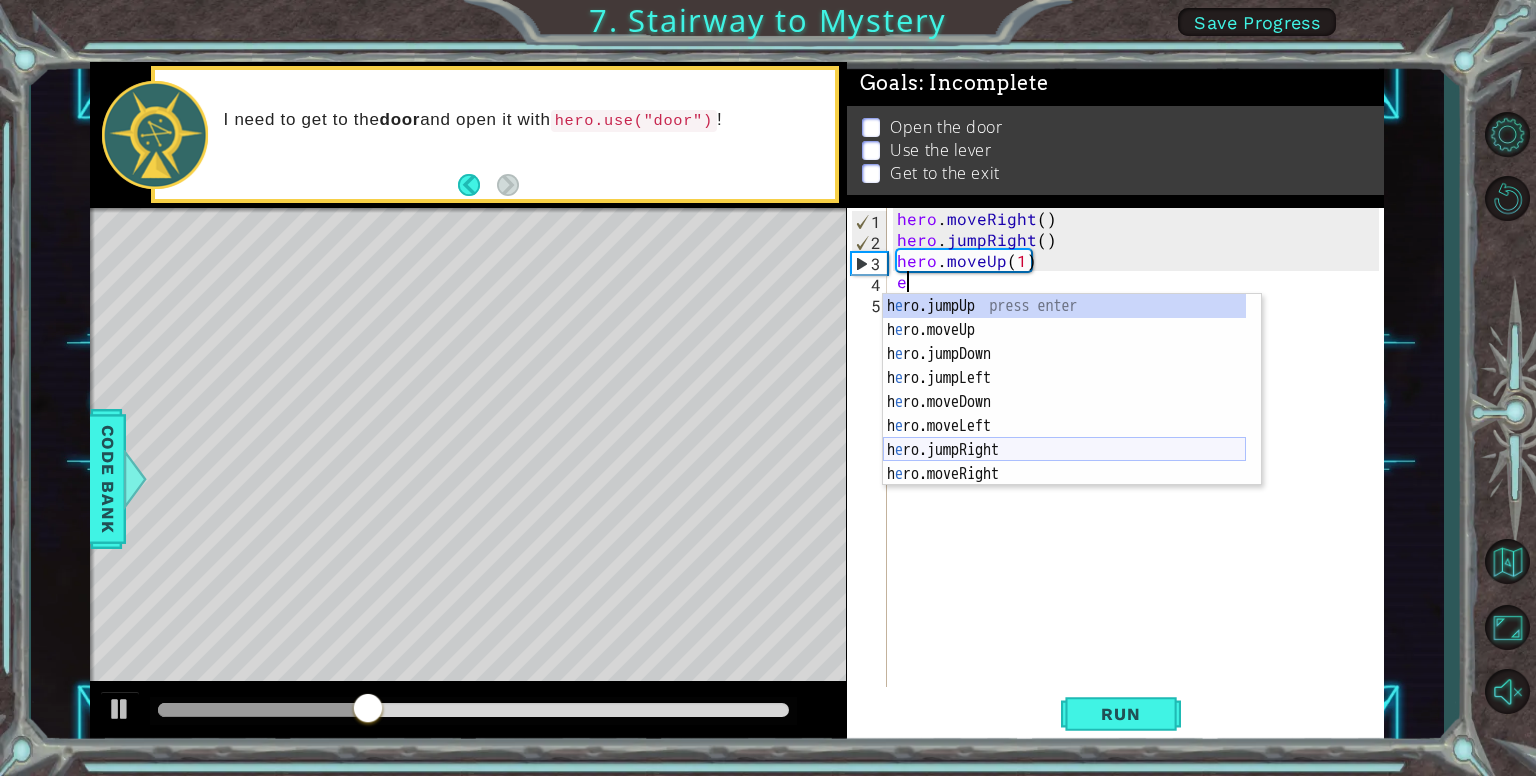 click on "h e ro.jumpUp press enter h e ro.moveUp press enter h e ro.jumpDown press enter h e ro.jumpLeft press enter h e ro.moveDown press enter h e ro.moveLeft press enter h e ro.jumpRight press enter h e ro.moveRight press enter h e ro.use press enter" at bounding box center (1064, 414) 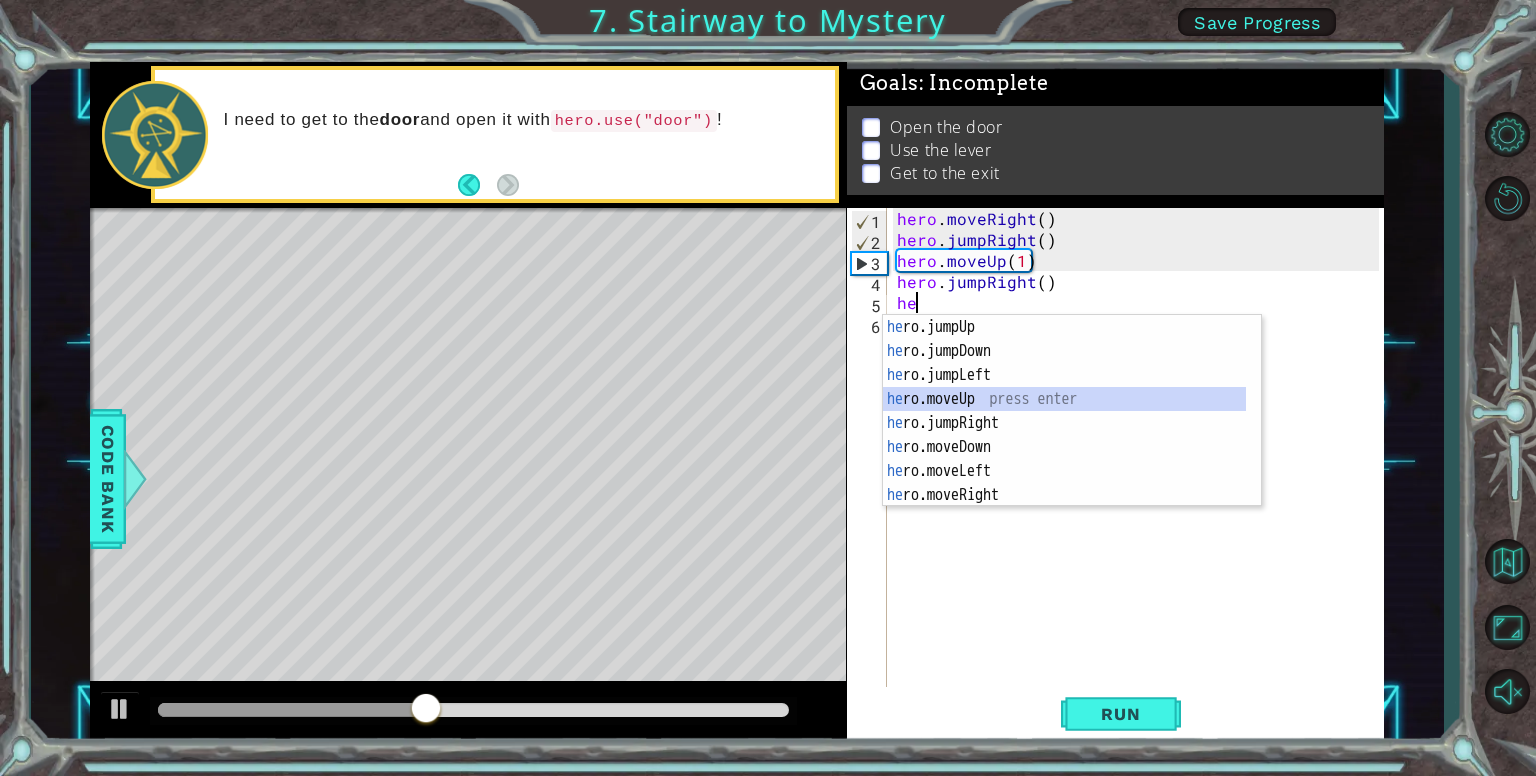 click on "he ro.jumpUp press enter he ro.jumpDown press enter he ro.jumpLeft press enter he ro.moveUp press enter he ro.jumpRight press enter he ro.moveDown press enter he ro.moveLeft press enter he ro.moveRight press enter he ro.use press enter" at bounding box center [1064, 435] 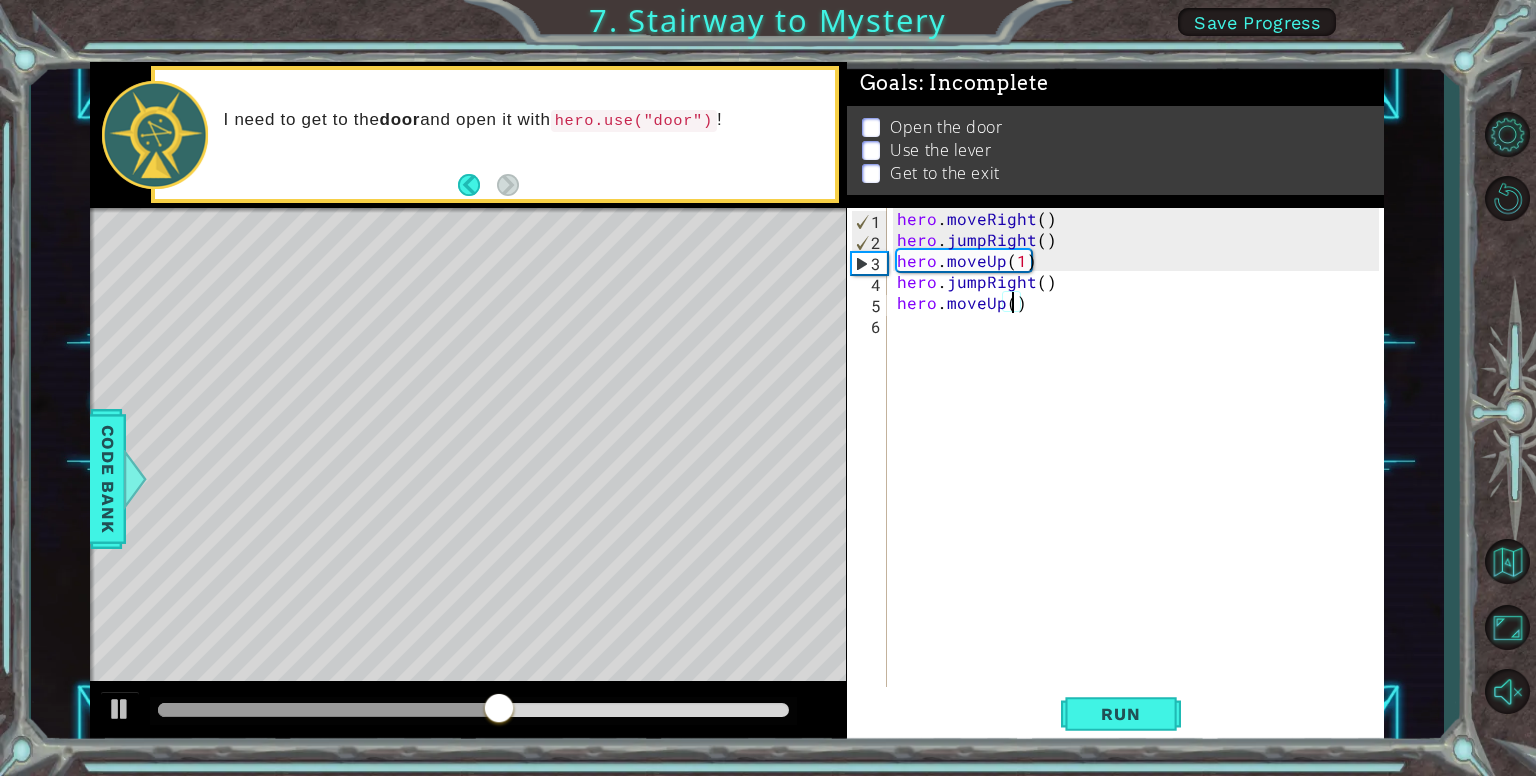 type on "hero.moveUp(2)" 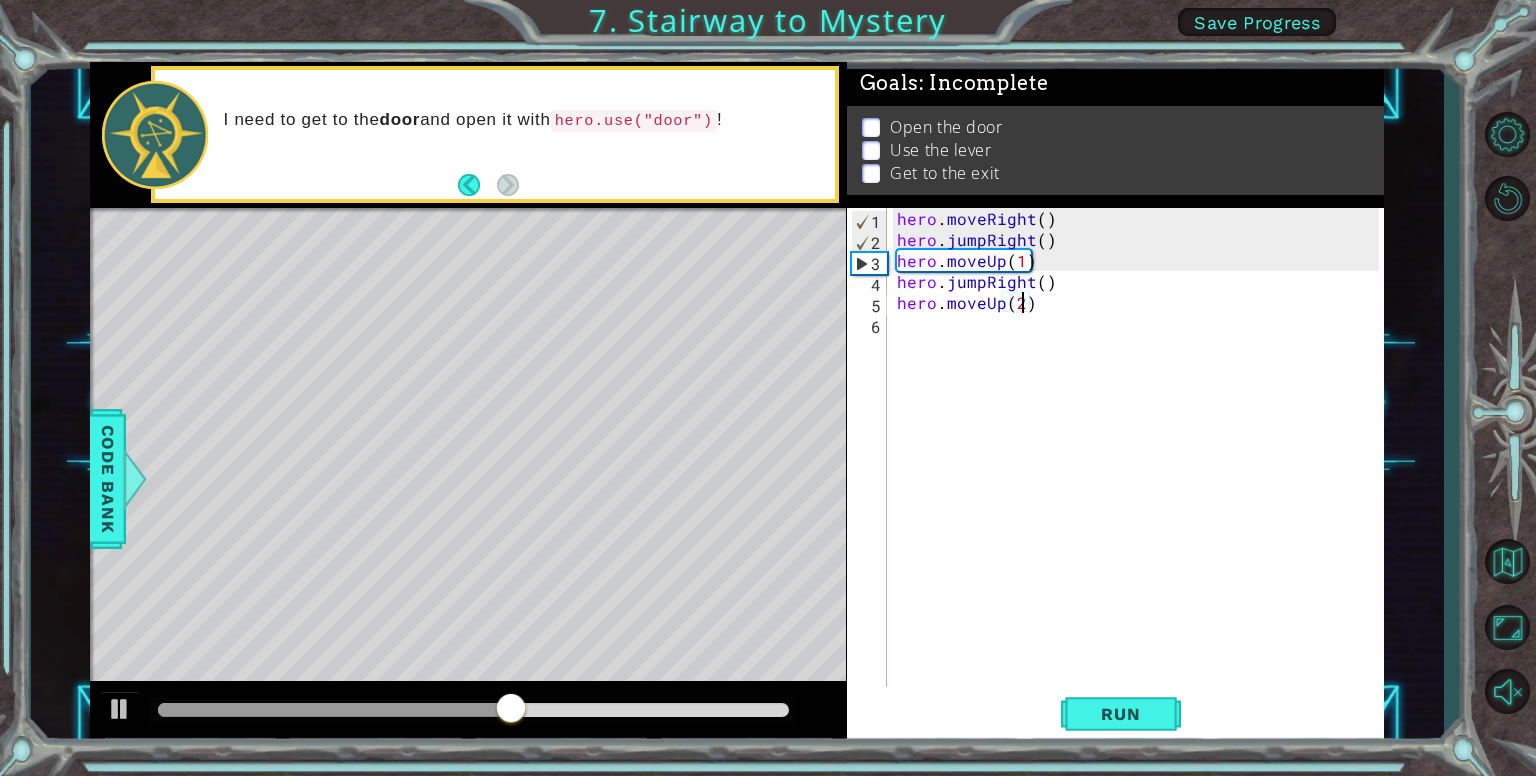 click on "hero . moveRight ( ) hero . jumpRight ( ) hero . moveUp ( 1 ) hero . jumpRight ( ) hero . moveUp ( 2 )" at bounding box center [1141, 470] 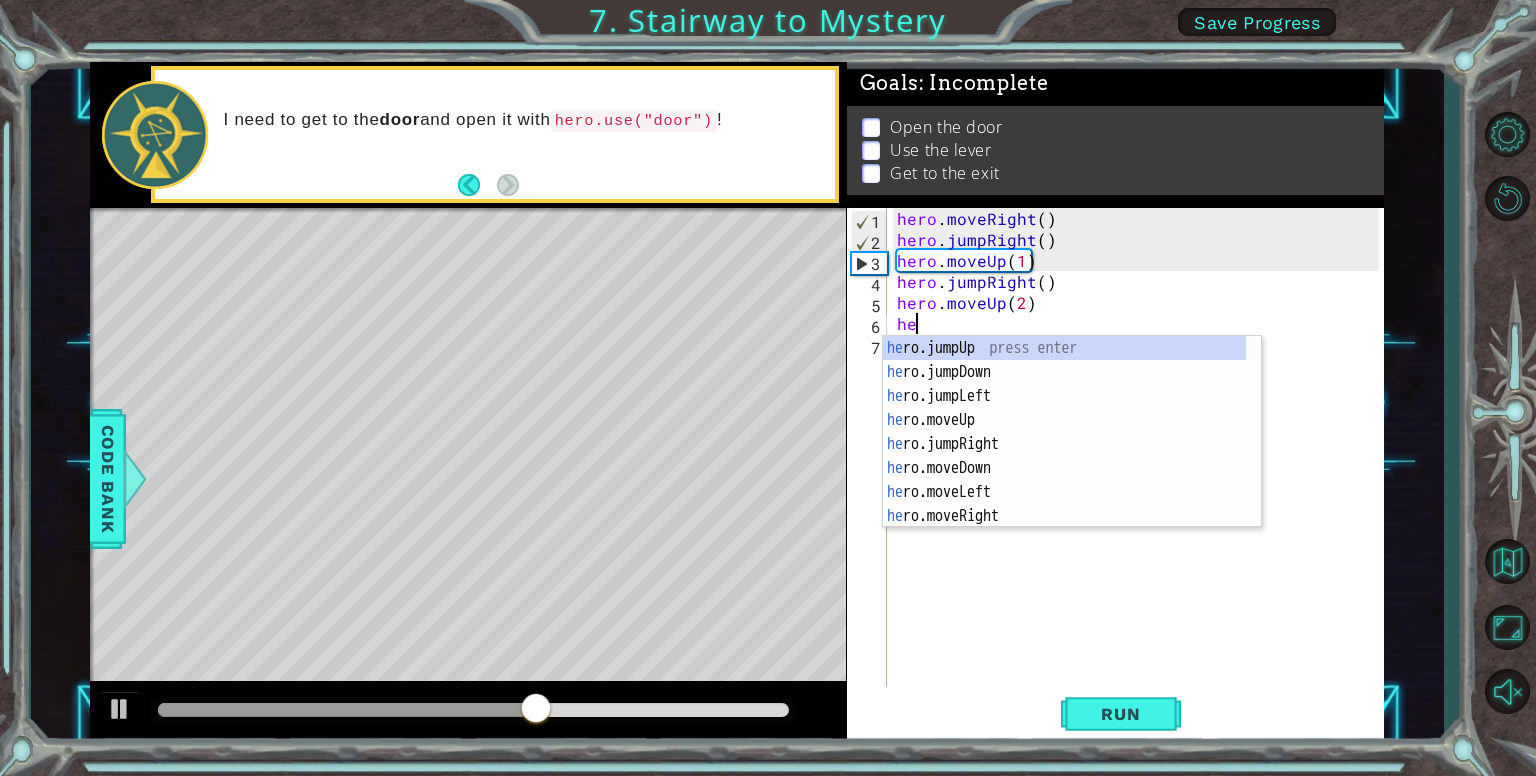 scroll, scrollTop: 0, scrollLeft: 0, axis: both 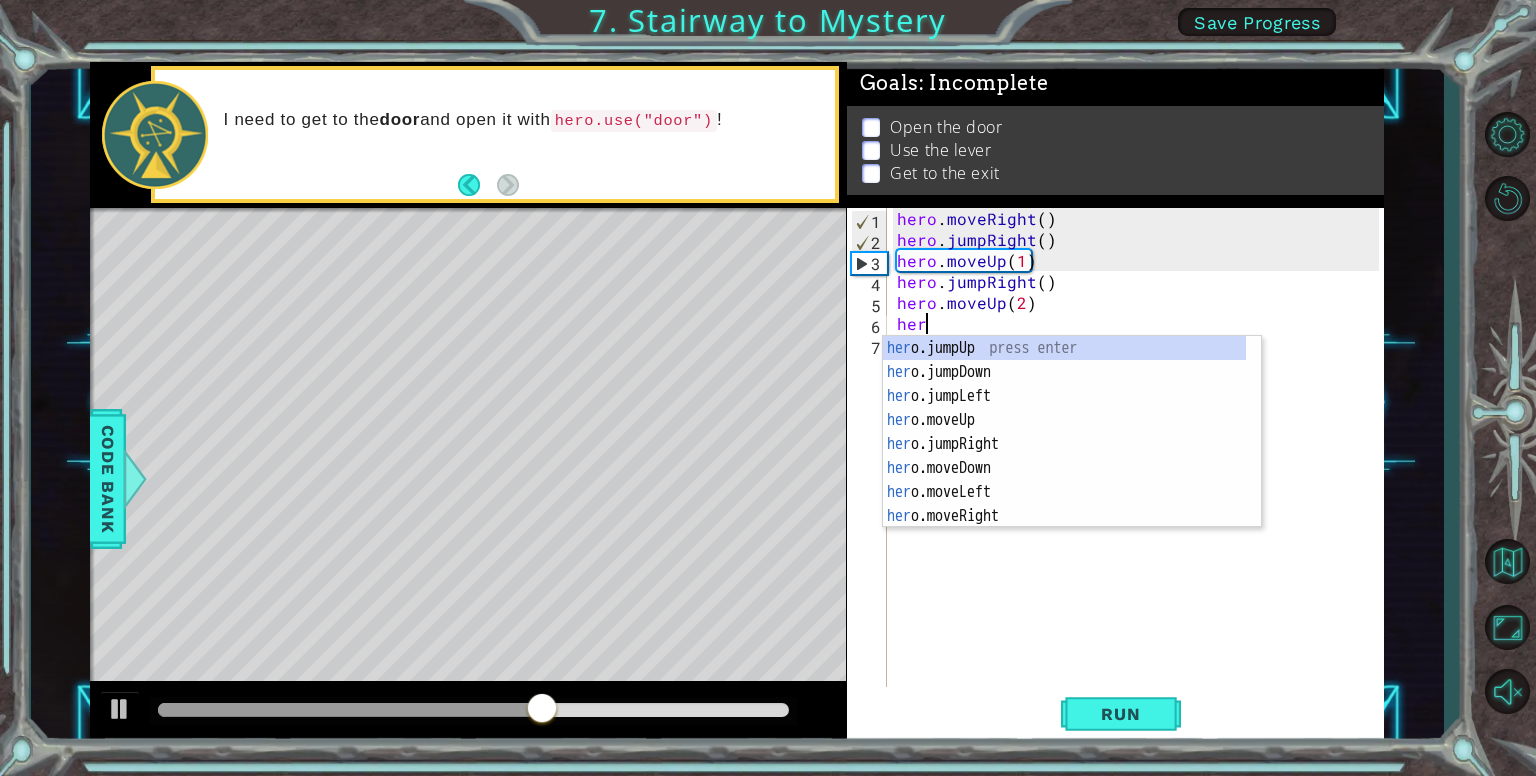 type on "hero" 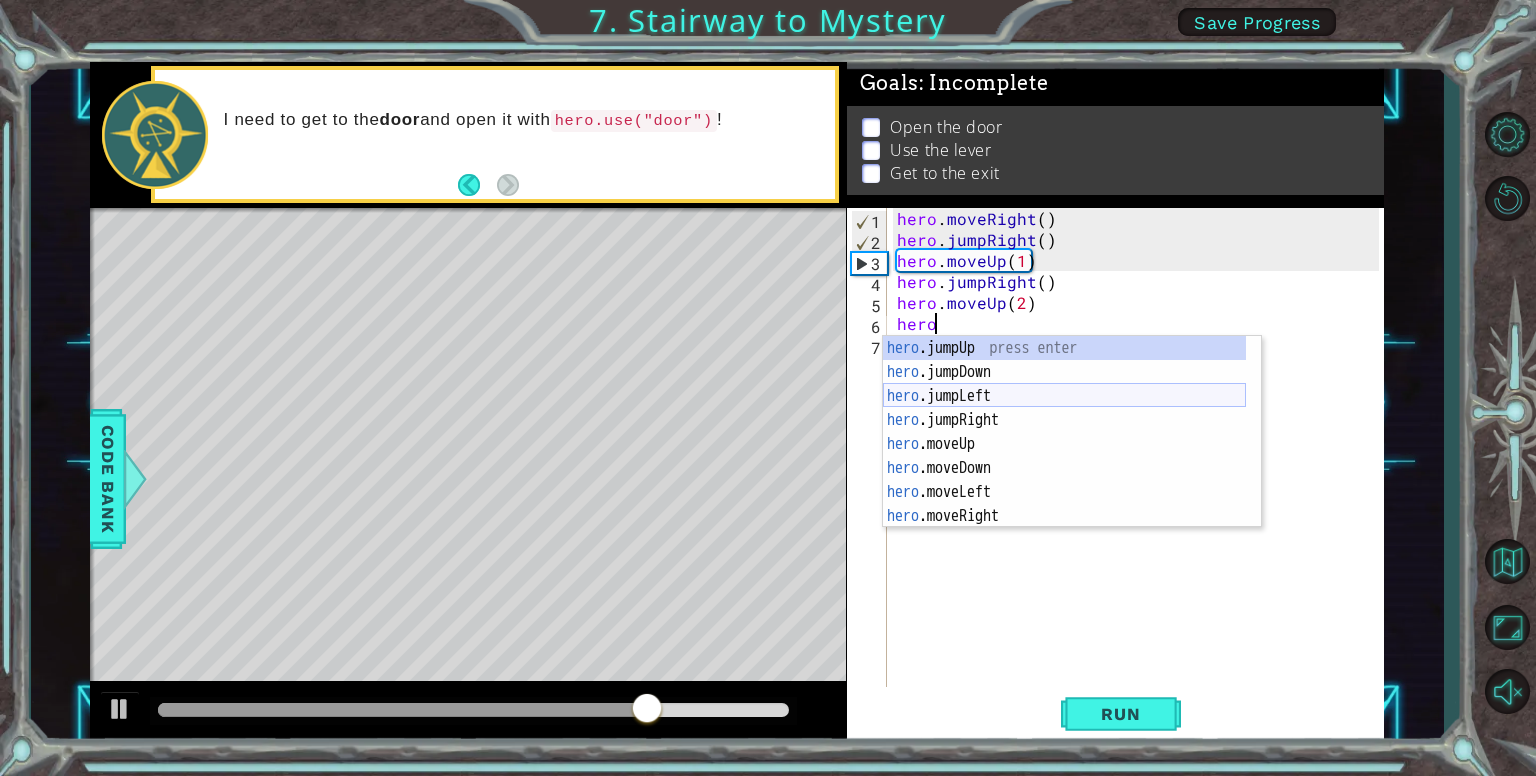 click on "hero .jumpUp press enter hero .jumpDown press enter hero .jumpLeft press enter hero .jumpRight press enter hero .moveUp press enter hero .moveDown press enter hero .moveLeft press enter hero .moveRight press enter hero .use press enter" at bounding box center [1064, 456] 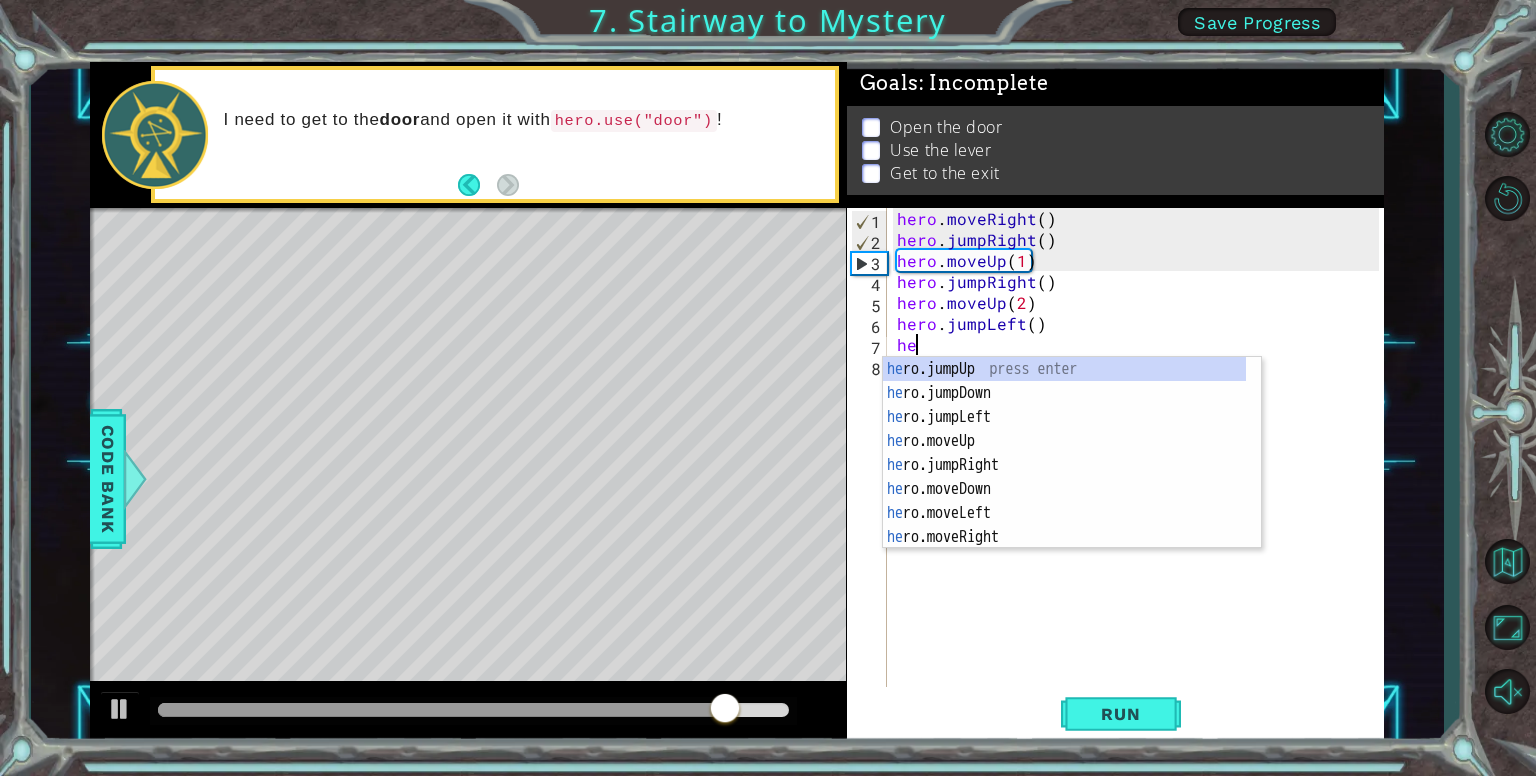 scroll, scrollTop: 0, scrollLeft: 0, axis: both 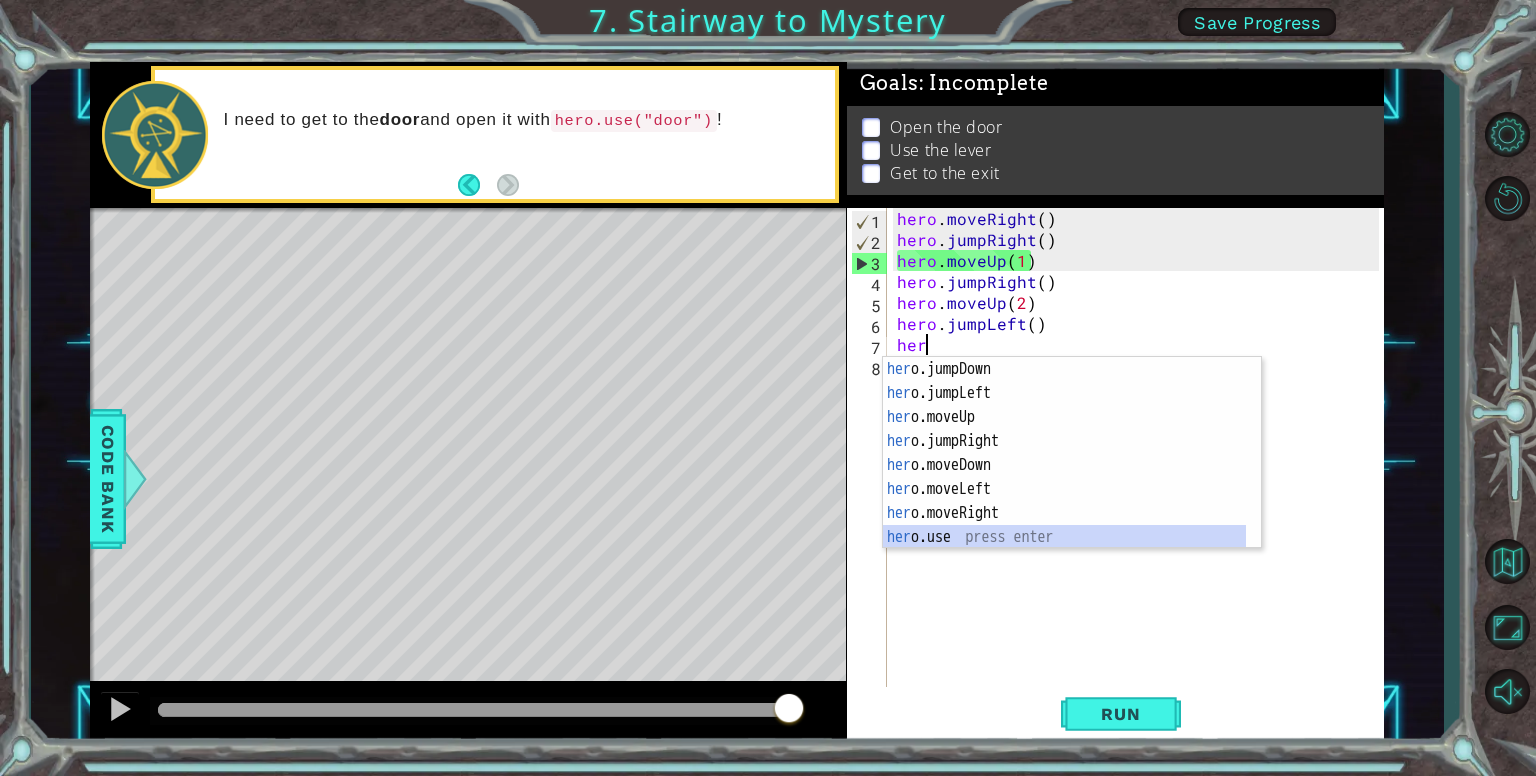 click on "her o.jumpDown press enter her o.jumpLeft press enter her o.moveUp press enter her o.jumpRight press enter her o.moveDown press enter her o.moveLeft press enter her o.moveRight press enter her o.use press enter" at bounding box center [1064, 477] 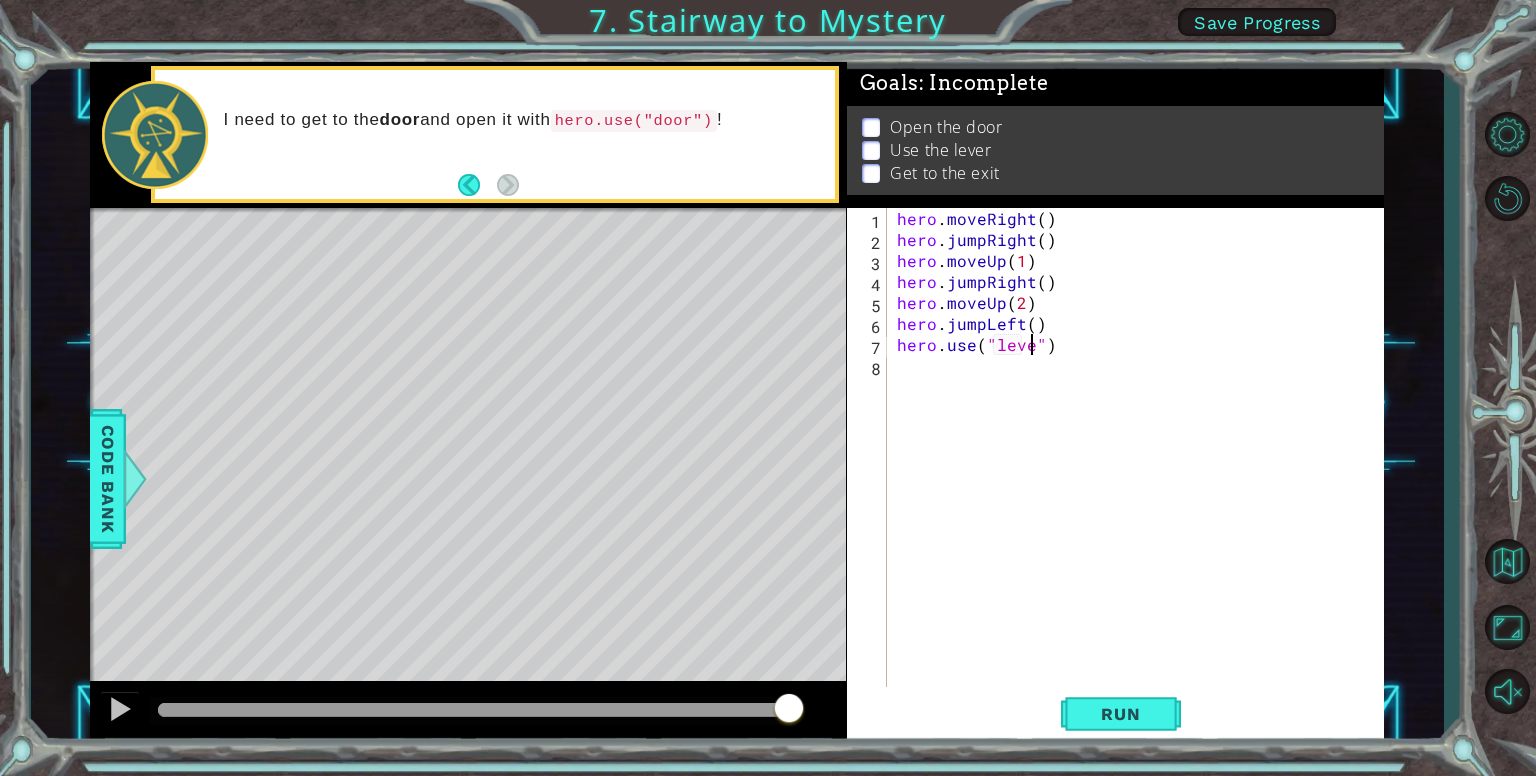 type on "hero.use("lever")" 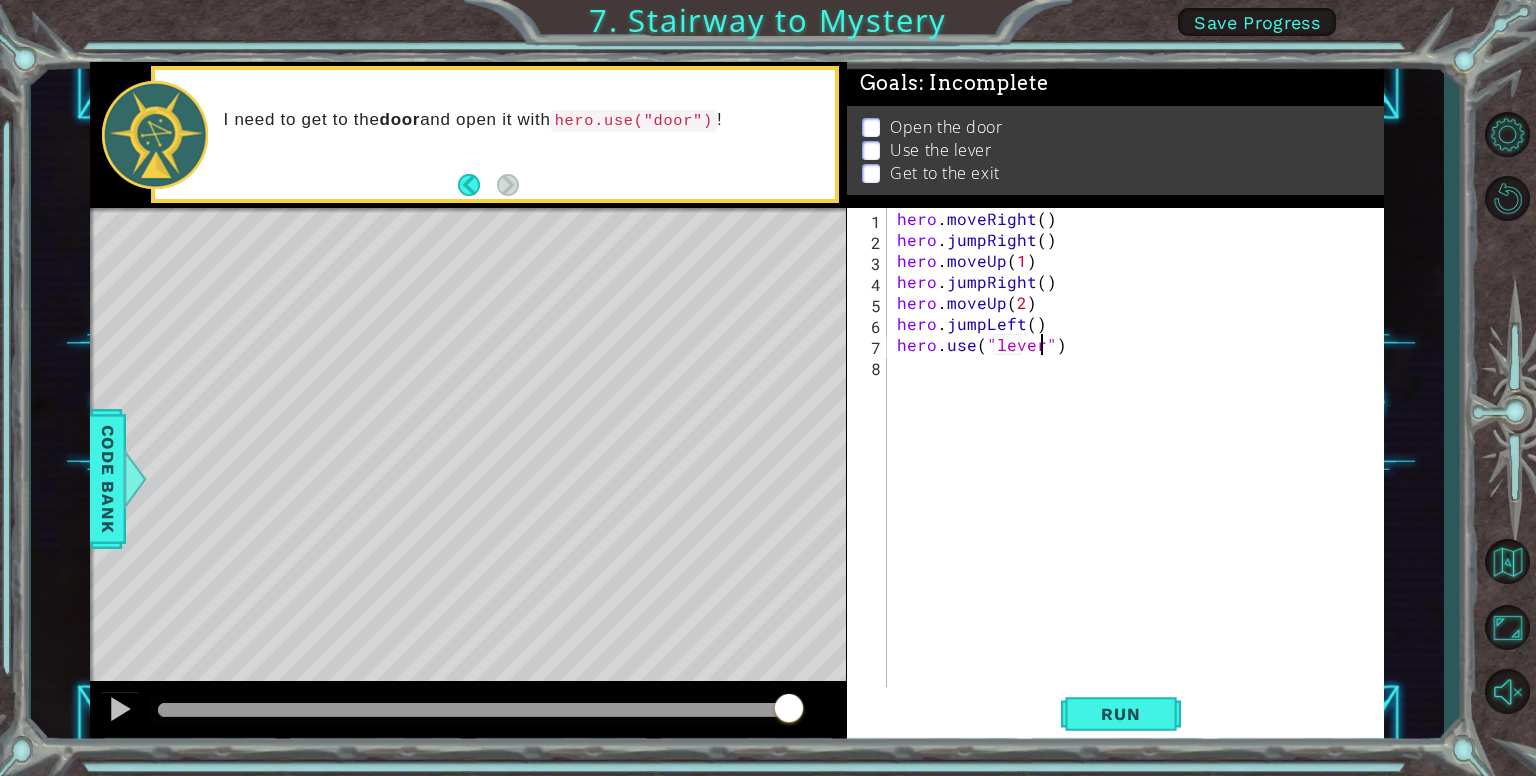 scroll, scrollTop: 0, scrollLeft: 8, axis: horizontal 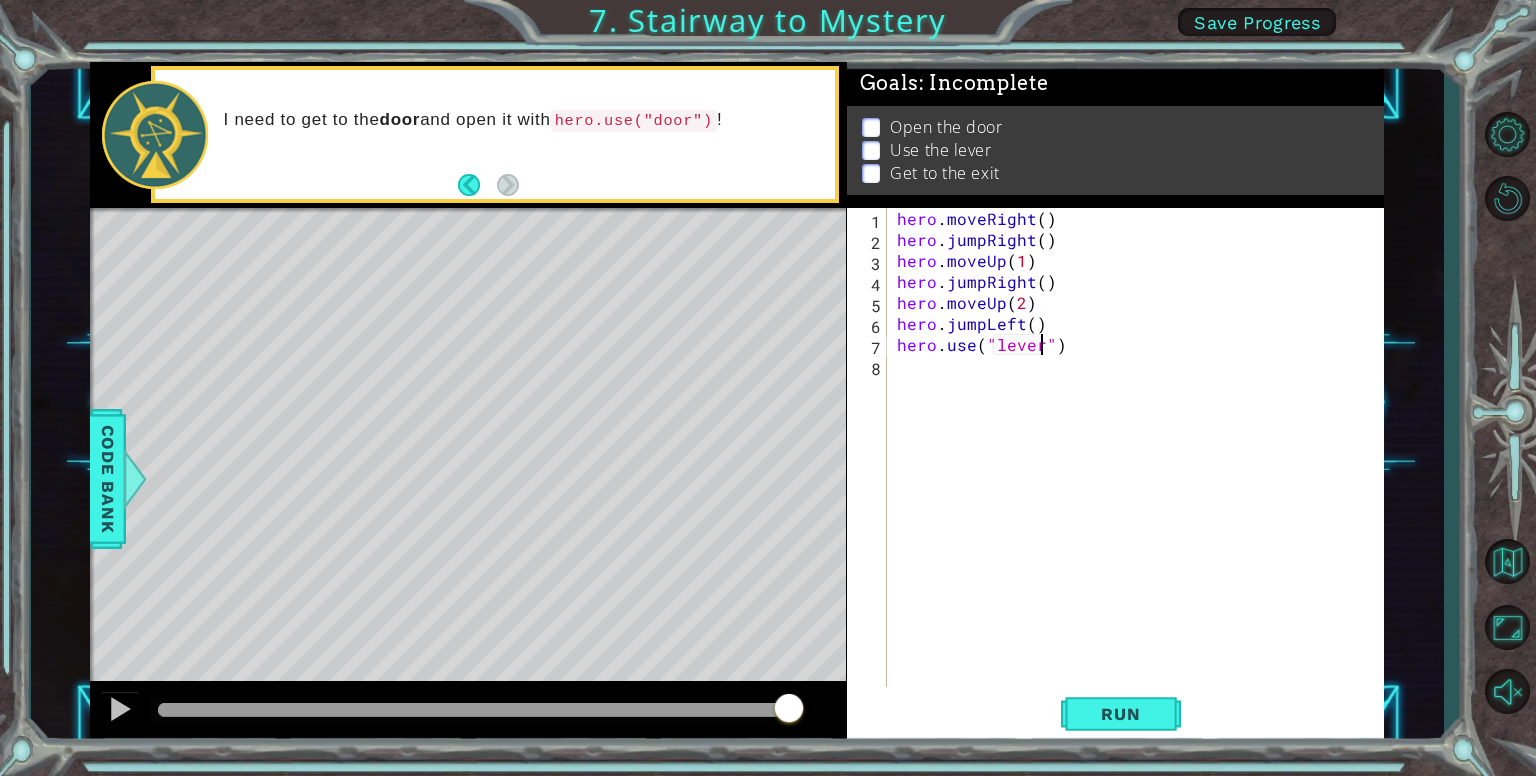 click on "hero . moveRight ( ) hero . jumpRight ( ) hero . moveUp ( 1 ) hero . jumpRight ( ) hero . moveUp ( 2 ) hero . jumpLeft ( ) hero . use ( "lever" )" at bounding box center (1141, 470) 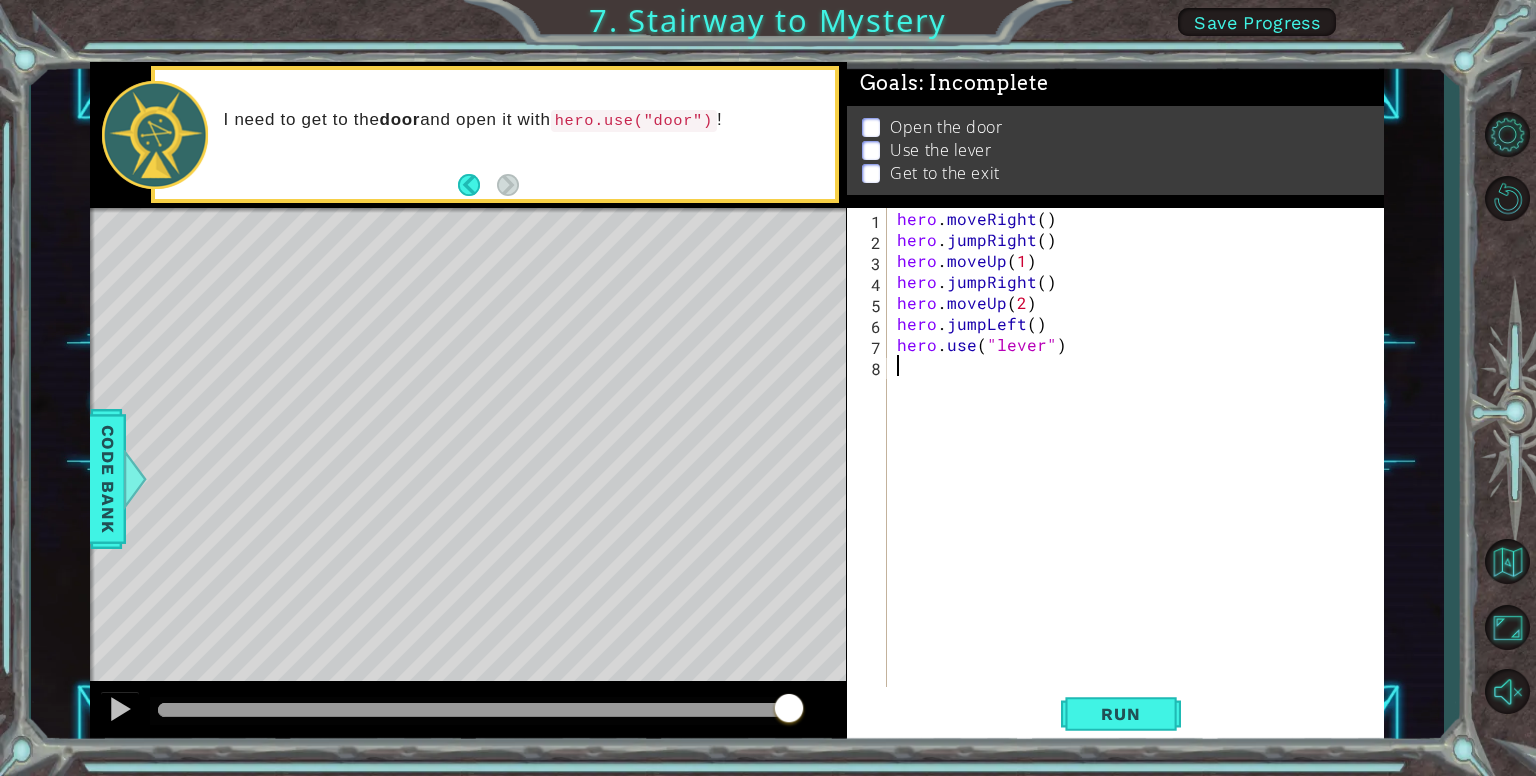 scroll, scrollTop: 0, scrollLeft: 0, axis: both 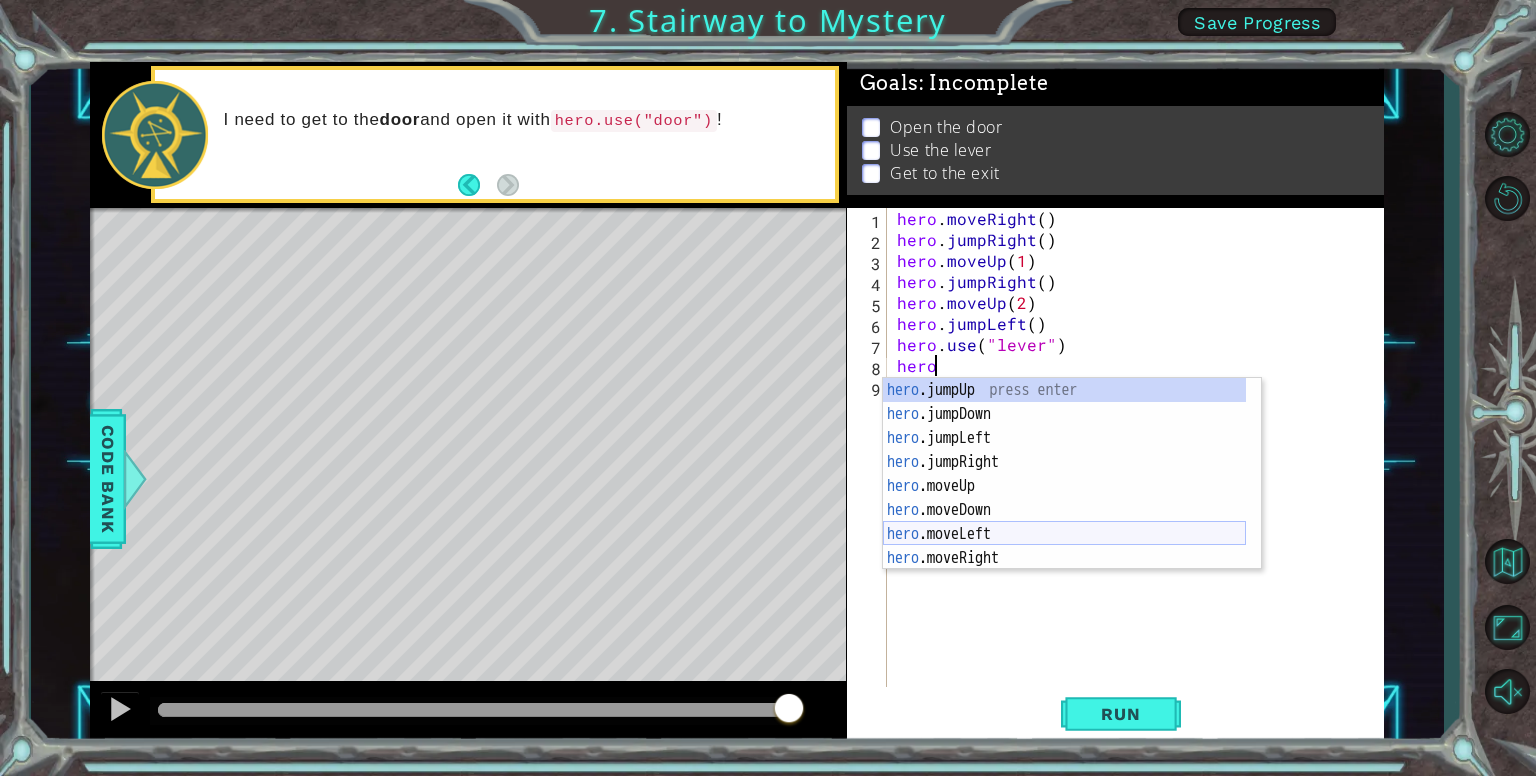 click on "hero .jumpUp press enter hero .jumpDown press enter hero .jumpLeft press enter hero .jumpRight press enter hero .moveUp press enter hero .moveDown press enter hero .moveLeft press enter hero .moveRight press enter hero .use press enter" at bounding box center [1064, 498] 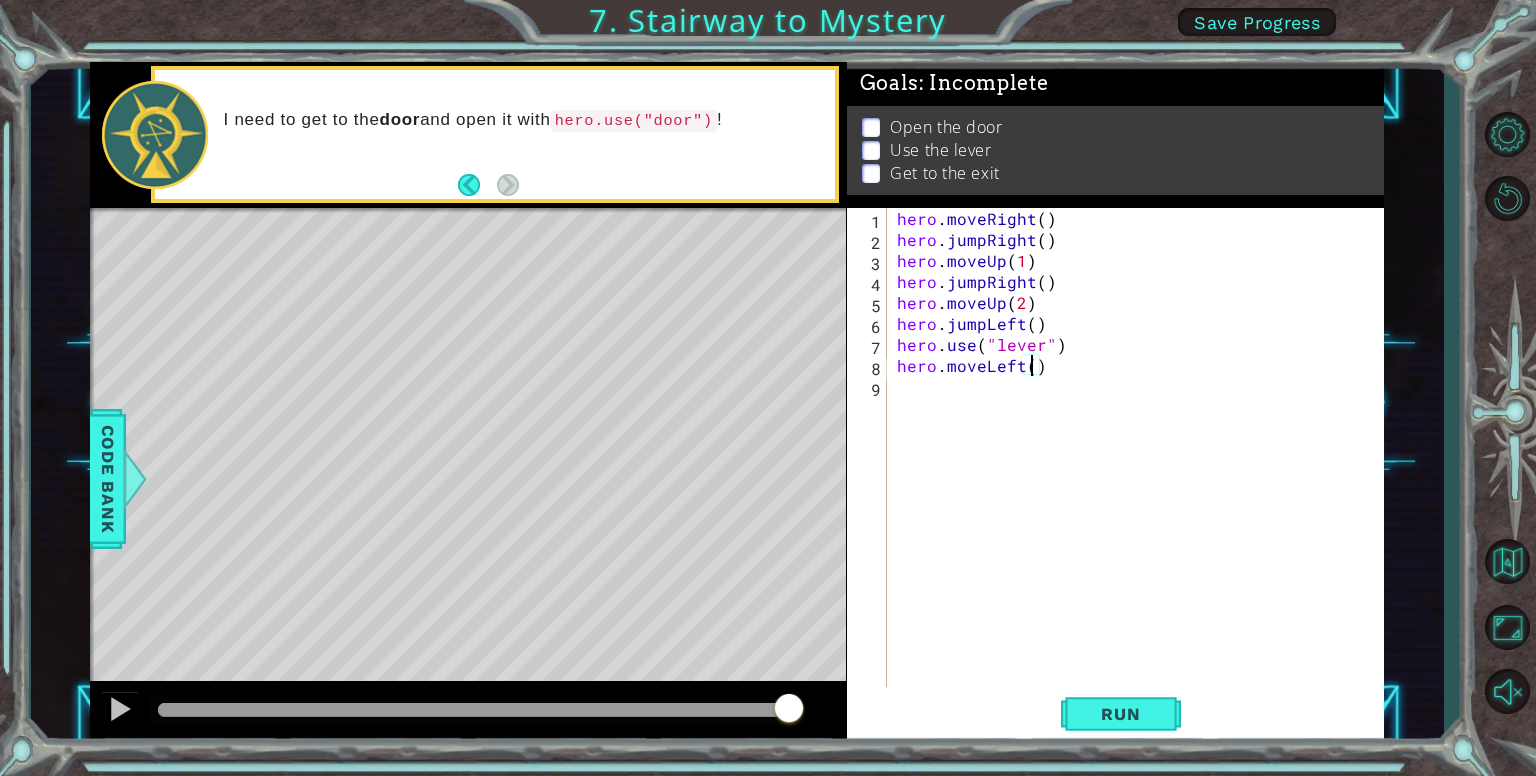 scroll, scrollTop: 0, scrollLeft: 8, axis: horizontal 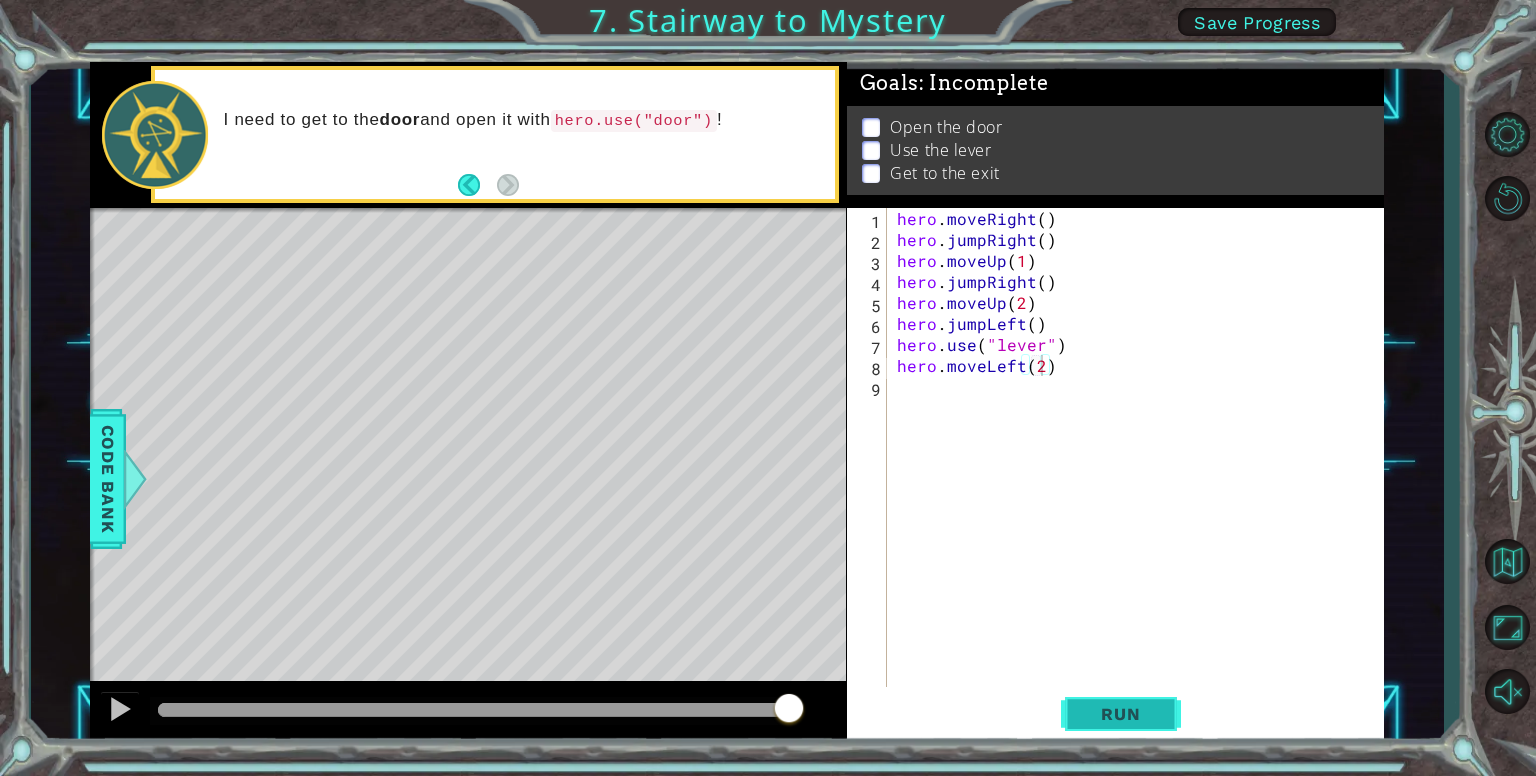 click on "Run" at bounding box center (1121, 714) 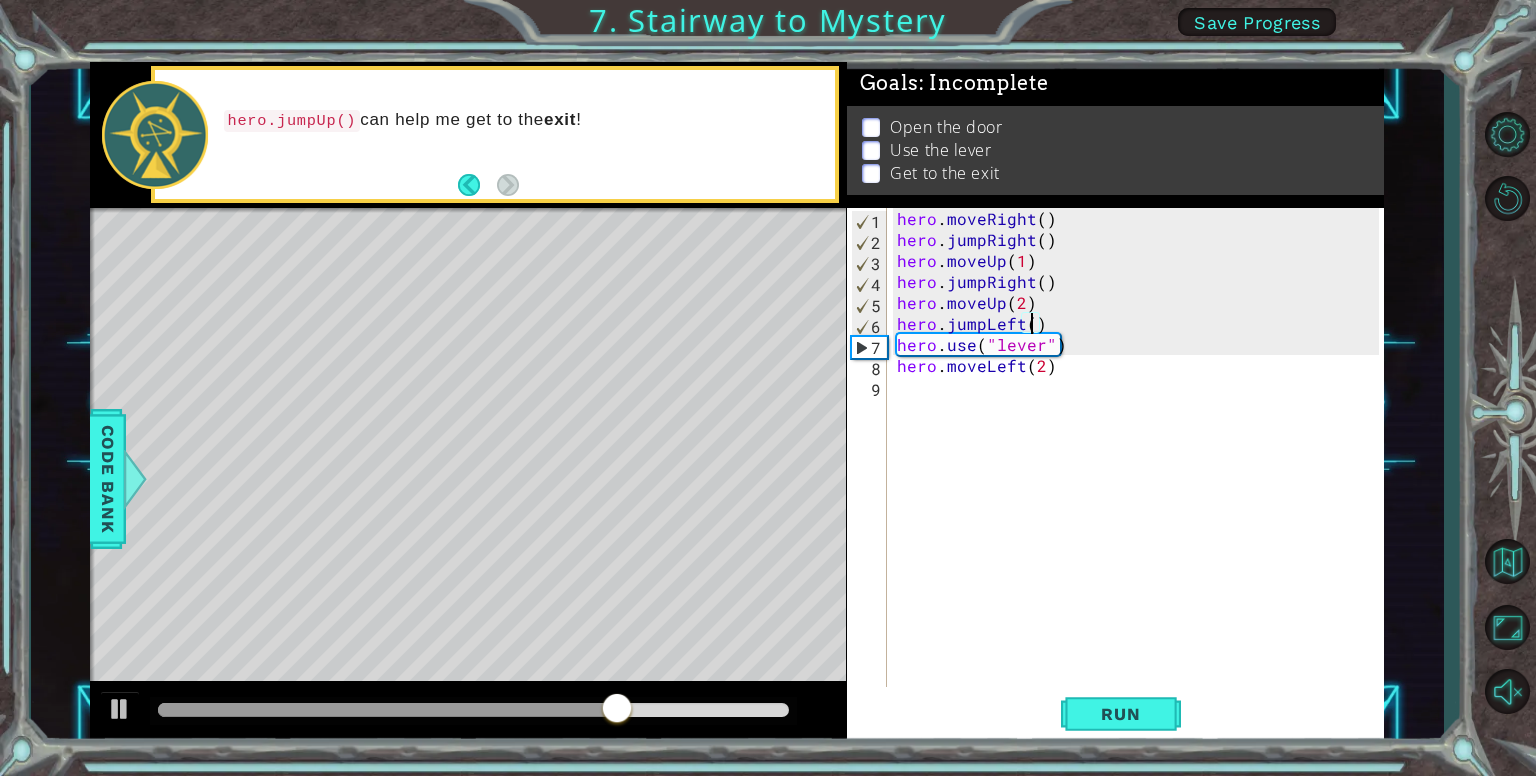 click on "hero . moveRight ( ) hero . jumpRight ( ) hero . moveUp ( 1 ) hero . jumpRight ( ) hero . moveUp ( 2 ) hero . jumpLeft ( ) hero . use ( "lever" ) hero . moveLeft ( 2 )" at bounding box center (1141, 470) 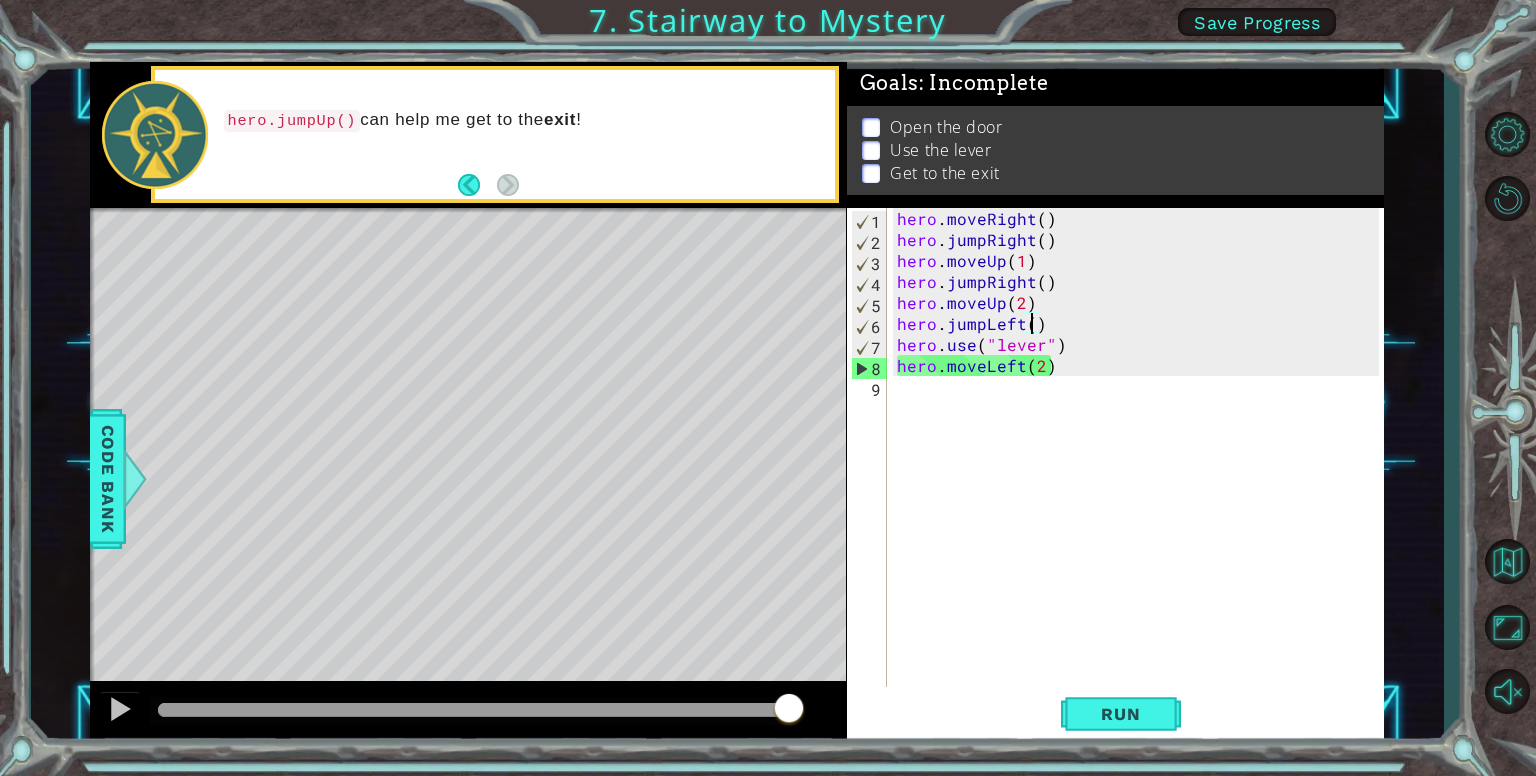 click on "hero . moveRight ( ) hero . jumpRight ( ) hero . moveUp ( 1 ) hero . jumpRight ( ) hero . moveUp ( 2 ) hero . jumpLeft ( ) hero . use ( "lever" ) hero . moveLeft ( 2 )" at bounding box center [1141, 470] 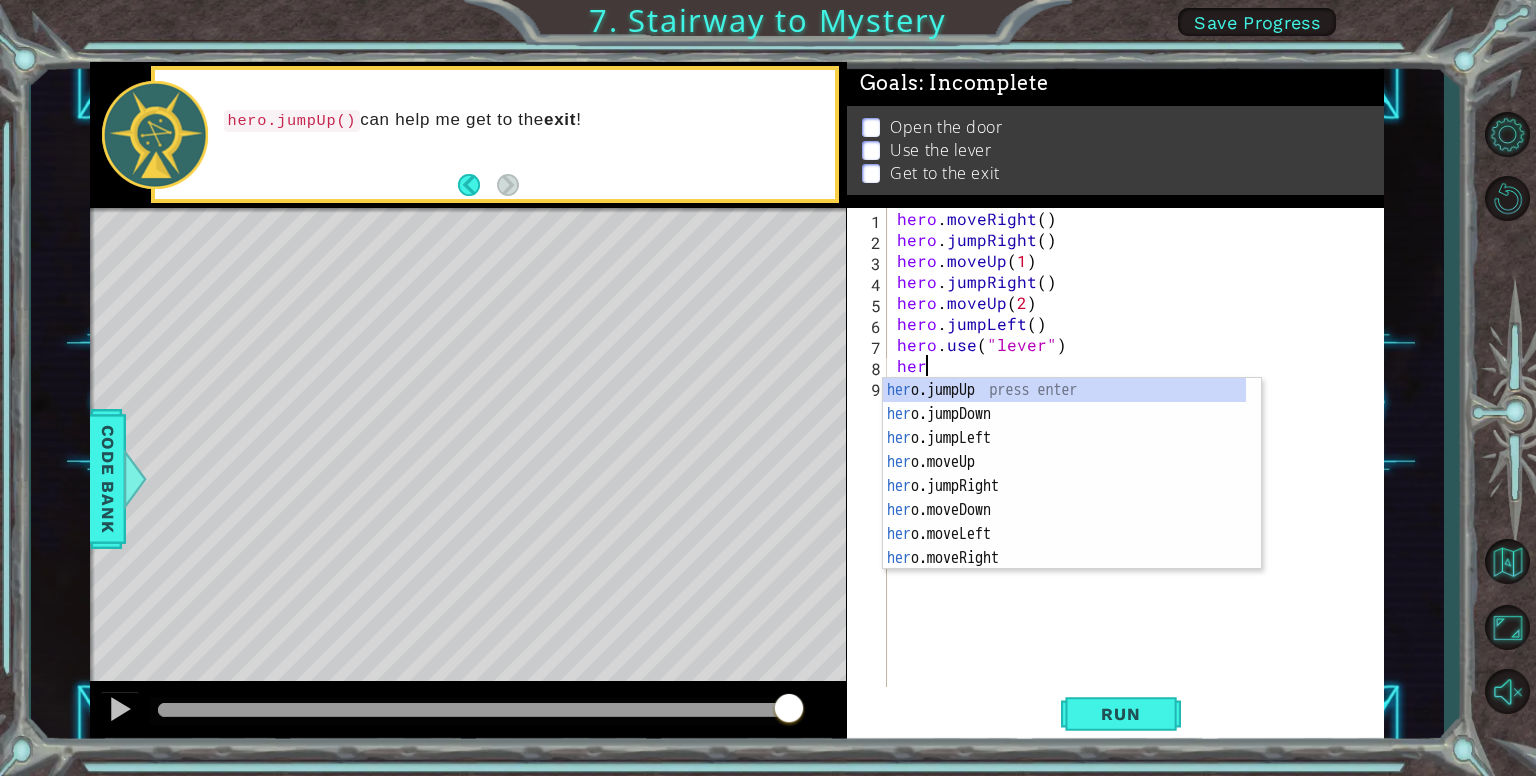 scroll, scrollTop: 0, scrollLeft: 0, axis: both 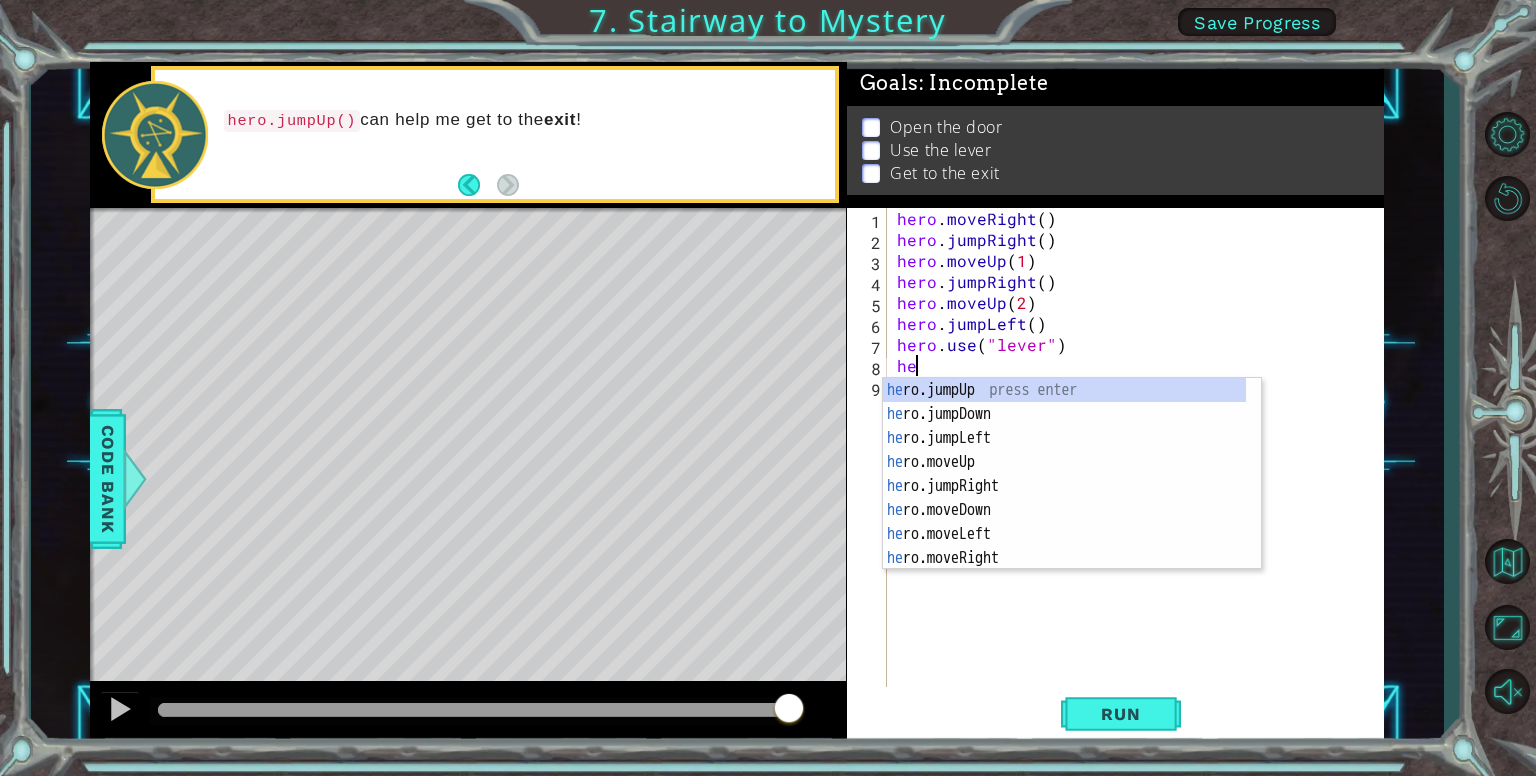 type on "h" 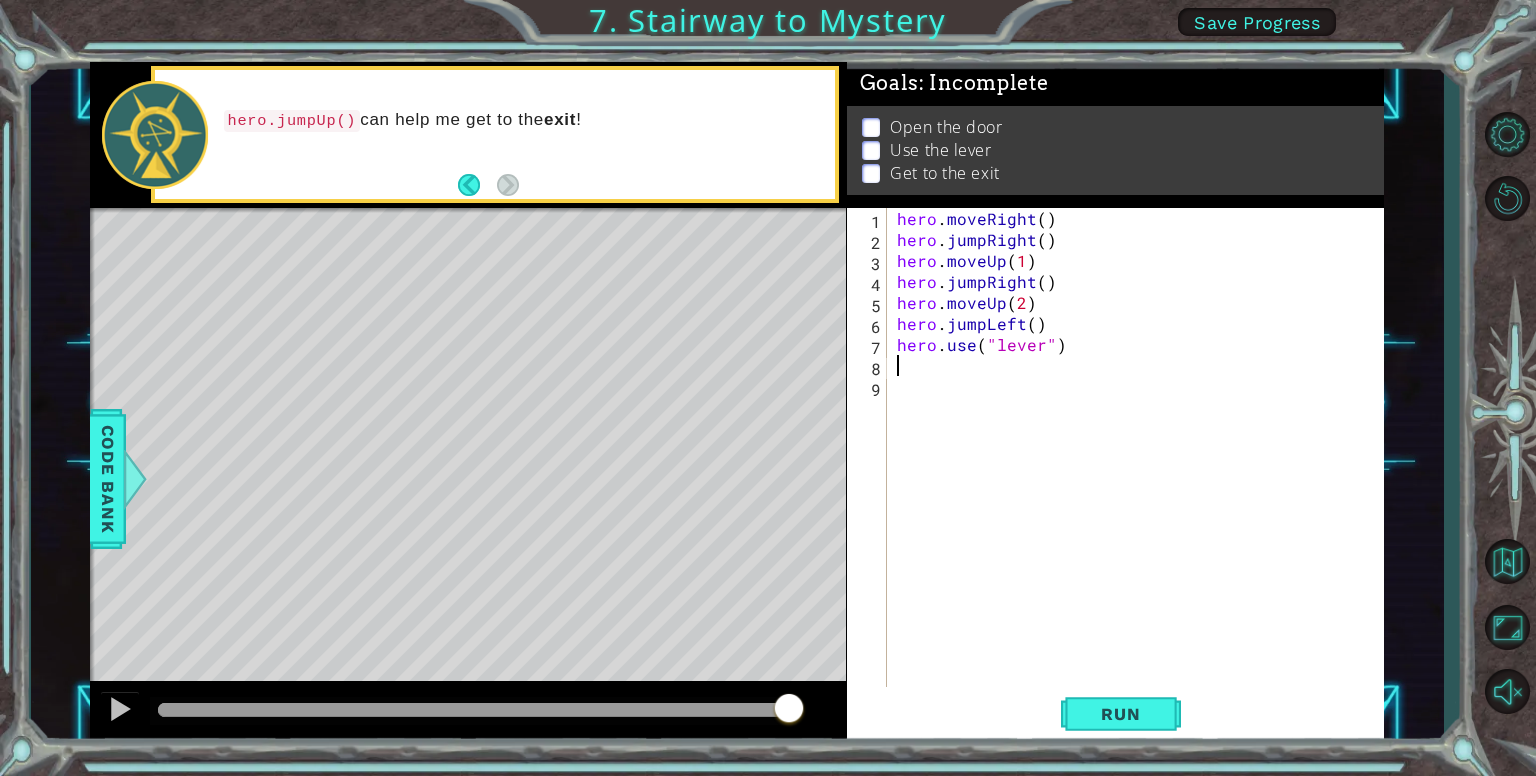 click on "hero . moveRight ( ) hero . jumpRight ( ) hero . moveUp ( 1 ) hero . jumpRight ( ) hero . moveUp ( 2 ) hero . jumpLeft ( ) hero . use ( "lever" )" at bounding box center [1141, 470] 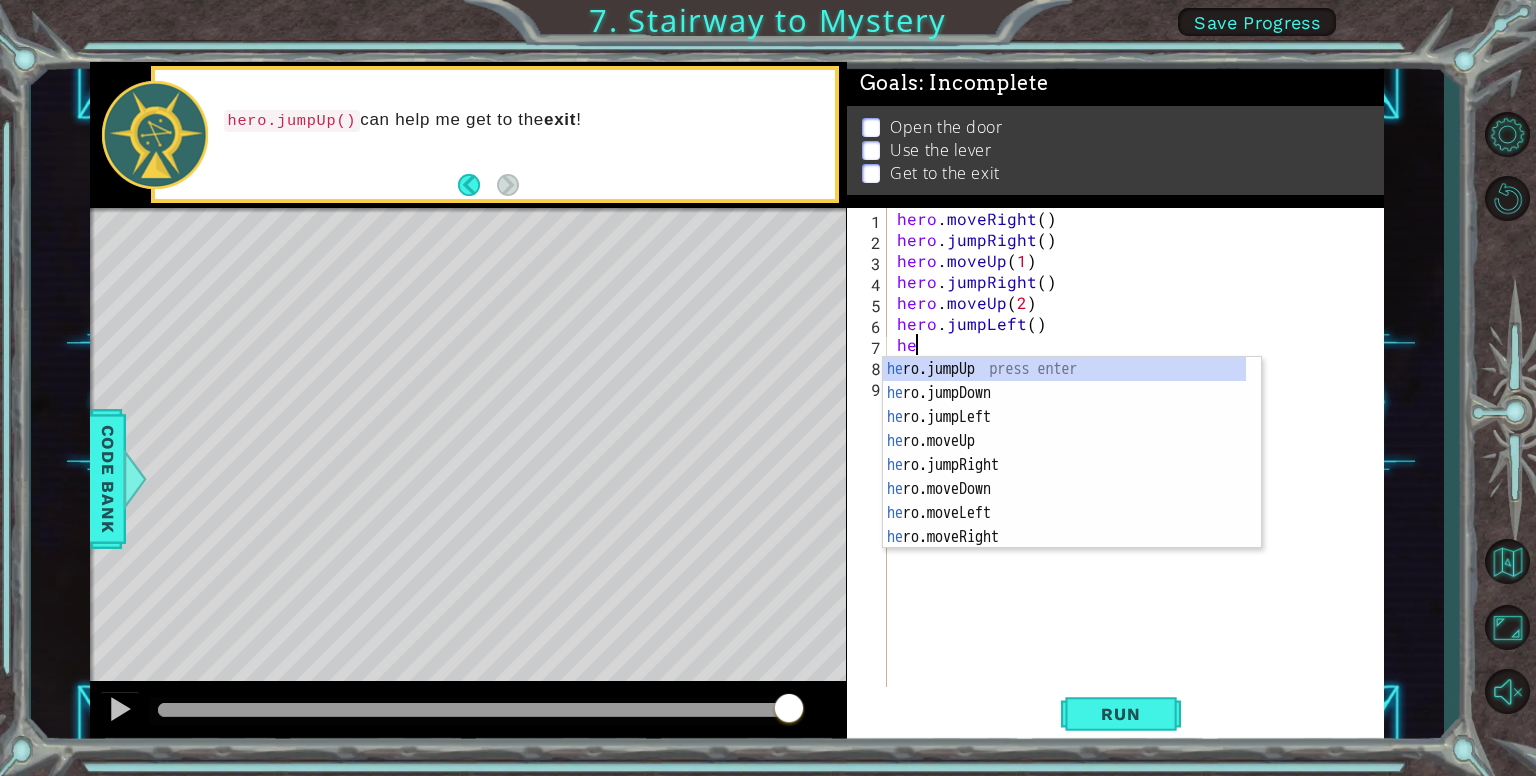 type on "h" 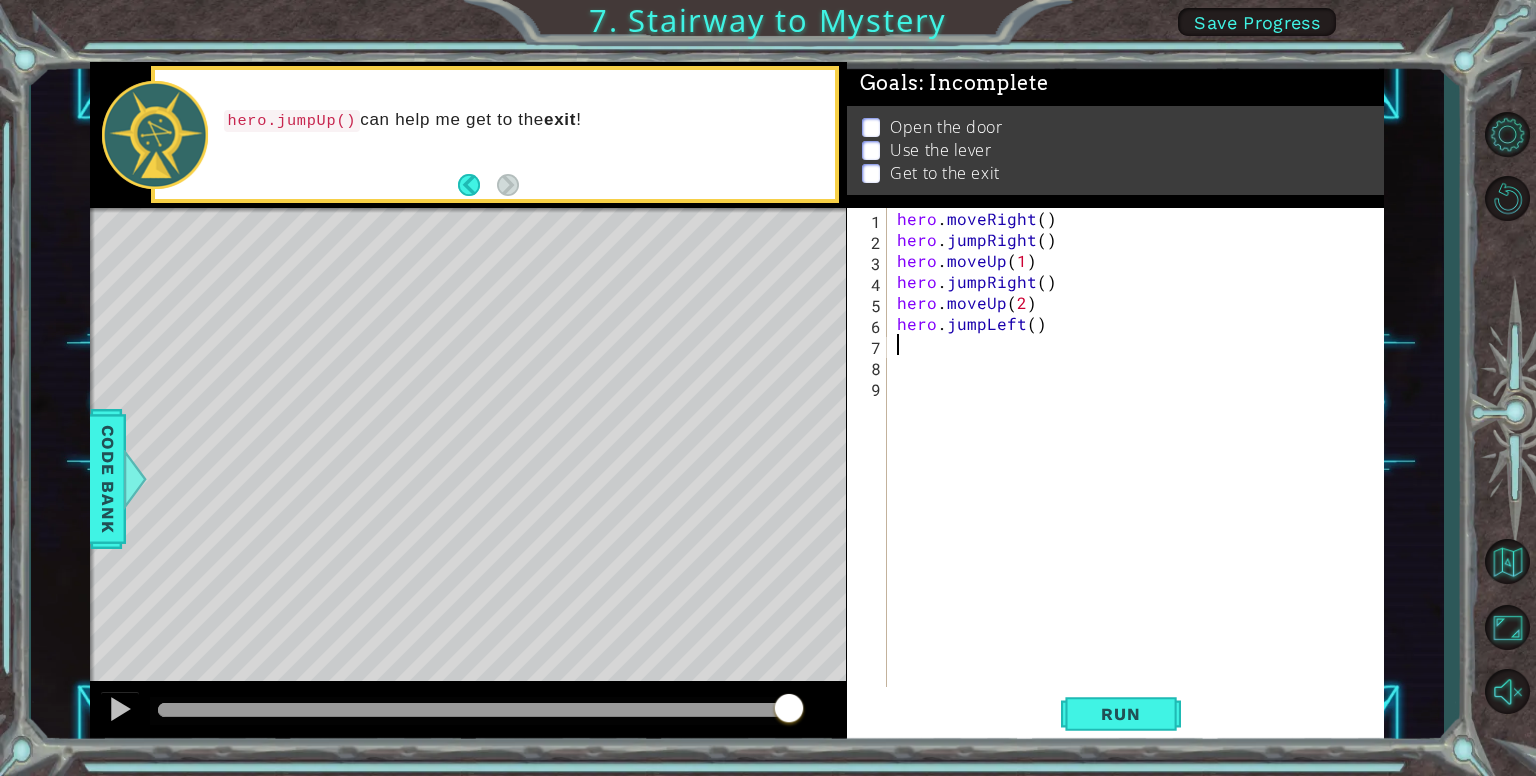 click on "hero . moveRight ( ) hero . jumpRight ( ) hero . moveUp ( 1 ) hero . jumpRight ( ) hero . moveUp ( 2 ) hero . jumpLeft ( )" at bounding box center [1141, 470] 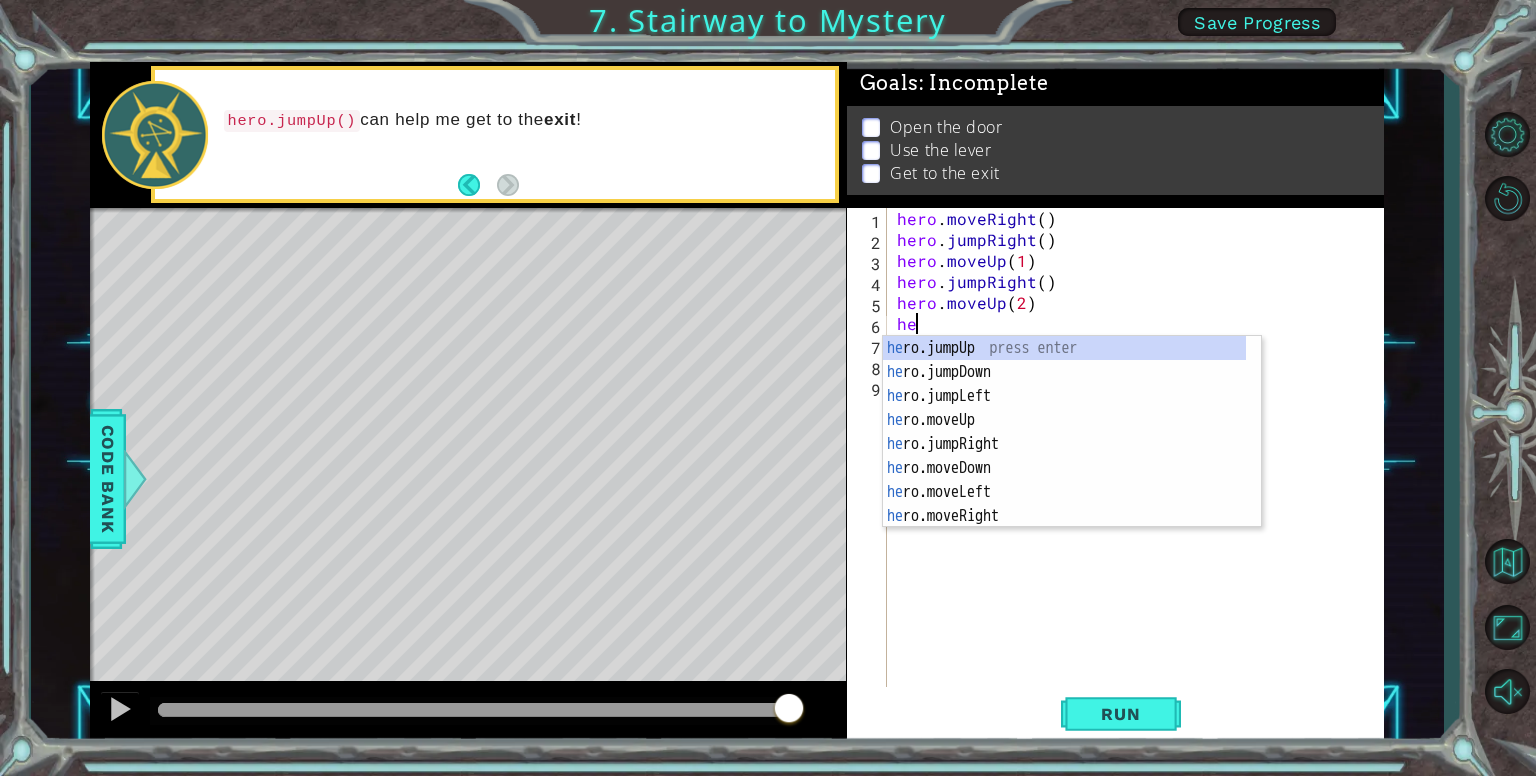 type on "h" 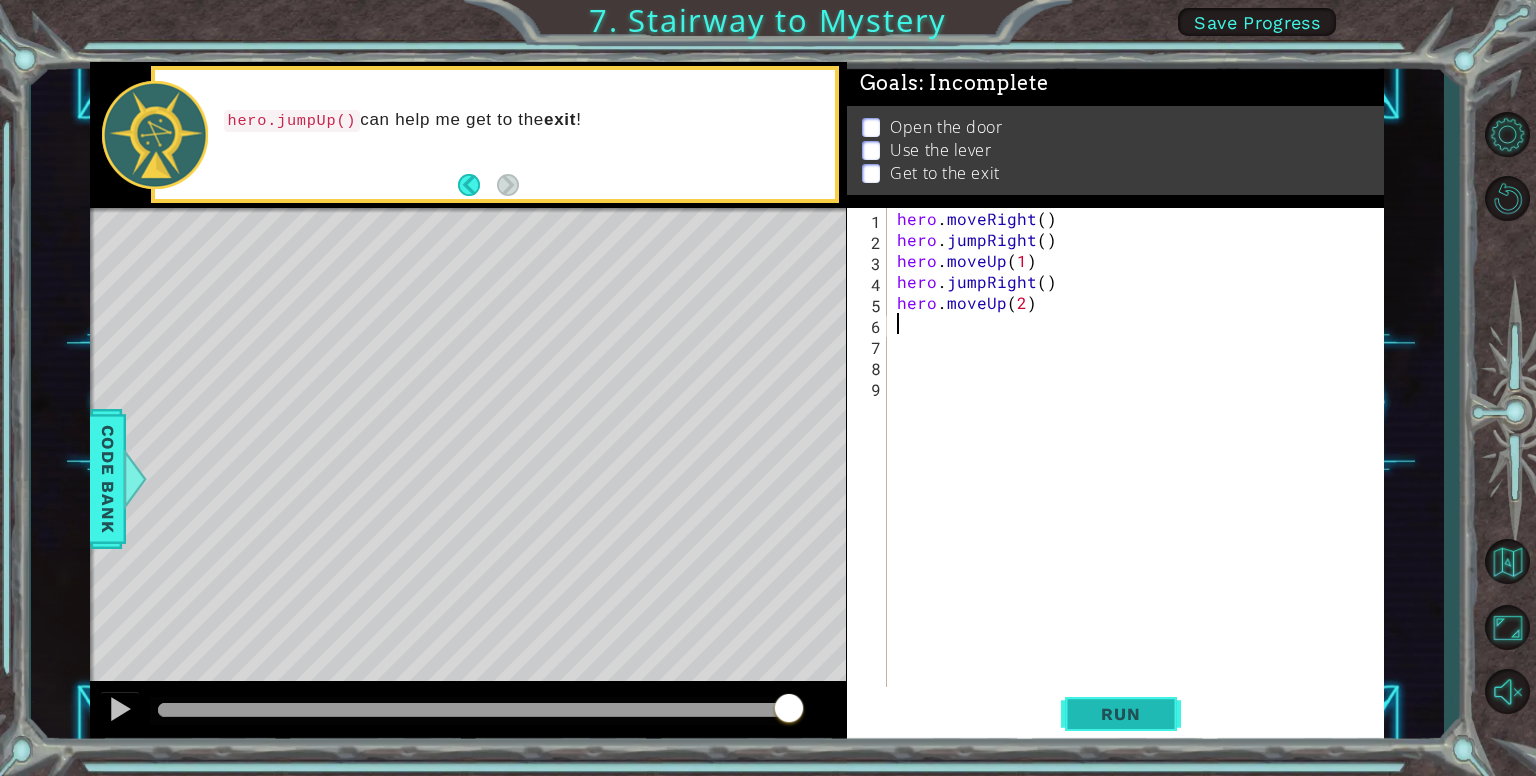 click on "Run" at bounding box center [1120, 714] 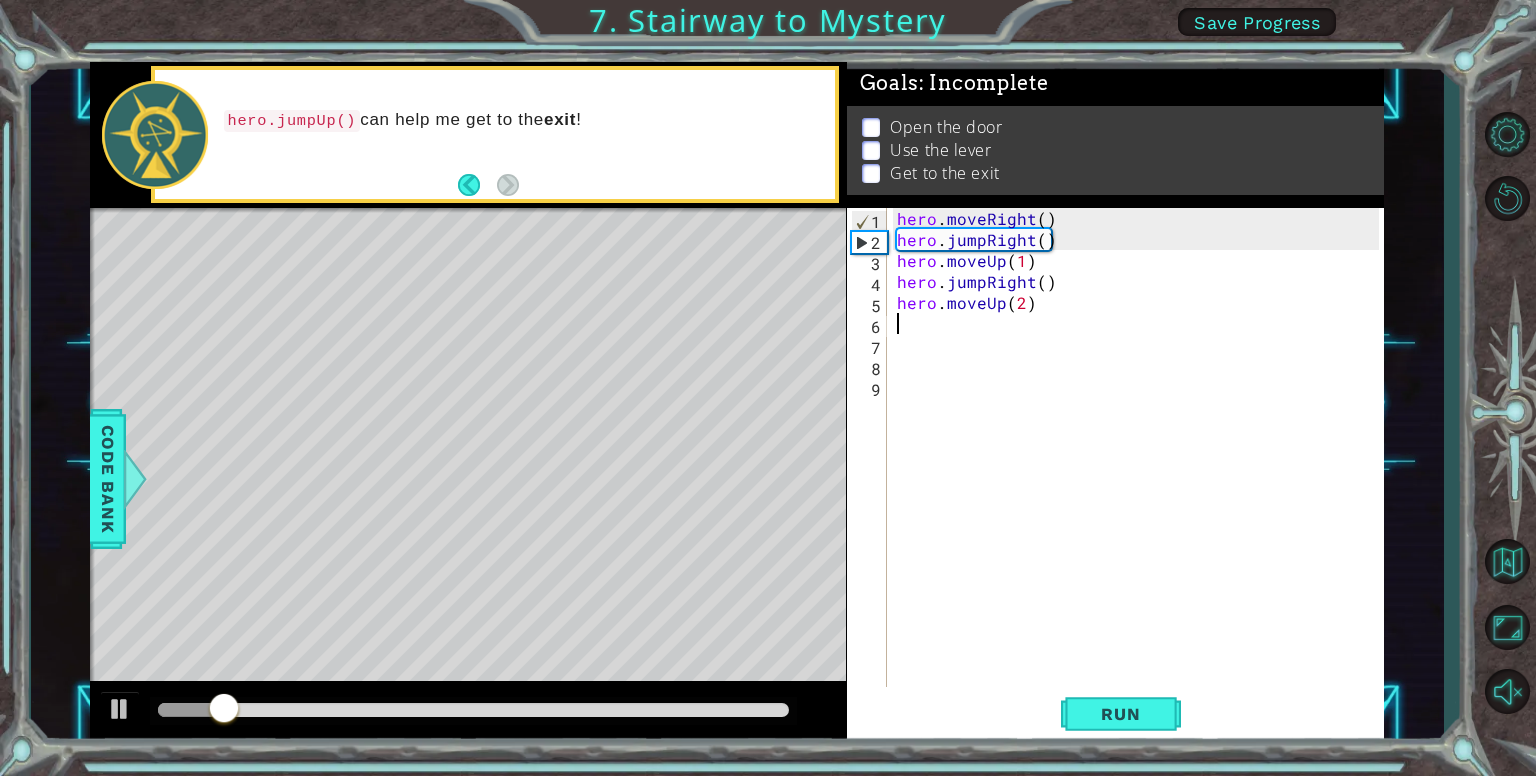 click on "hero . moveRight ( ) hero . jumpRight ( ) hero . moveUp ( 1 ) hero . jumpRight ( ) hero . moveUp ( 2 )" at bounding box center (1141, 470) 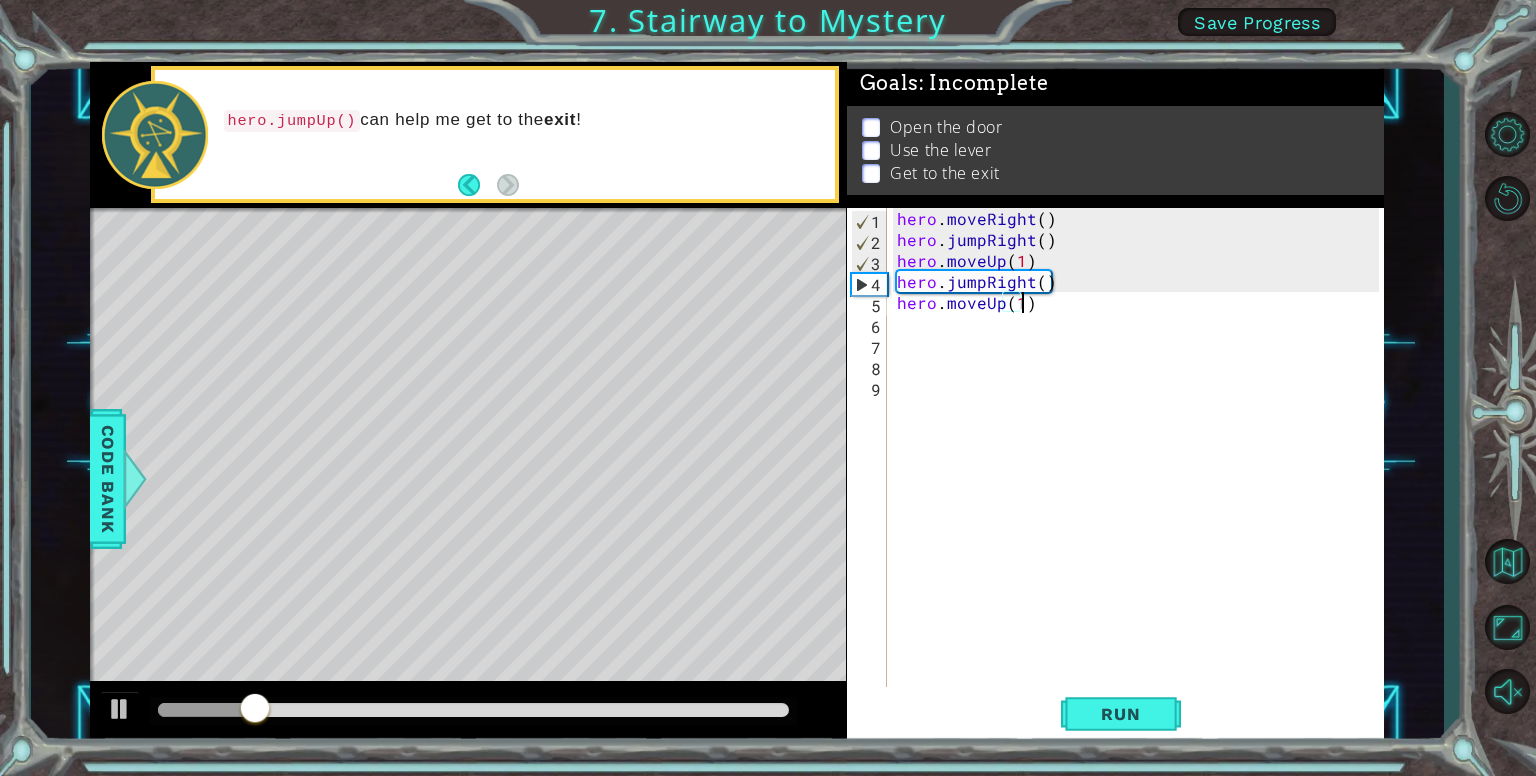 scroll, scrollTop: 0, scrollLeft: 7, axis: horizontal 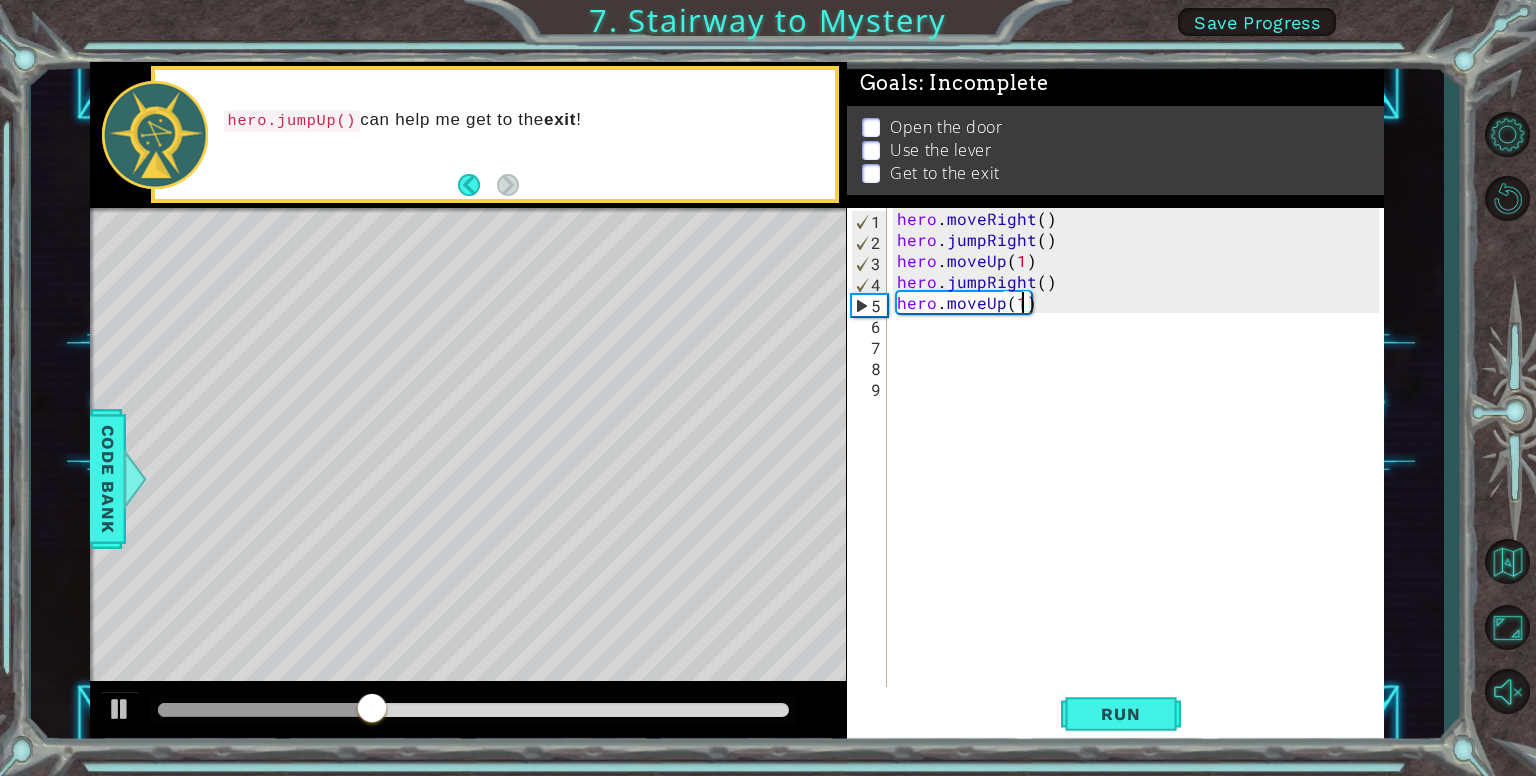 click on "hero . moveRight ( ) hero . jumpRight ( ) hero . moveUp ( 1 ) hero . jumpRight ( ) hero . moveUp ( 1 )" at bounding box center [1141, 470] 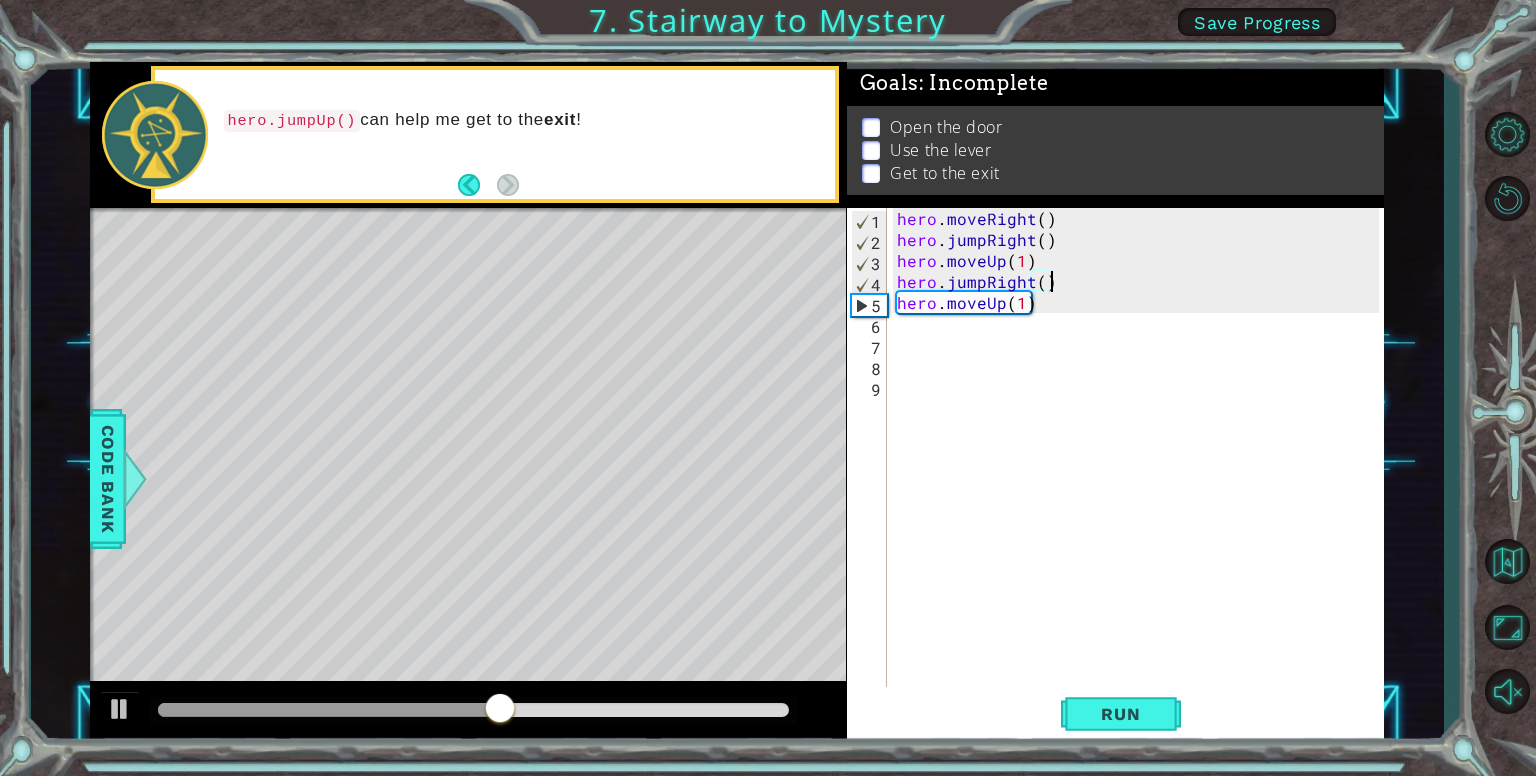 click on "hero . moveRight ( ) hero . jumpRight ( ) hero . moveUp ( 1 ) hero . jumpRight ( ) hero . moveUp ( 1 )" at bounding box center (1141, 470) 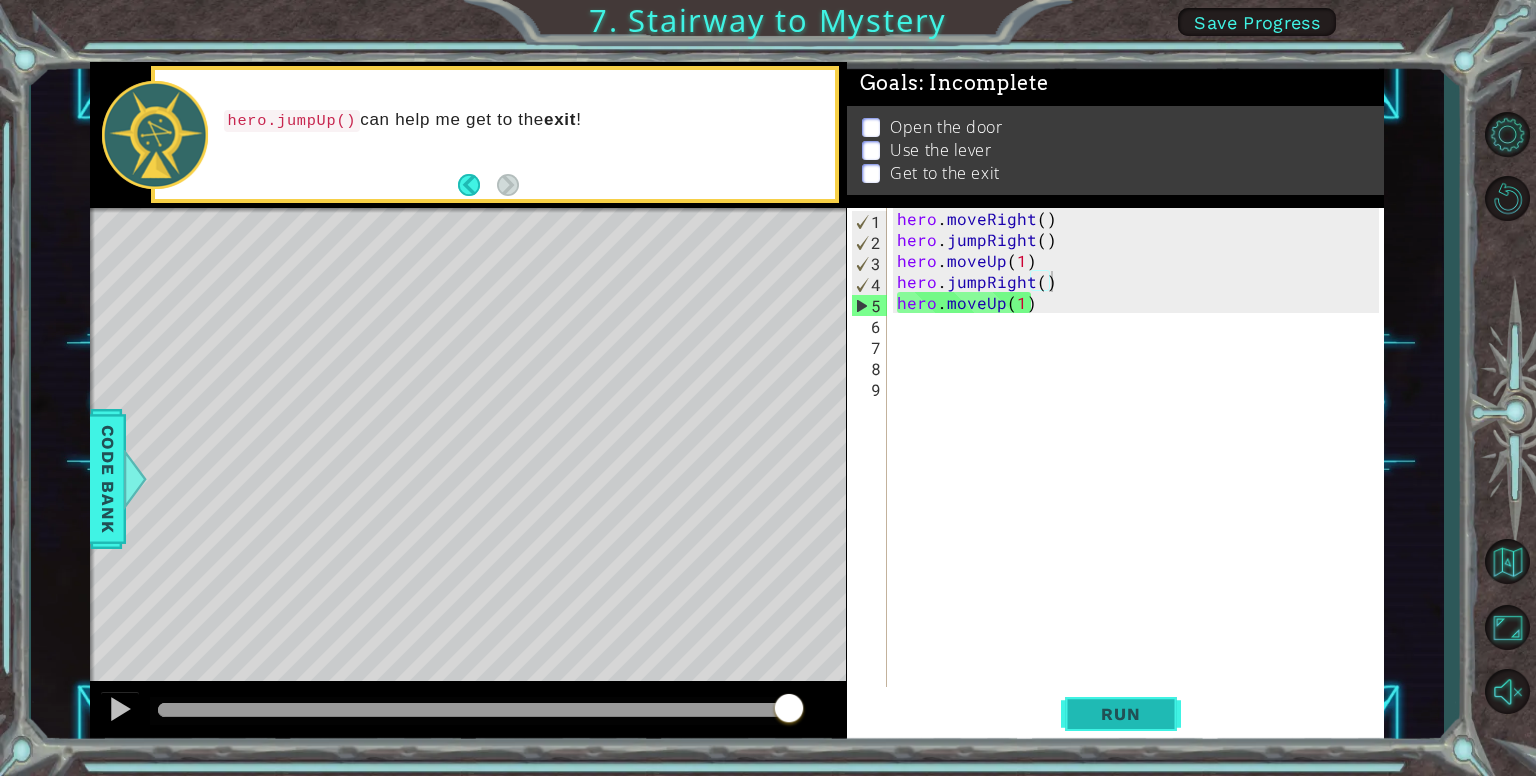 click on "Run" at bounding box center (1120, 714) 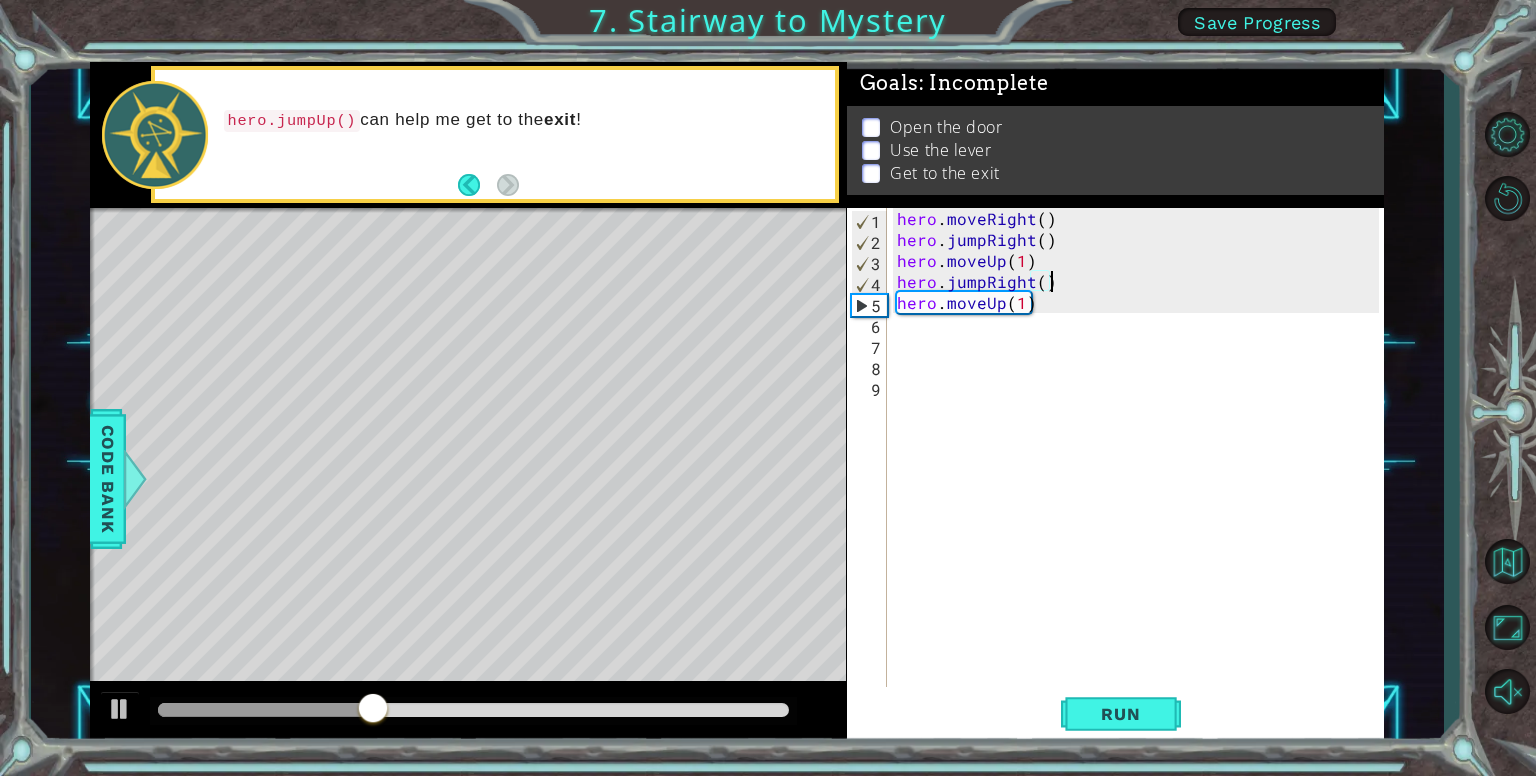 click on "hero . moveRight ( ) hero . jumpRight ( ) hero . moveUp ( 1 ) hero . jumpRight ( ) hero . moveUp ( 1 )" at bounding box center [1141, 470] 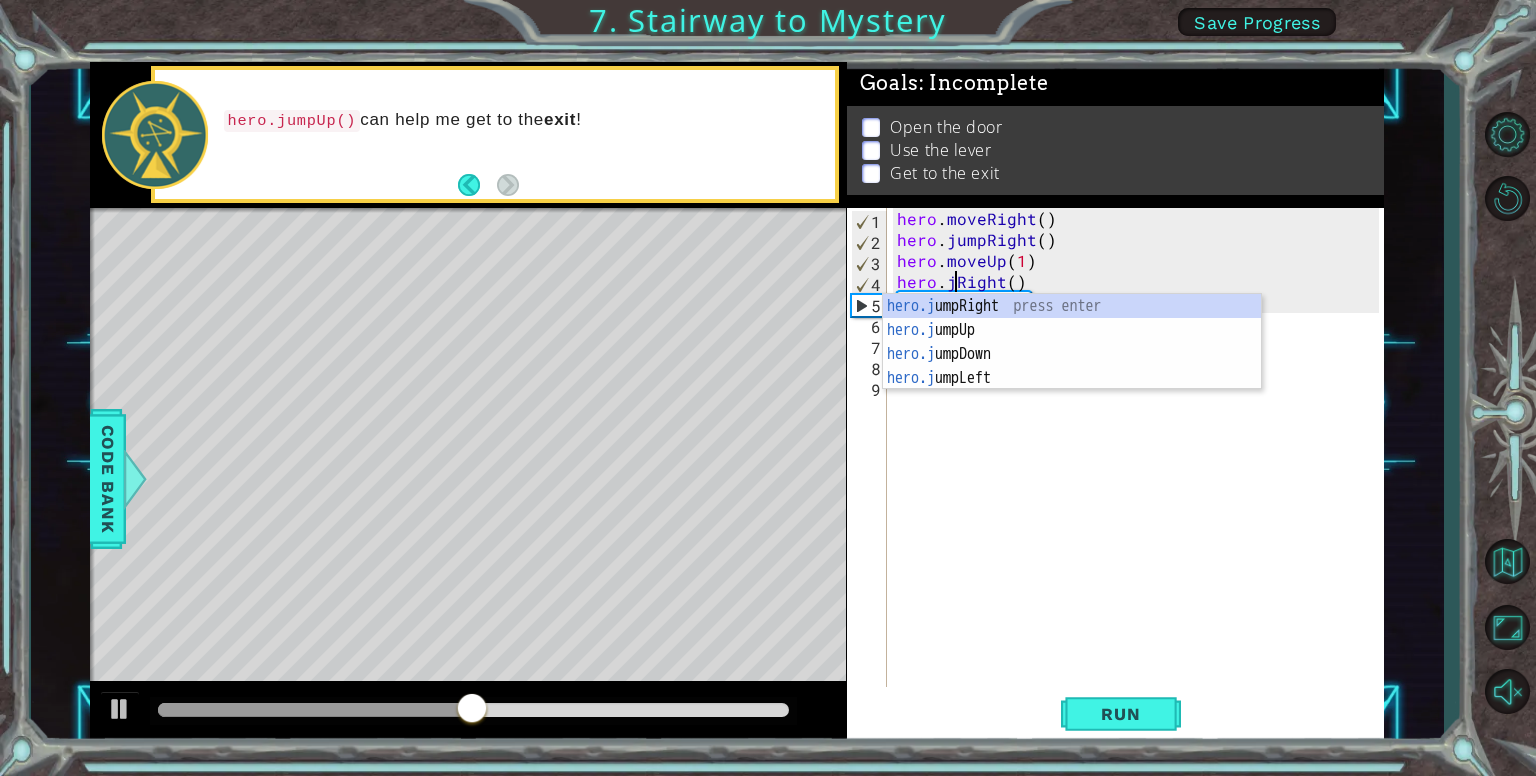 scroll, scrollTop: 0, scrollLeft: 5, axis: horizontal 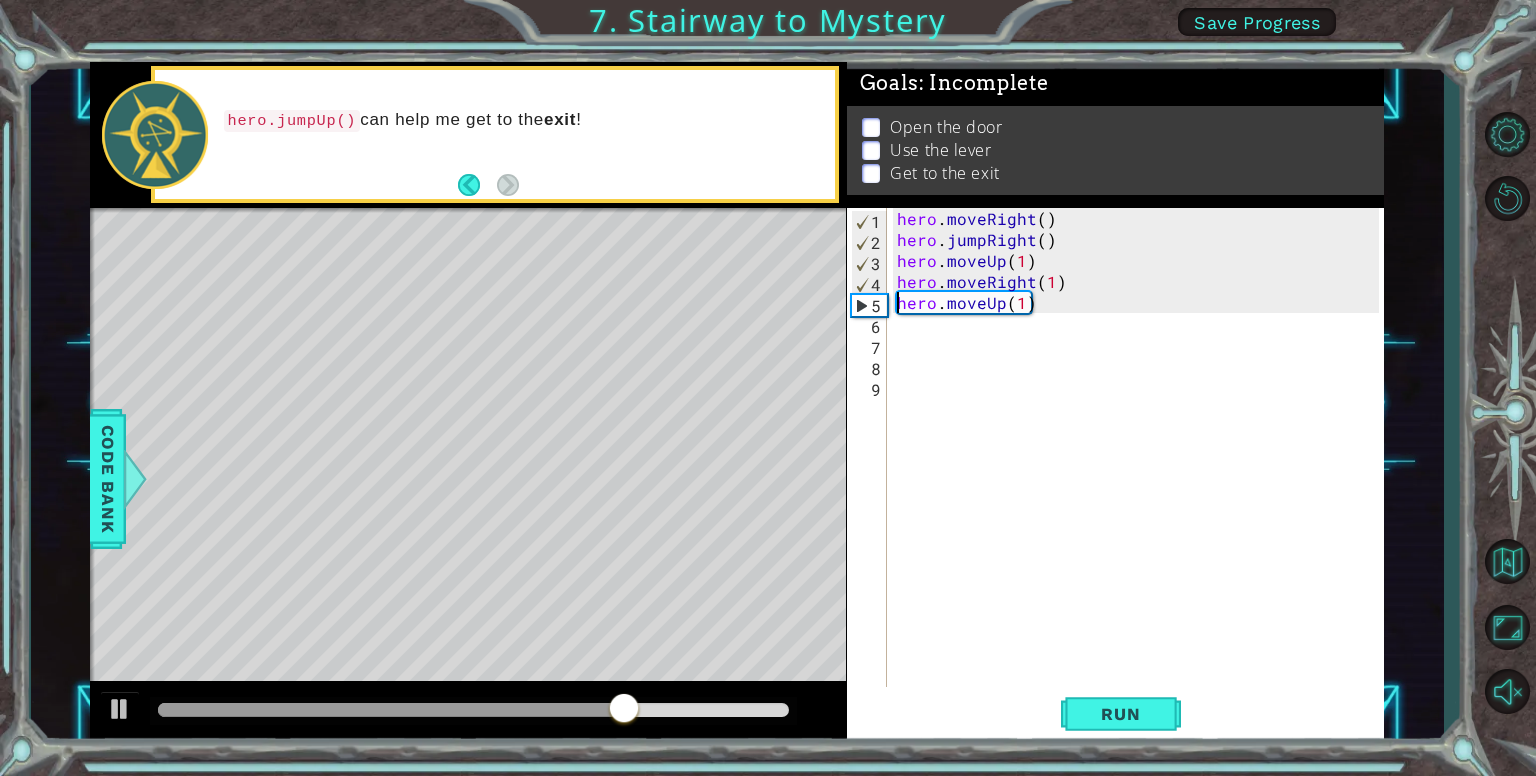 type on "hero.moveRight(1)" 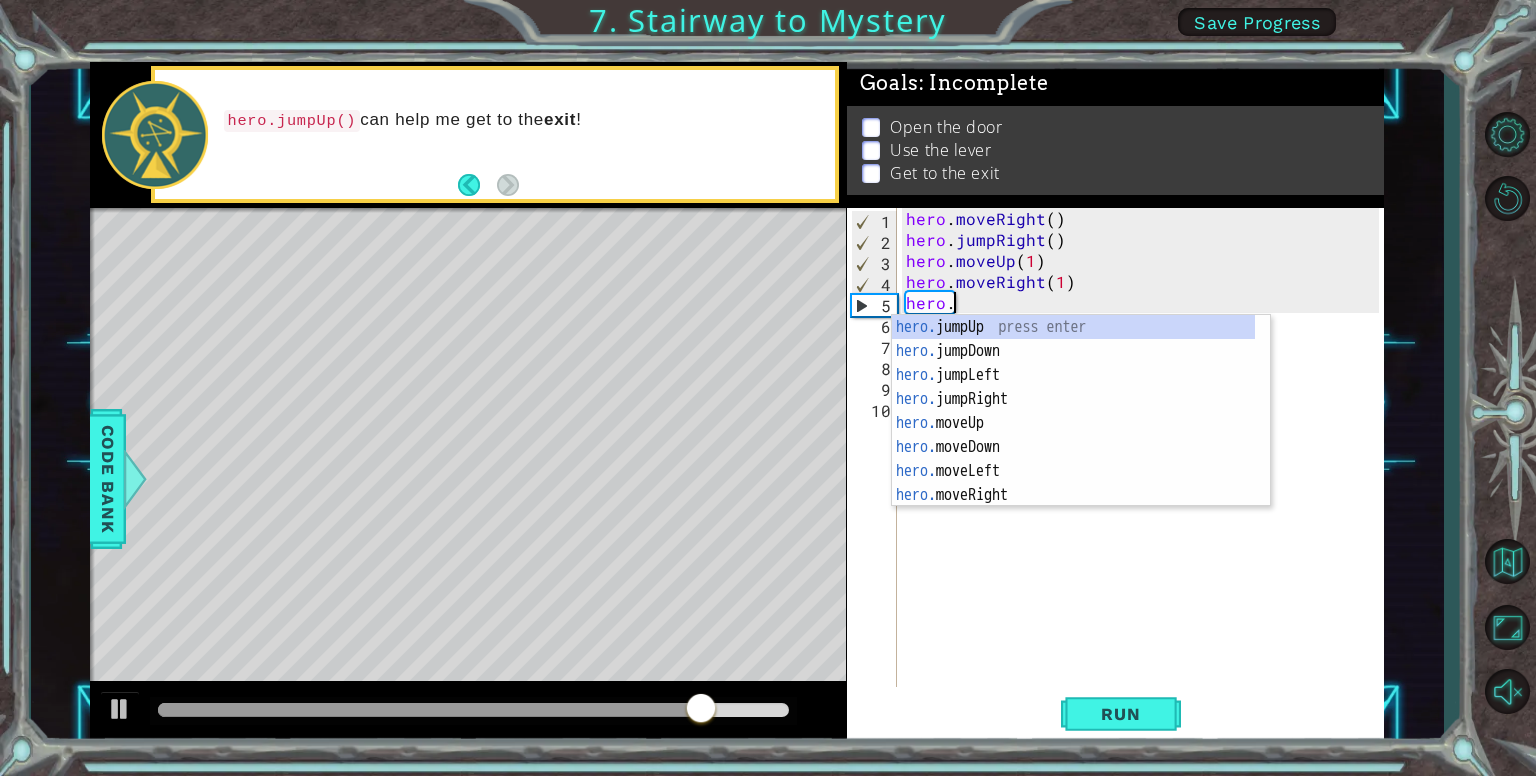 scroll, scrollTop: 0, scrollLeft: 3, axis: horizontal 